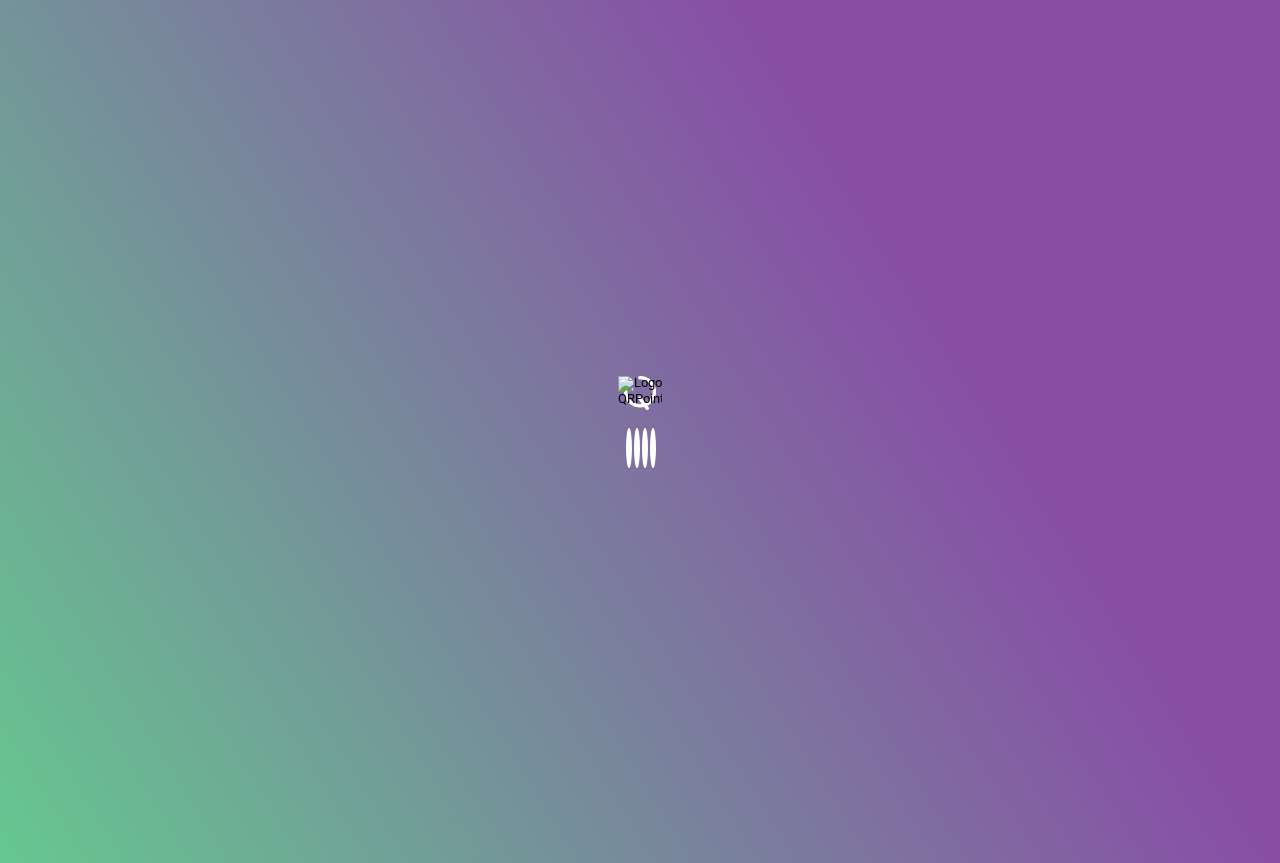 scroll, scrollTop: 0, scrollLeft: 0, axis: both 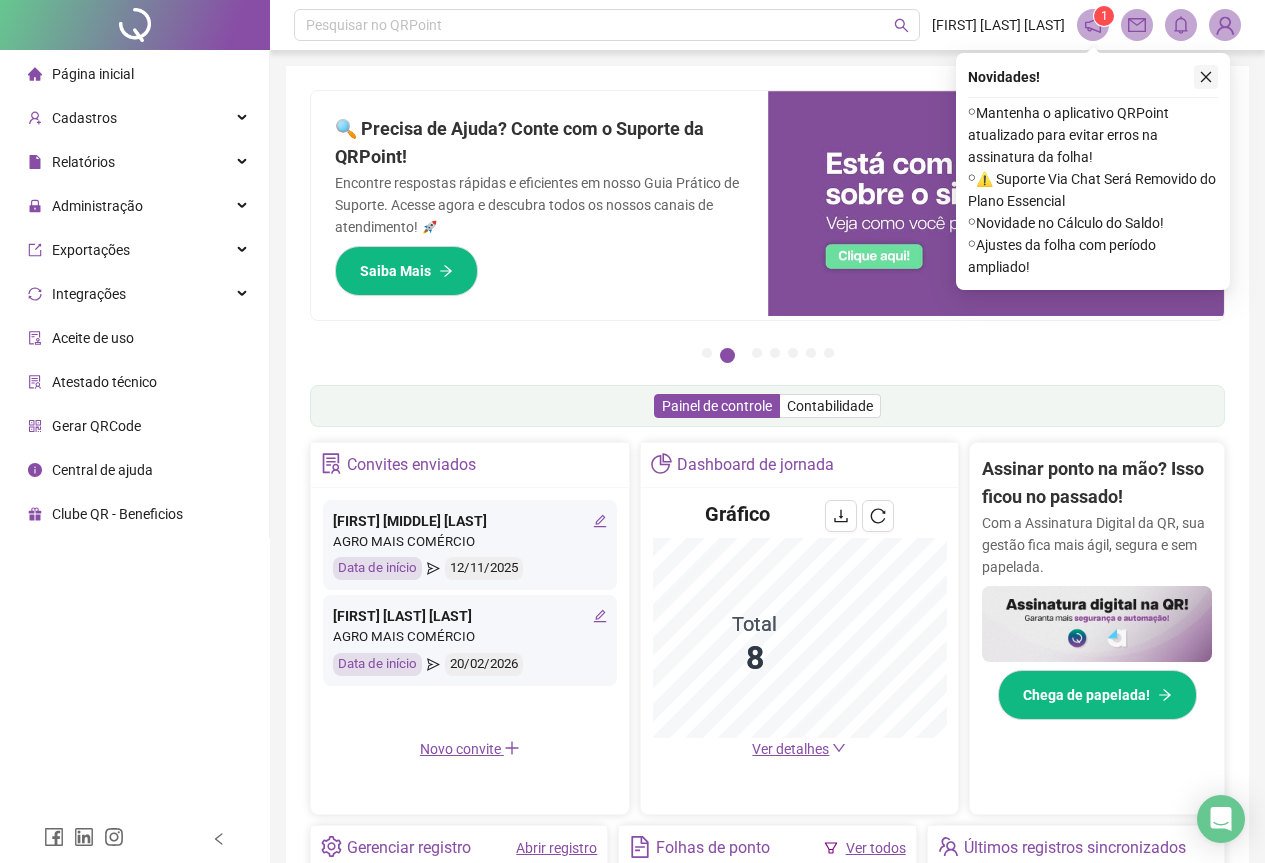 click 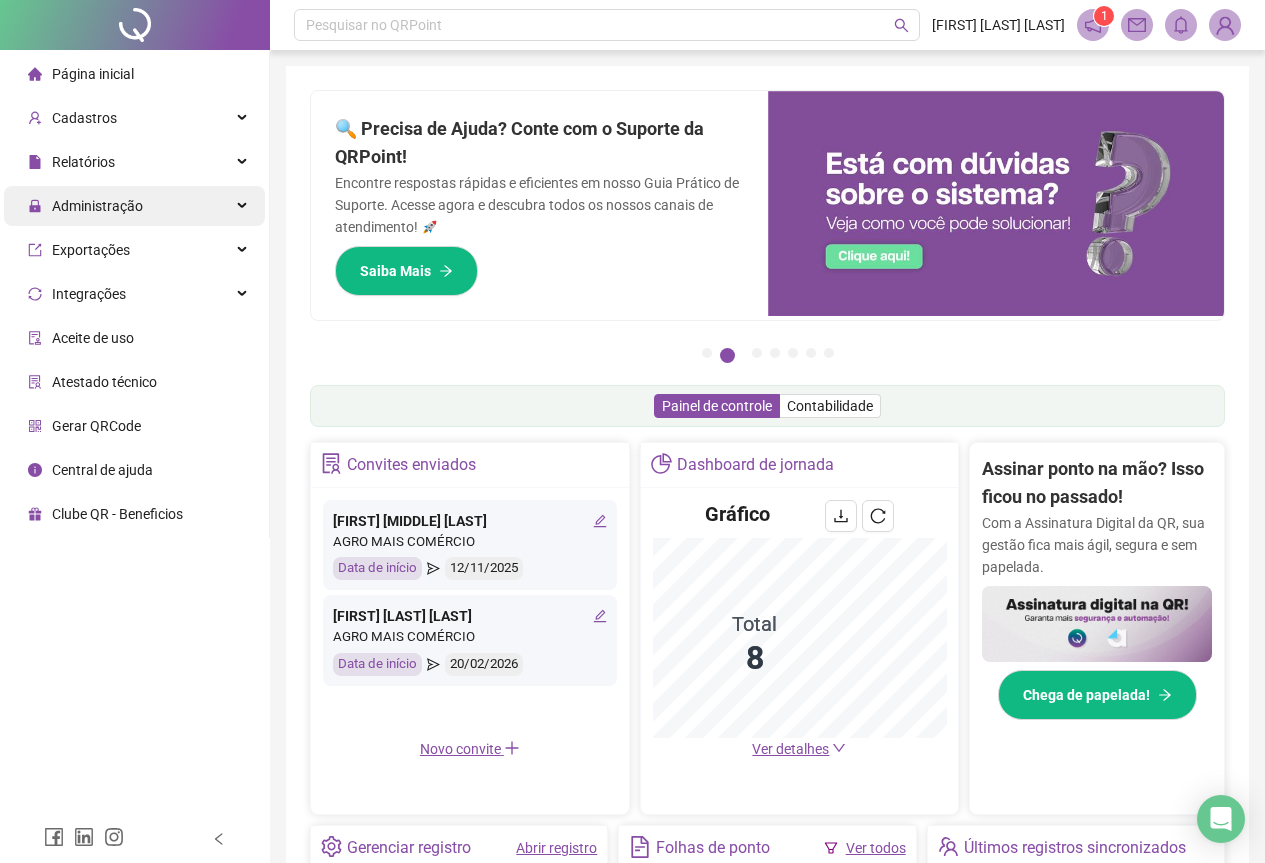 click on "Administração" at bounding box center [97, 206] 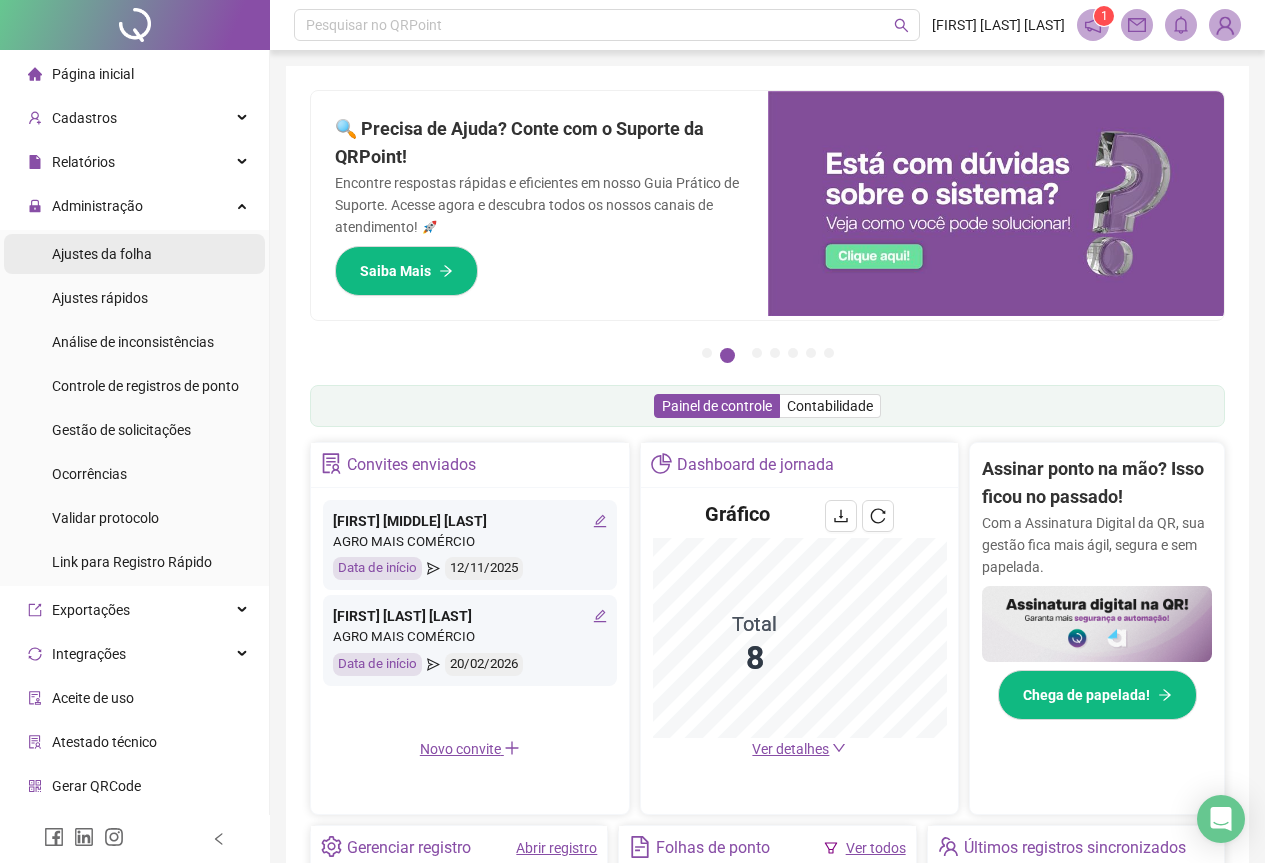 click on "Ajustes da folha" at bounding box center (134, 254) 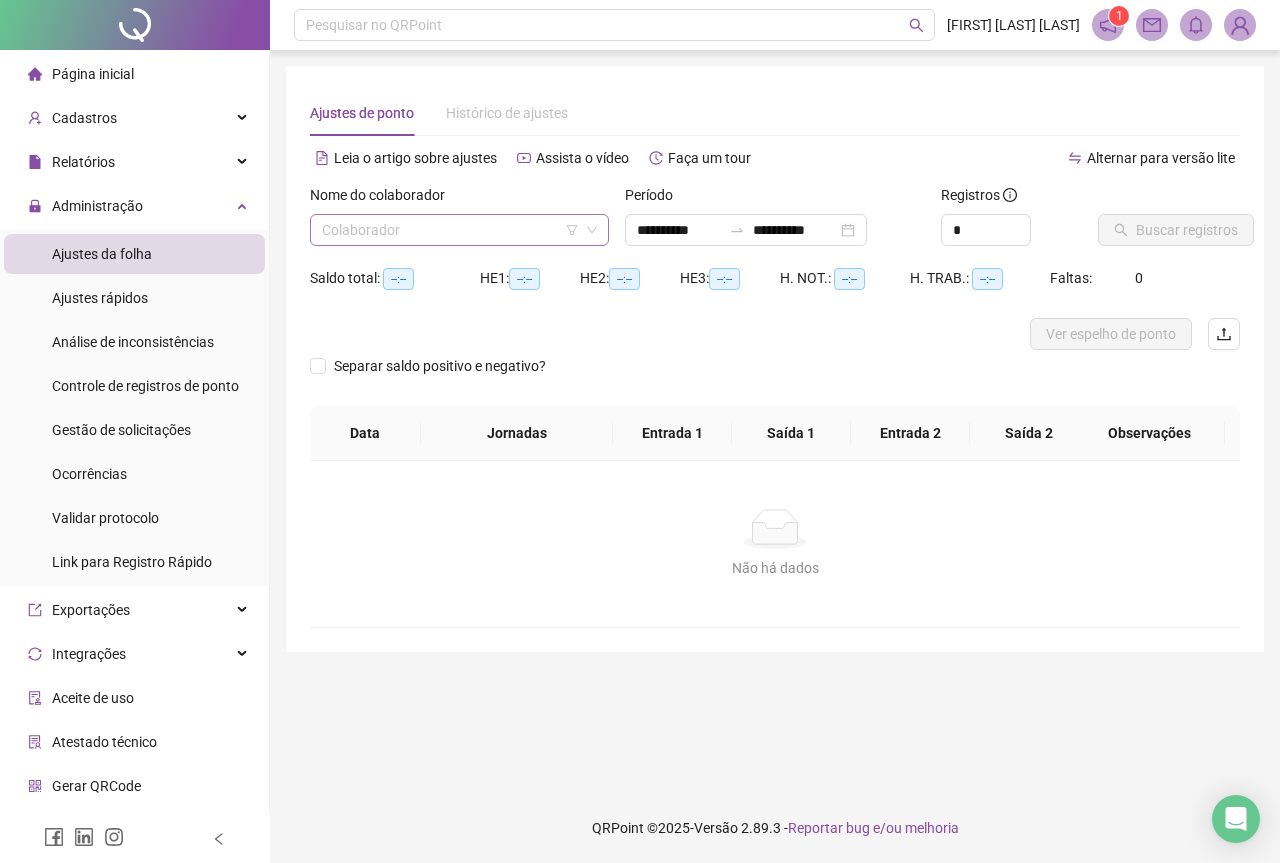 click at bounding box center [450, 230] 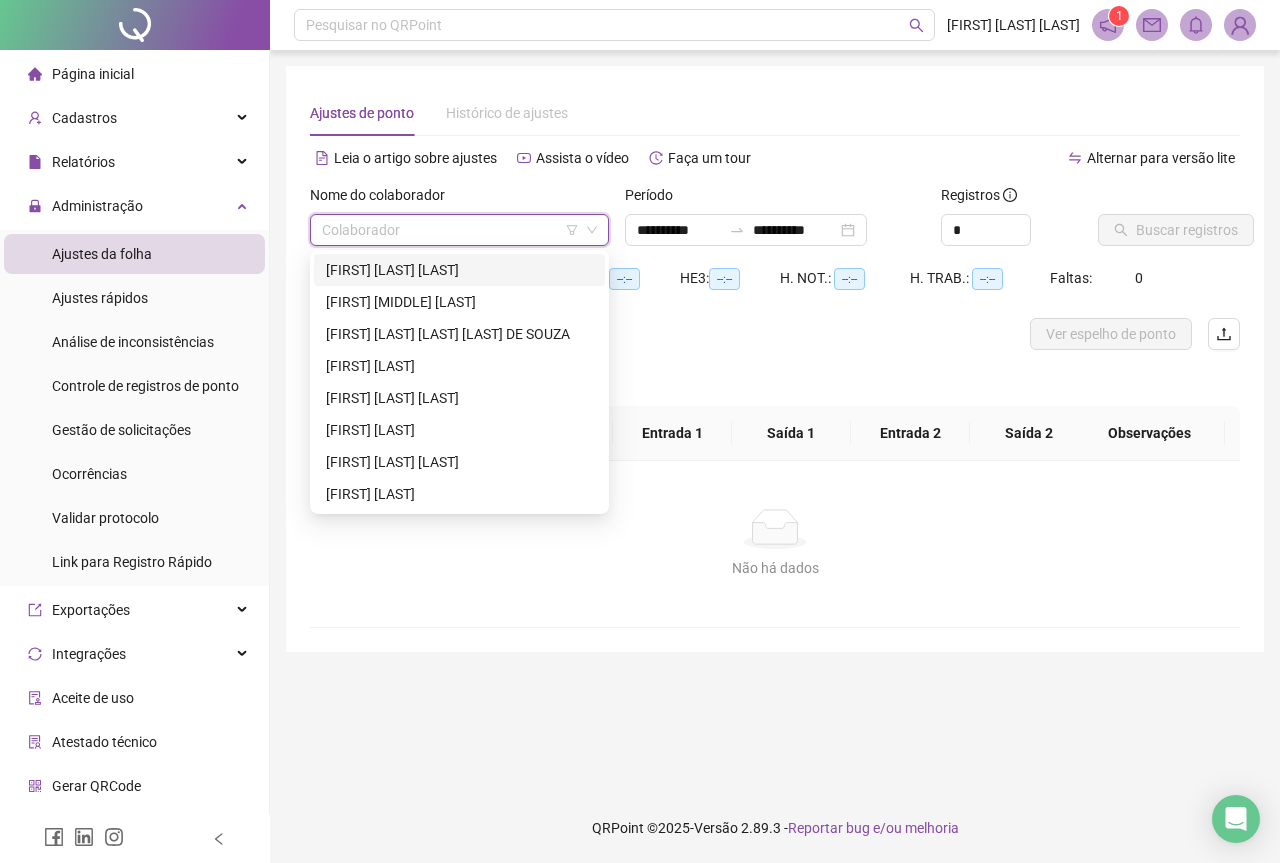 click on "[FIRST] [LAST] [LAST]" at bounding box center [459, 270] 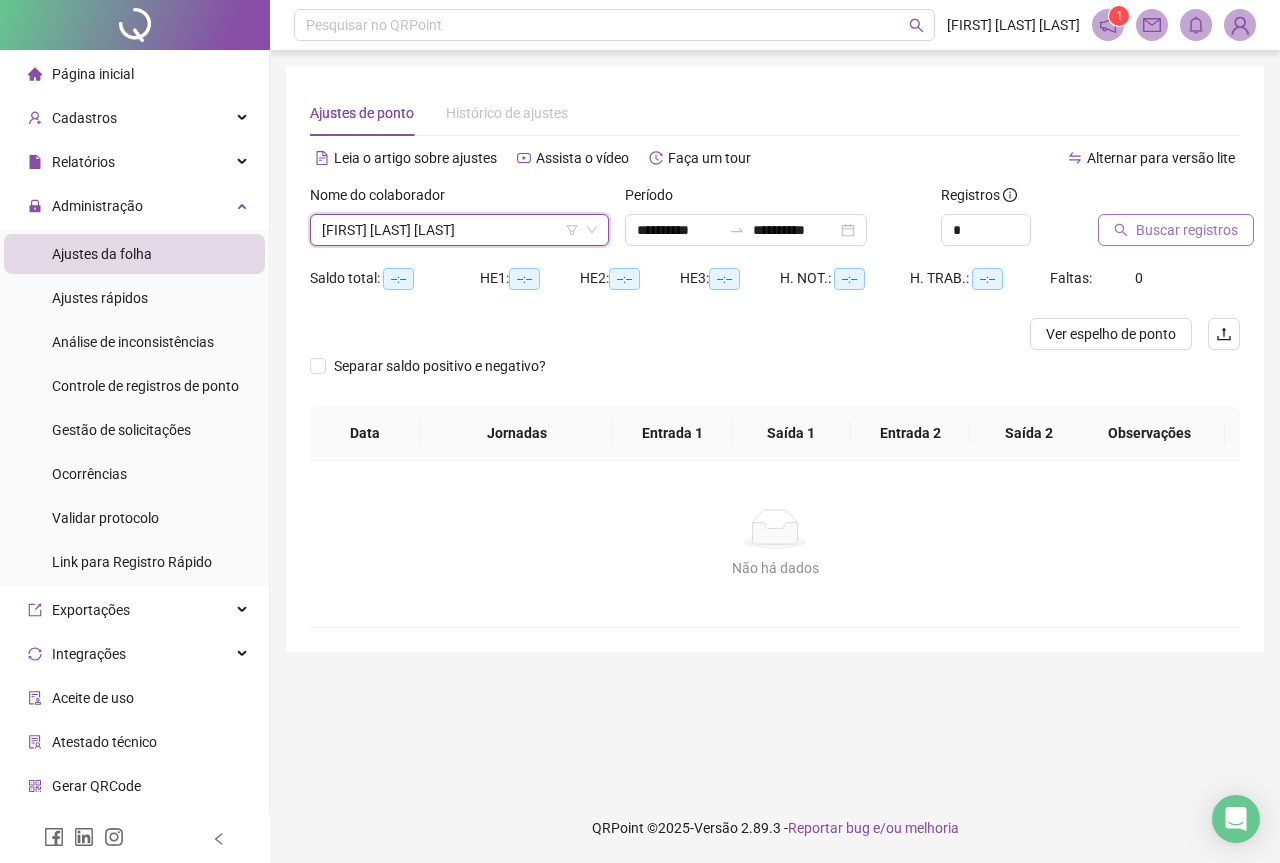 click on "Buscar registros" at bounding box center [1187, 230] 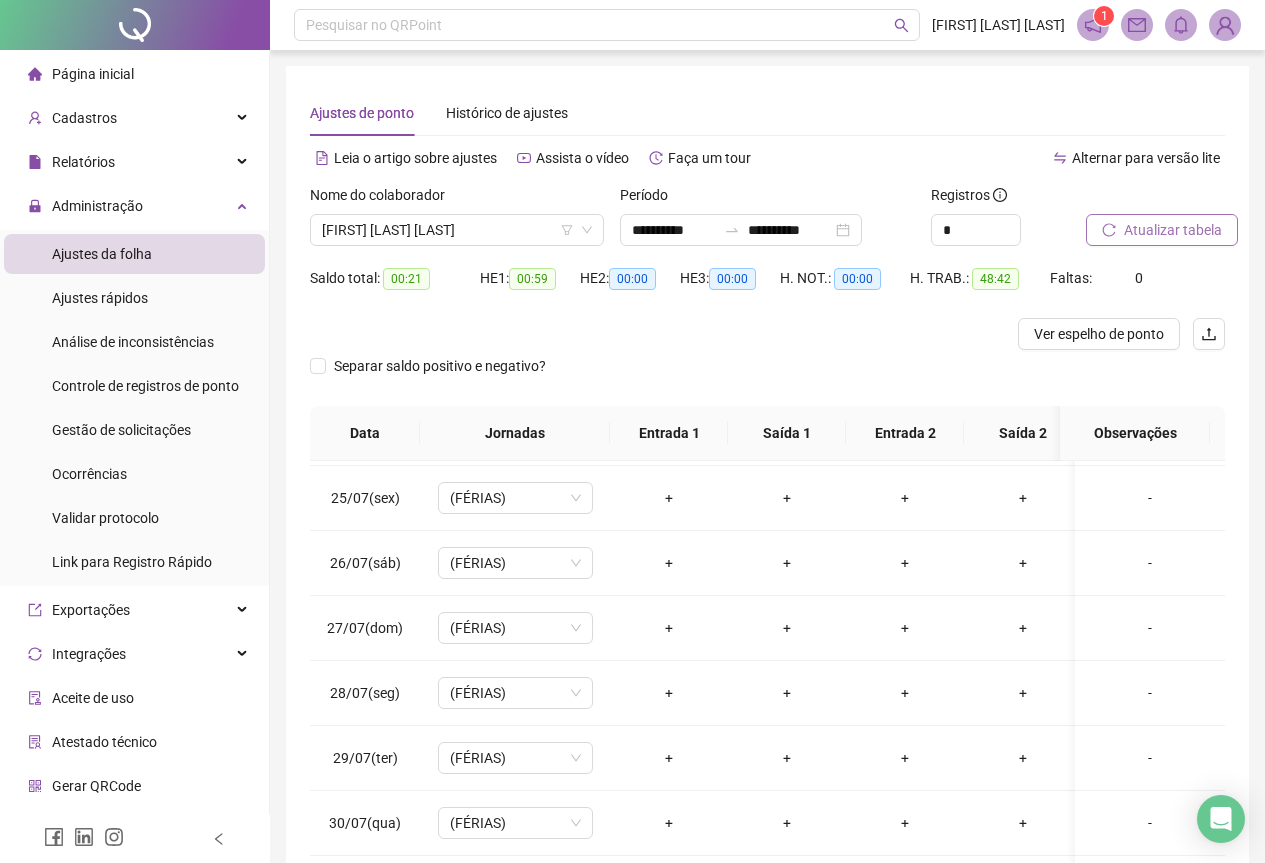 scroll, scrollTop: 1603, scrollLeft: 0, axis: vertical 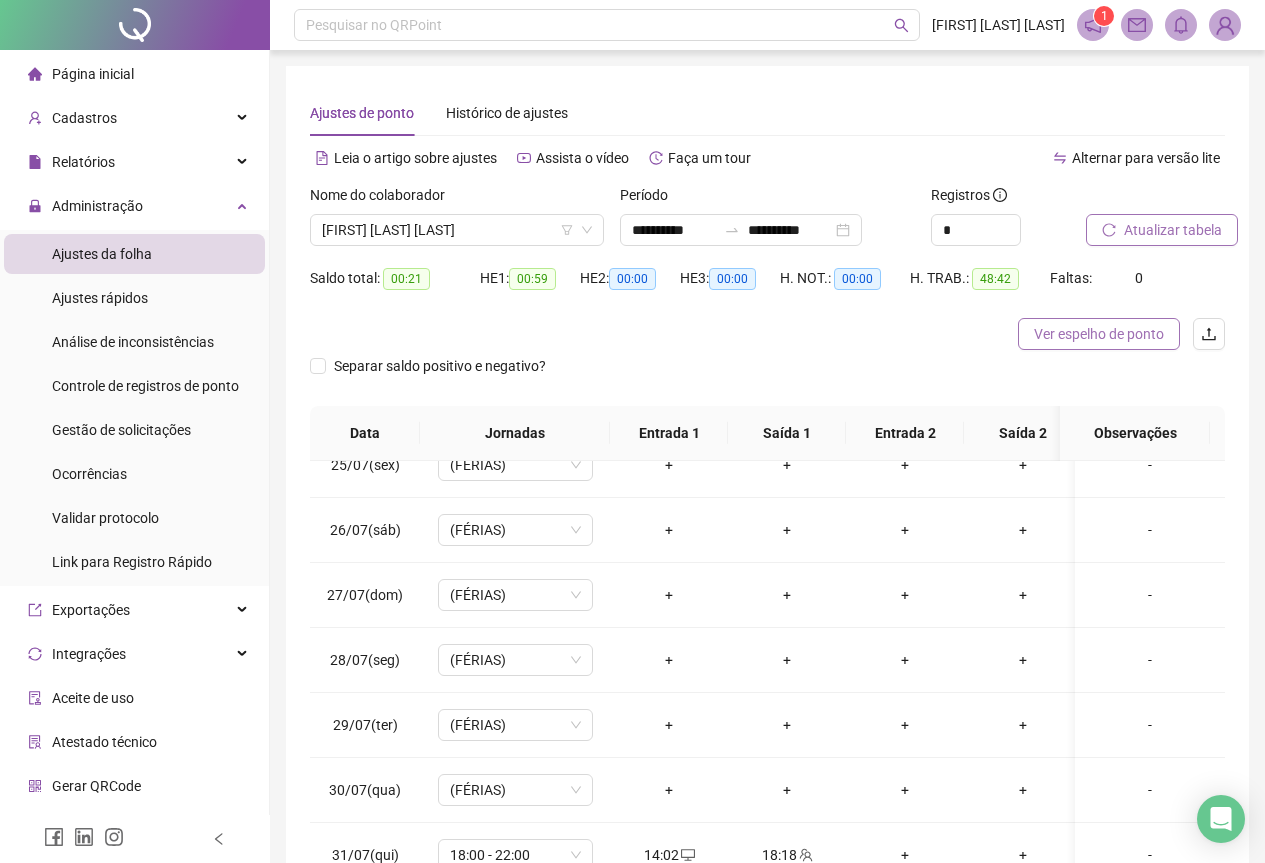 click on "Ver espelho de ponto" at bounding box center [1099, 334] 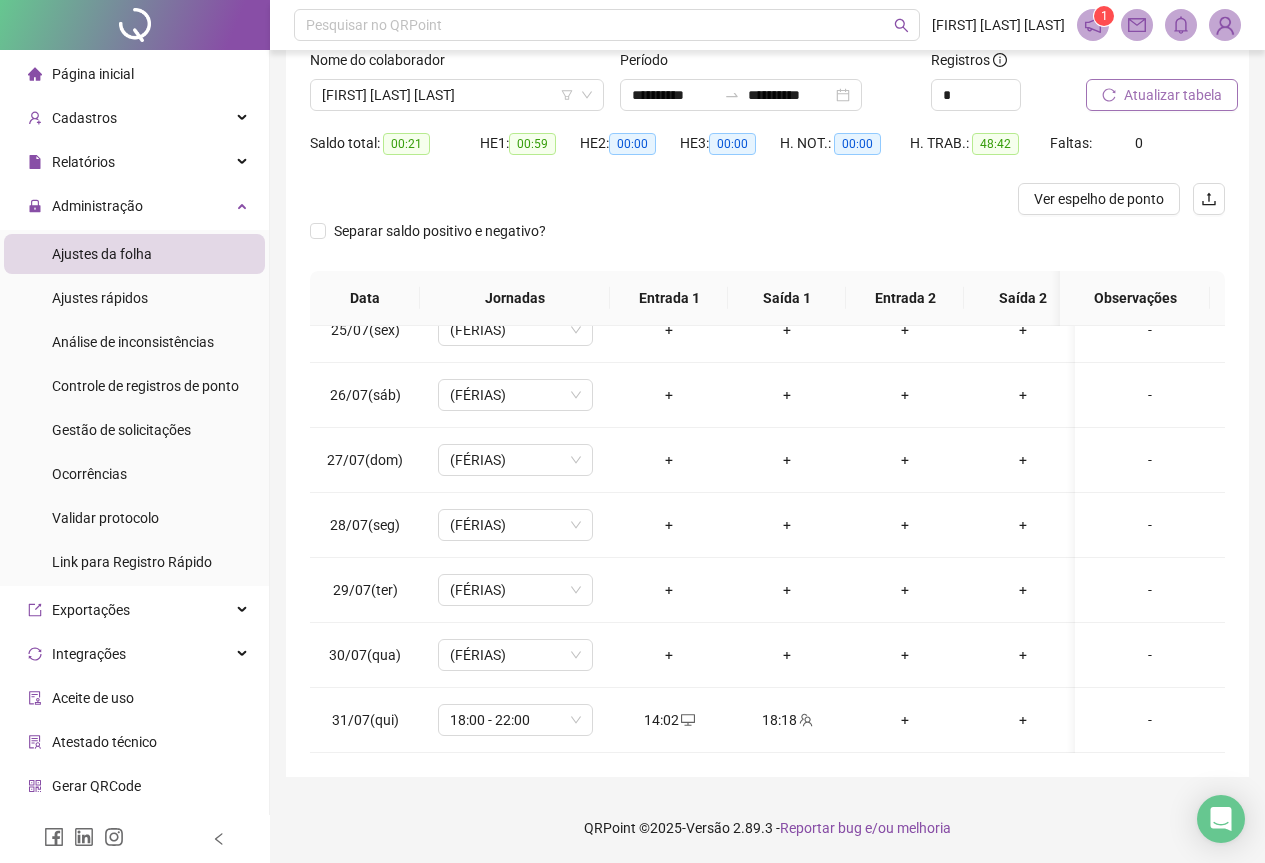 scroll, scrollTop: 0, scrollLeft: 0, axis: both 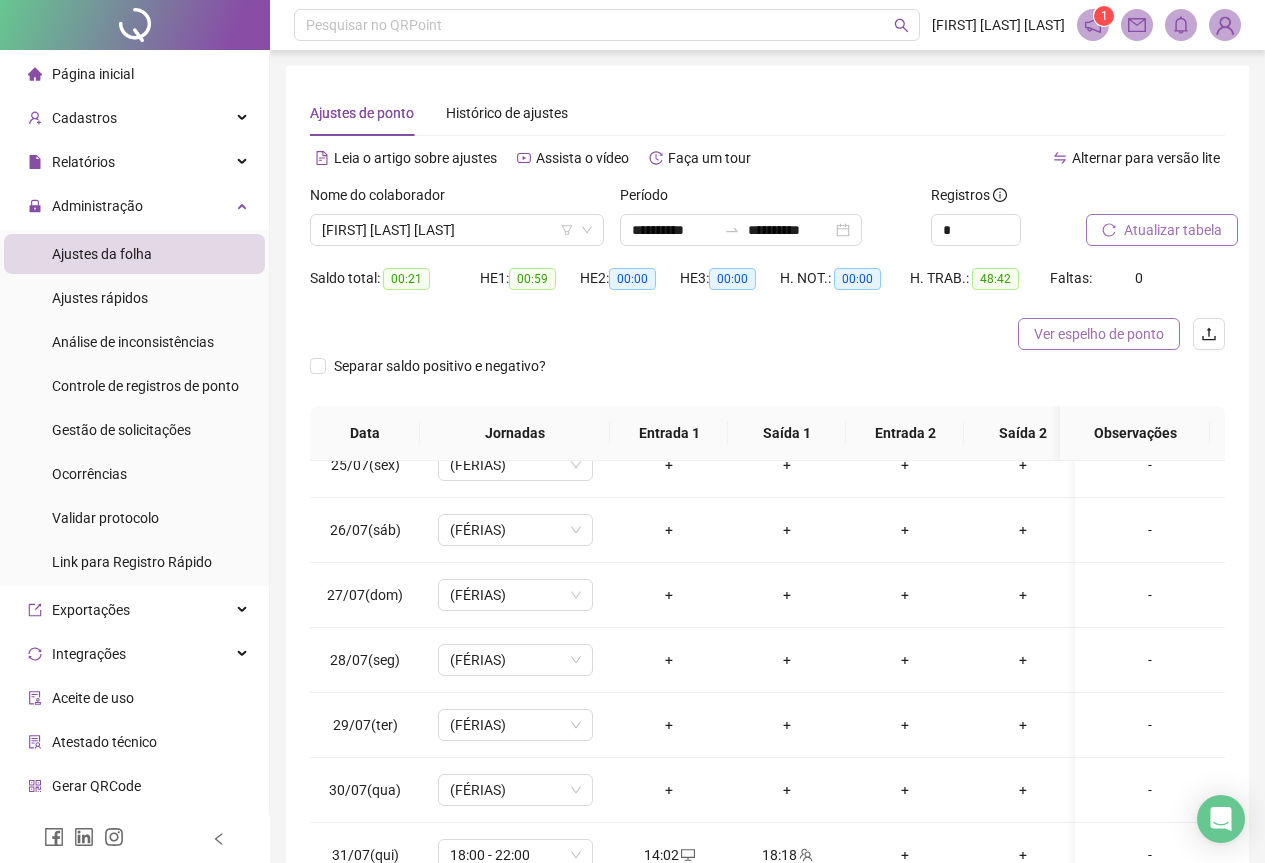 click on "Ver espelho de ponto" at bounding box center [1099, 334] 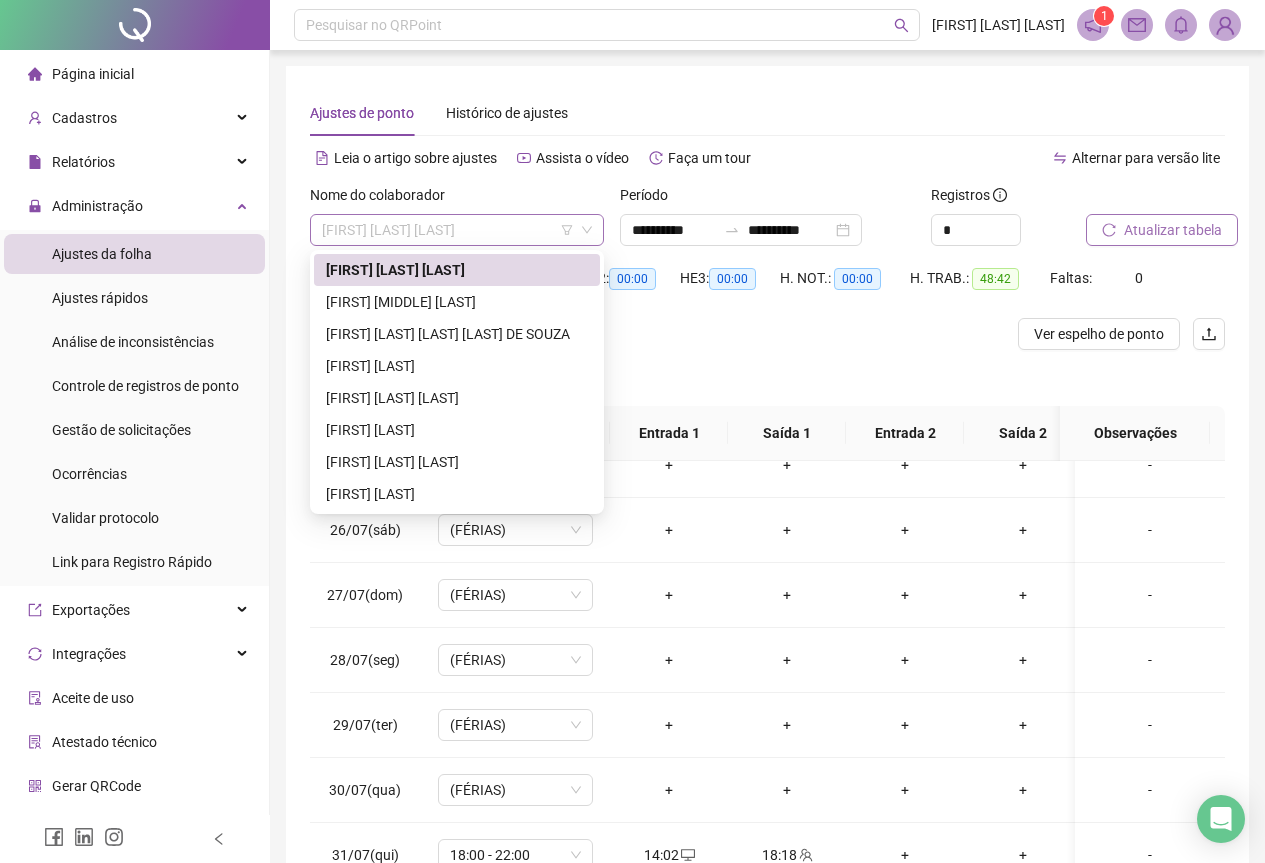 click on "[FIRST] [LAST] [LAST]" at bounding box center (457, 230) 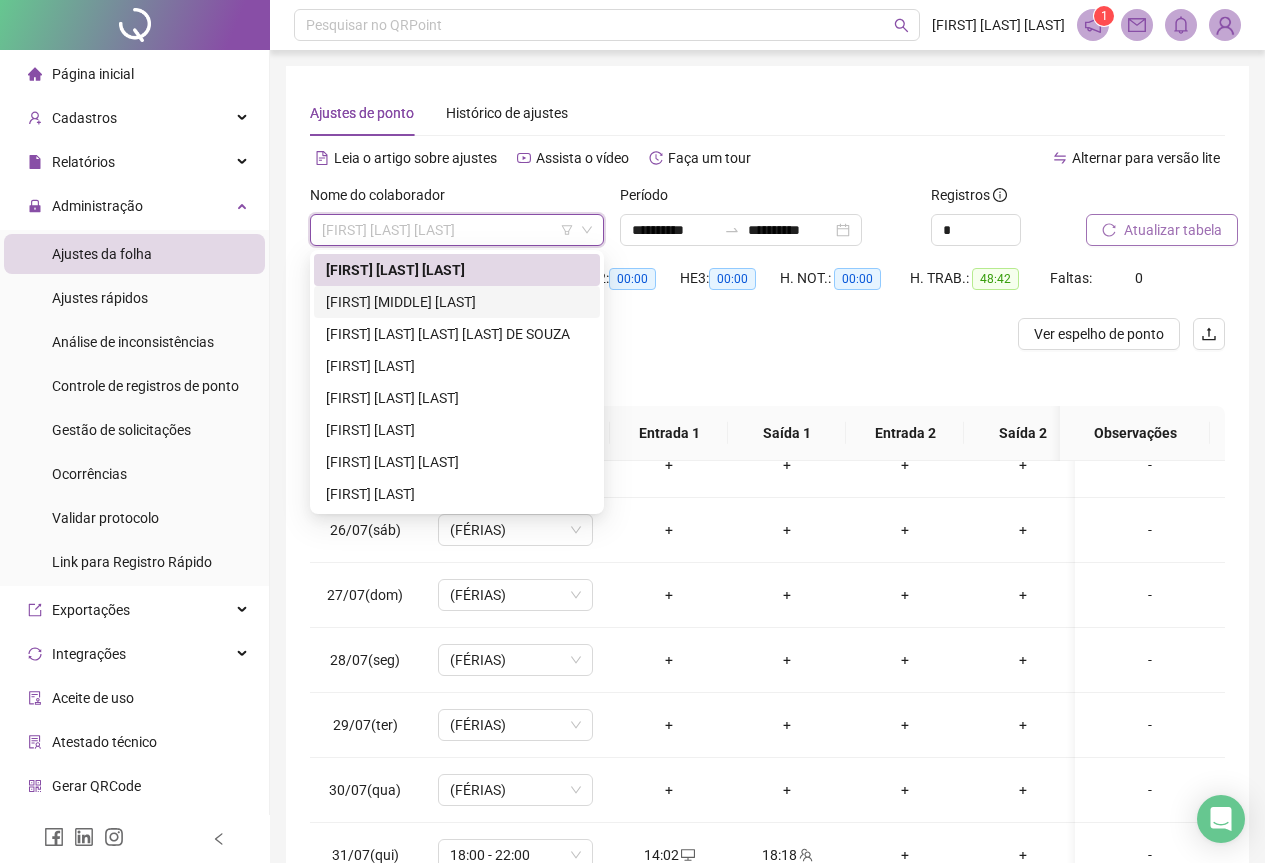 click on "[FIRST] [MIDDLE] [LAST]" at bounding box center (457, 302) 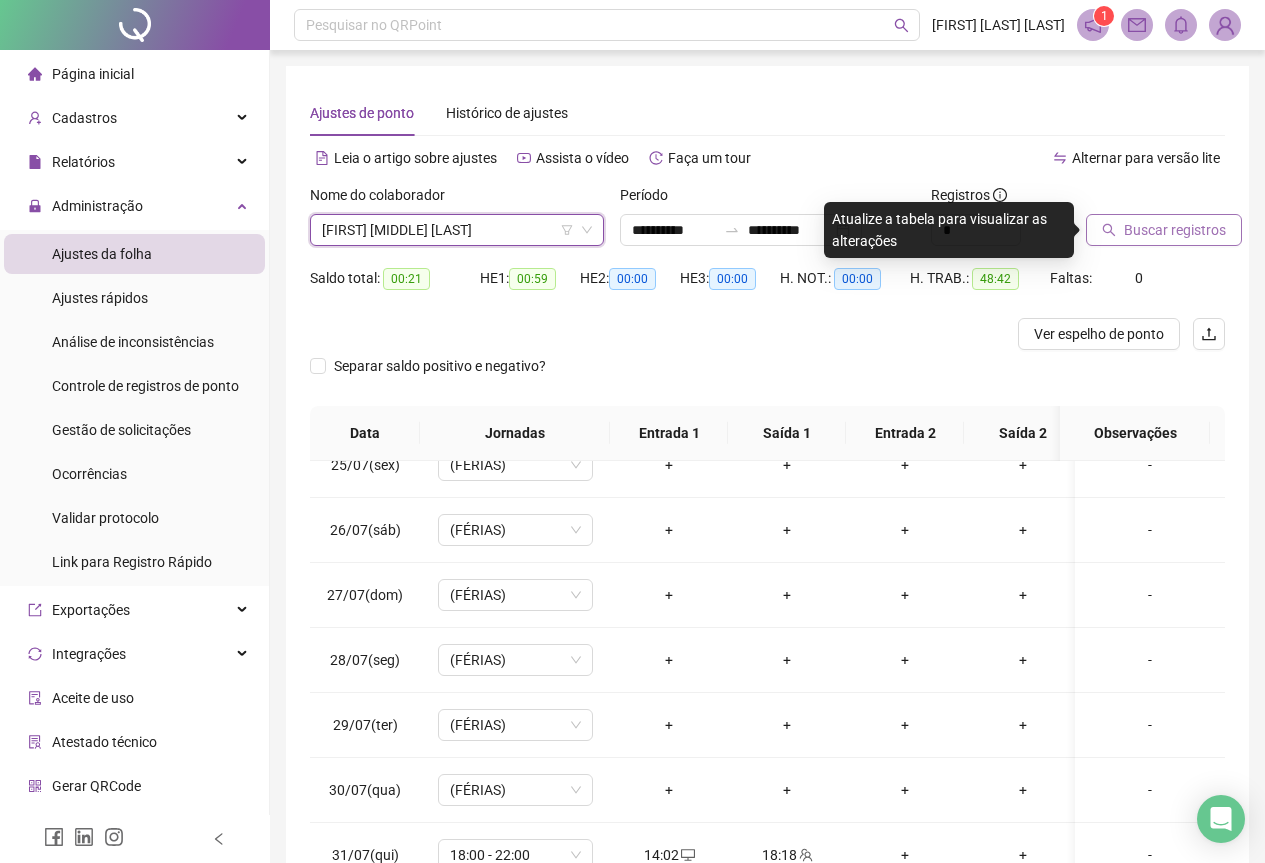 click on "Buscar registros" at bounding box center [1175, 230] 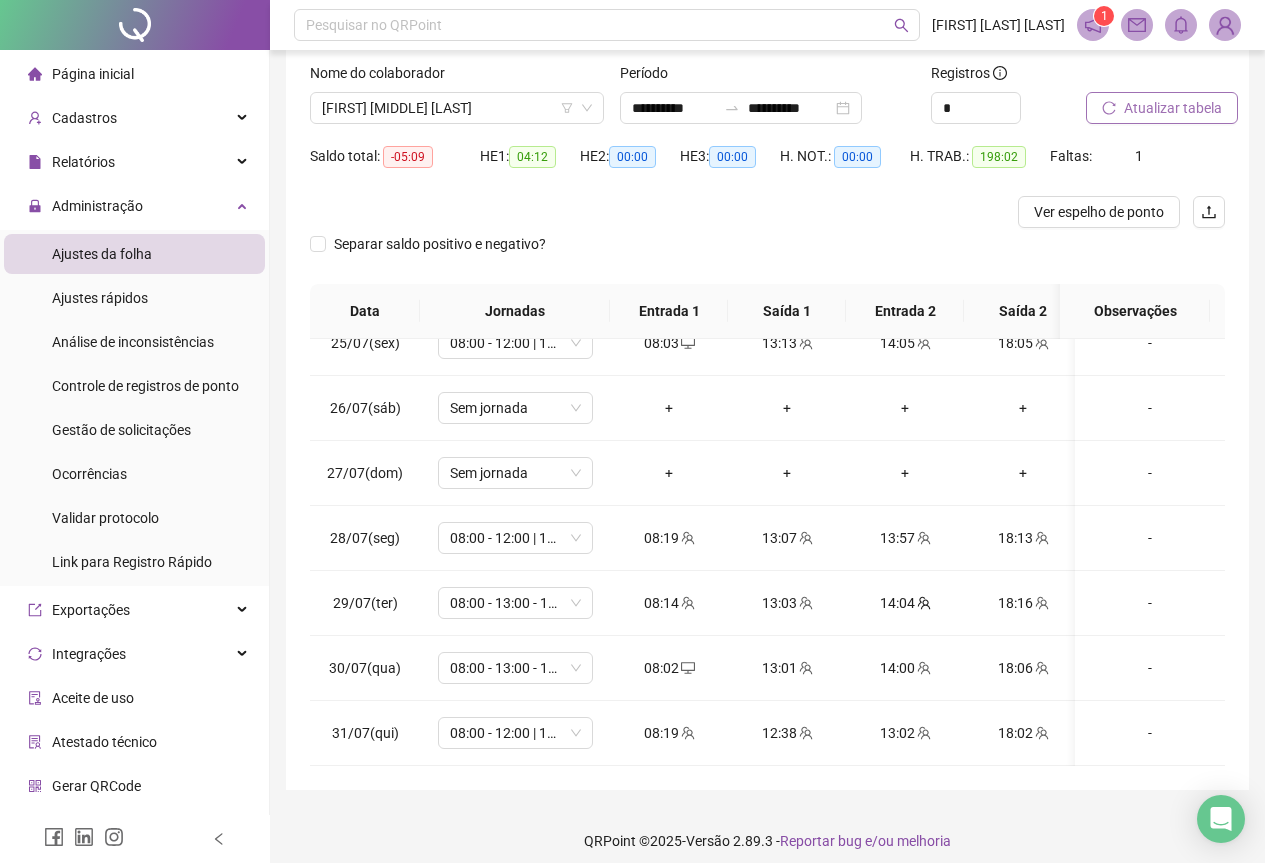scroll, scrollTop: 135, scrollLeft: 0, axis: vertical 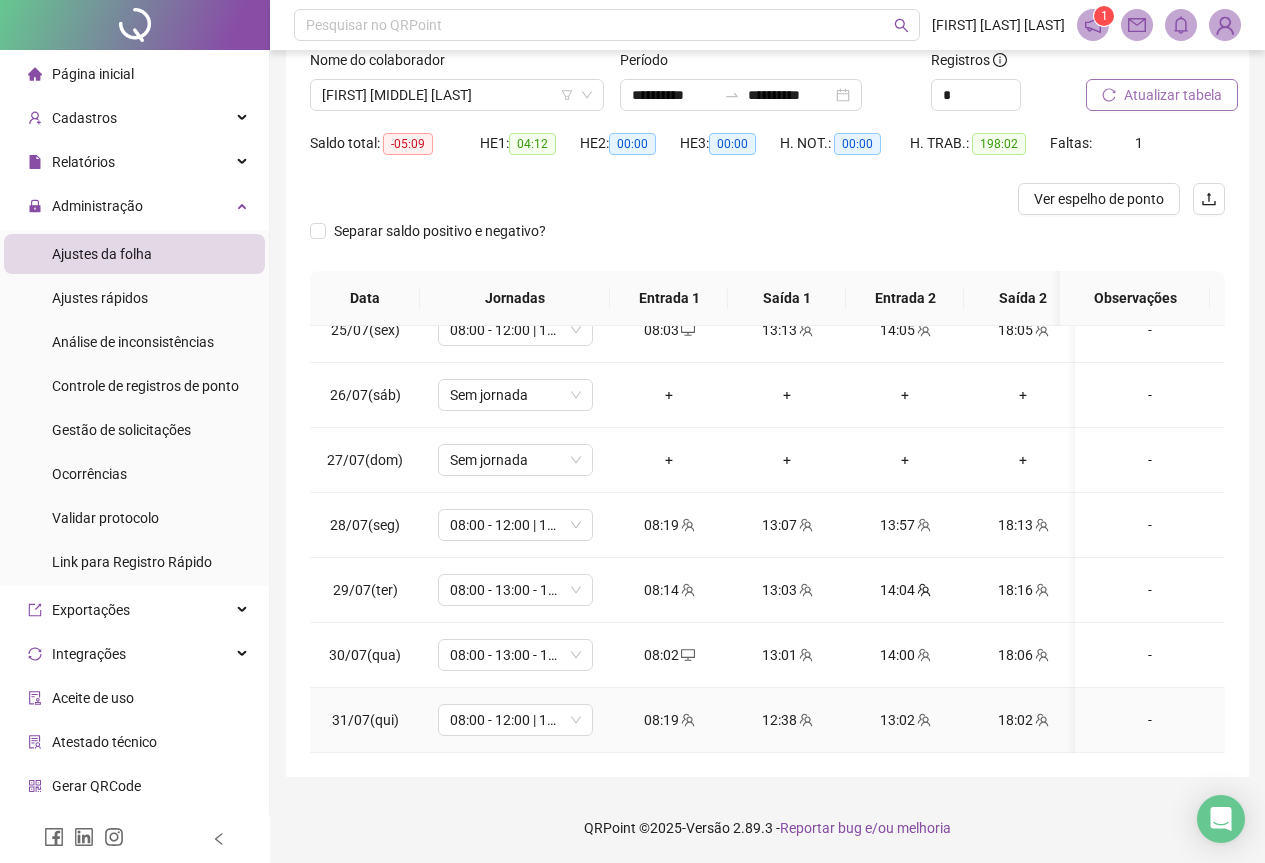click on "08:19" at bounding box center [669, 720] 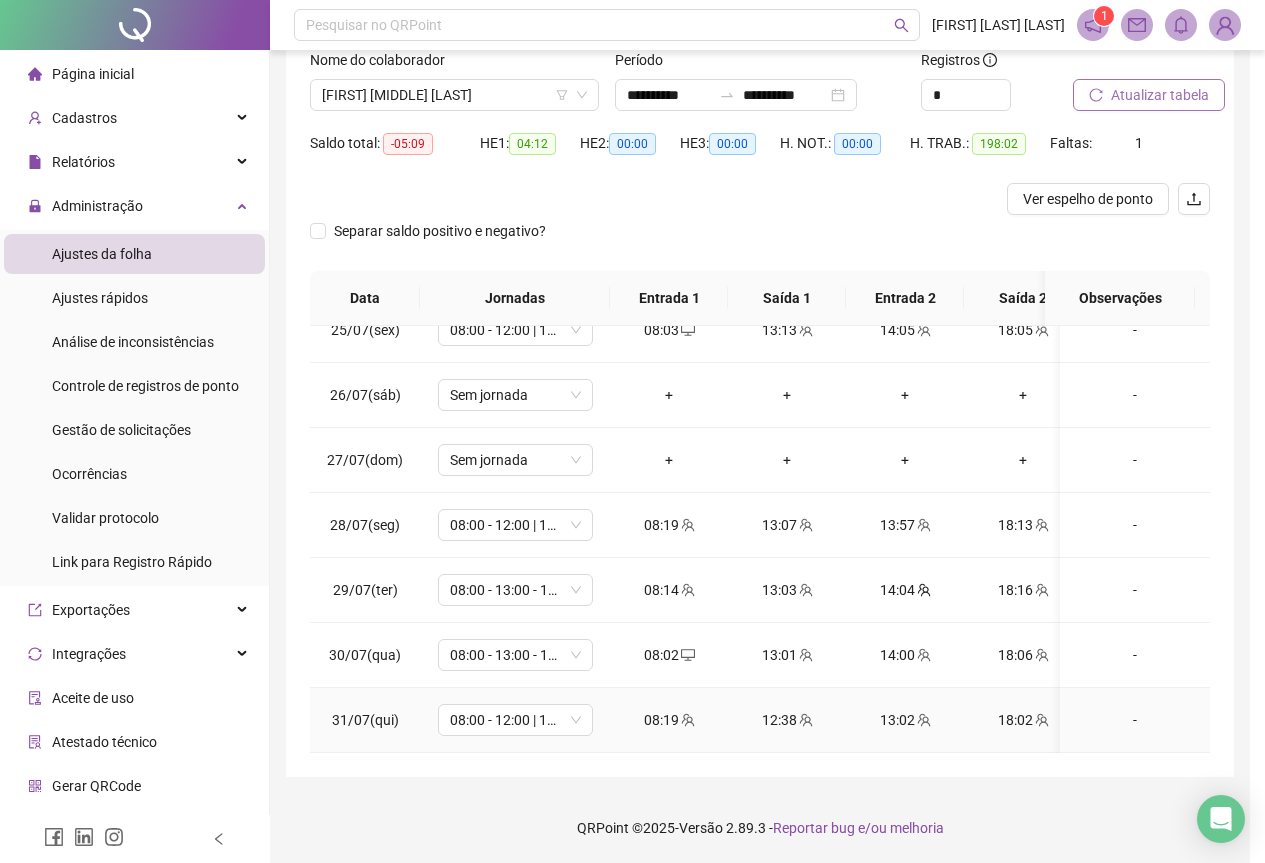 type on "**********" 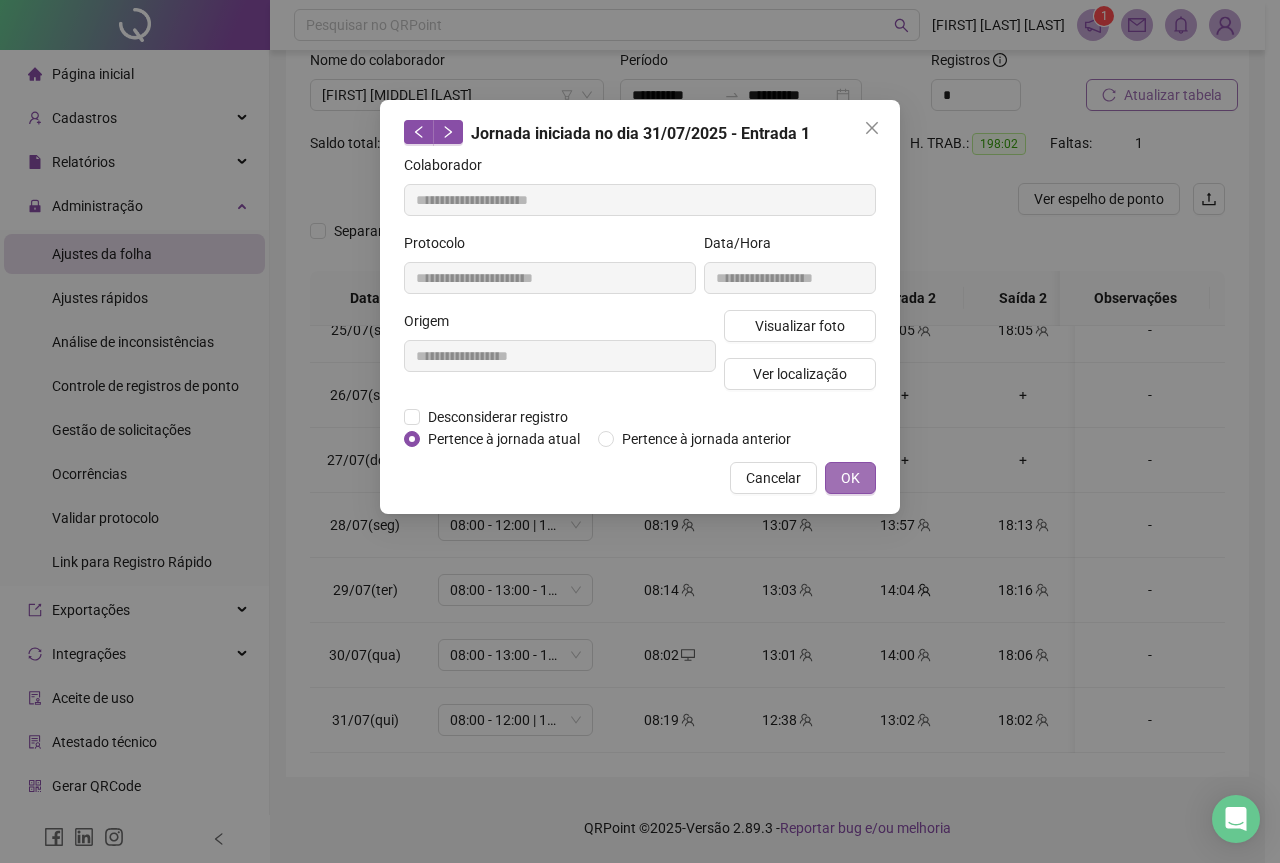 click on "OK" at bounding box center [850, 478] 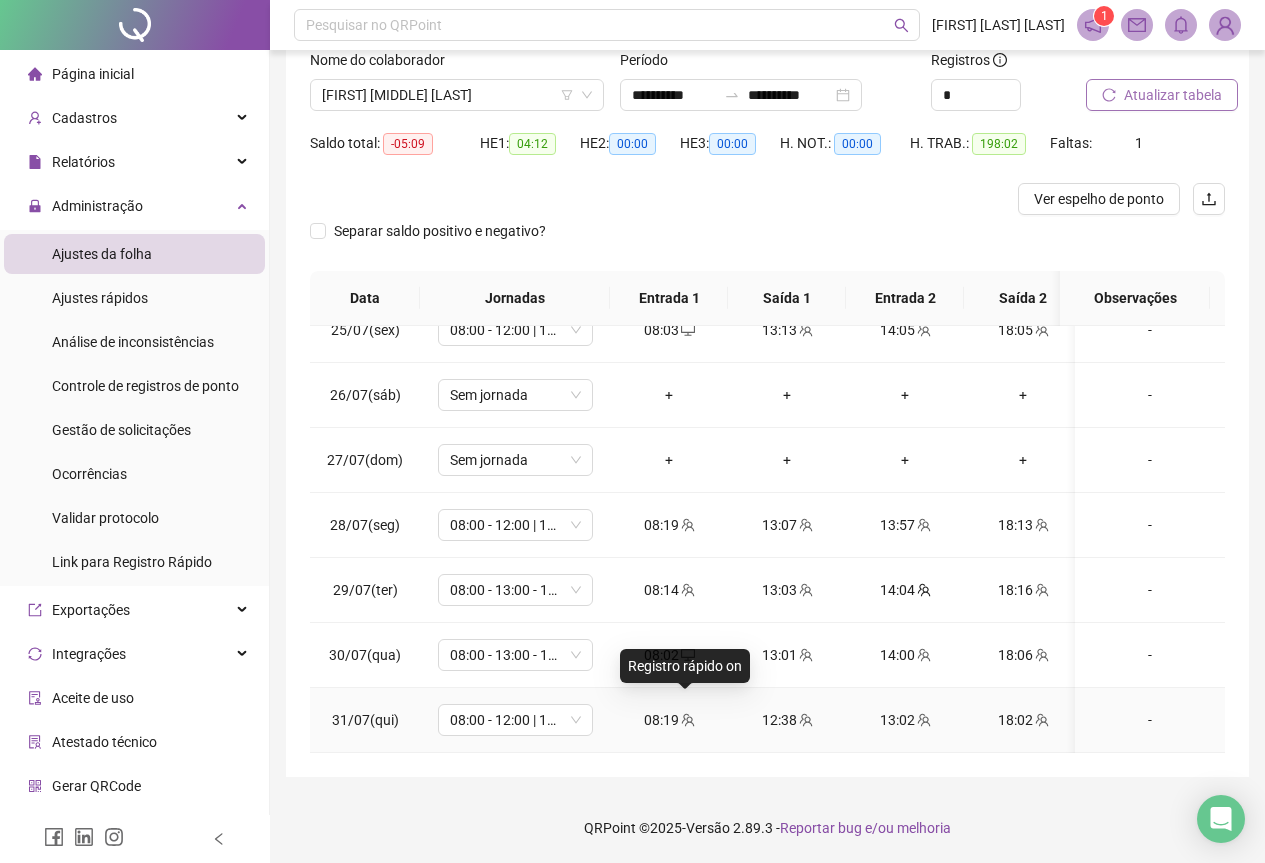 click 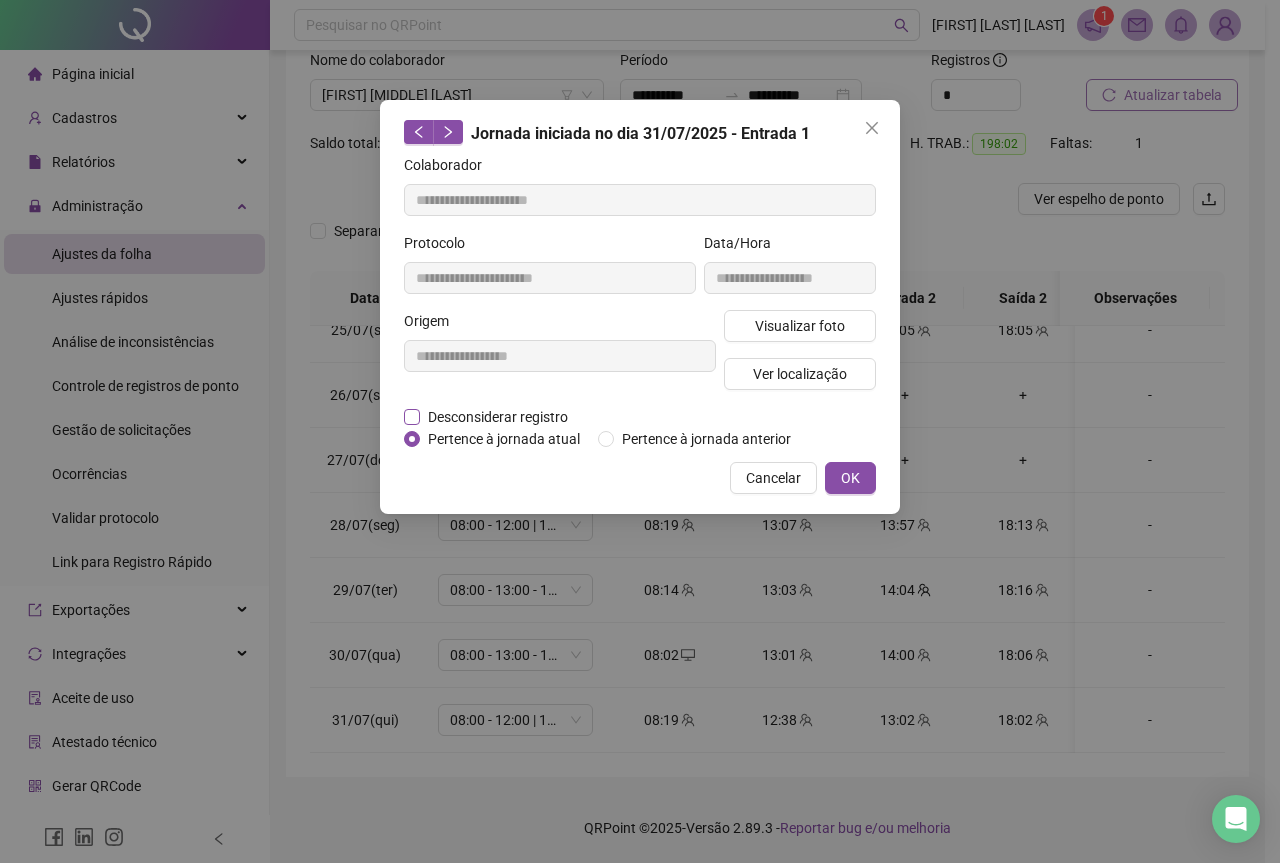 click on "Desconsiderar registro" at bounding box center [498, 417] 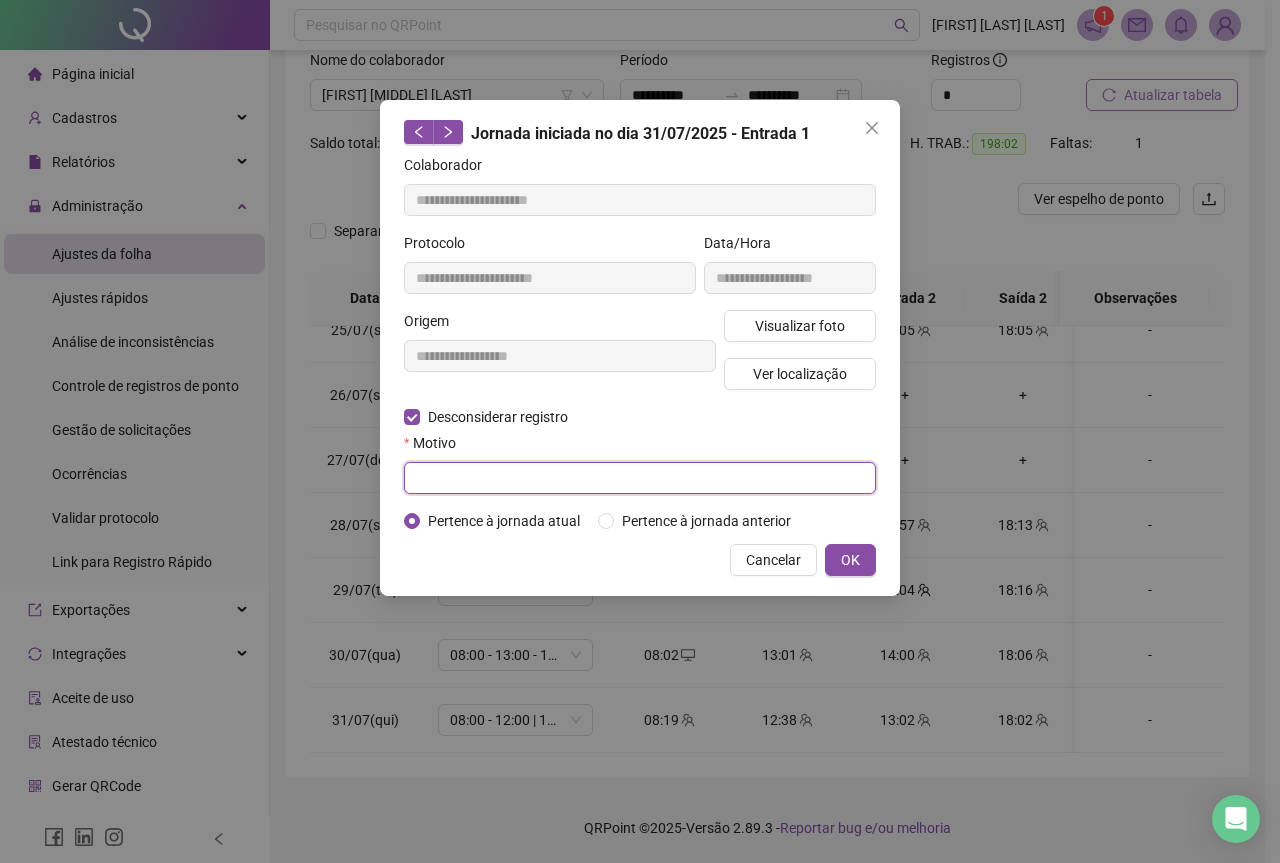 click at bounding box center (640, 478) 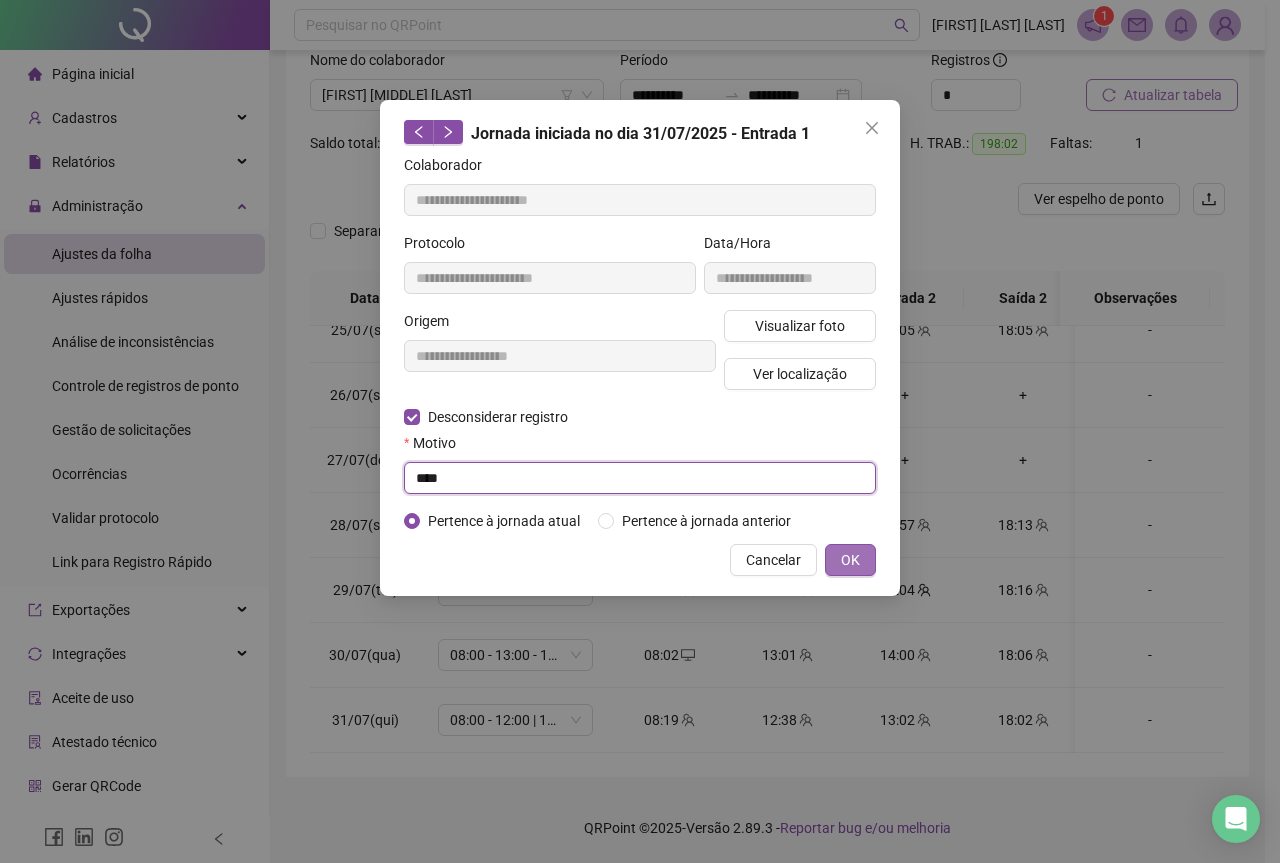 type on "****" 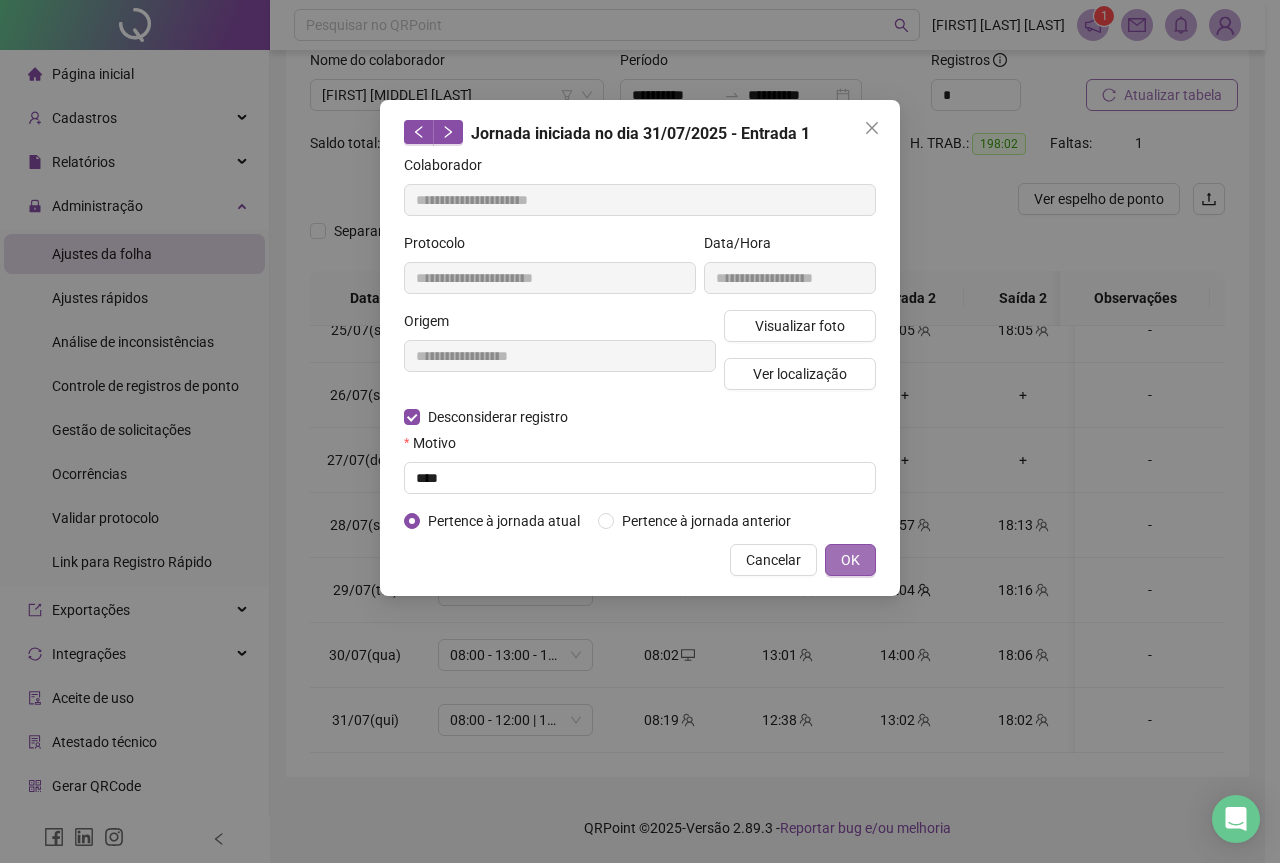 click on "OK" at bounding box center (850, 560) 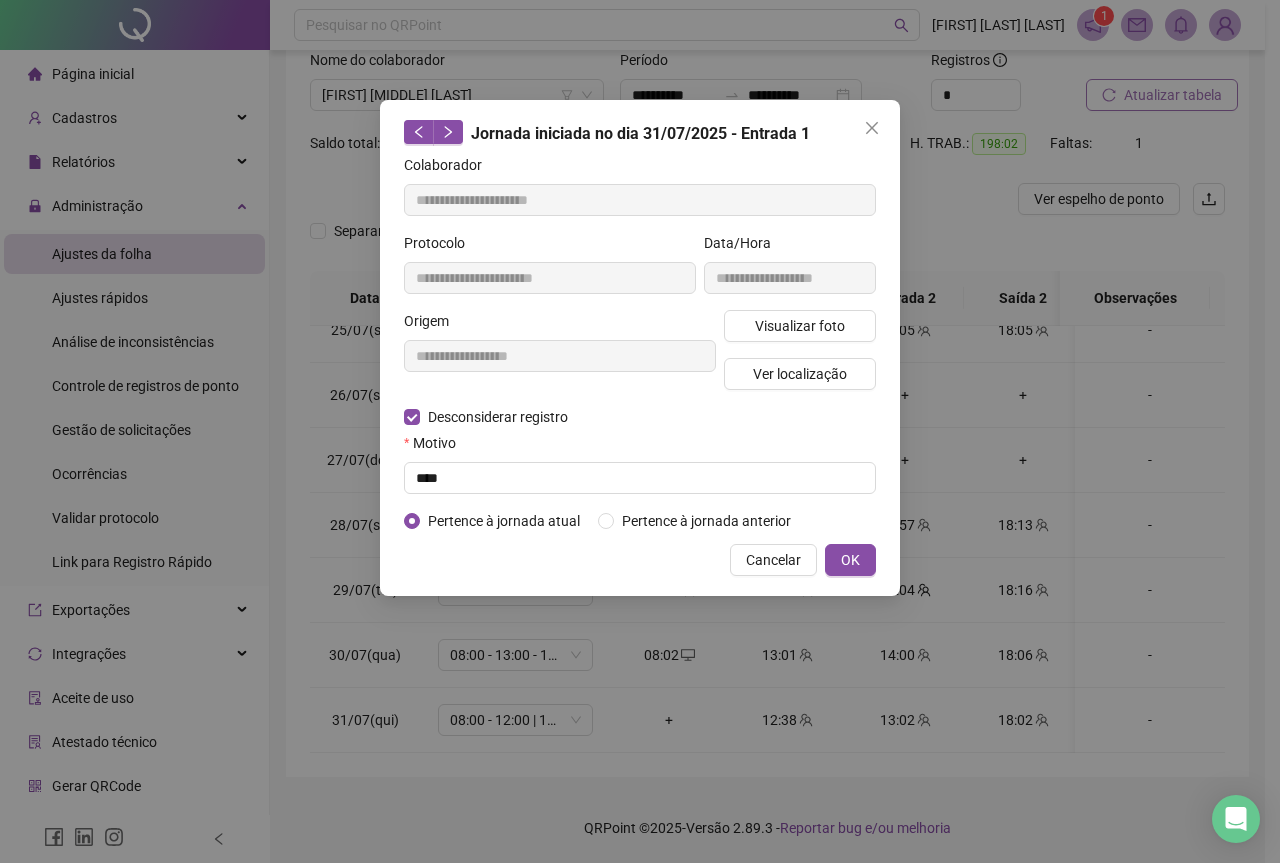 click on "**********" at bounding box center [640, 431] 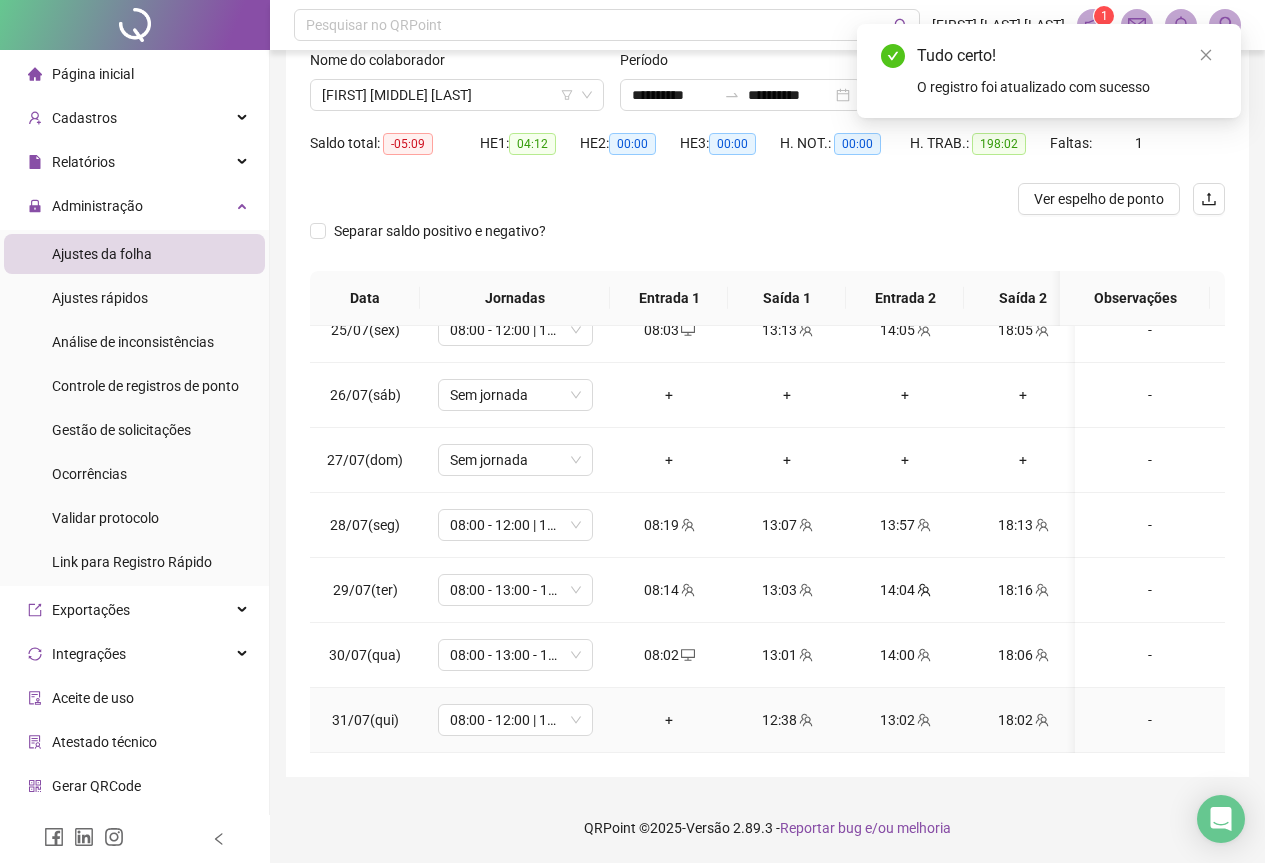 click on "+" at bounding box center [669, 720] 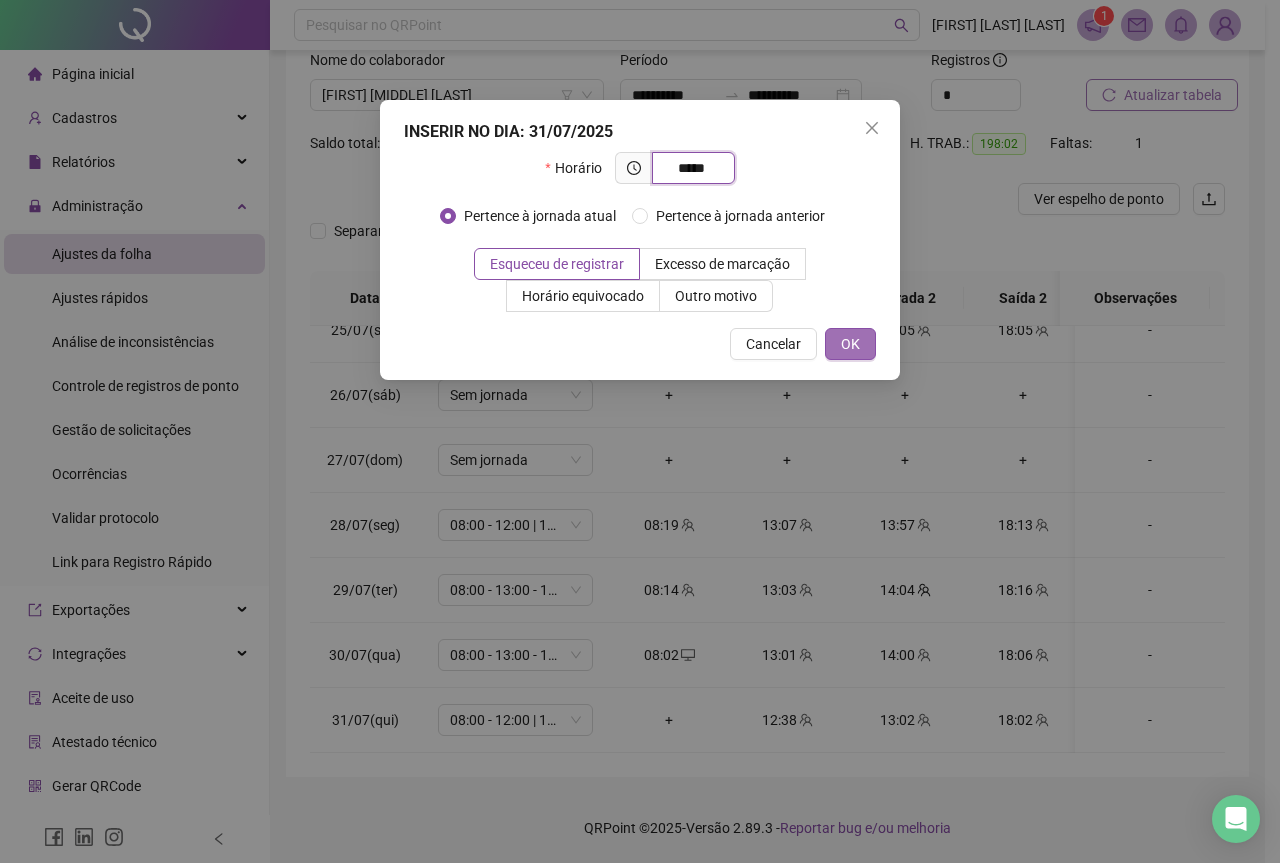 type on "*****" 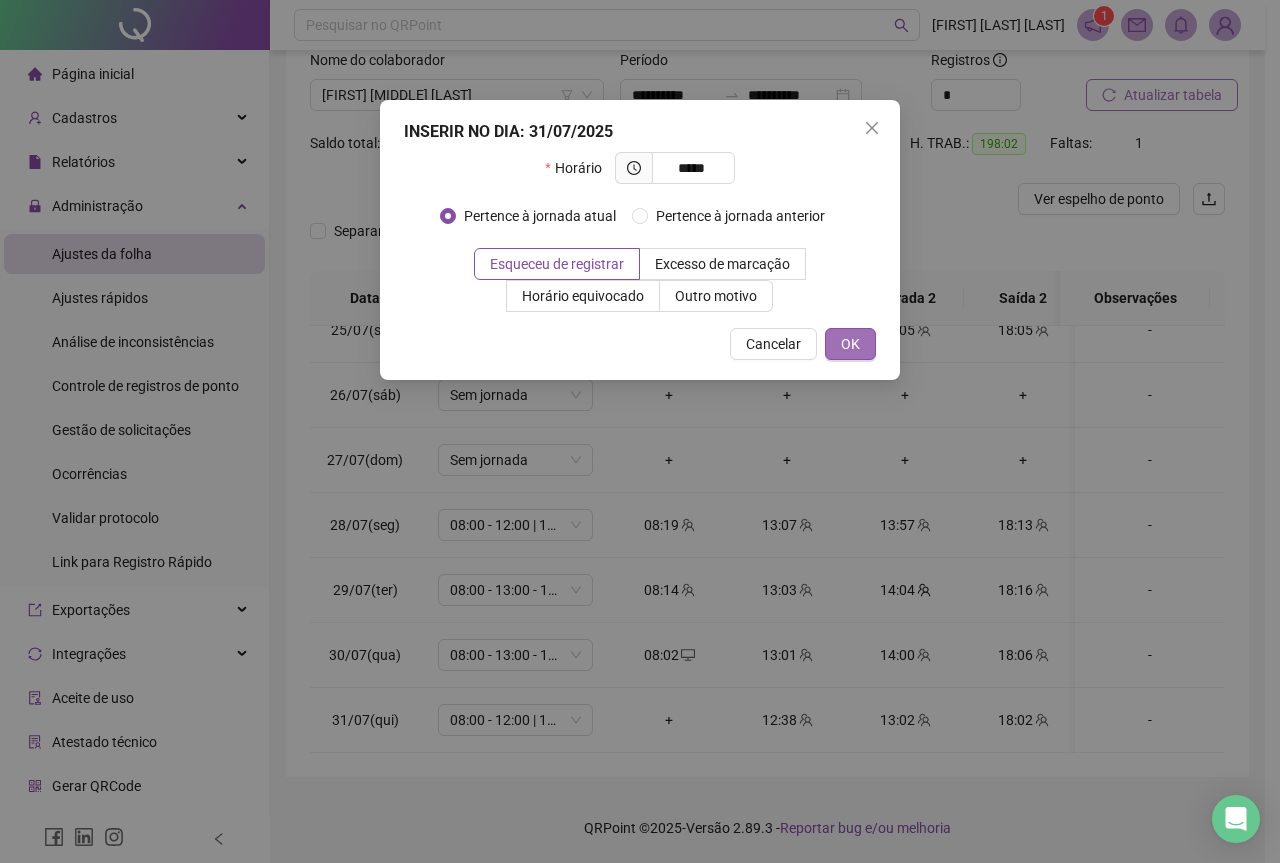 click on "OK" at bounding box center [850, 344] 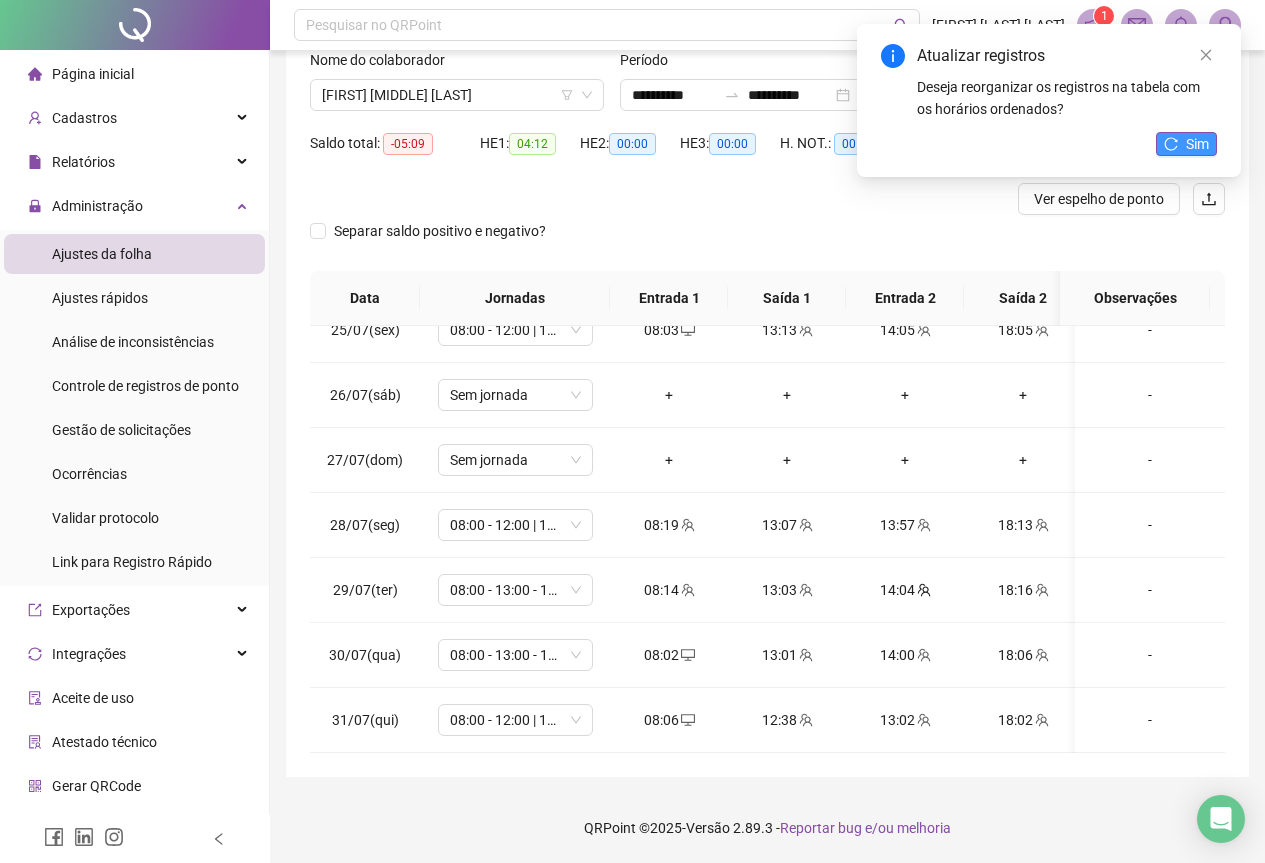 click 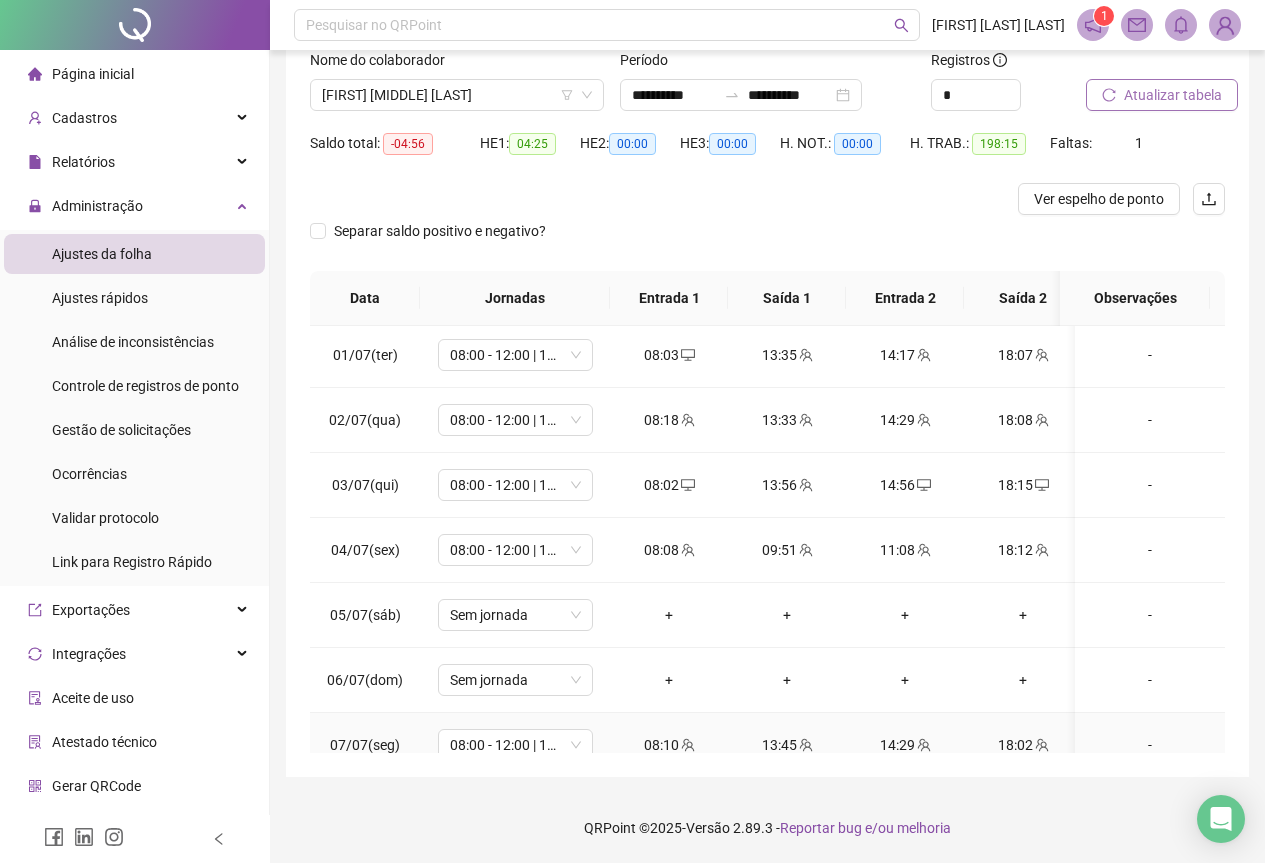 scroll, scrollTop: 0, scrollLeft: 0, axis: both 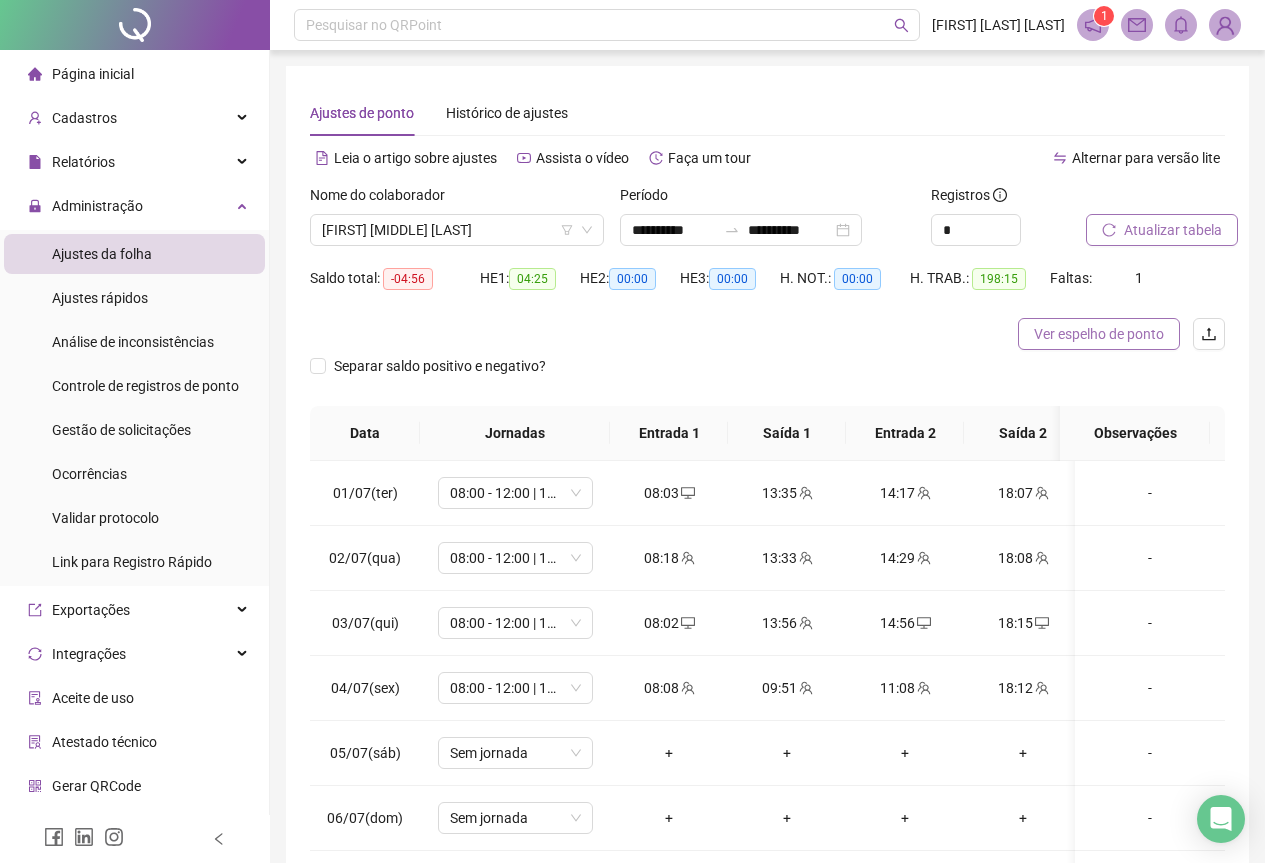 click on "Ver espelho de ponto" at bounding box center (1099, 334) 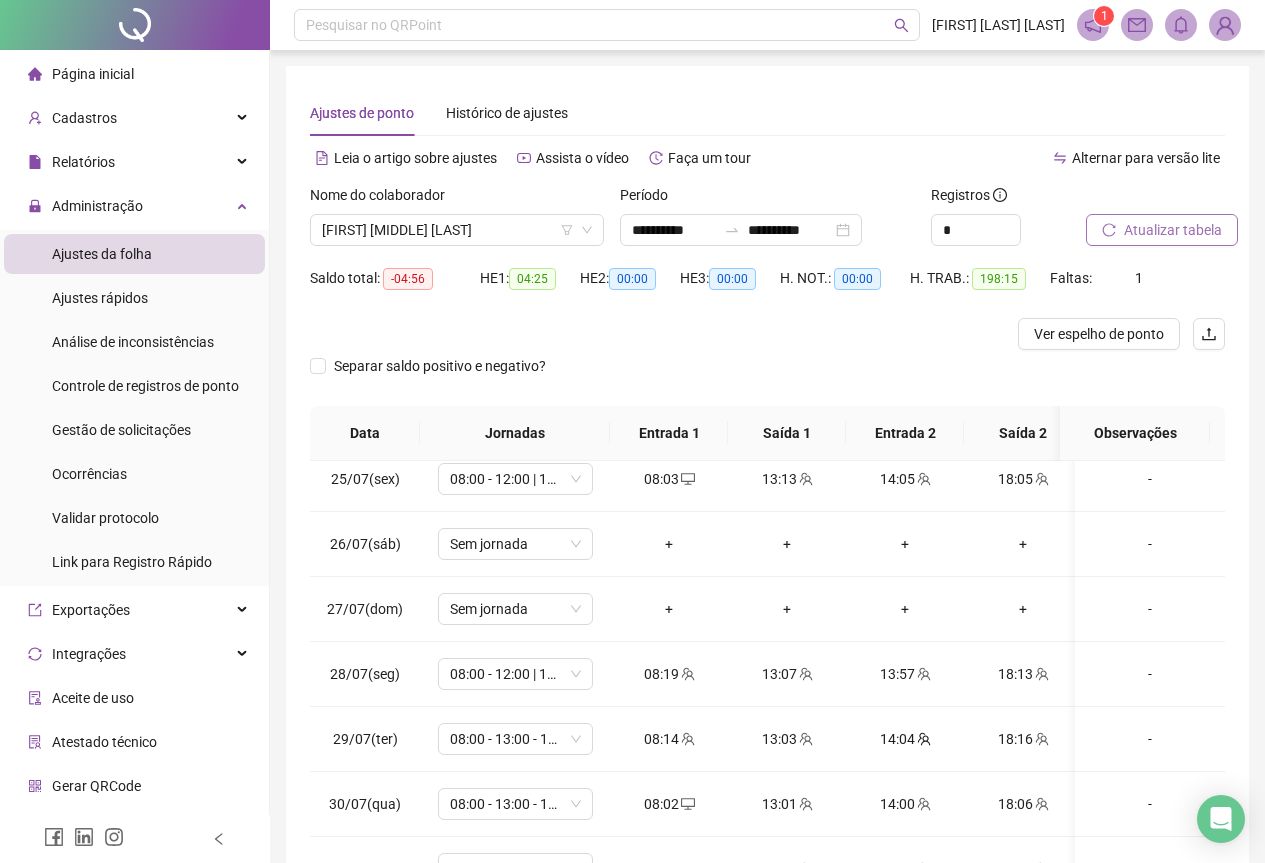 scroll, scrollTop: 1603, scrollLeft: 0, axis: vertical 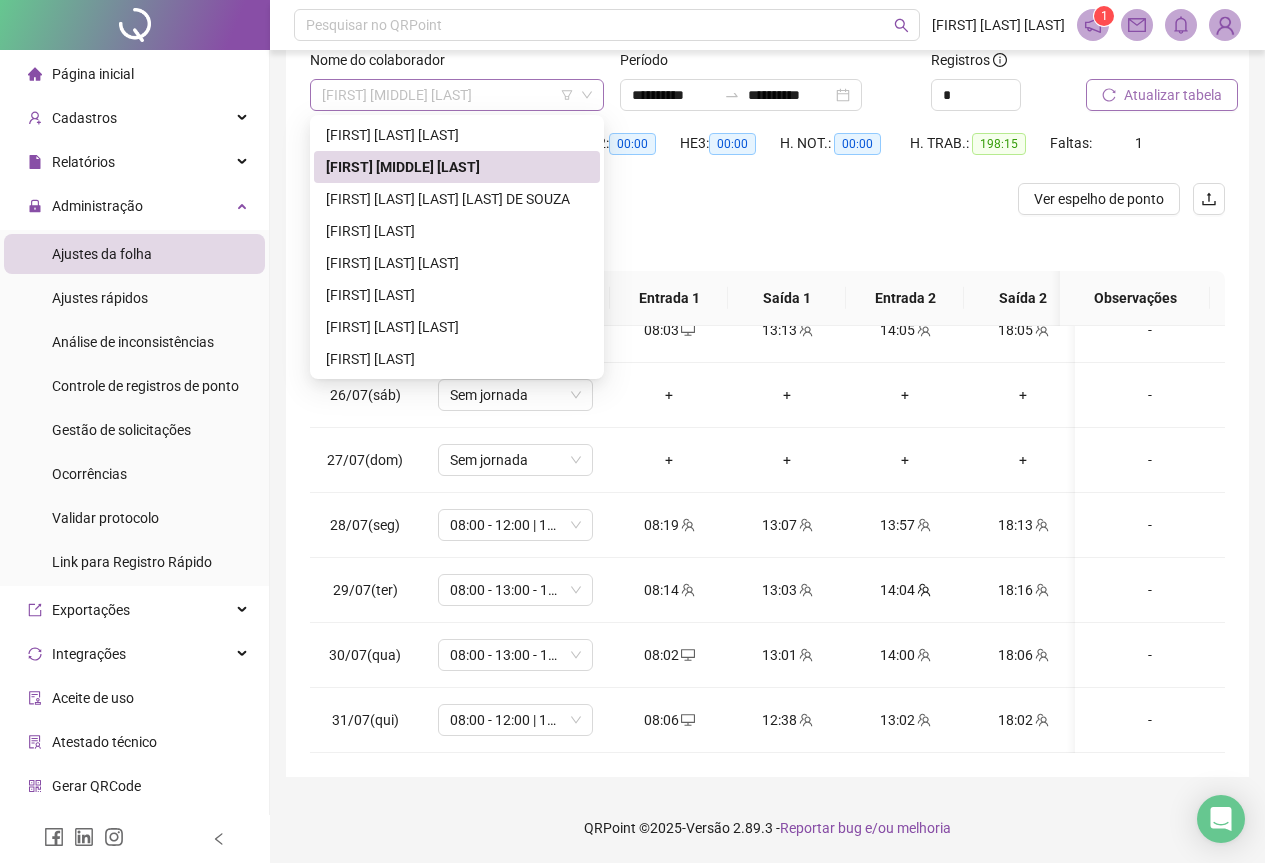 drag, startPoint x: 494, startPoint y: 97, endPoint x: 311, endPoint y: 100, distance: 183.02458 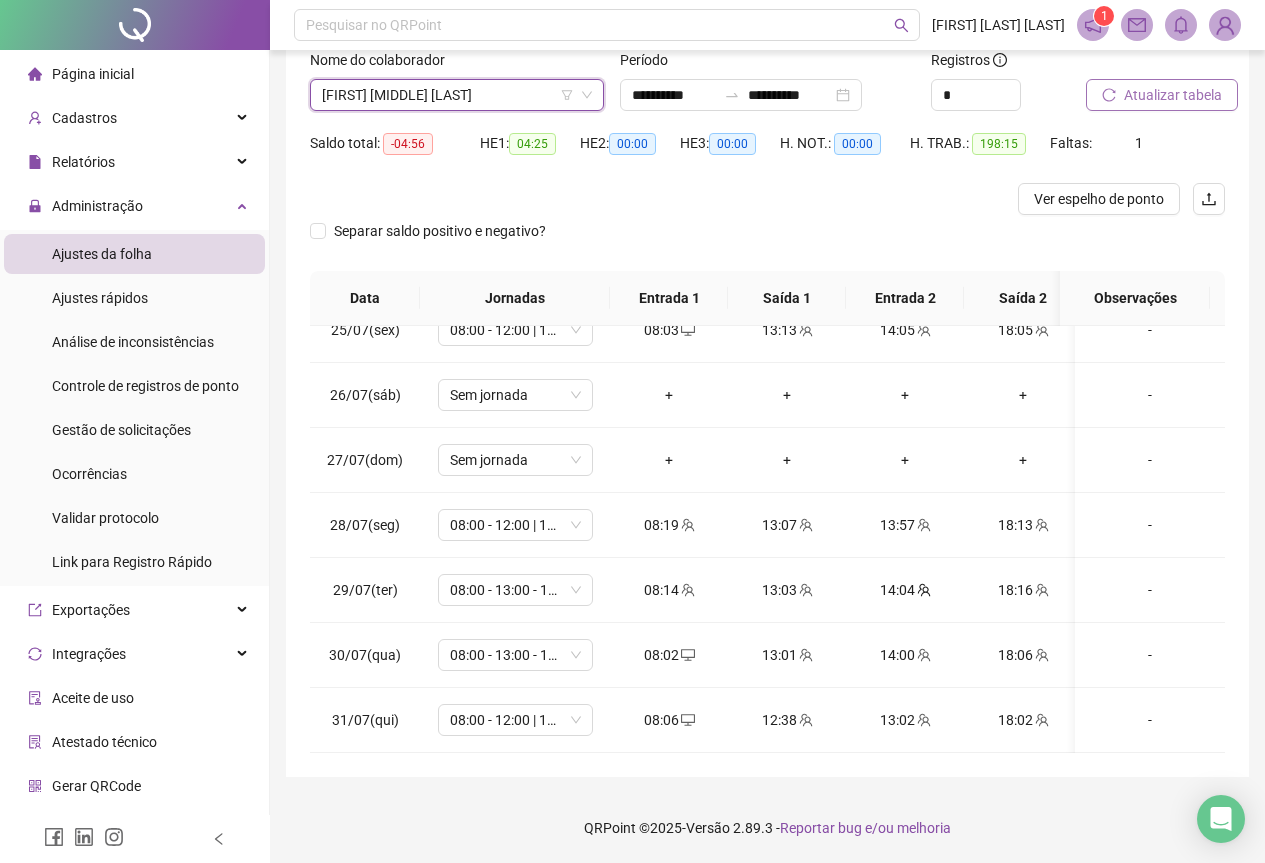 drag, startPoint x: 319, startPoint y: 90, endPoint x: 427, endPoint y: 91, distance: 108.00463 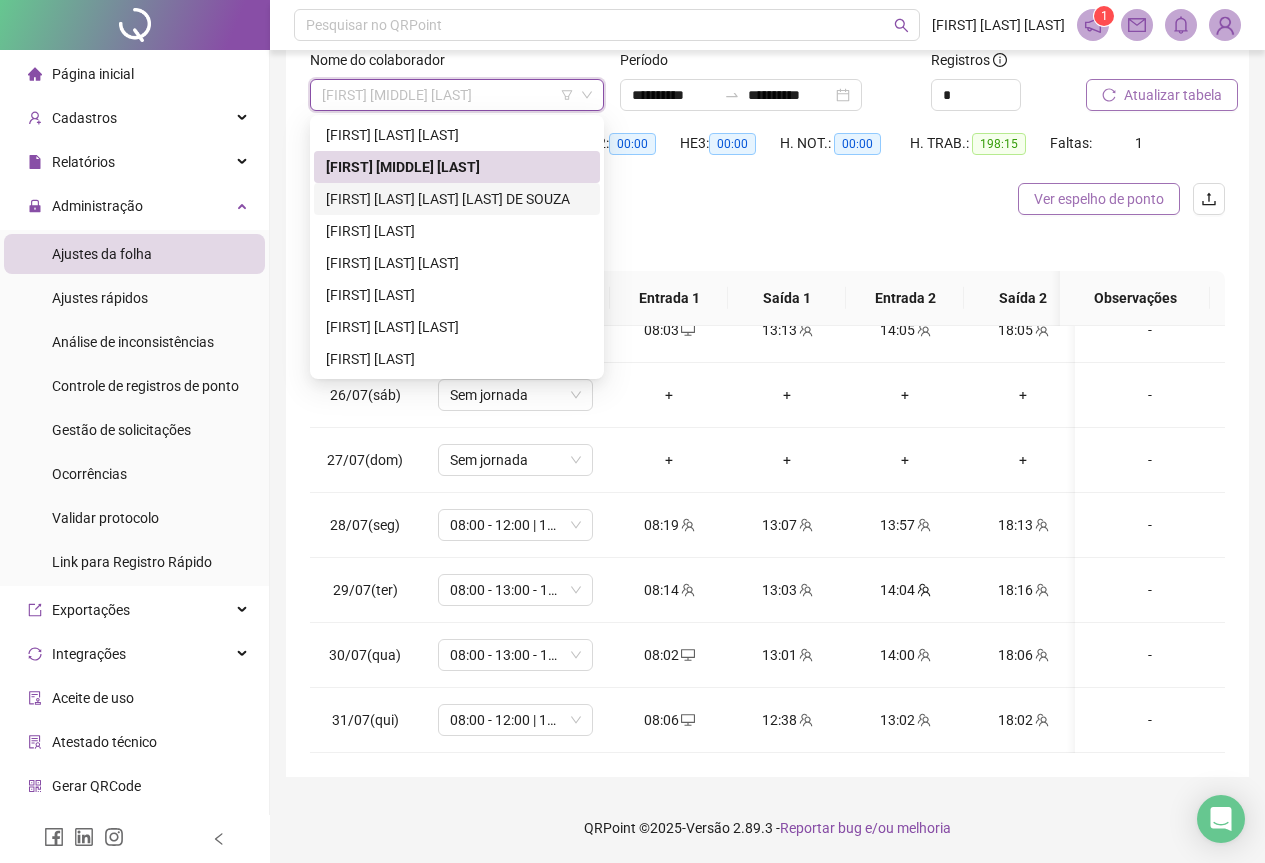 click on "Ver espelho de ponto" at bounding box center [1099, 199] 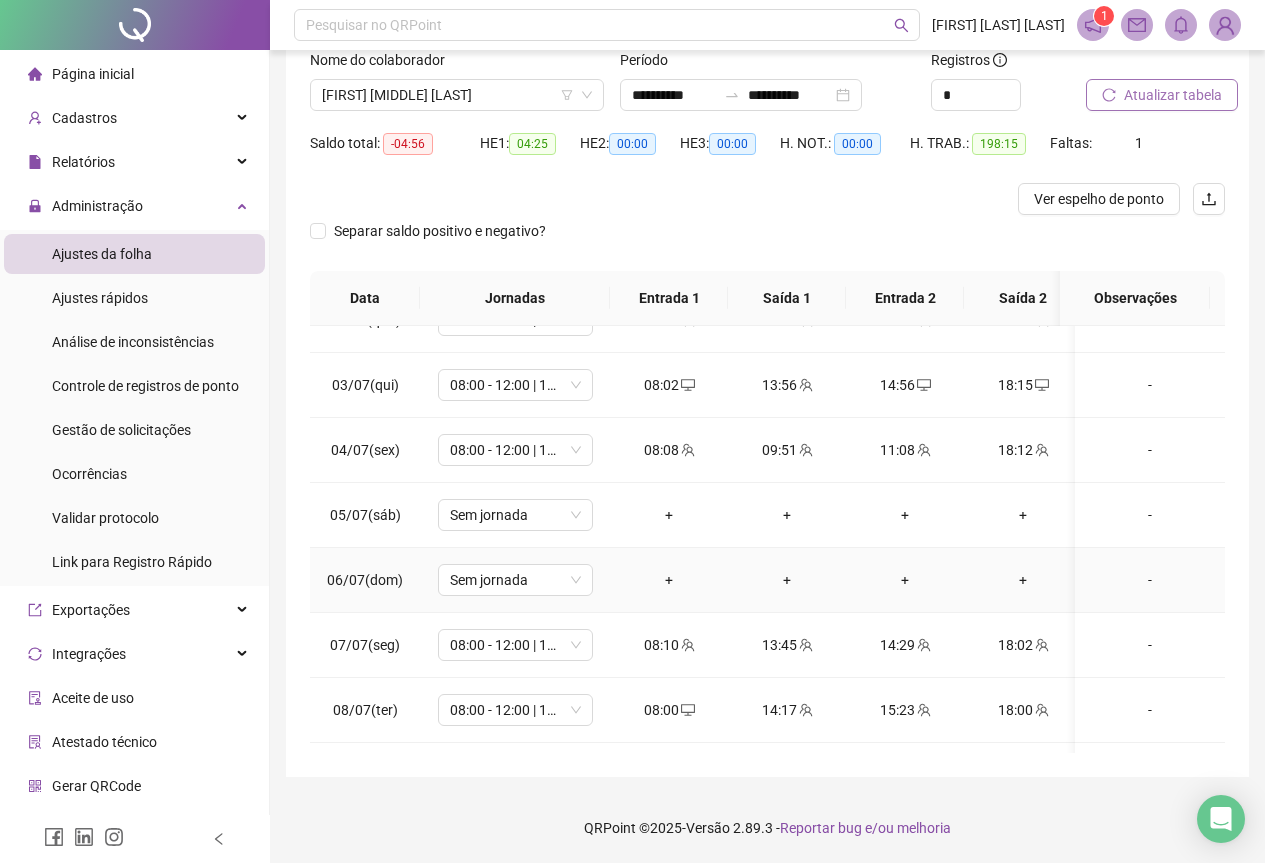 scroll, scrollTop: 0, scrollLeft: 0, axis: both 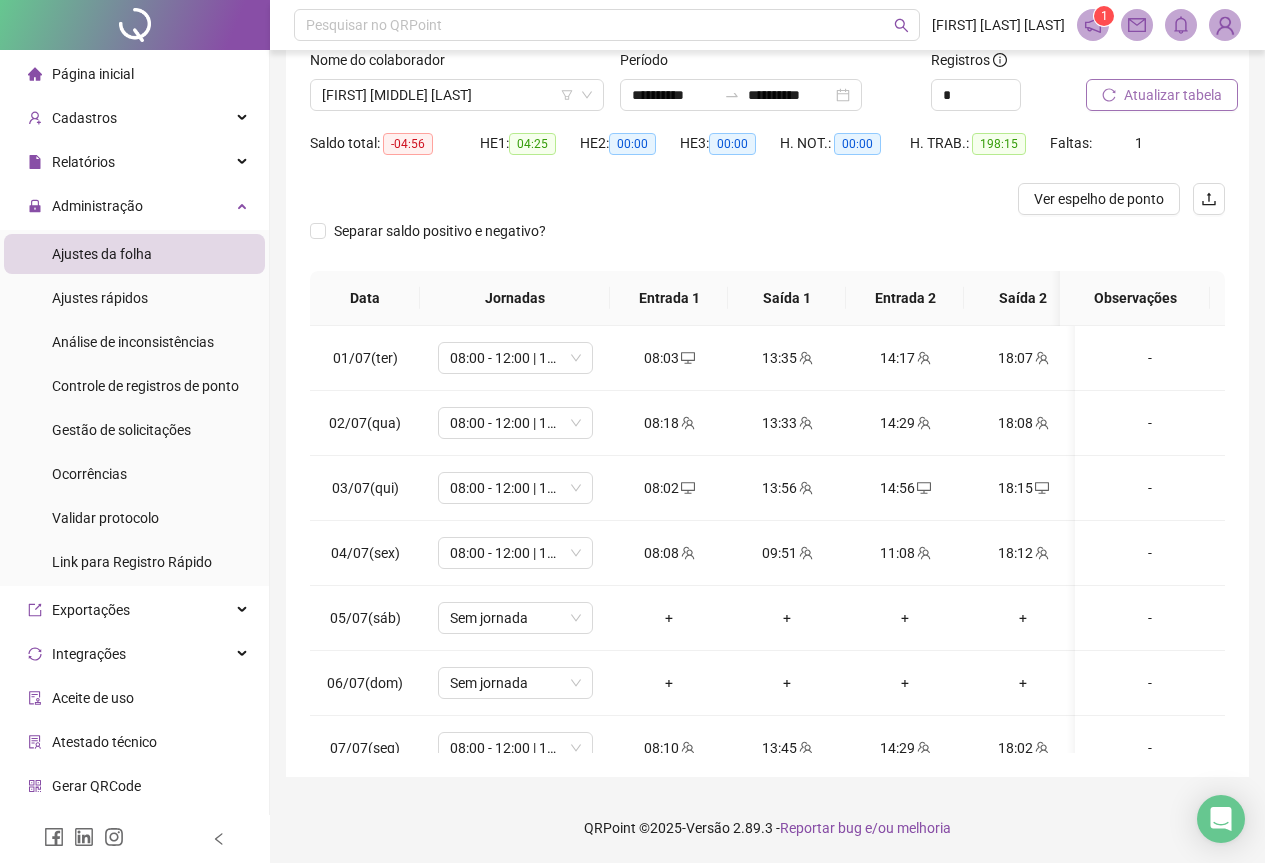 click at bounding box center (653, 199) 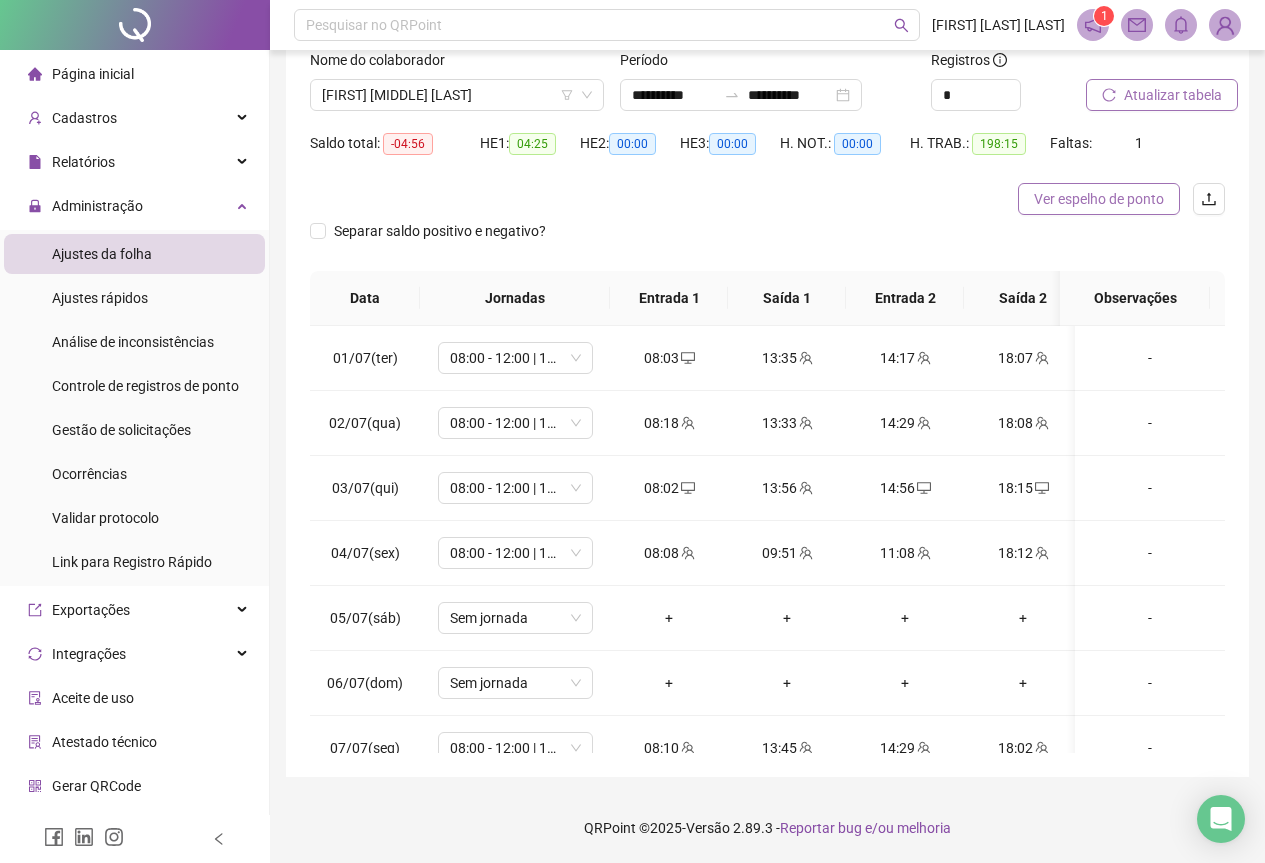 click on "Ver espelho de ponto" at bounding box center [1099, 199] 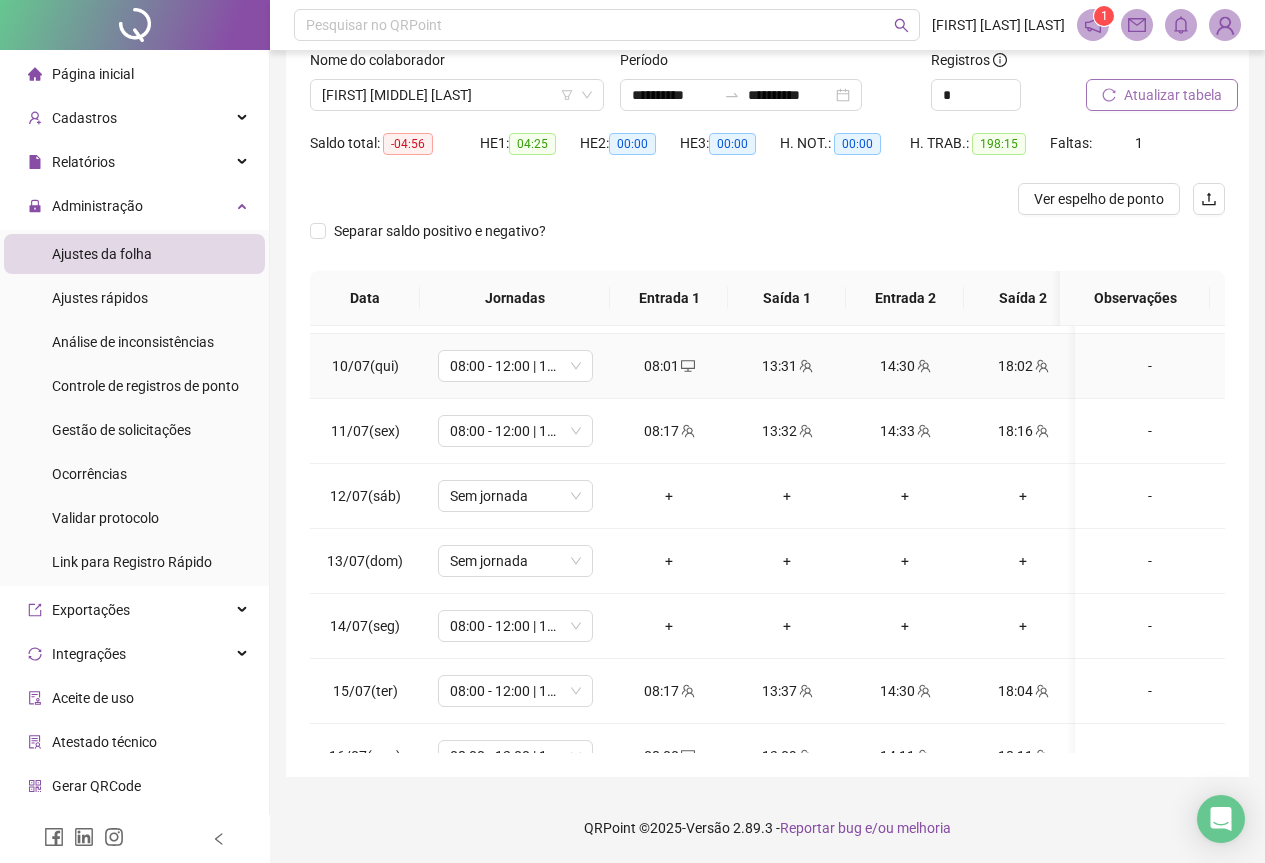 scroll, scrollTop: 600, scrollLeft: 0, axis: vertical 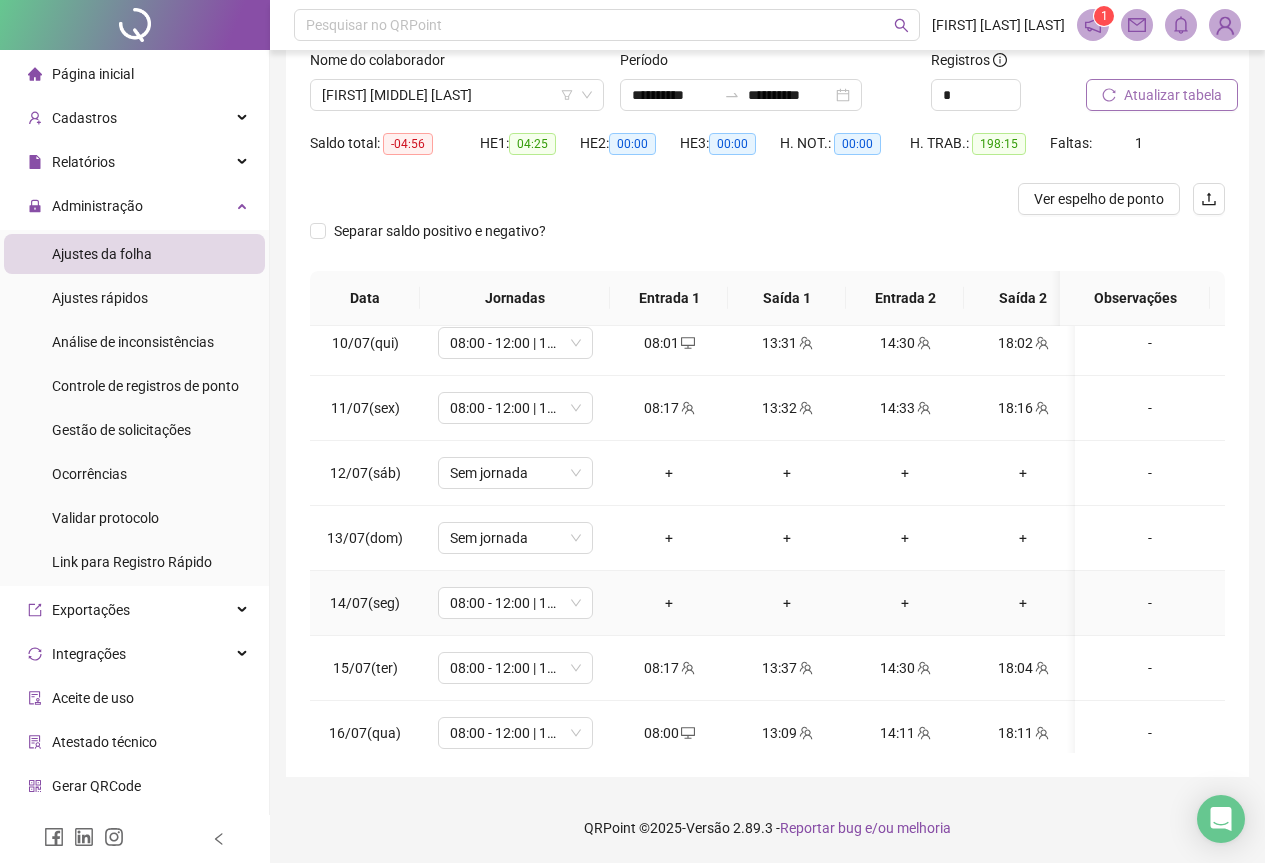 click on "+" at bounding box center [905, 603] 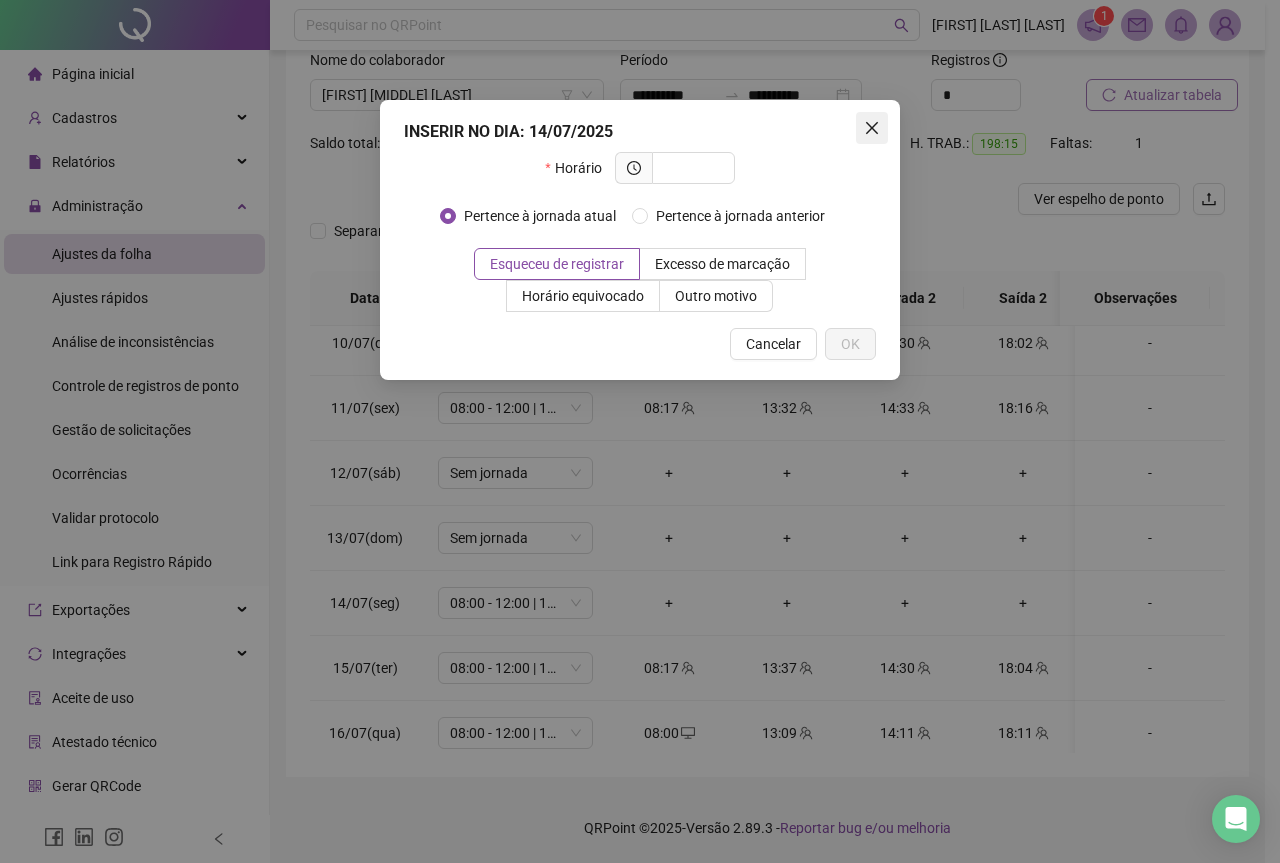 click at bounding box center (872, 128) 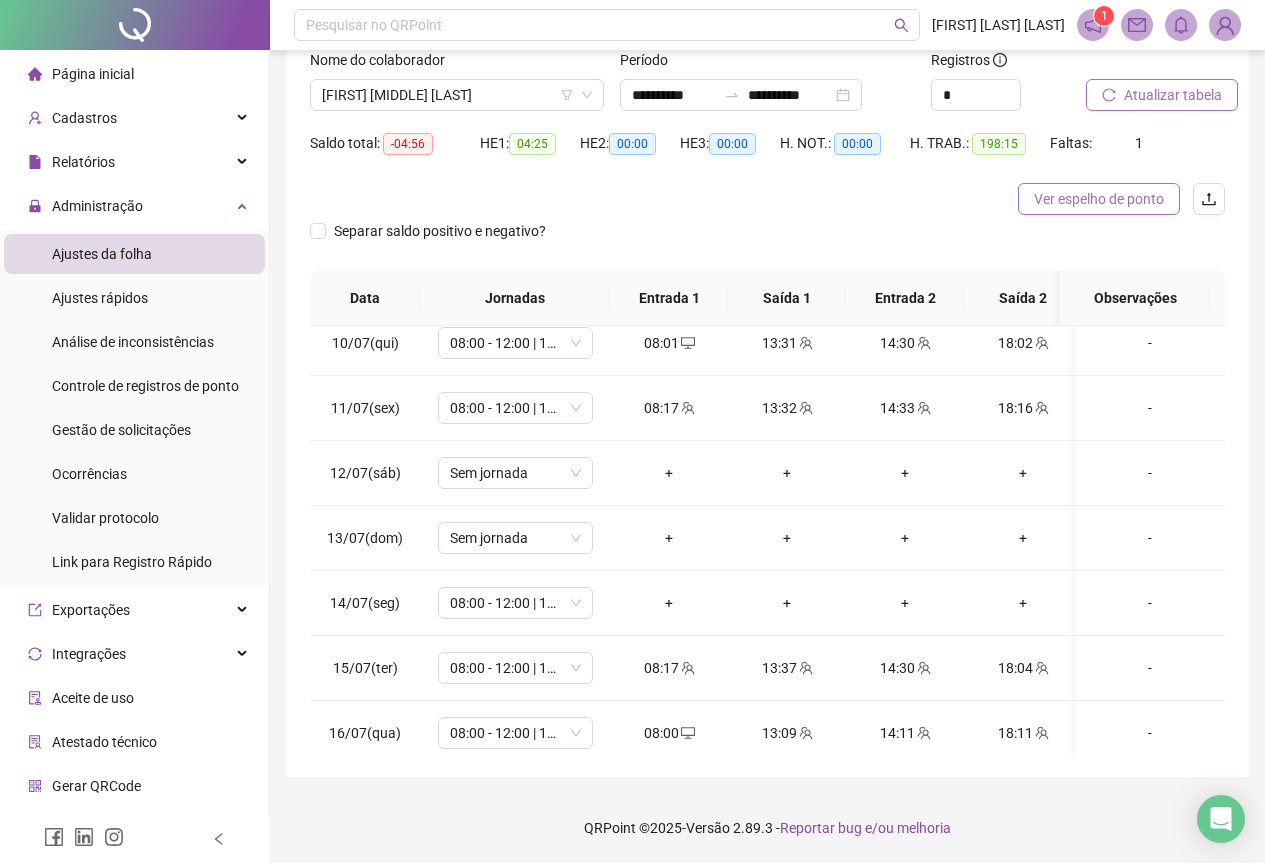 click on "Ver espelho de ponto" at bounding box center (1099, 199) 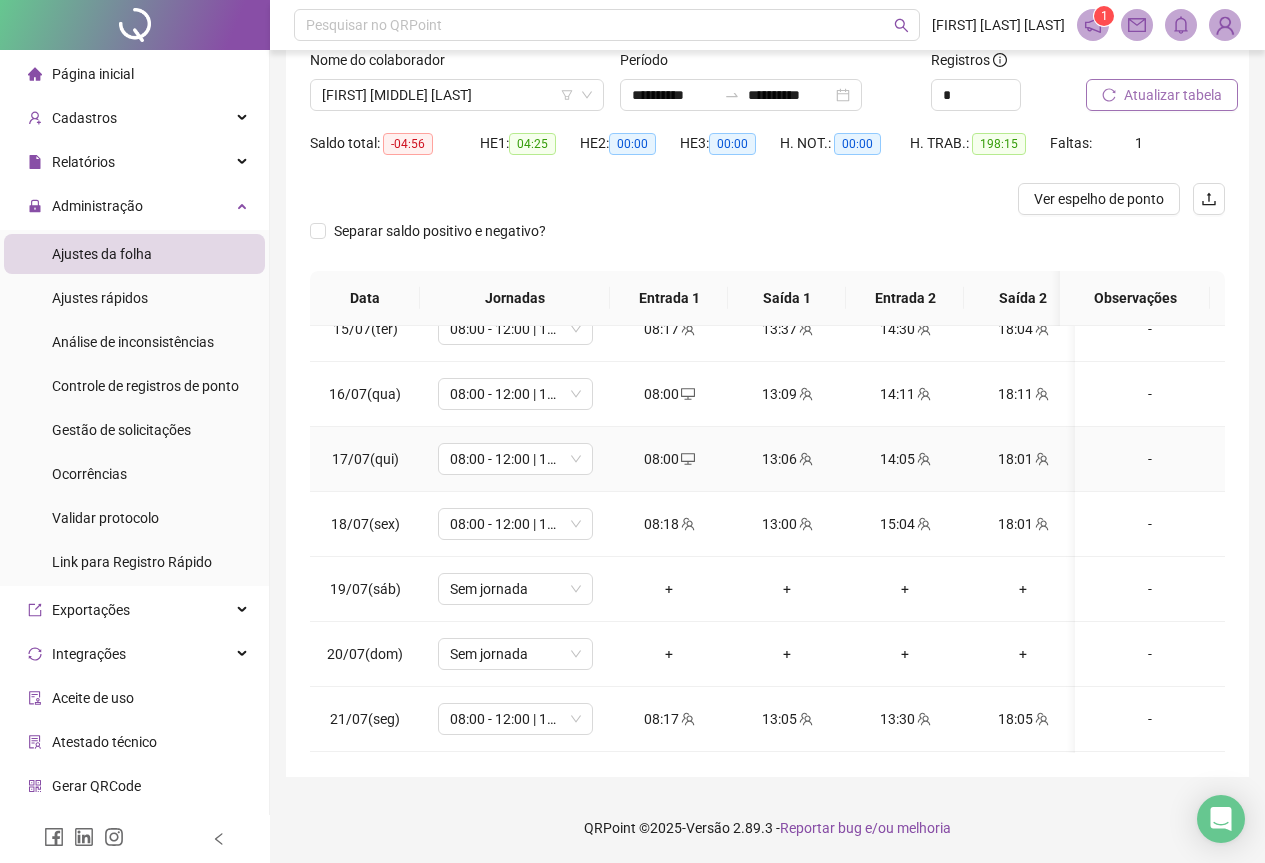 scroll, scrollTop: 1000, scrollLeft: 0, axis: vertical 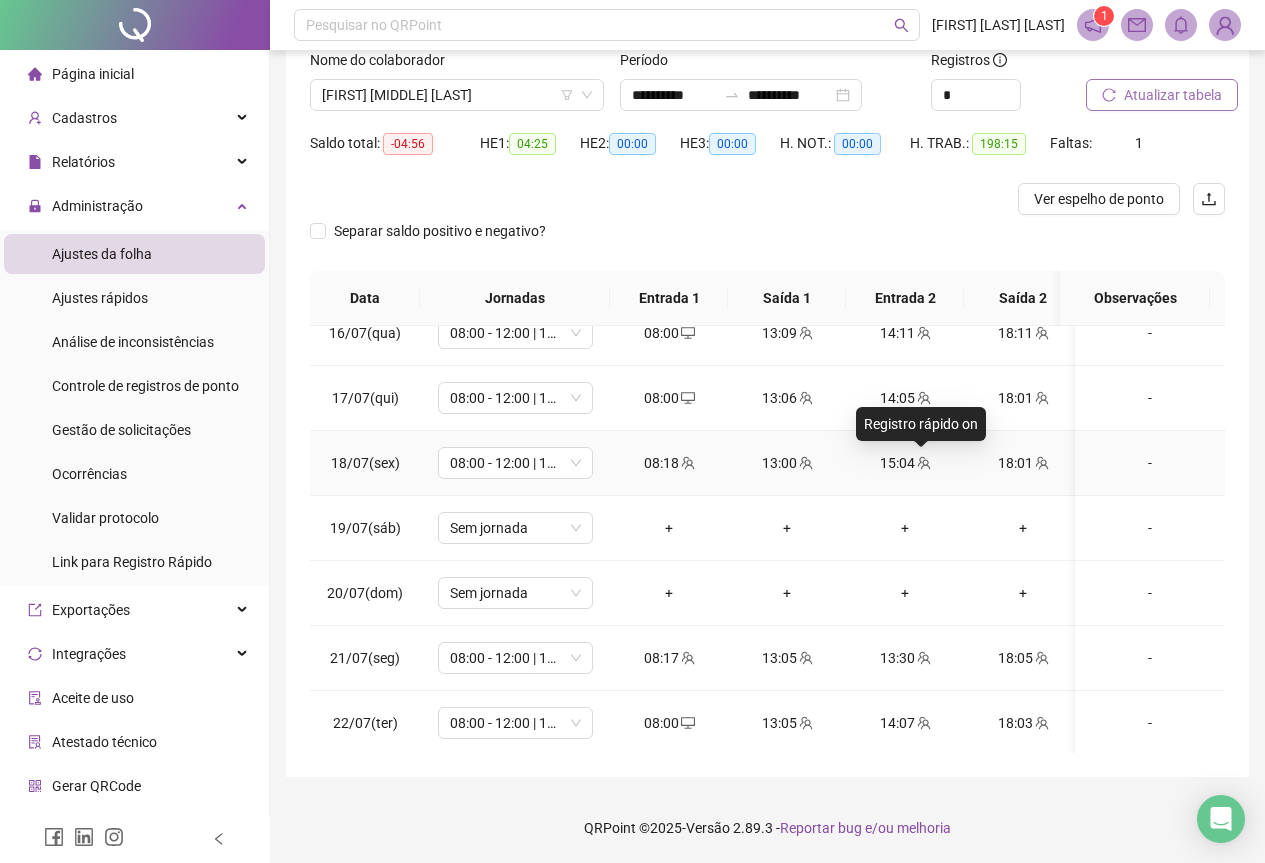 click 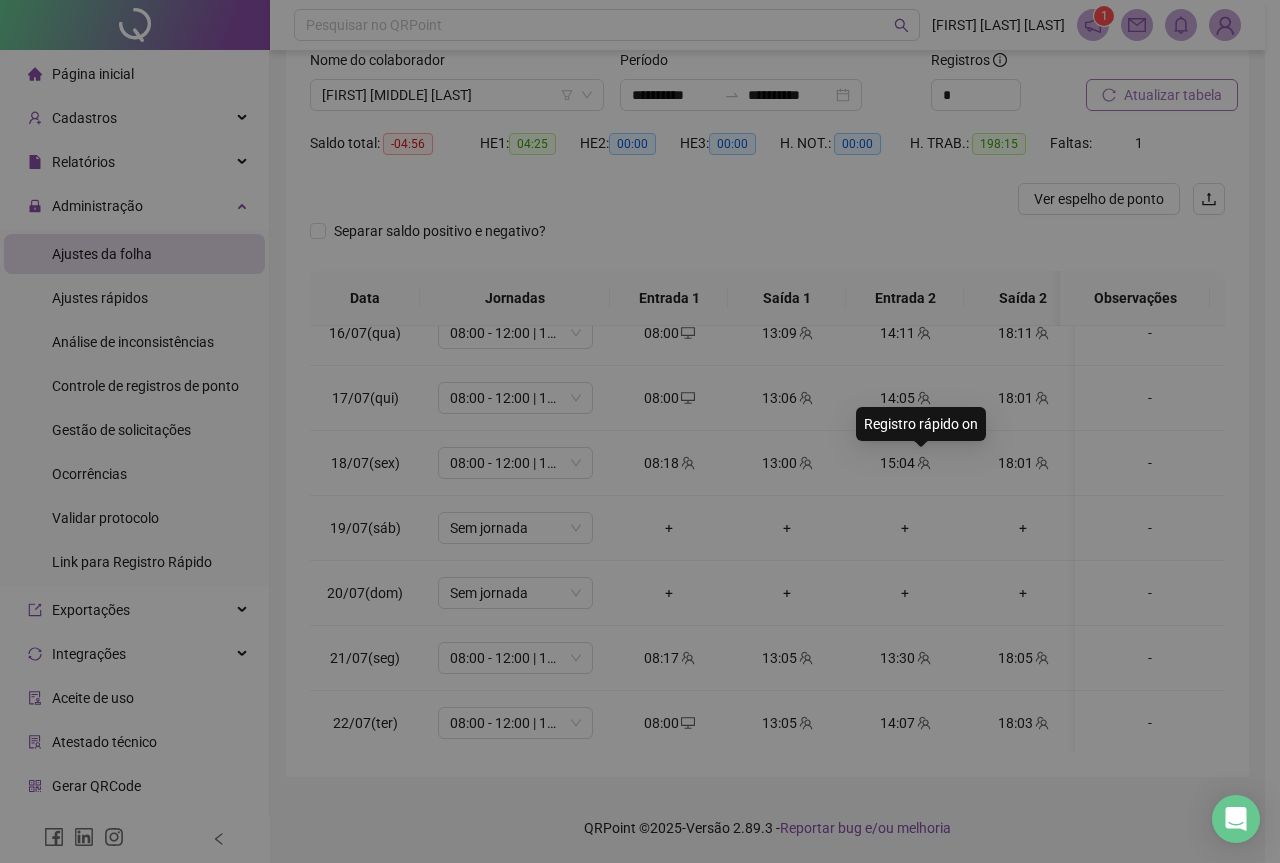 type on "**********" 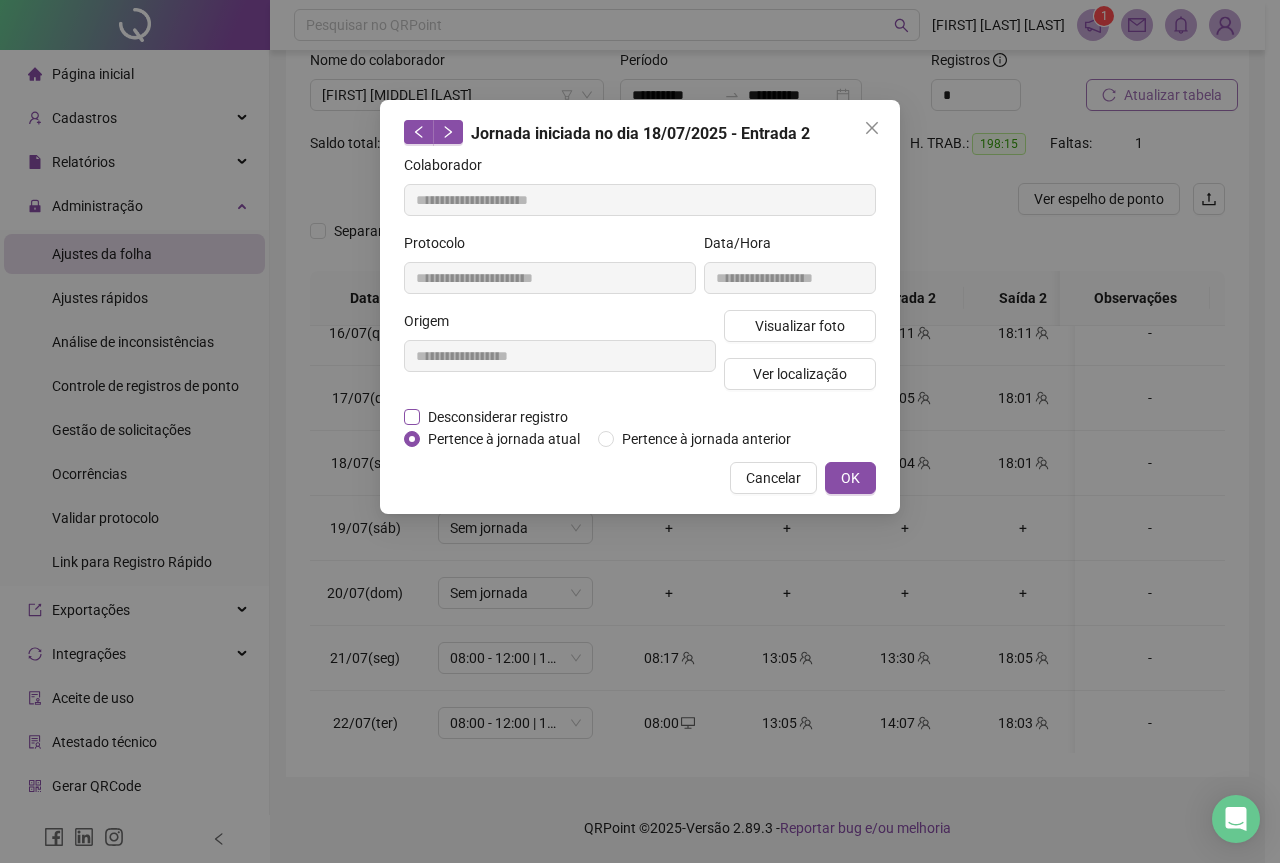 click on "Desconsiderar registro" at bounding box center [498, 417] 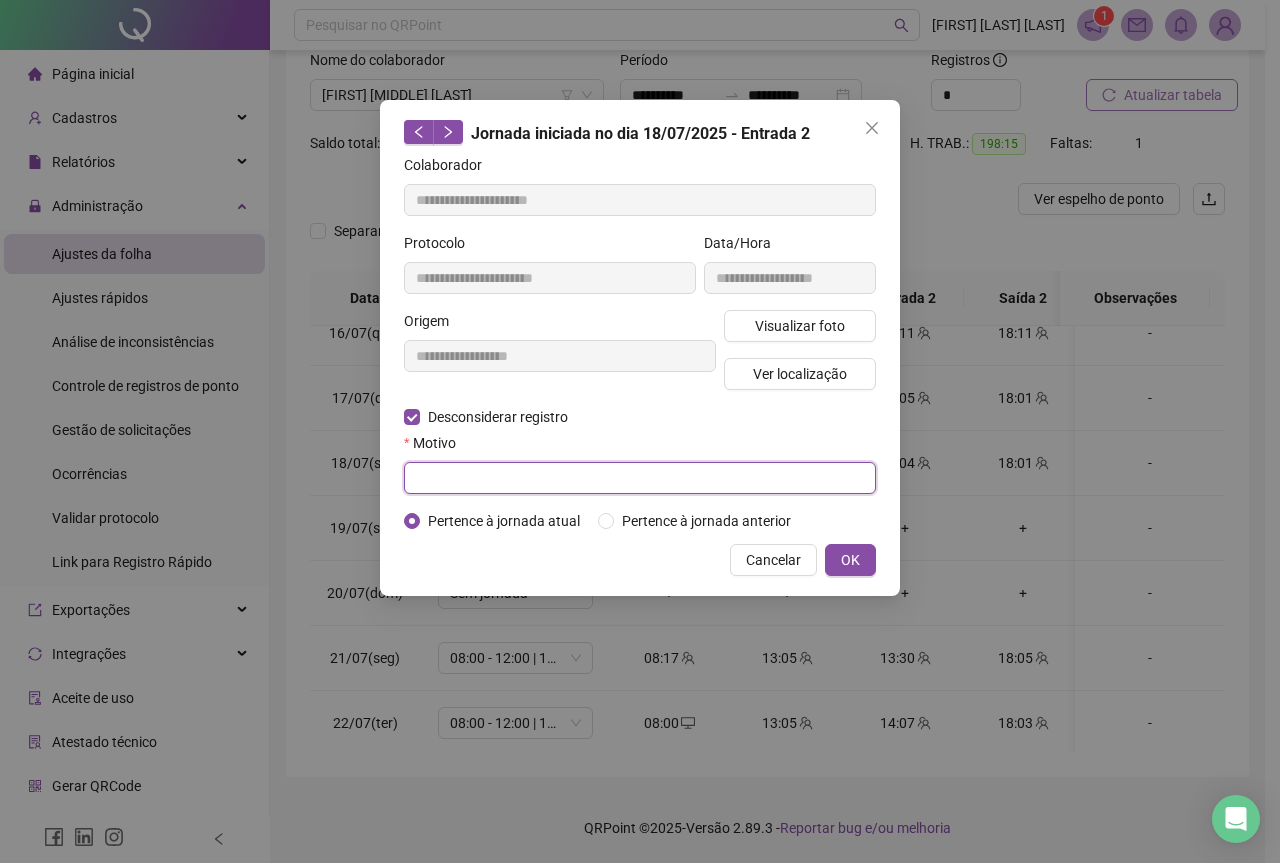 click at bounding box center [640, 478] 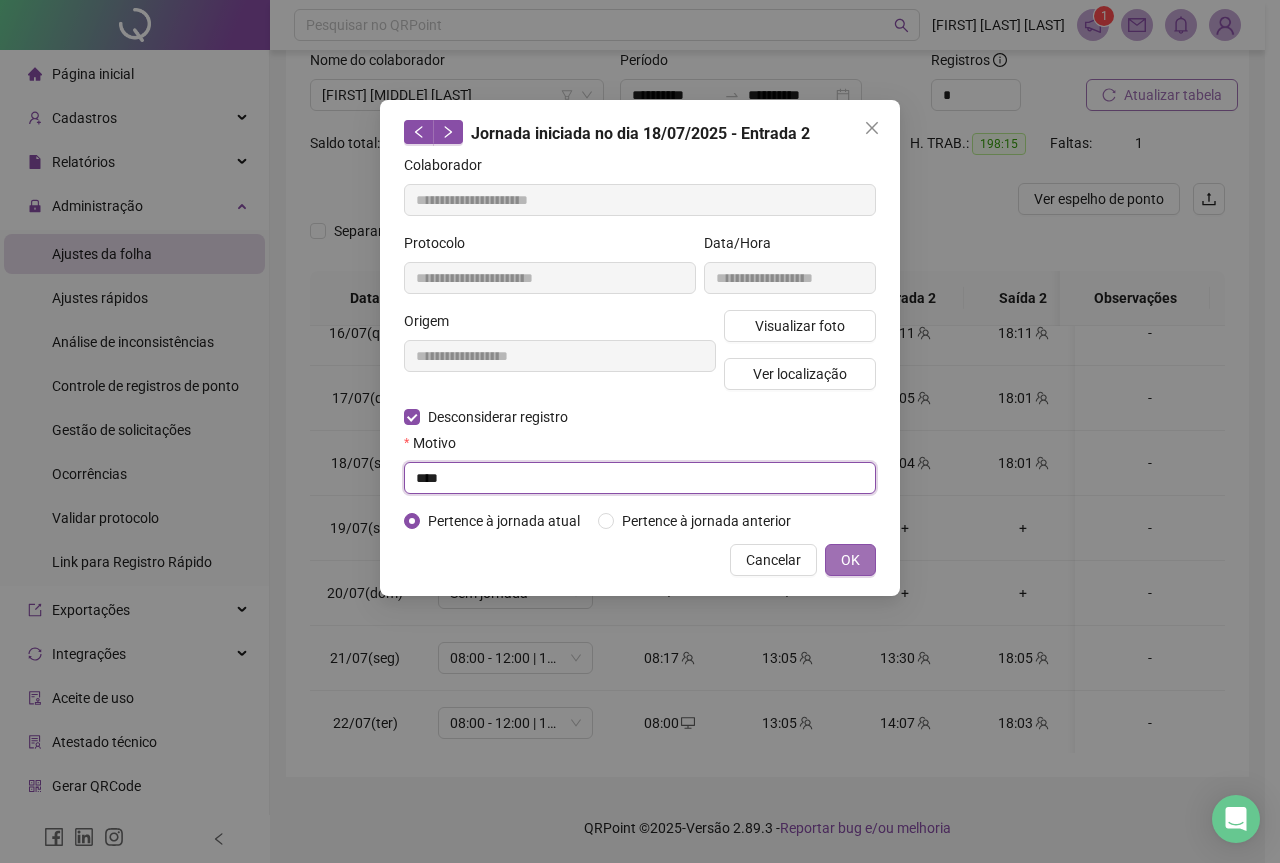 type on "****" 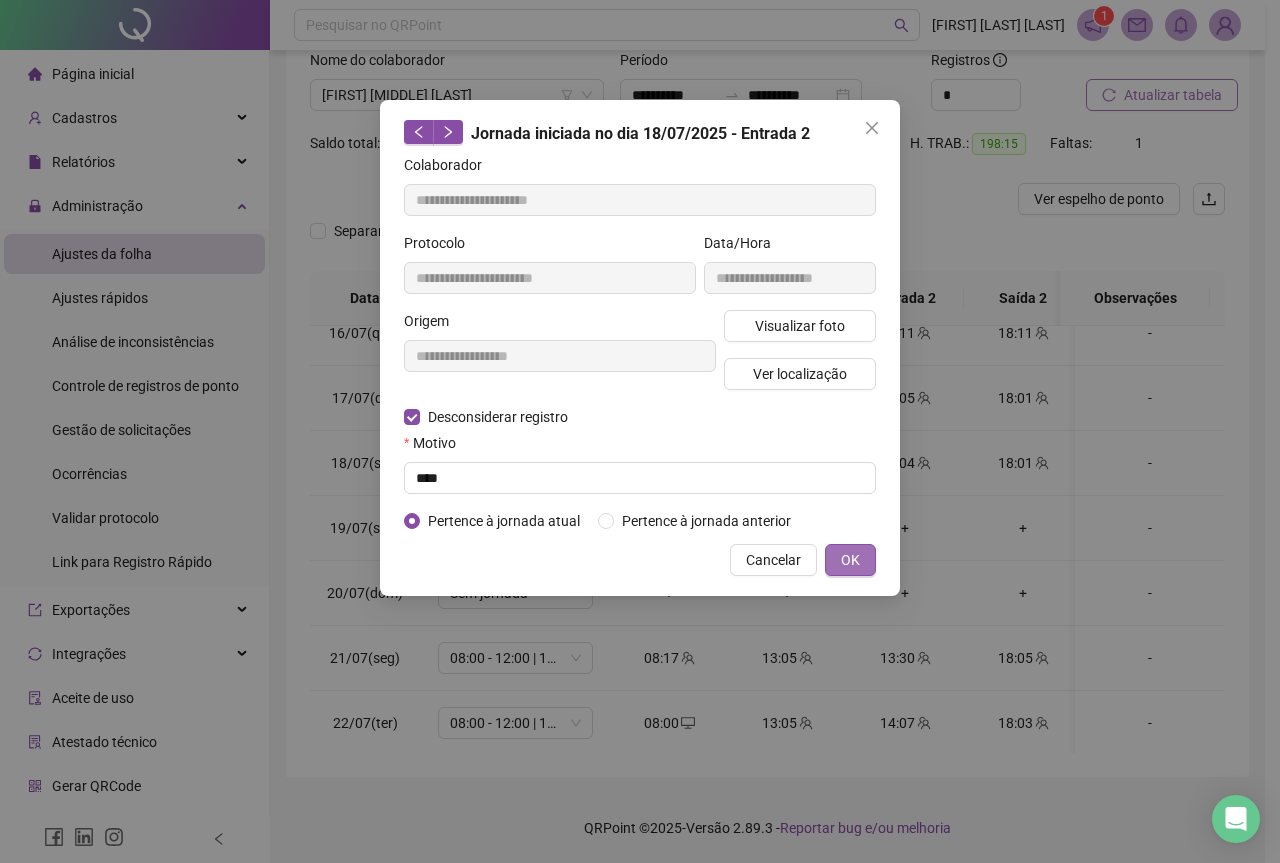 click on "OK" at bounding box center [850, 560] 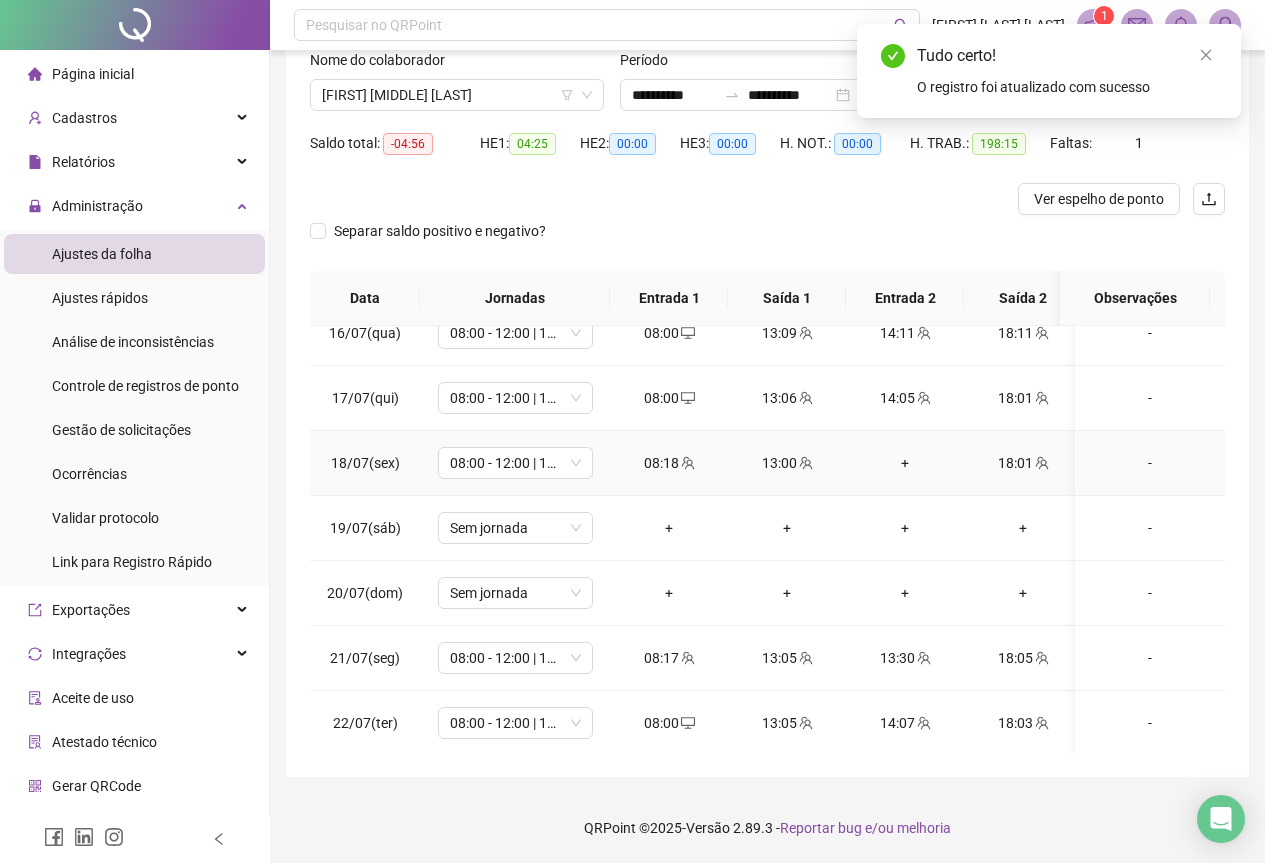 click on "+" at bounding box center [905, 463] 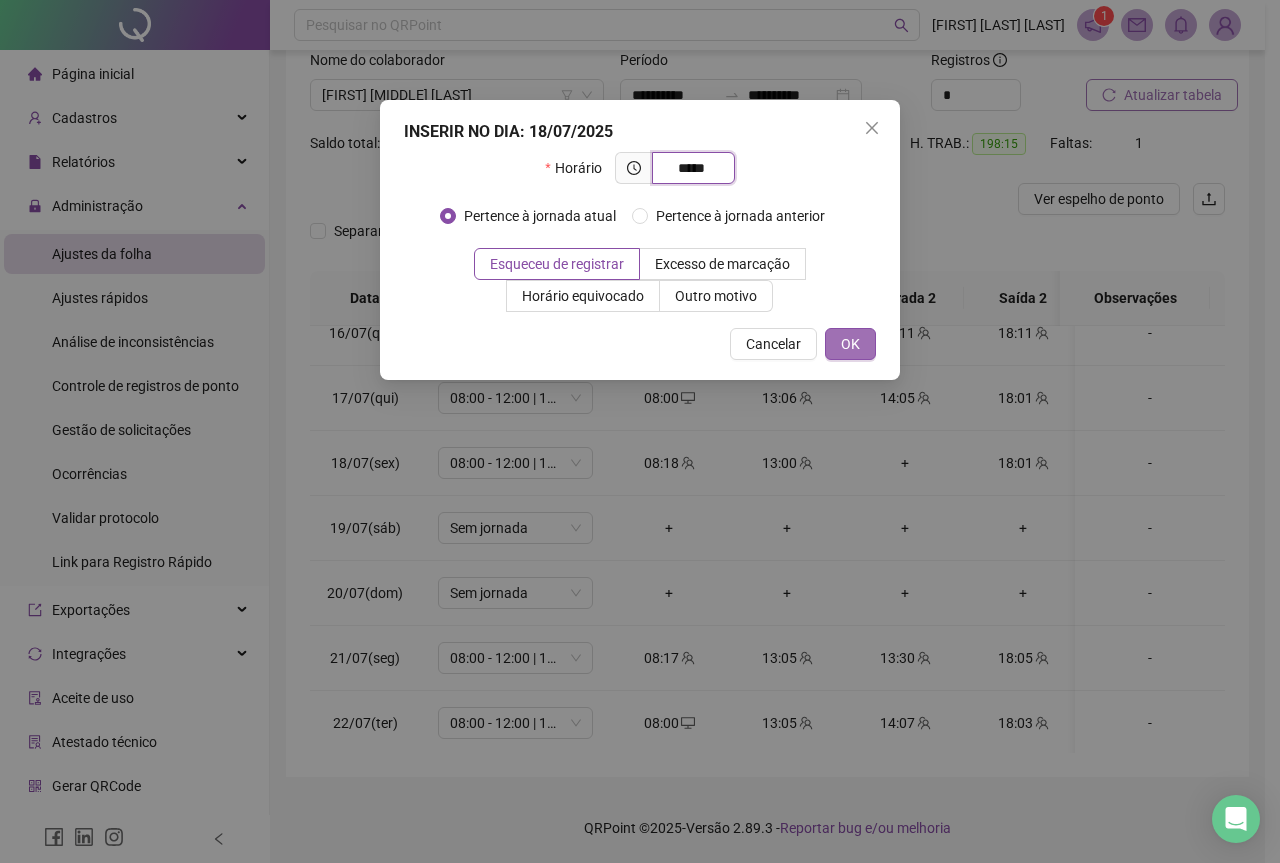 type on "*****" 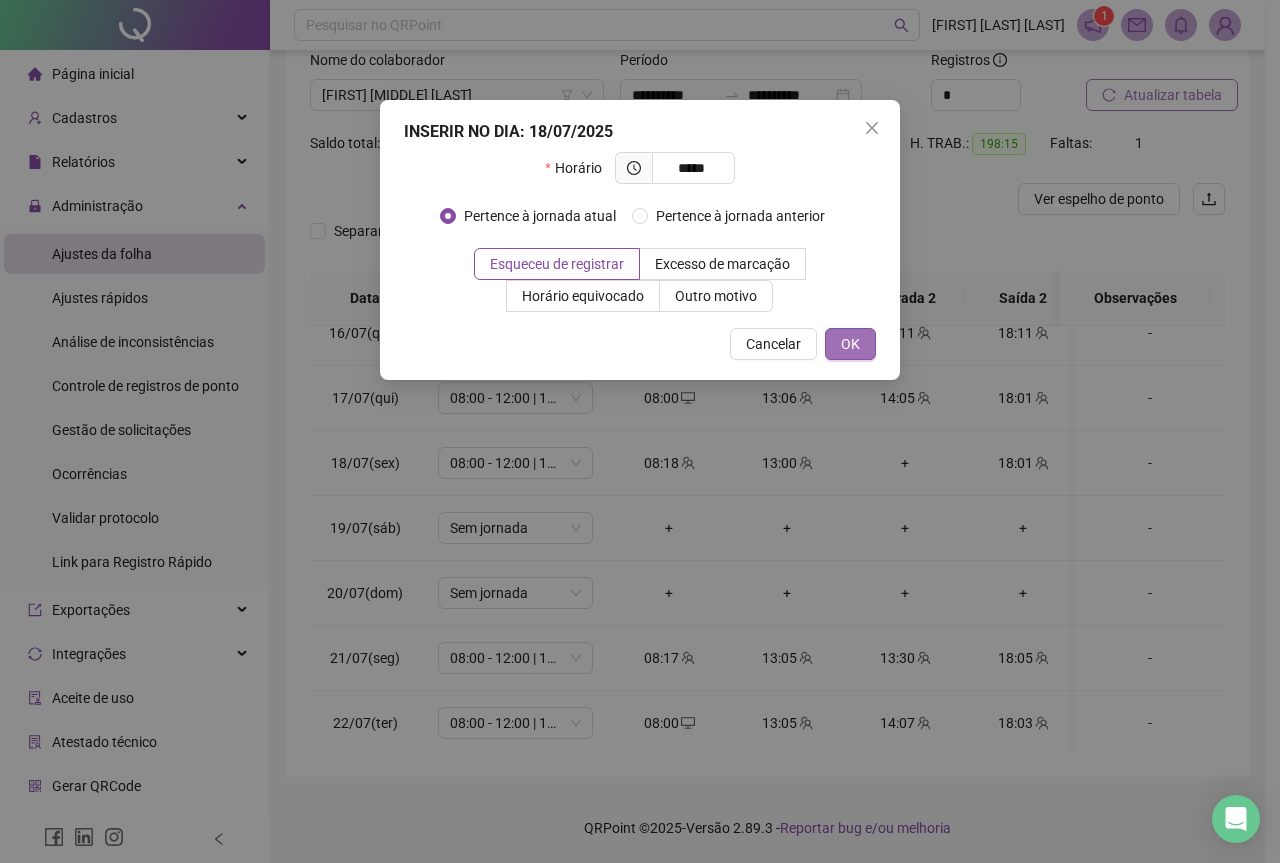 click on "OK" at bounding box center (850, 344) 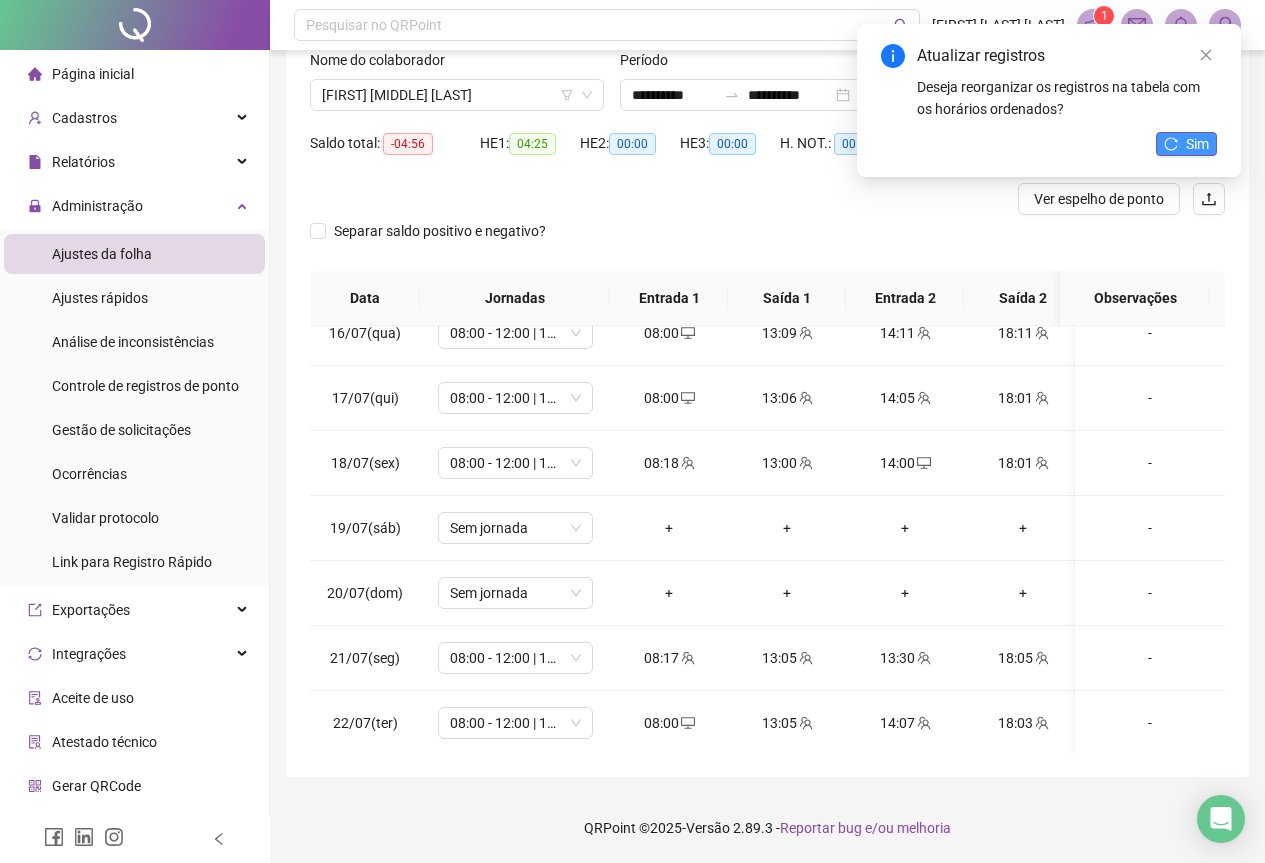 click on "Sim" at bounding box center [1186, 144] 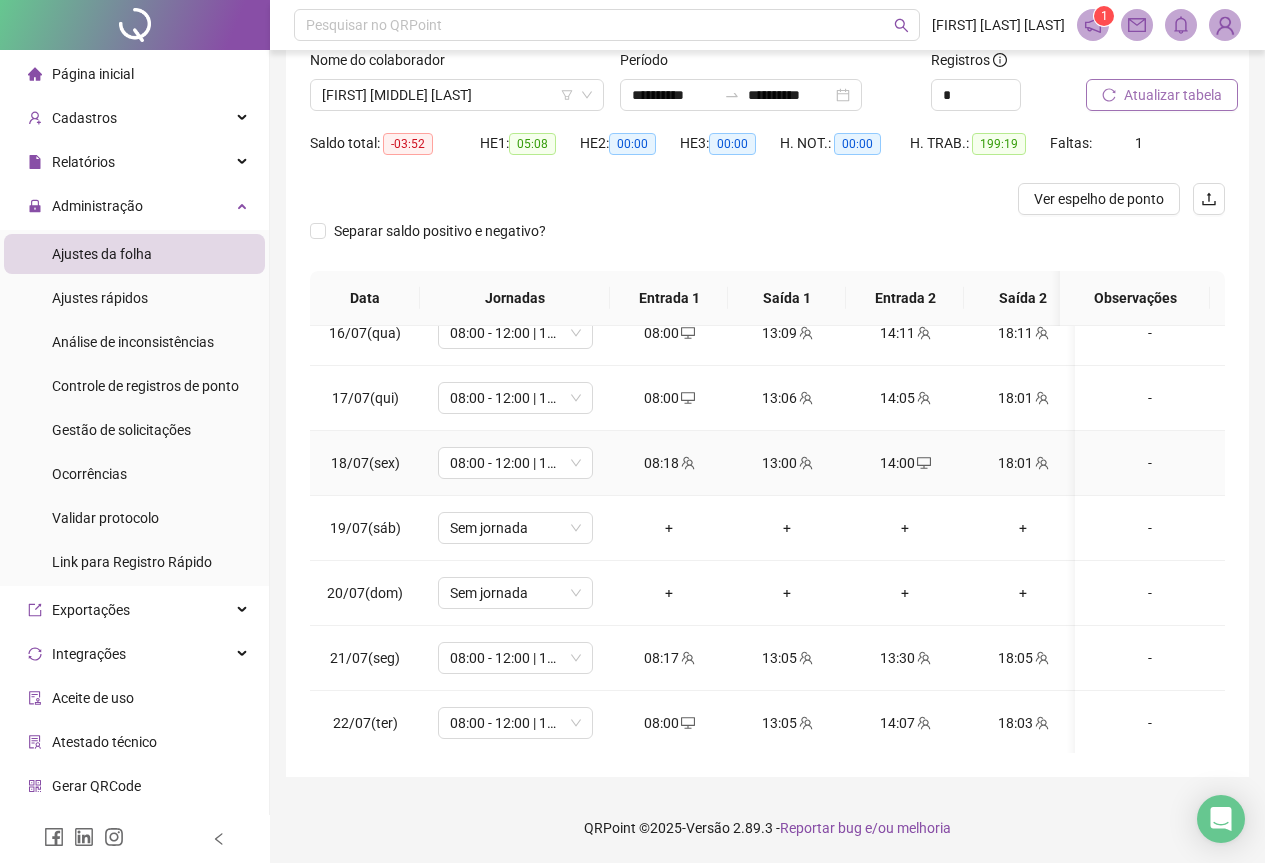 scroll, scrollTop: 1200, scrollLeft: 0, axis: vertical 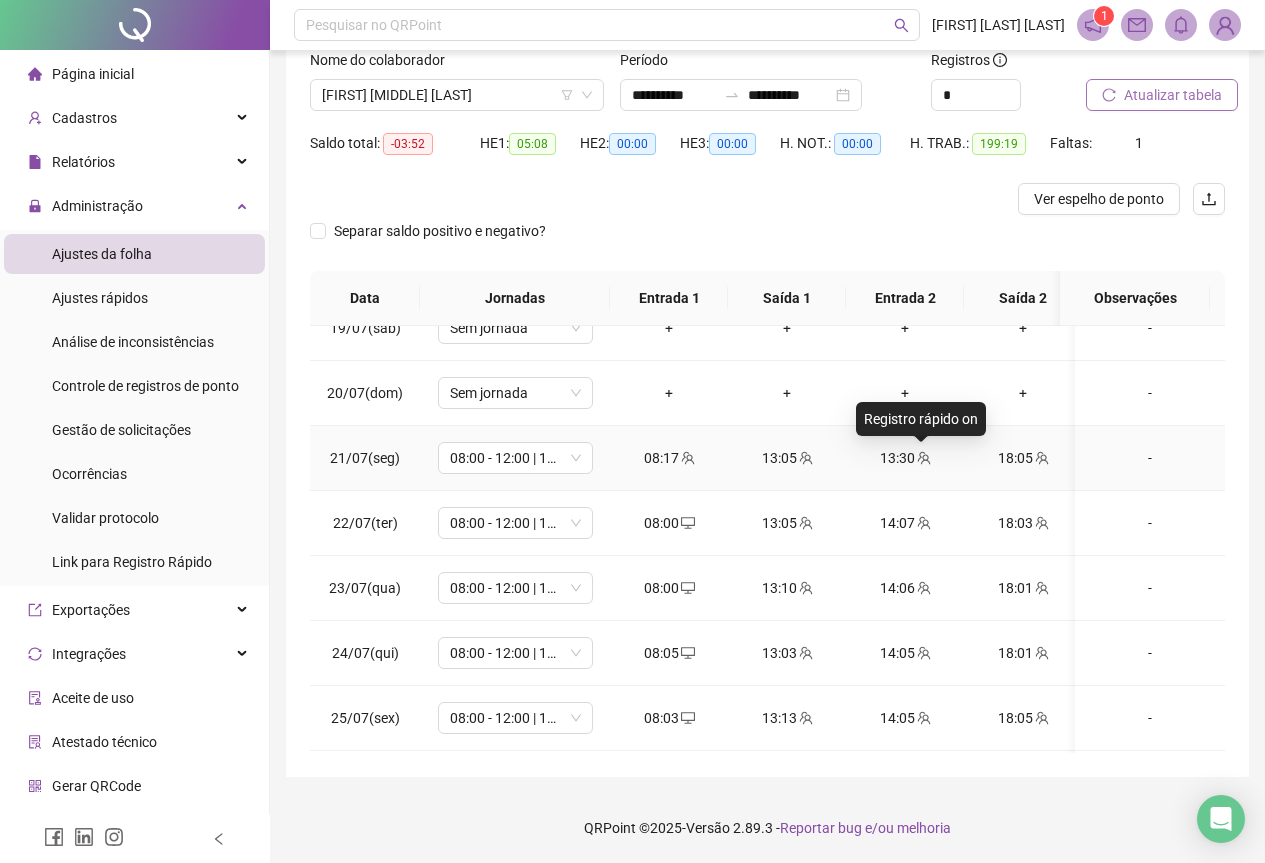 click 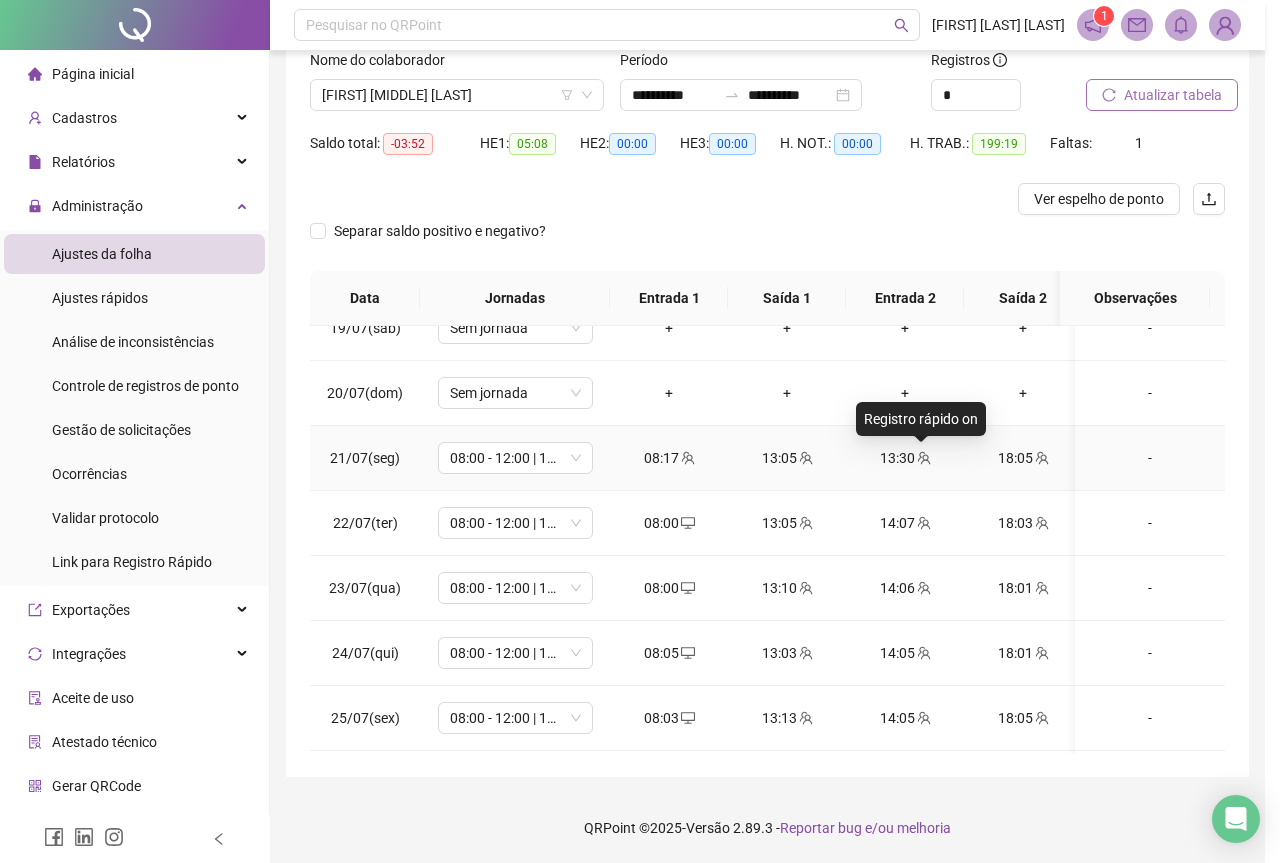 type on "**********" 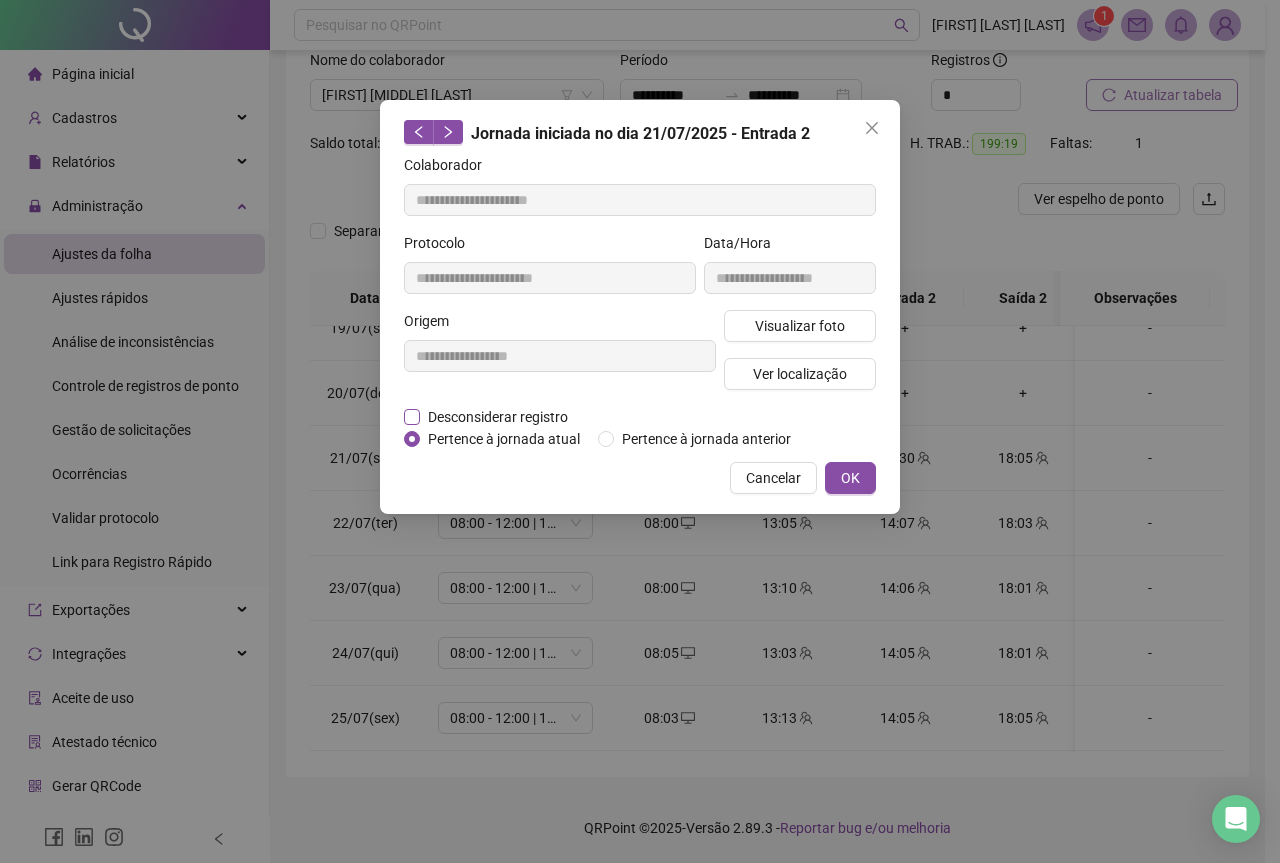 click on "Desconsiderar registro" at bounding box center (498, 417) 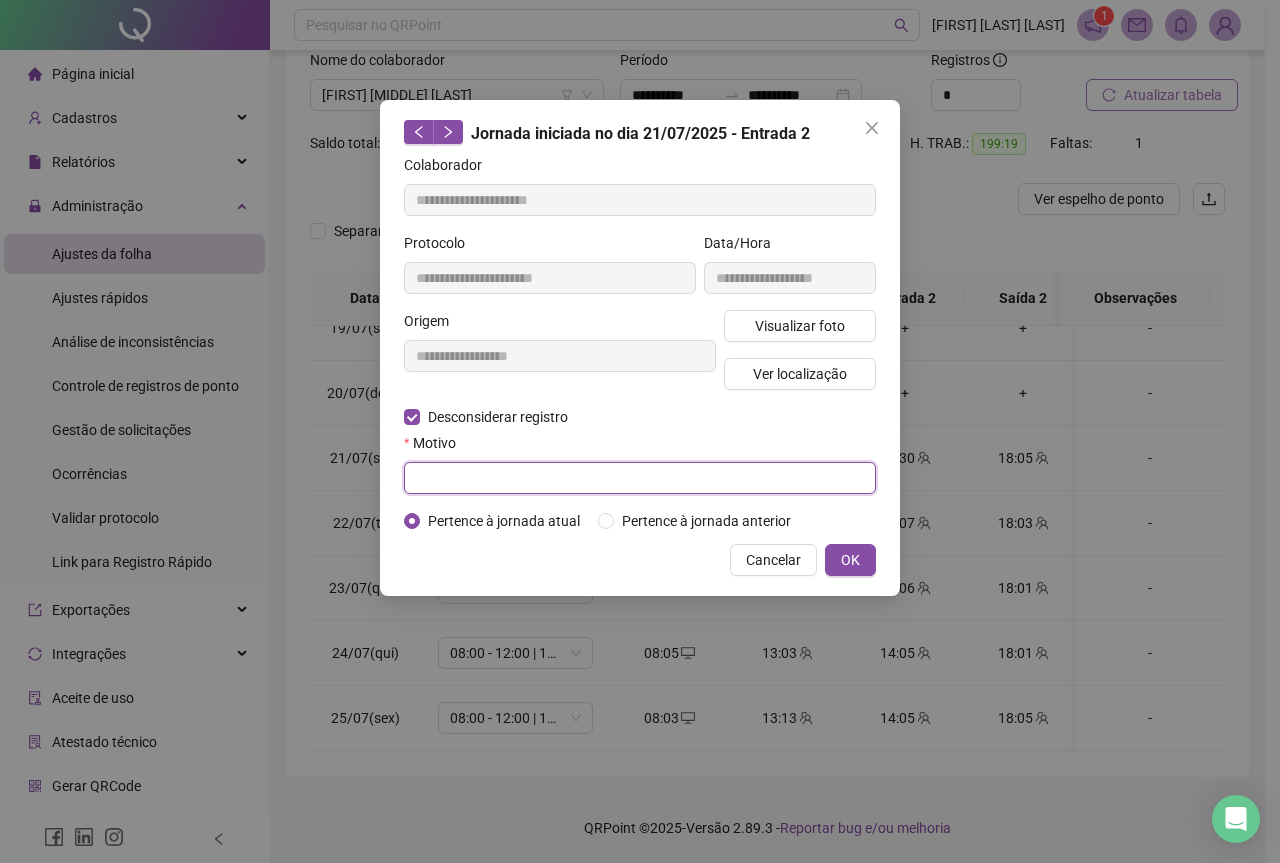 click at bounding box center (640, 478) 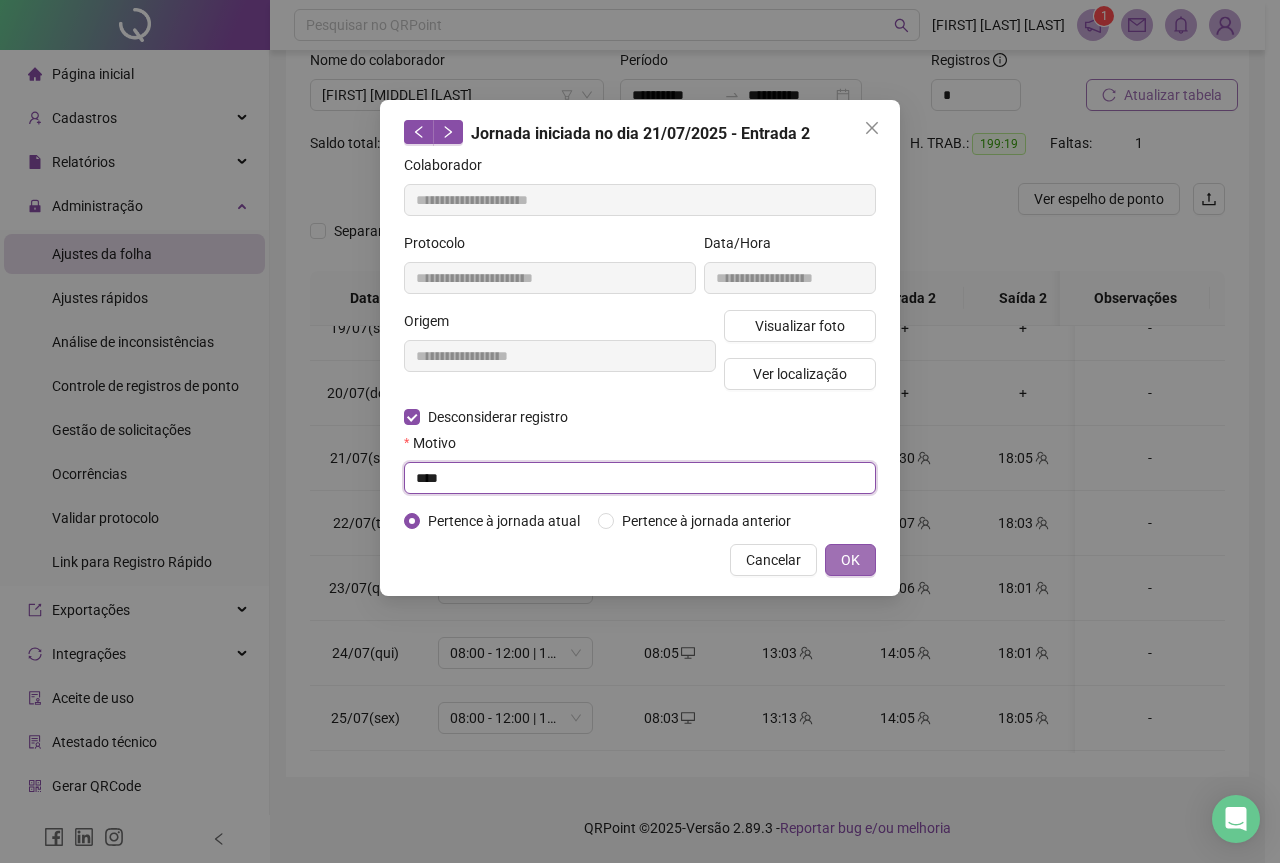 type on "****" 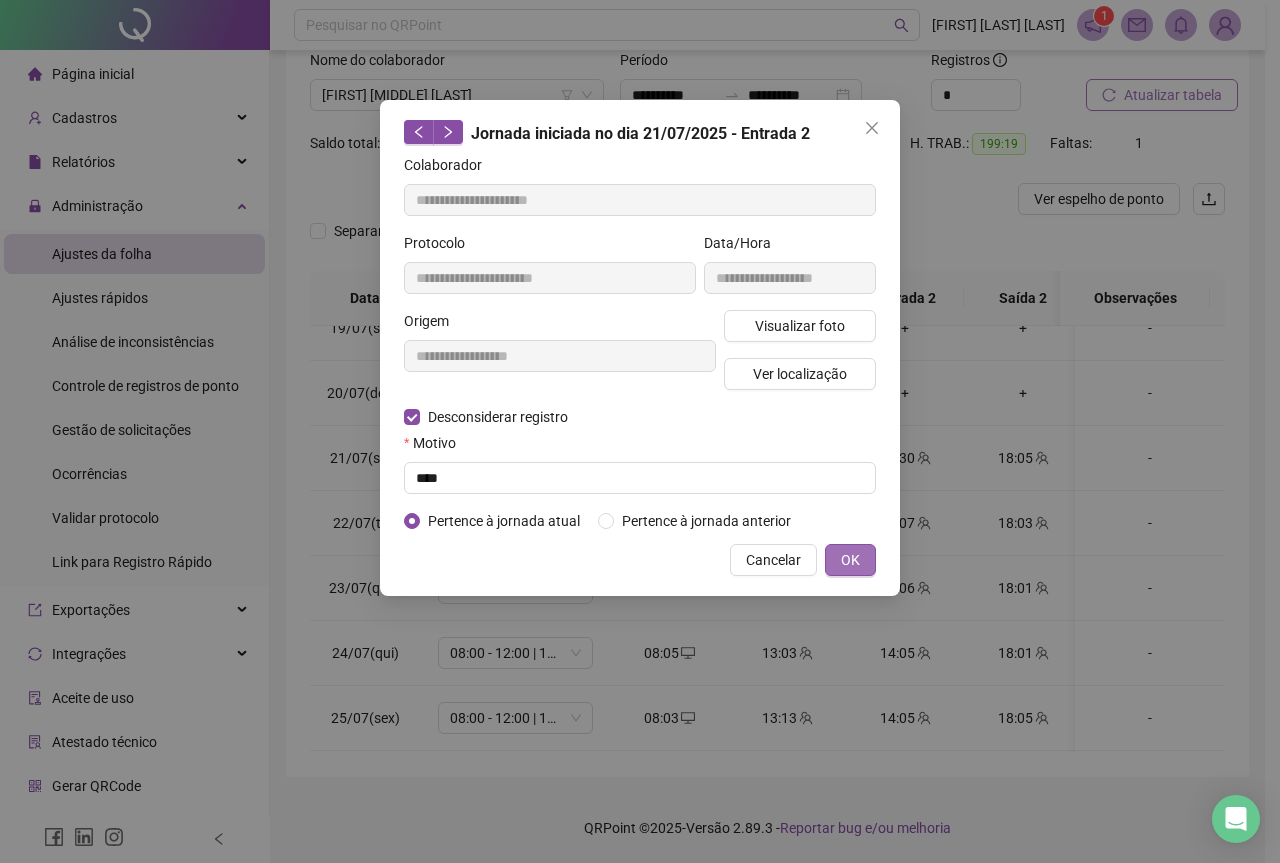 click on "OK" at bounding box center (850, 560) 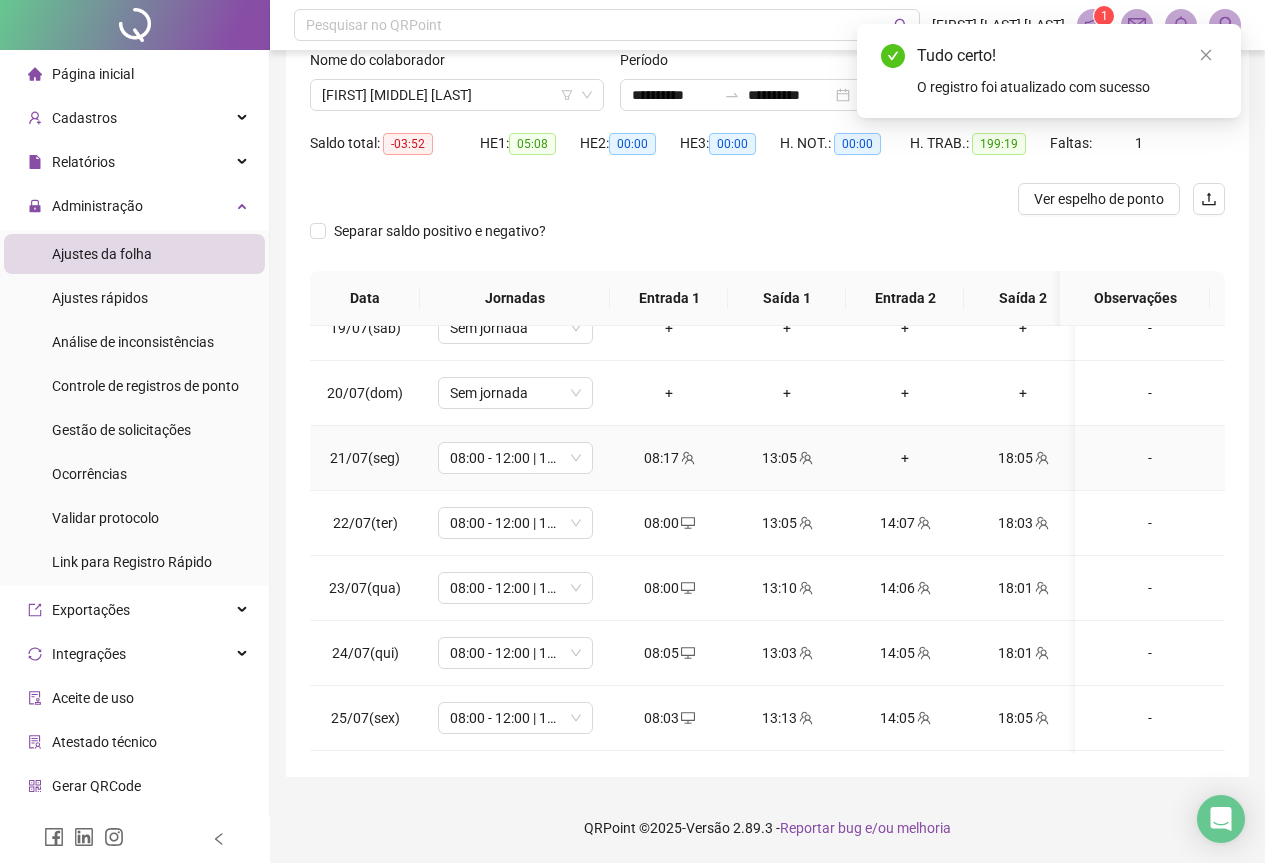 click on "+" at bounding box center (905, 458) 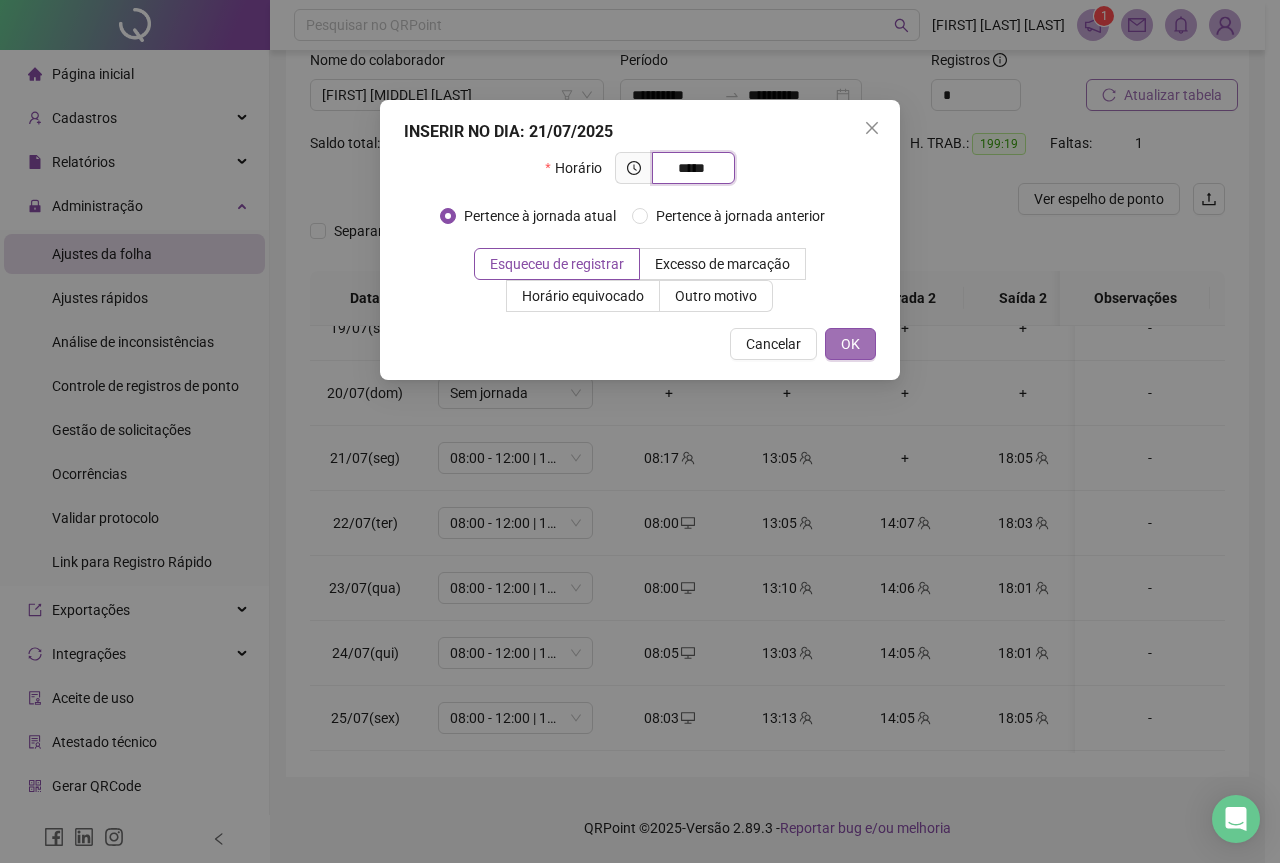 type on "*****" 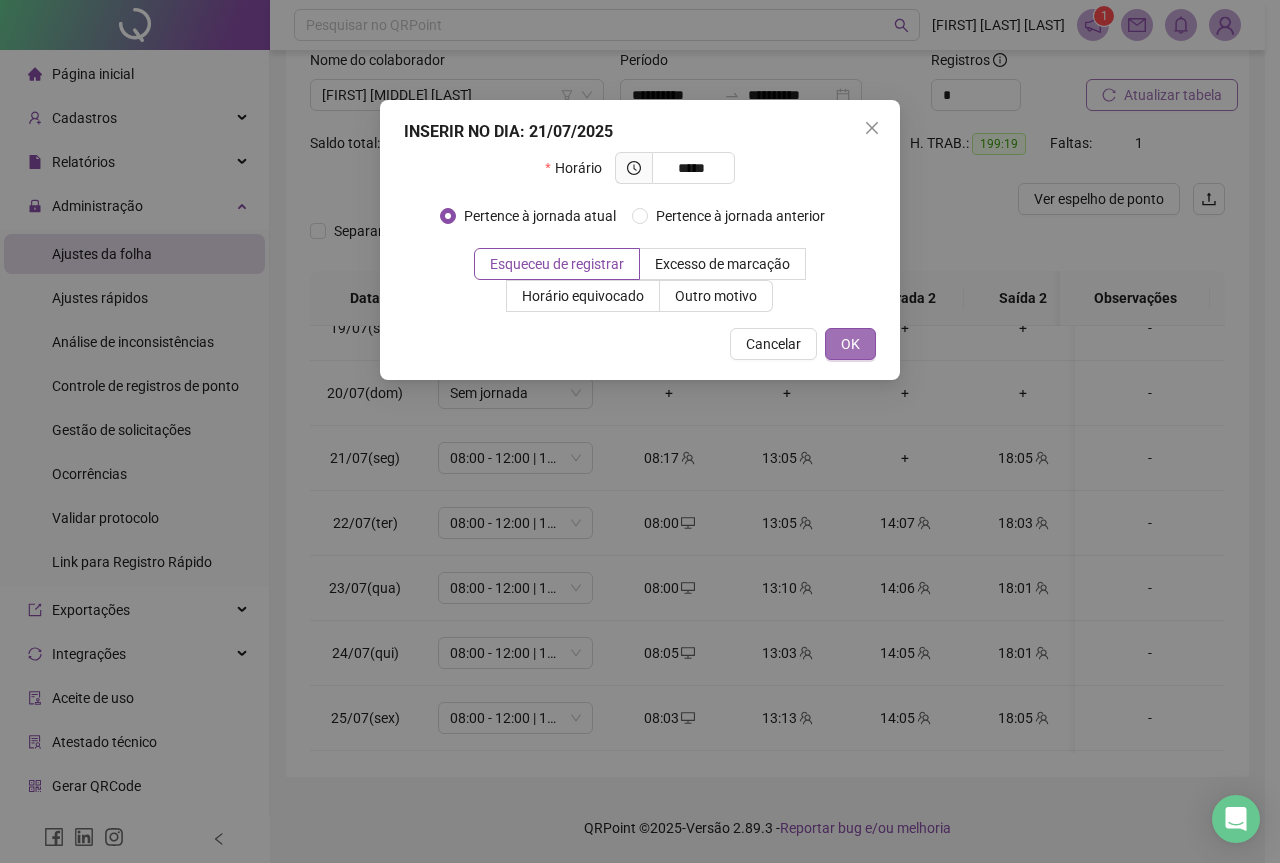 click on "OK" at bounding box center [850, 344] 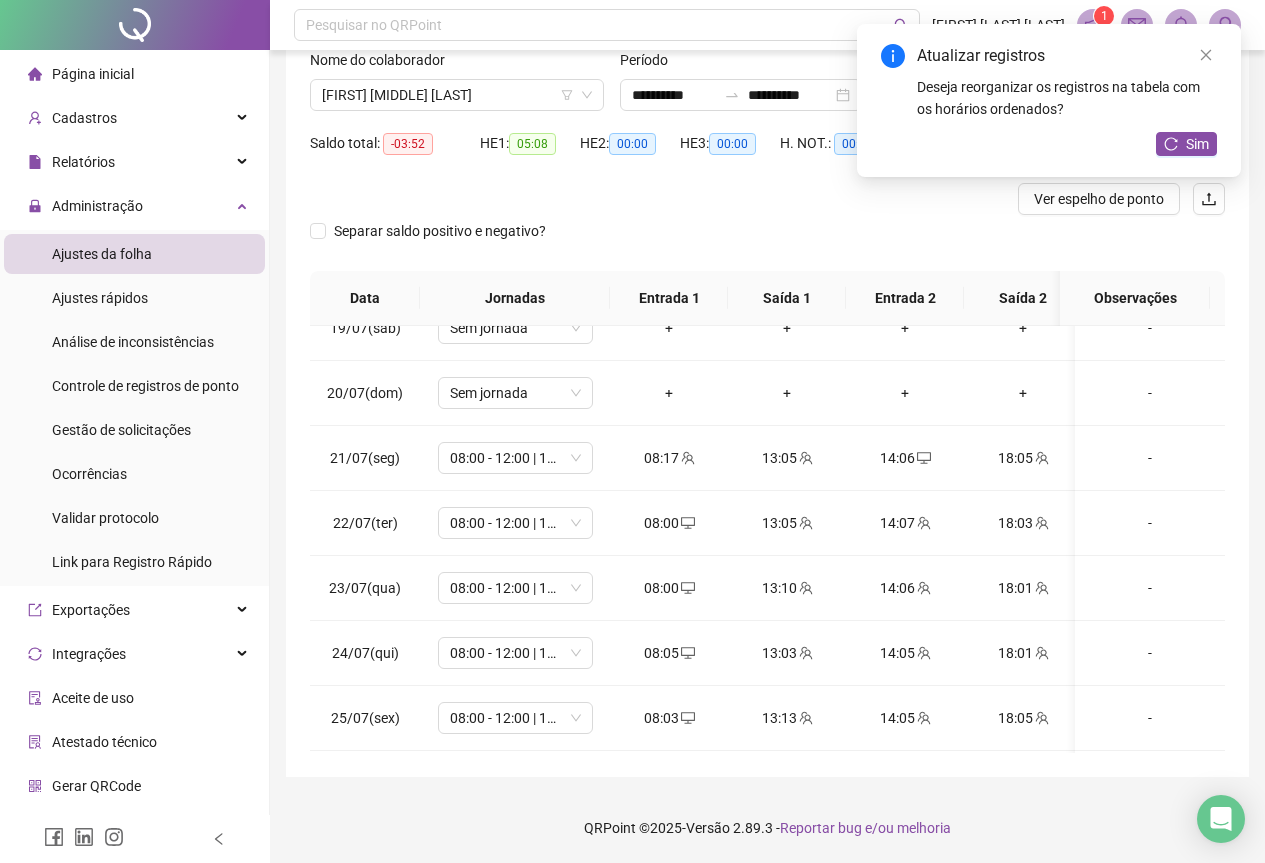click on "Atualizar registros Deseja reorganizar os registros na tabela com os horários ordenados? Sim" at bounding box center [1049, 100] 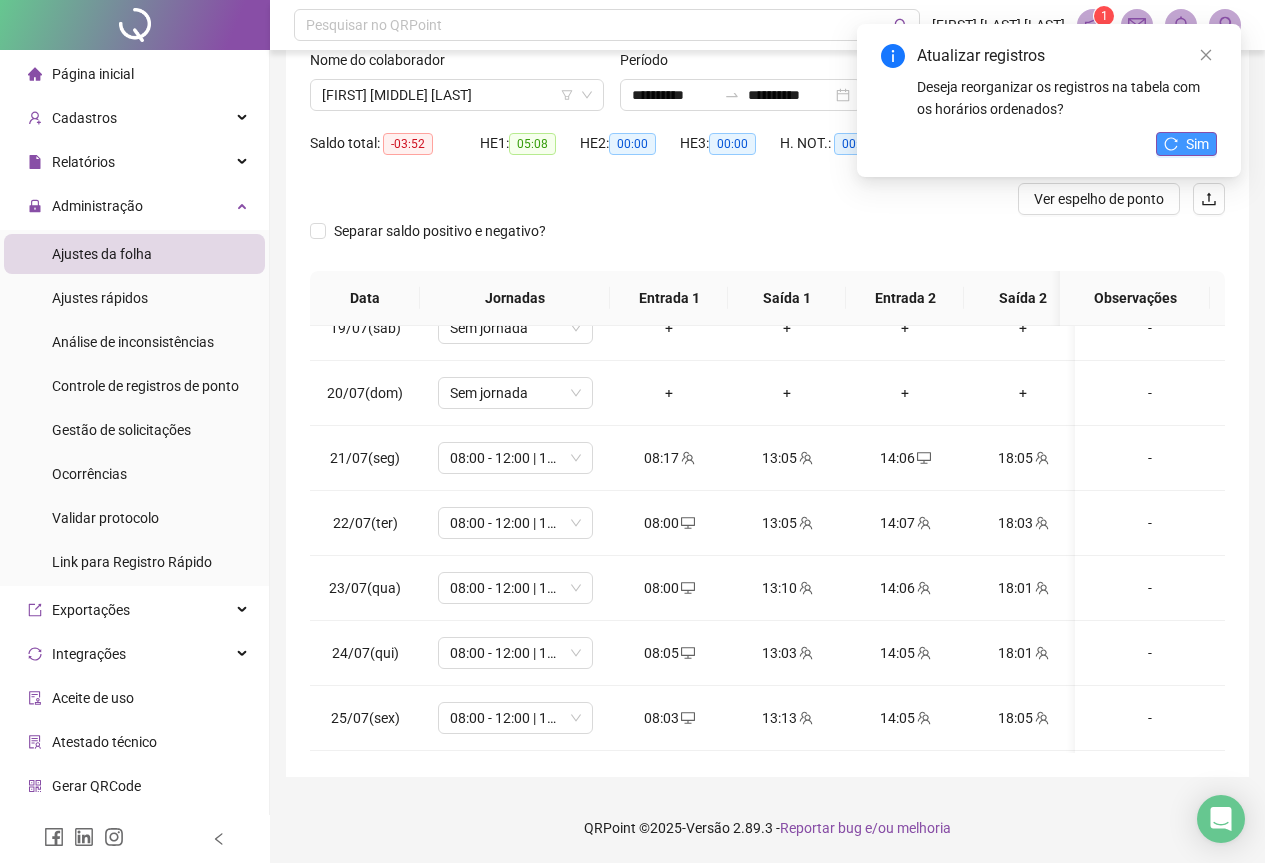 click on "Sim" at bounding box center (1197, 144) 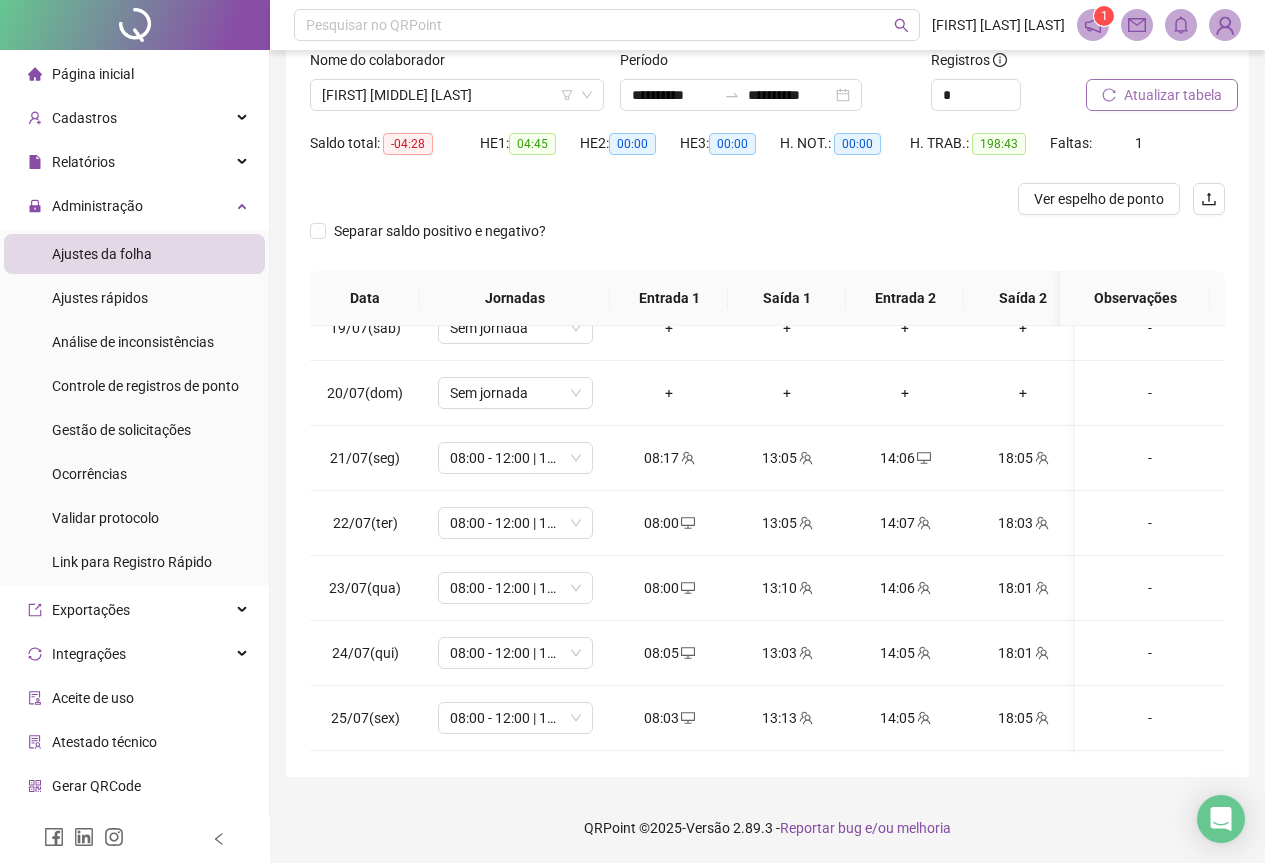 click on "Atualizar tabela" at bounding box center (1162, 95) 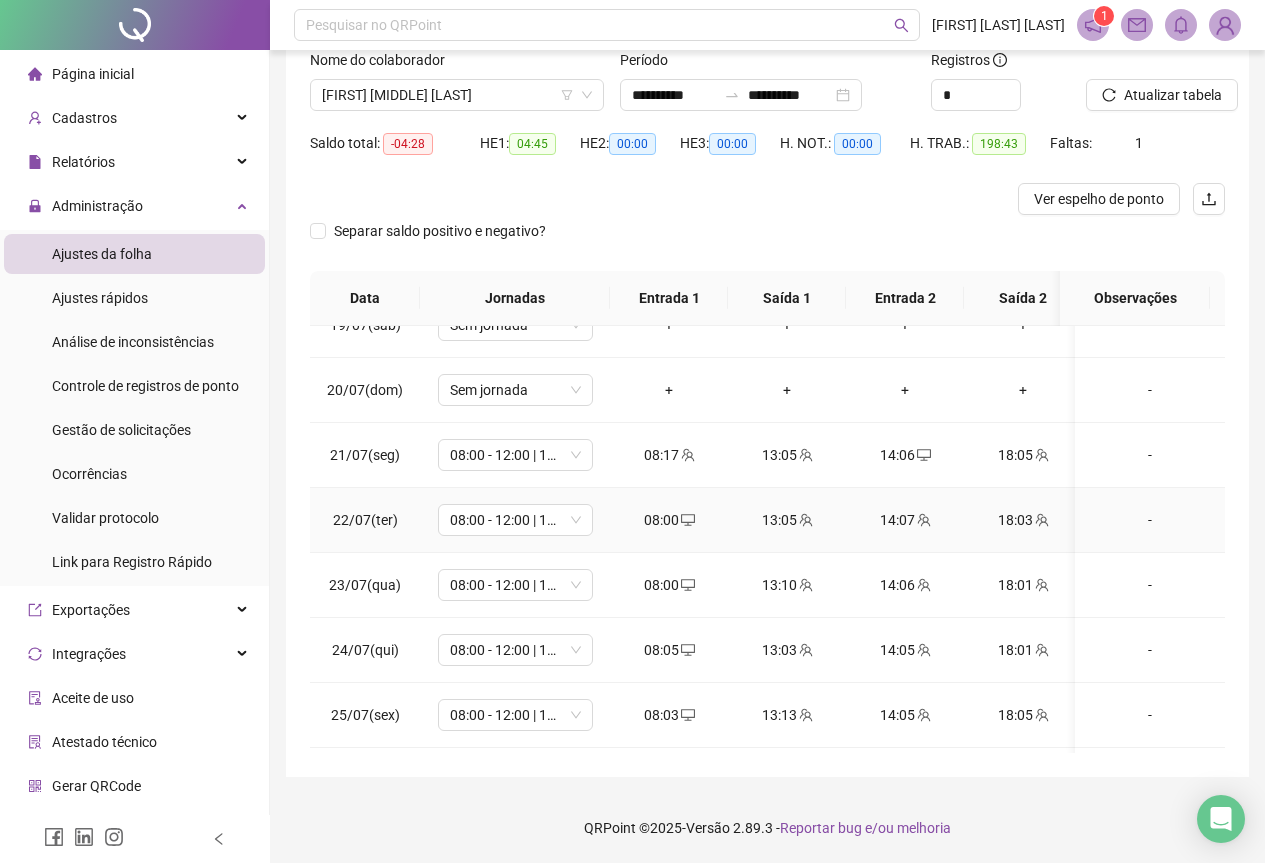 scroll, scrollTop: 1103, scrollLeft: 0, axis: vertical 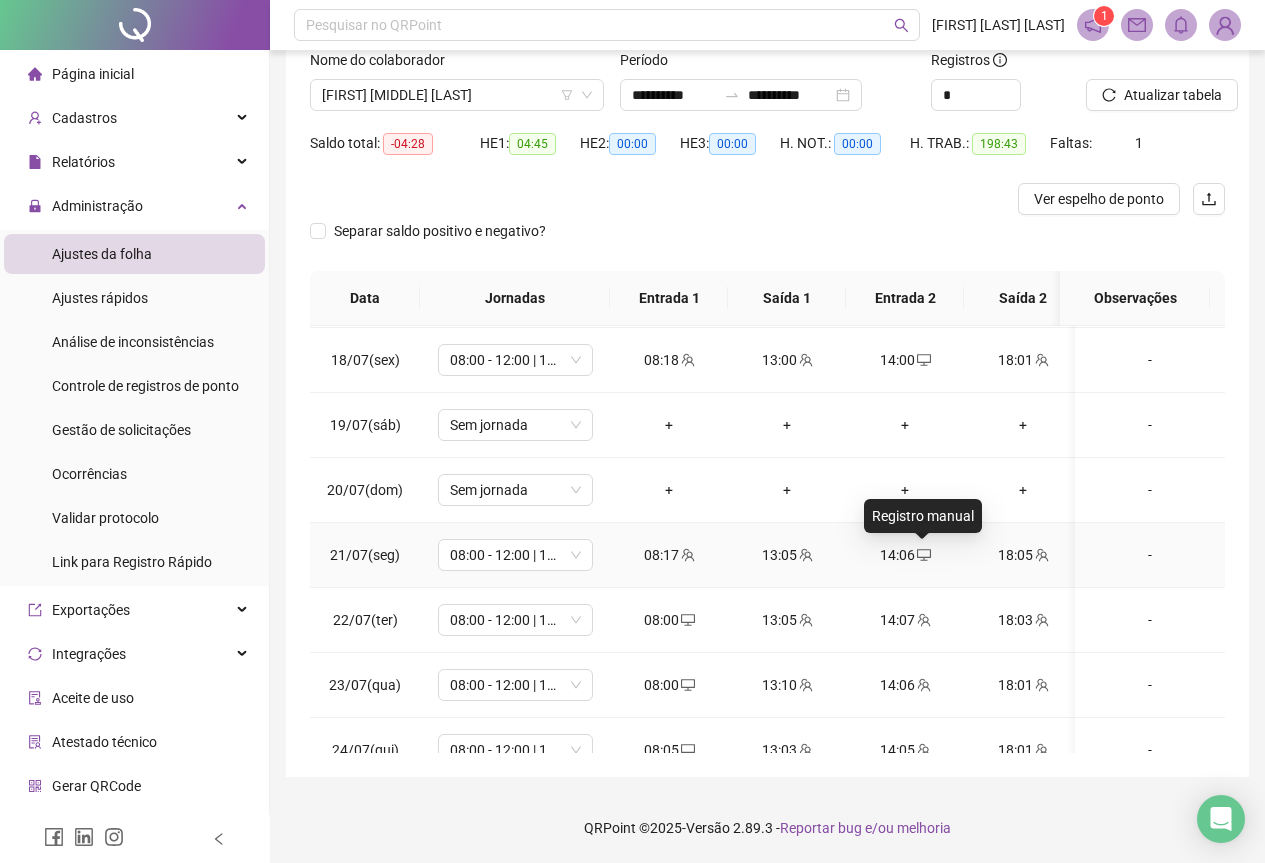 click 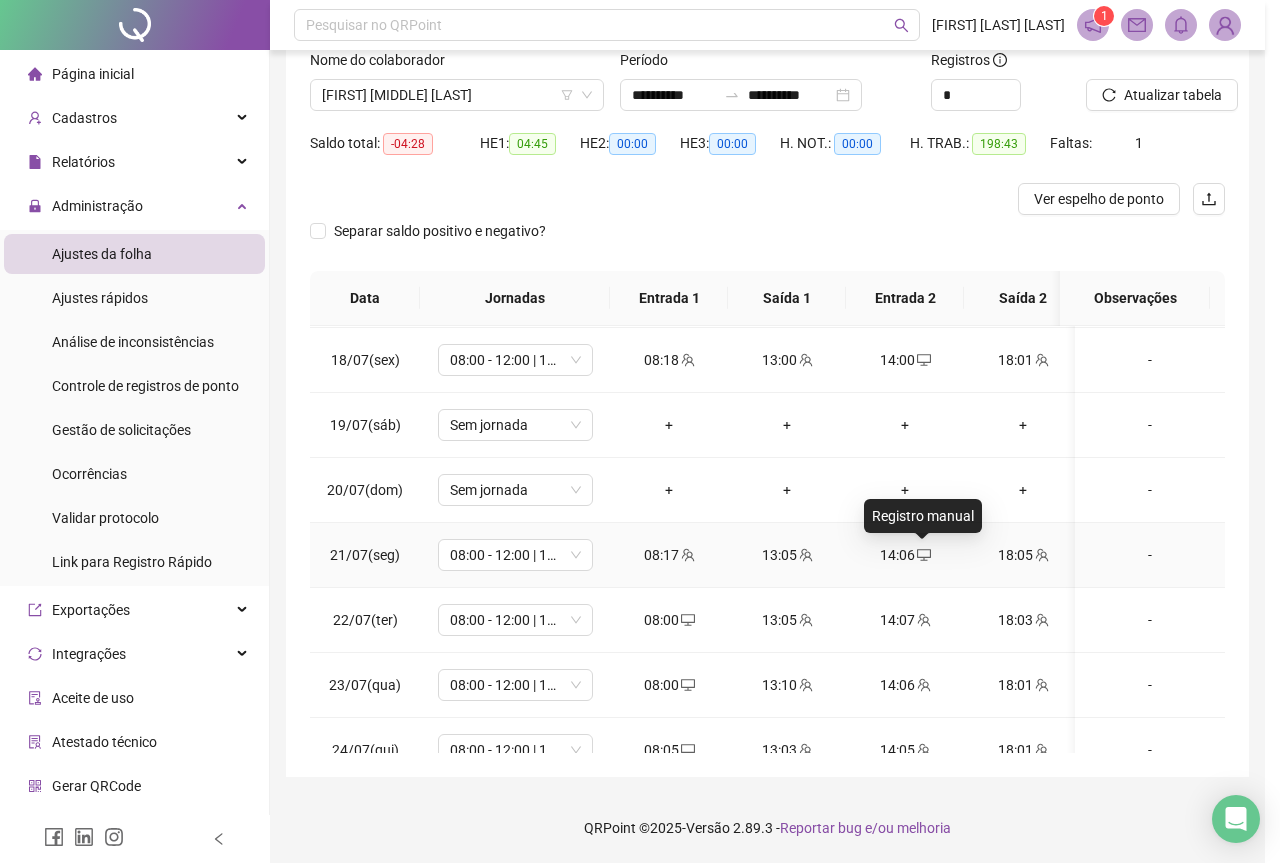 type on "**********" 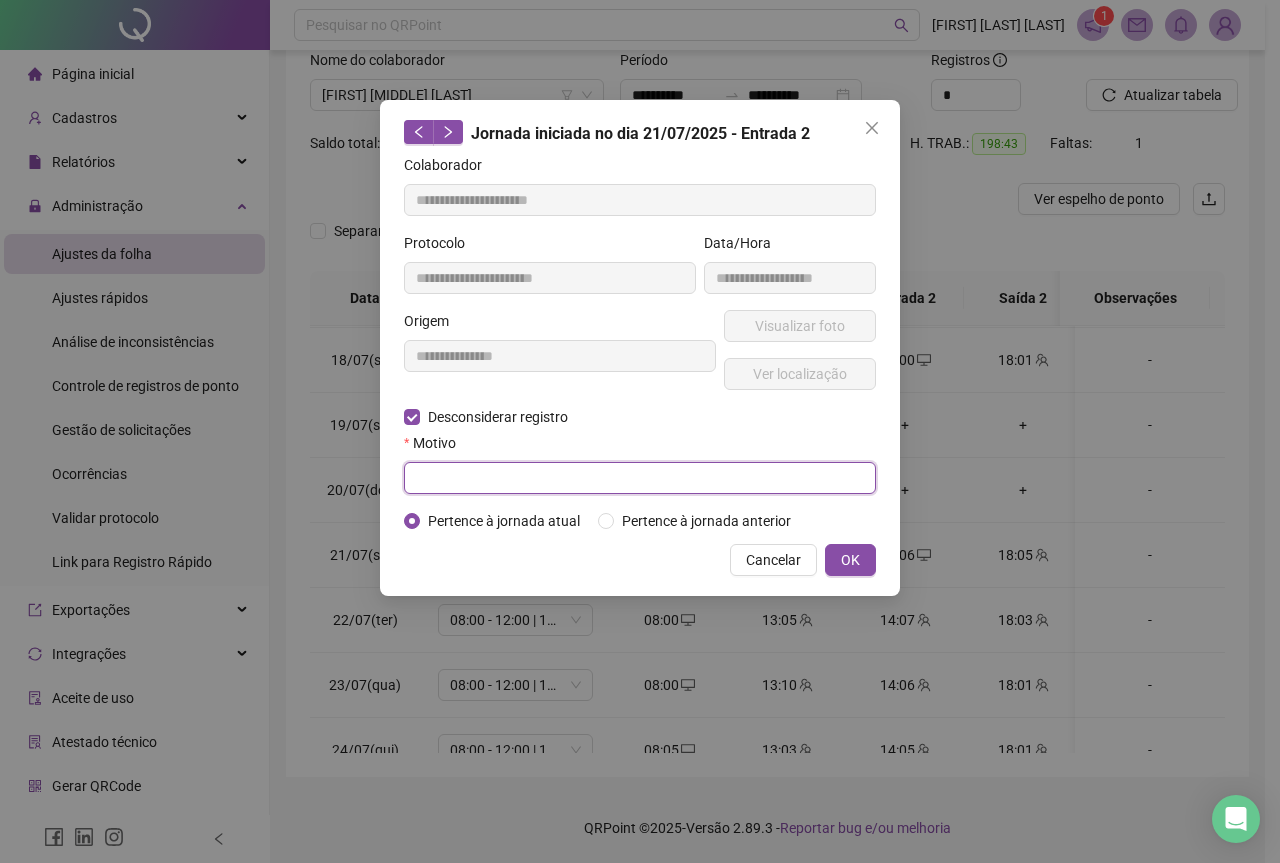 click at bounding box center [640, 478] 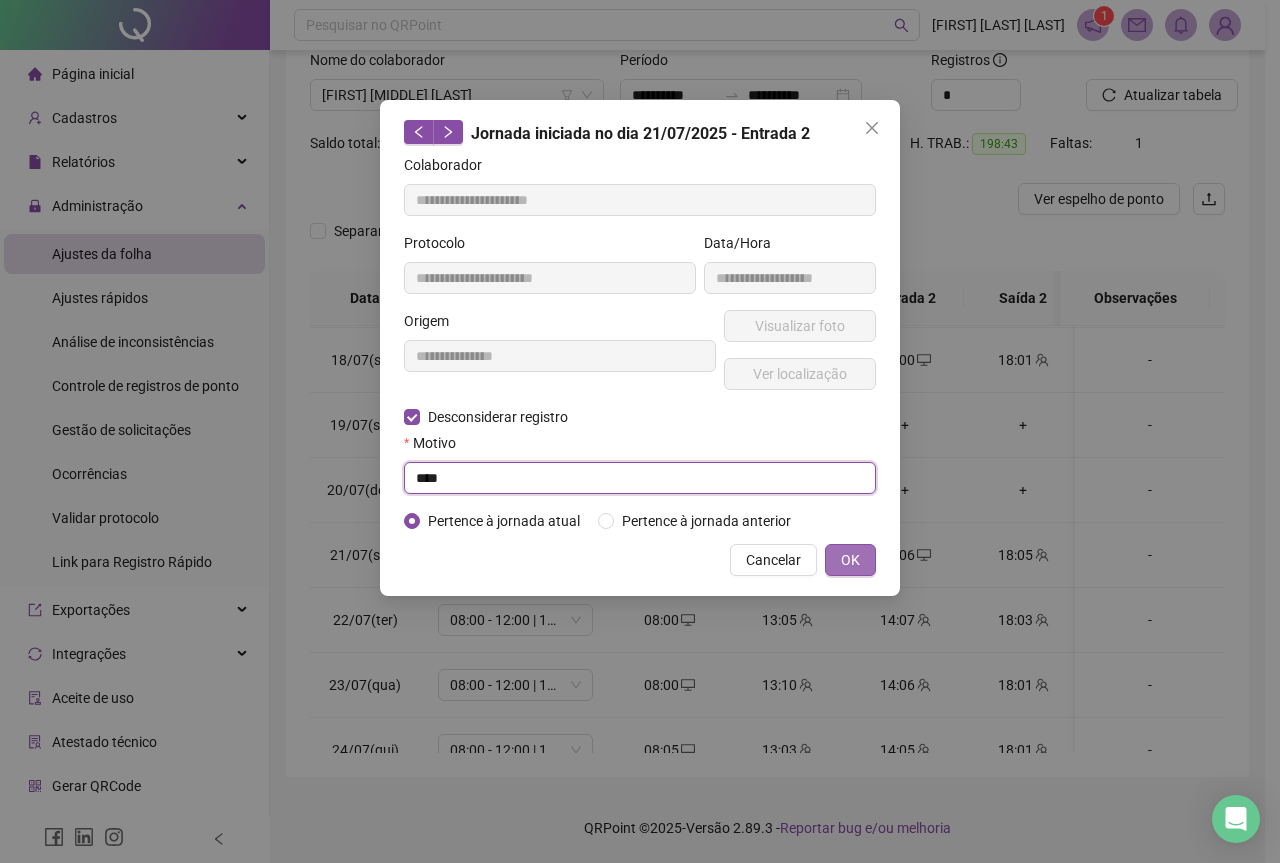 type on "****" 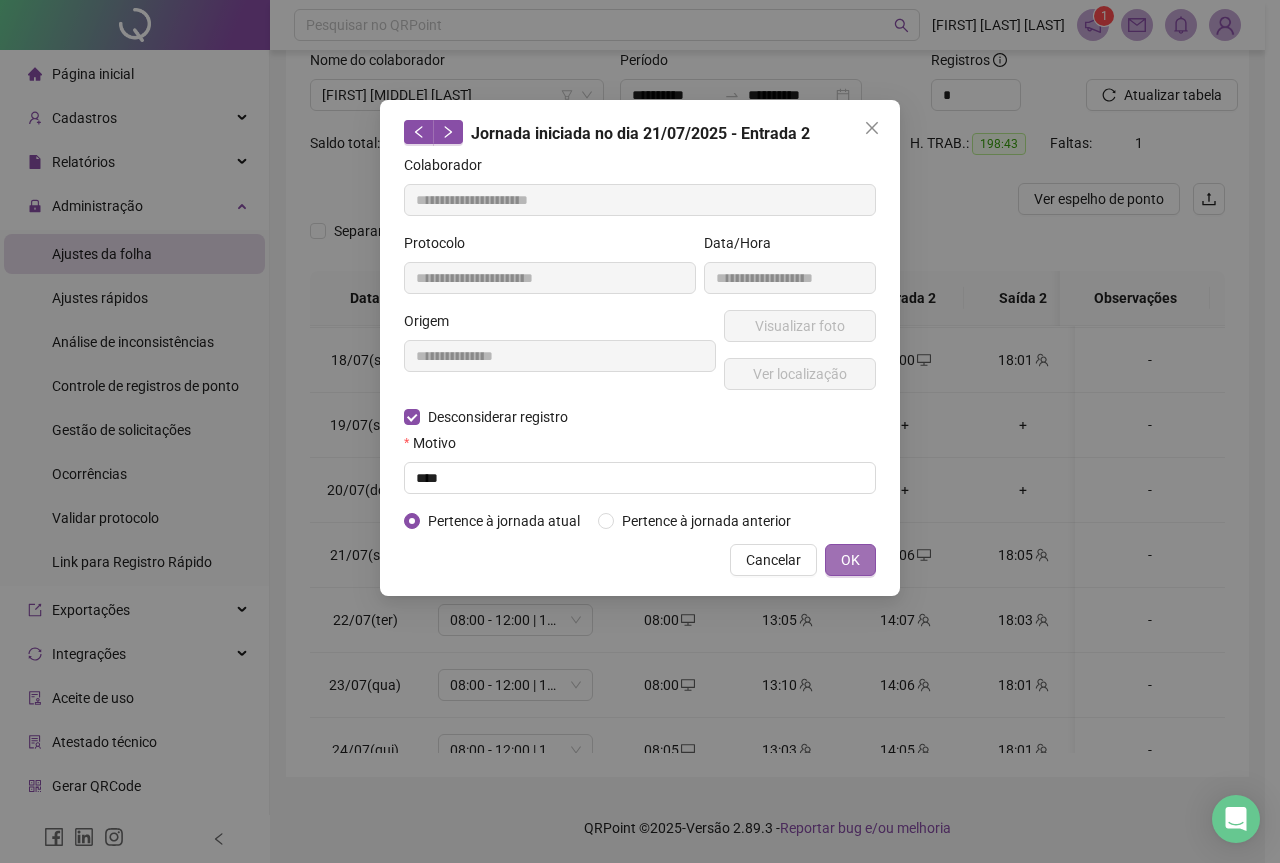 click on "OK" at bounding box center (850, 560) 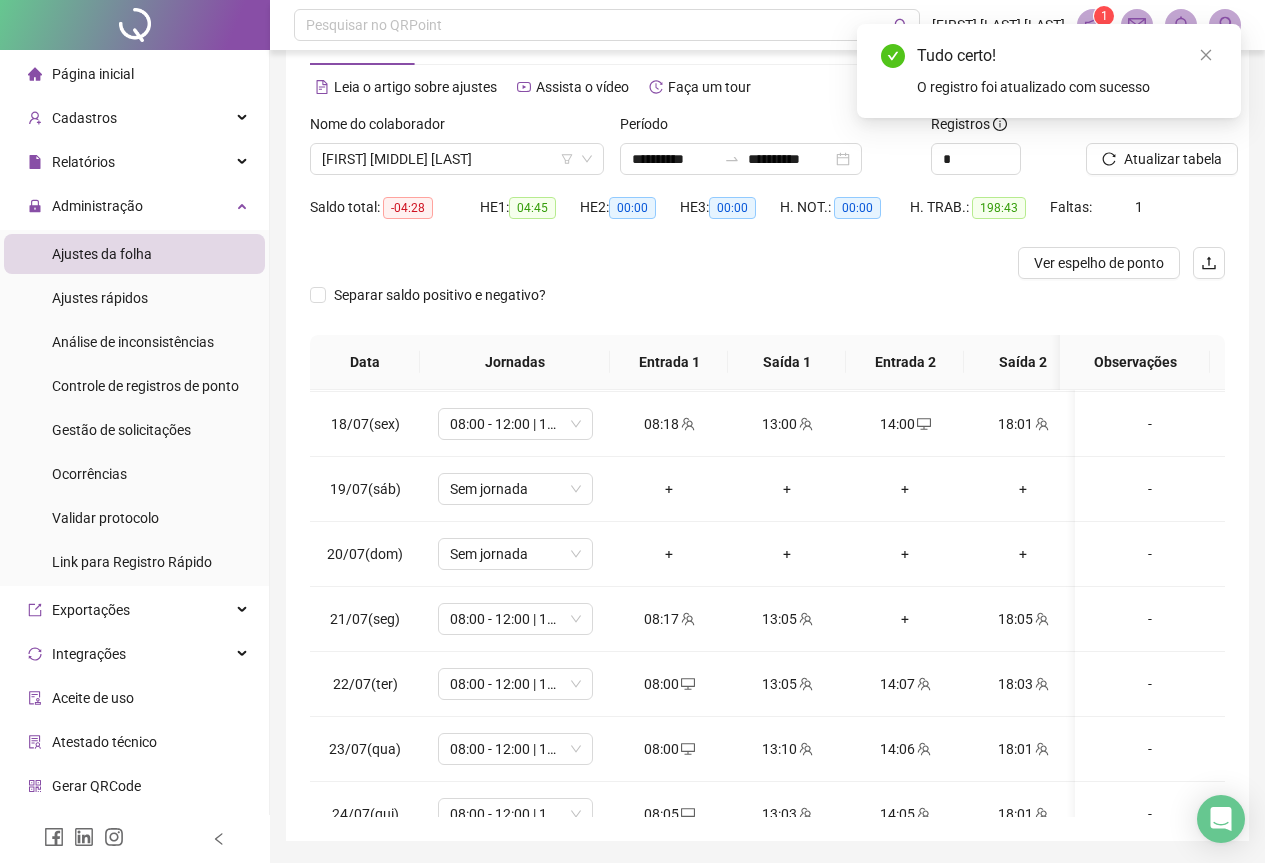 scroll, scrollTop: 0, scrollLeft: 0, axis: both 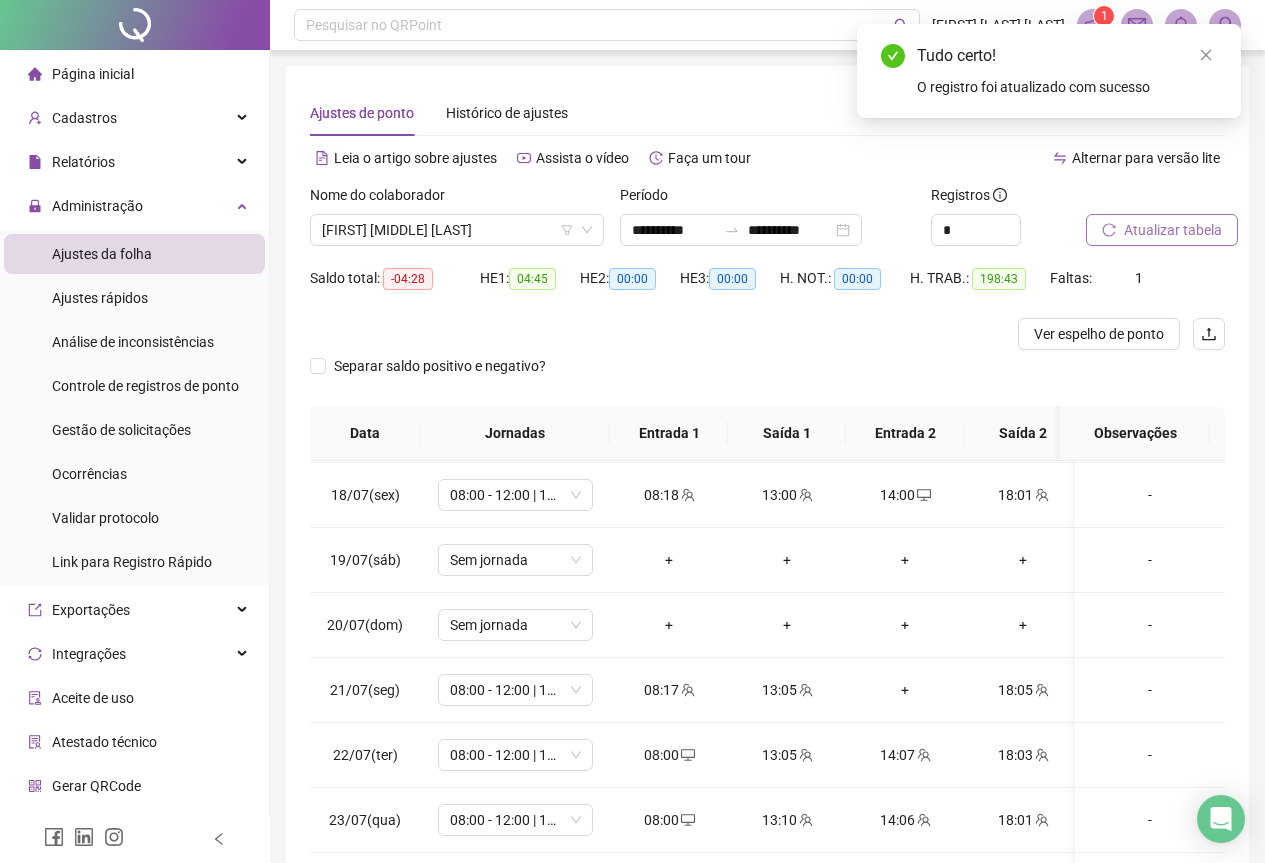 click on "Atualizar tabela" at bounding box center (1173, 230) 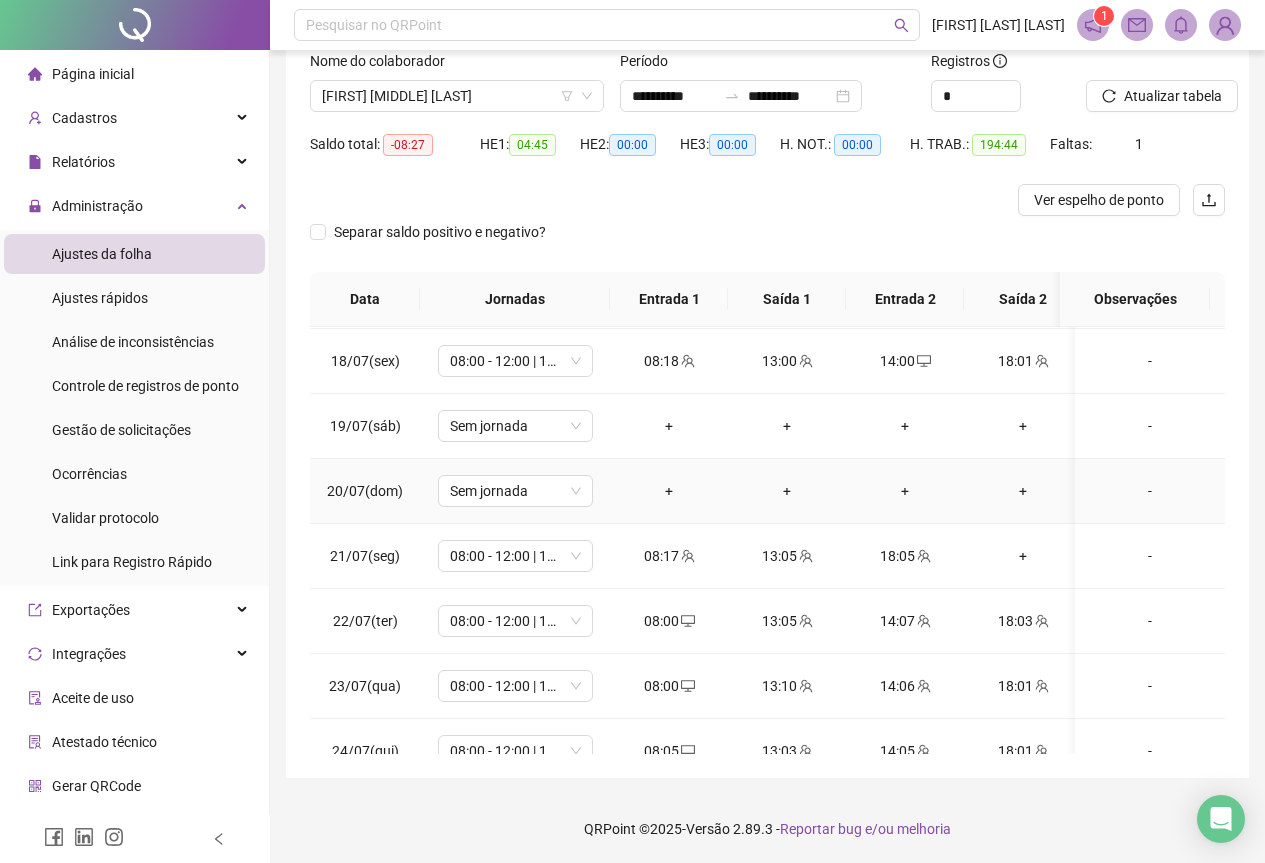 scroll, scrollTop: 135, scrollLeft: 0, axis: vertical 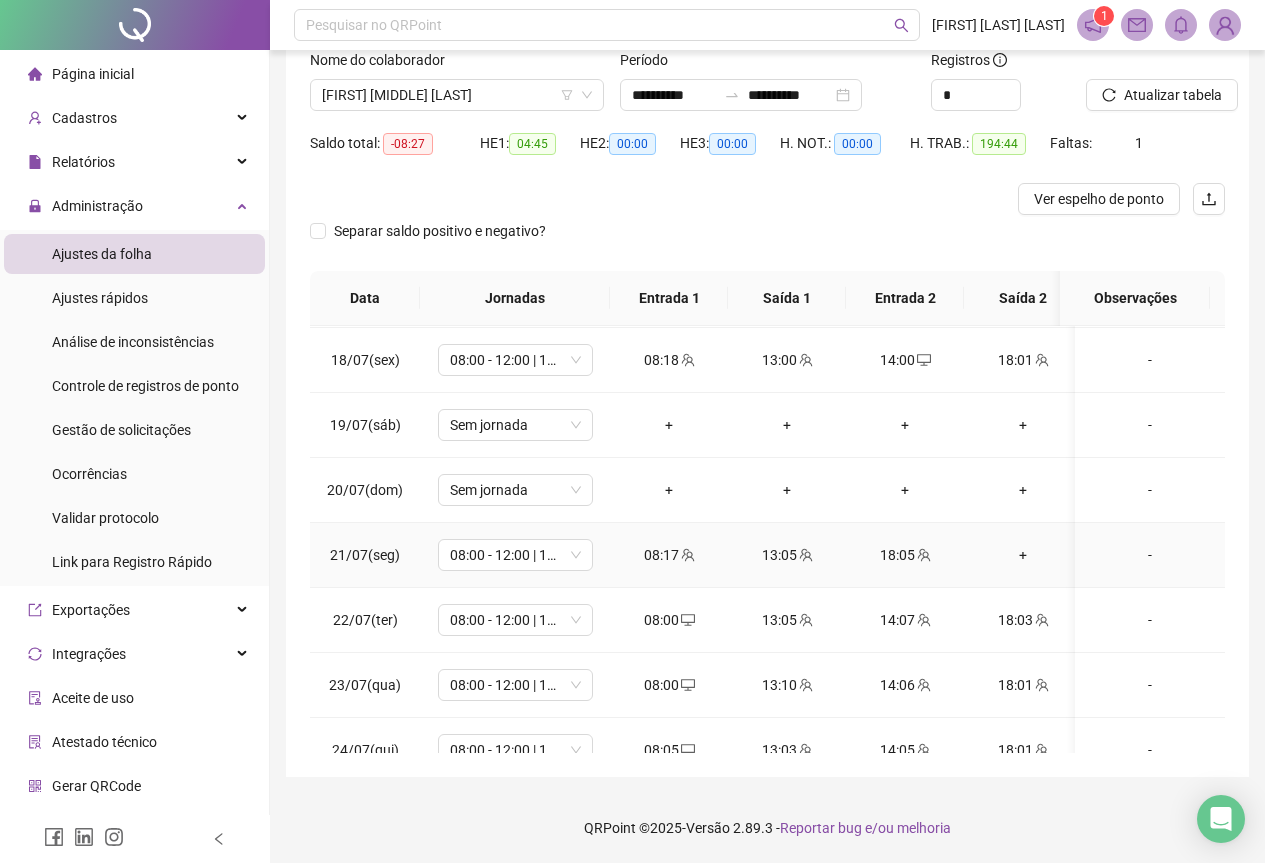 click on "+" at bounding box center (1023, 555) 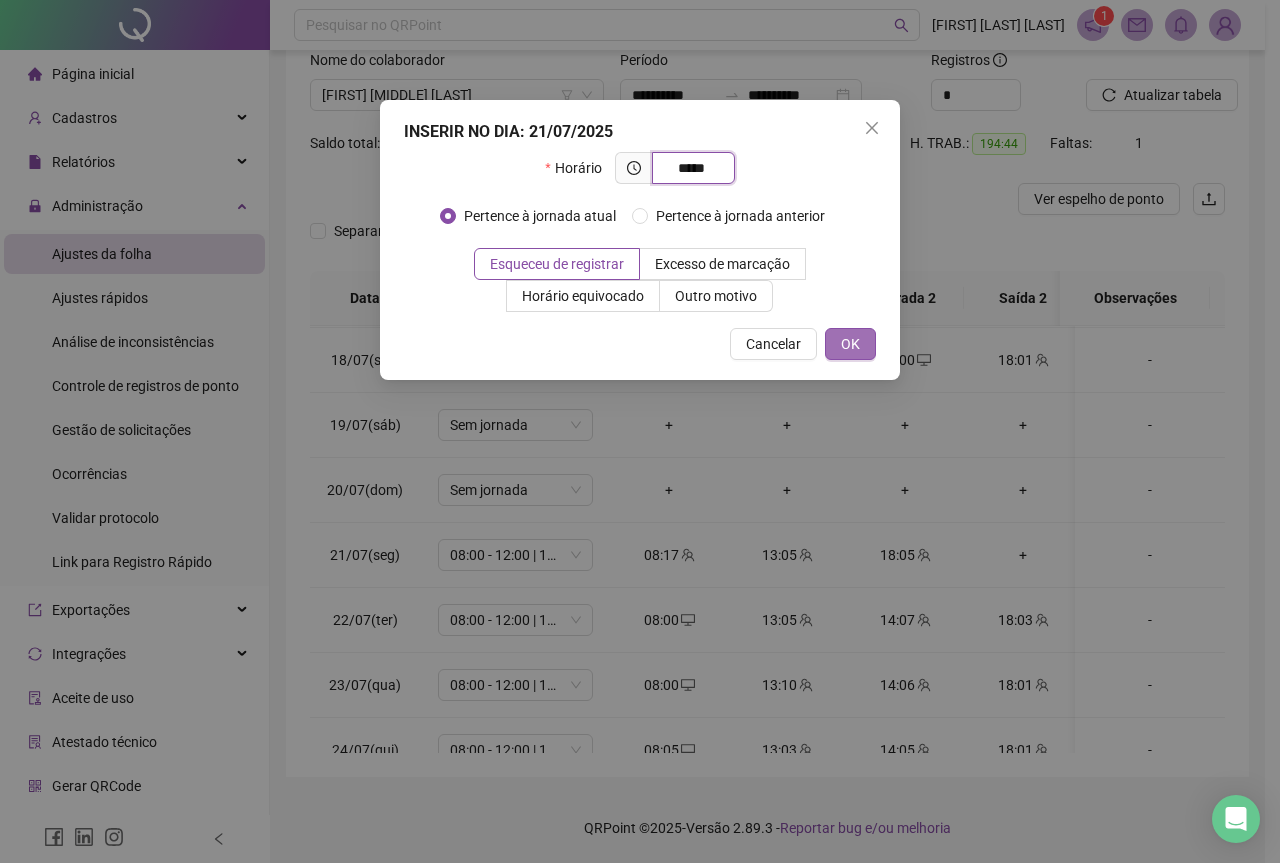 type on "*****" 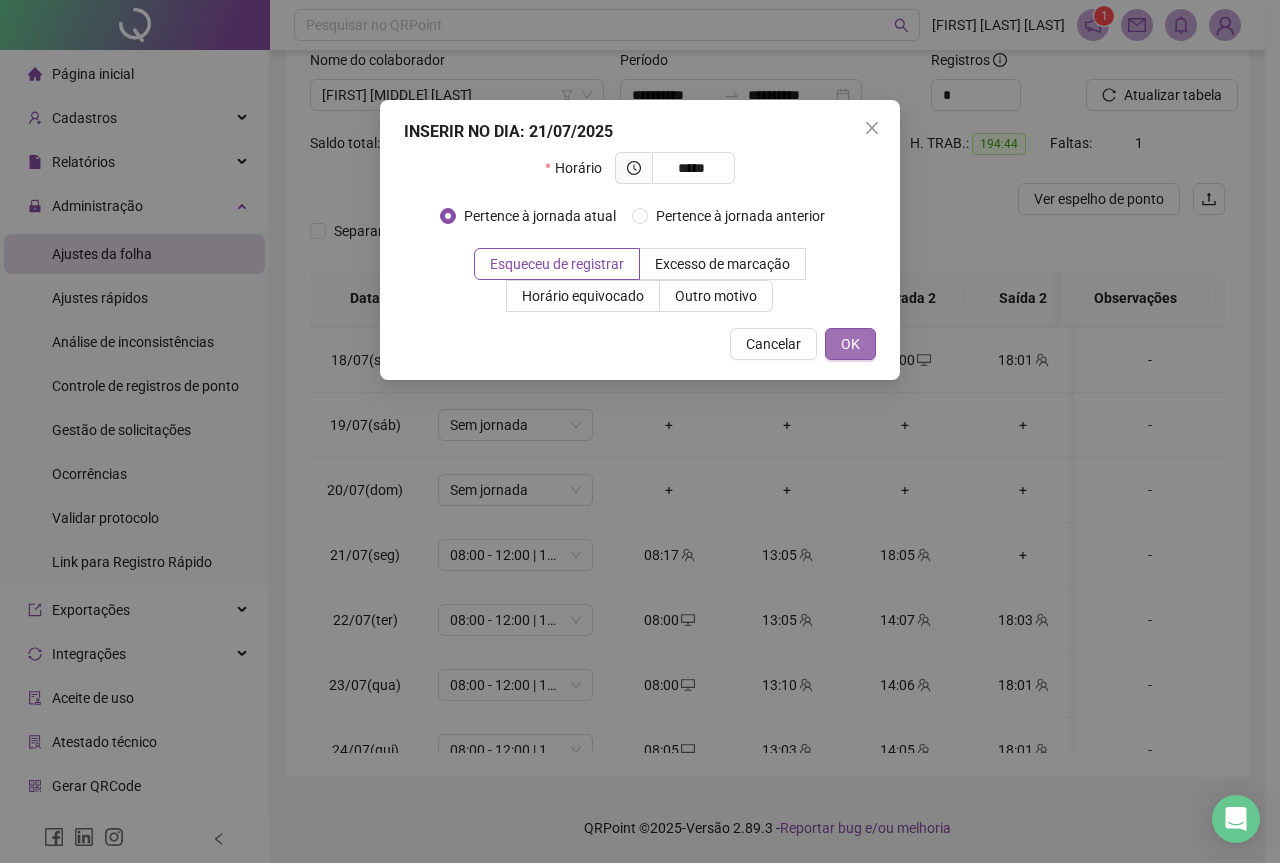 click on "OK" at bounding box center [850, 344] 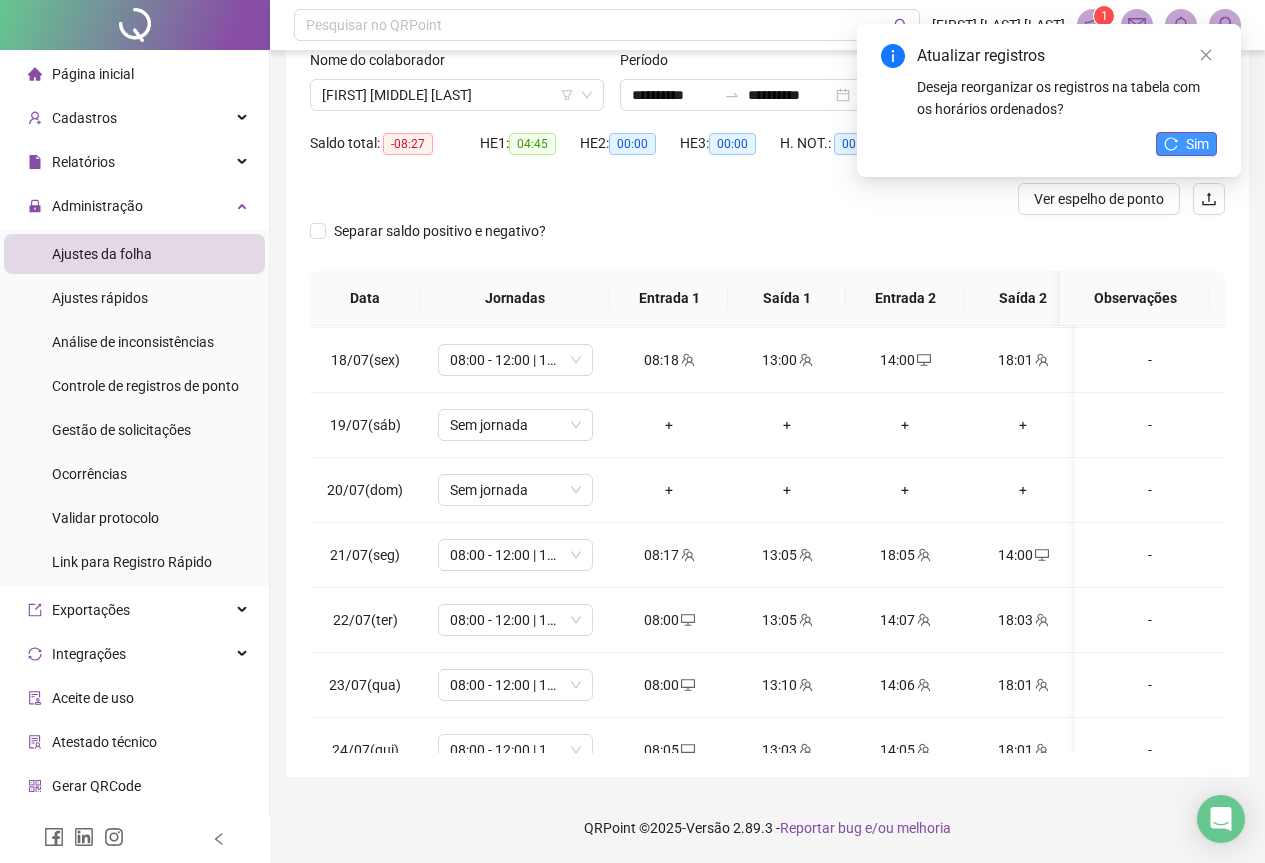 click on "Sim" at bounding box center (1197, 144) 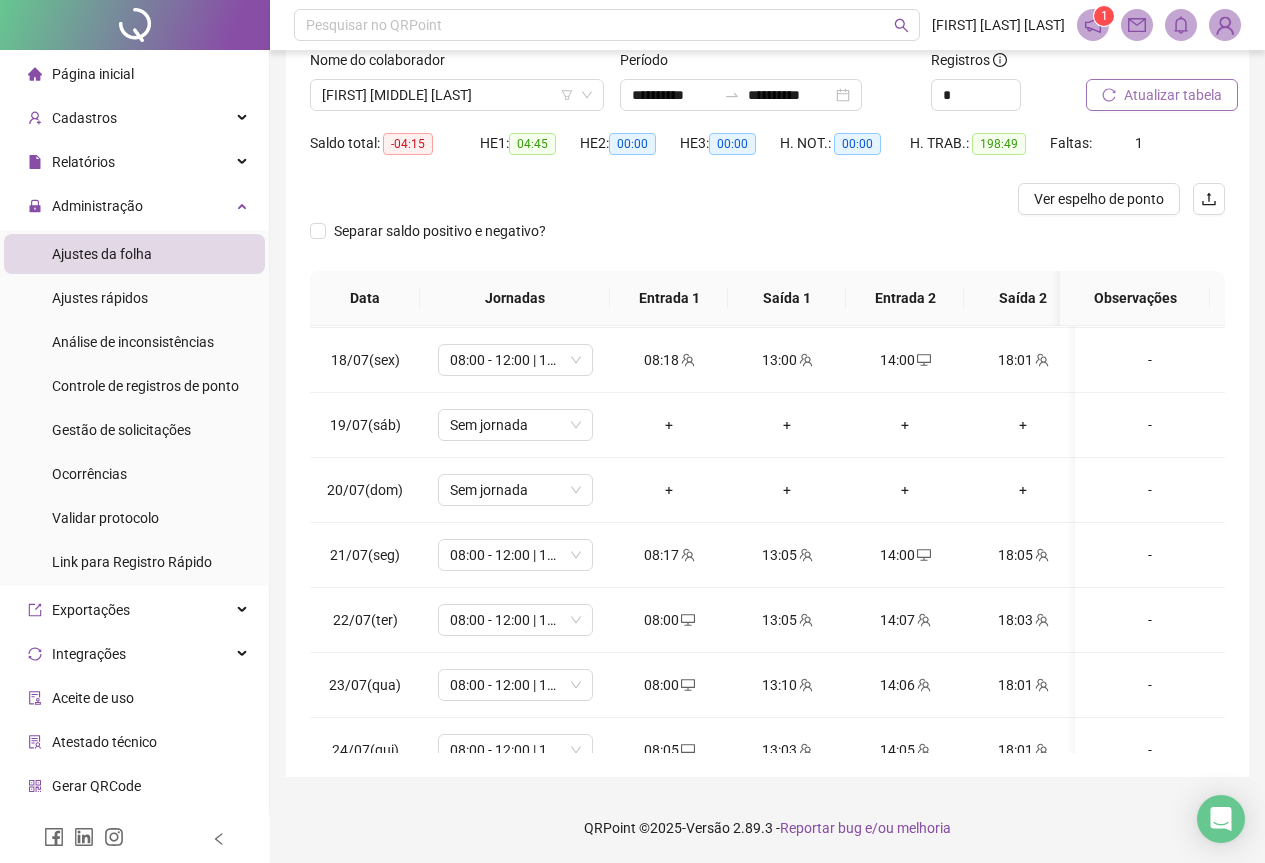 click on "Atualizar tabela" at bounding box center (1173, 95) 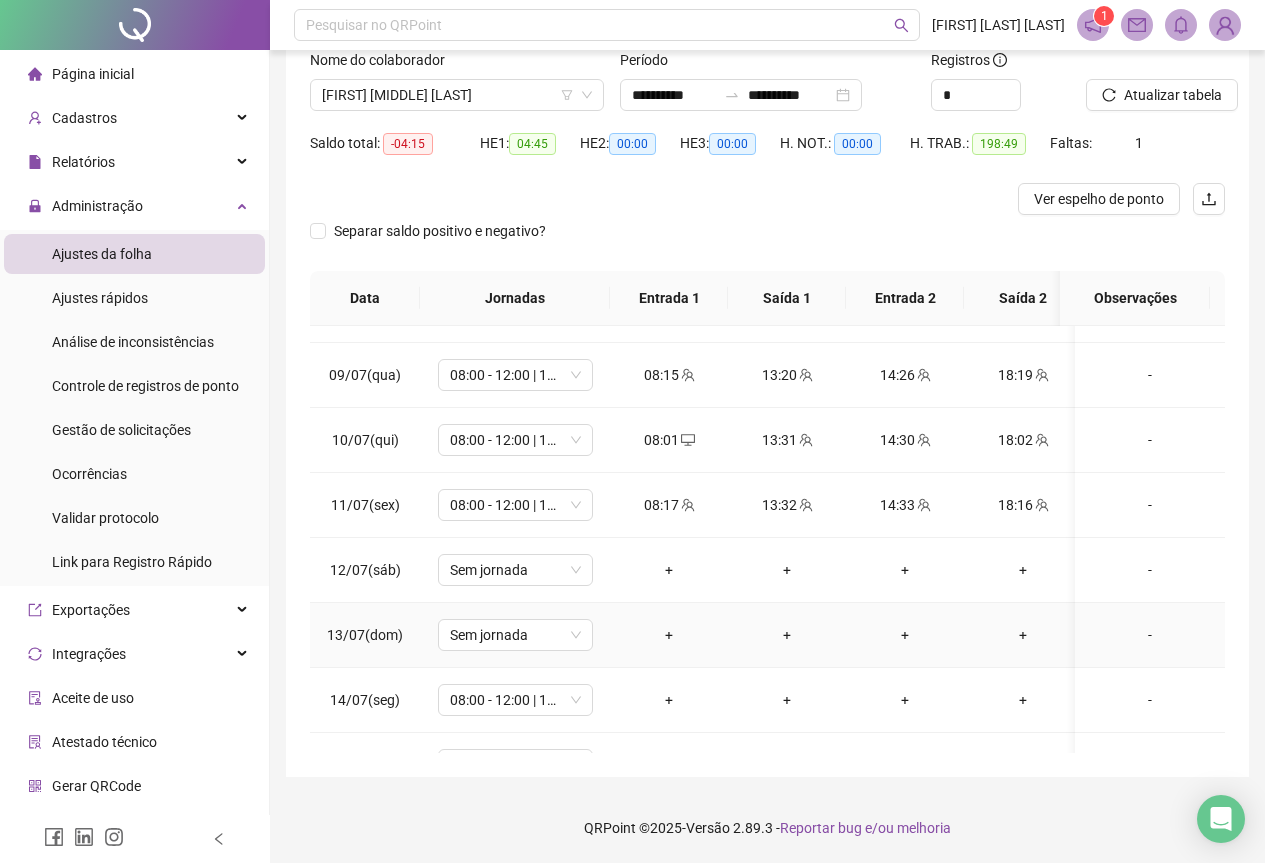 scroll, scrollTop: 603, scrollLeft: 0, axis: vertical 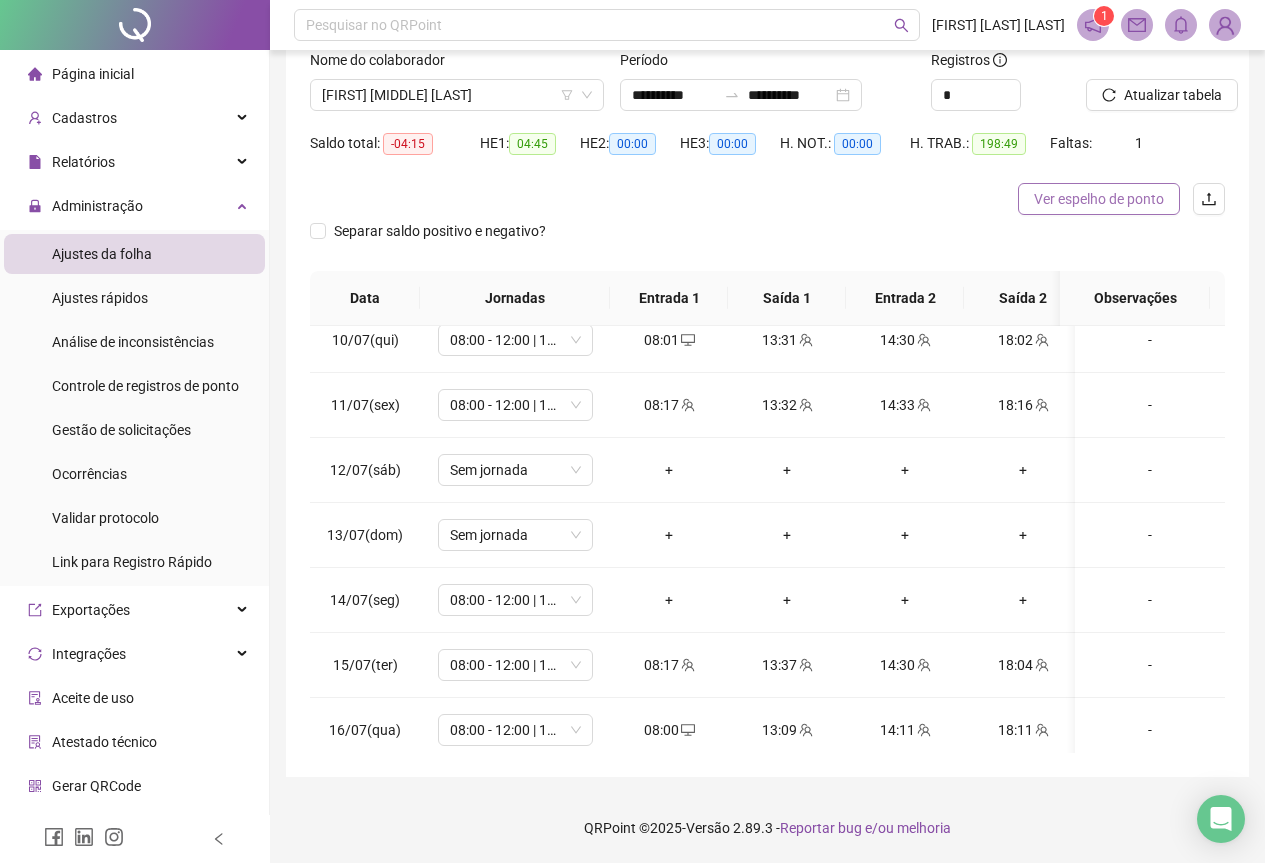 click on "Ver espelho de ponto" at bounding box center (1099, 199) 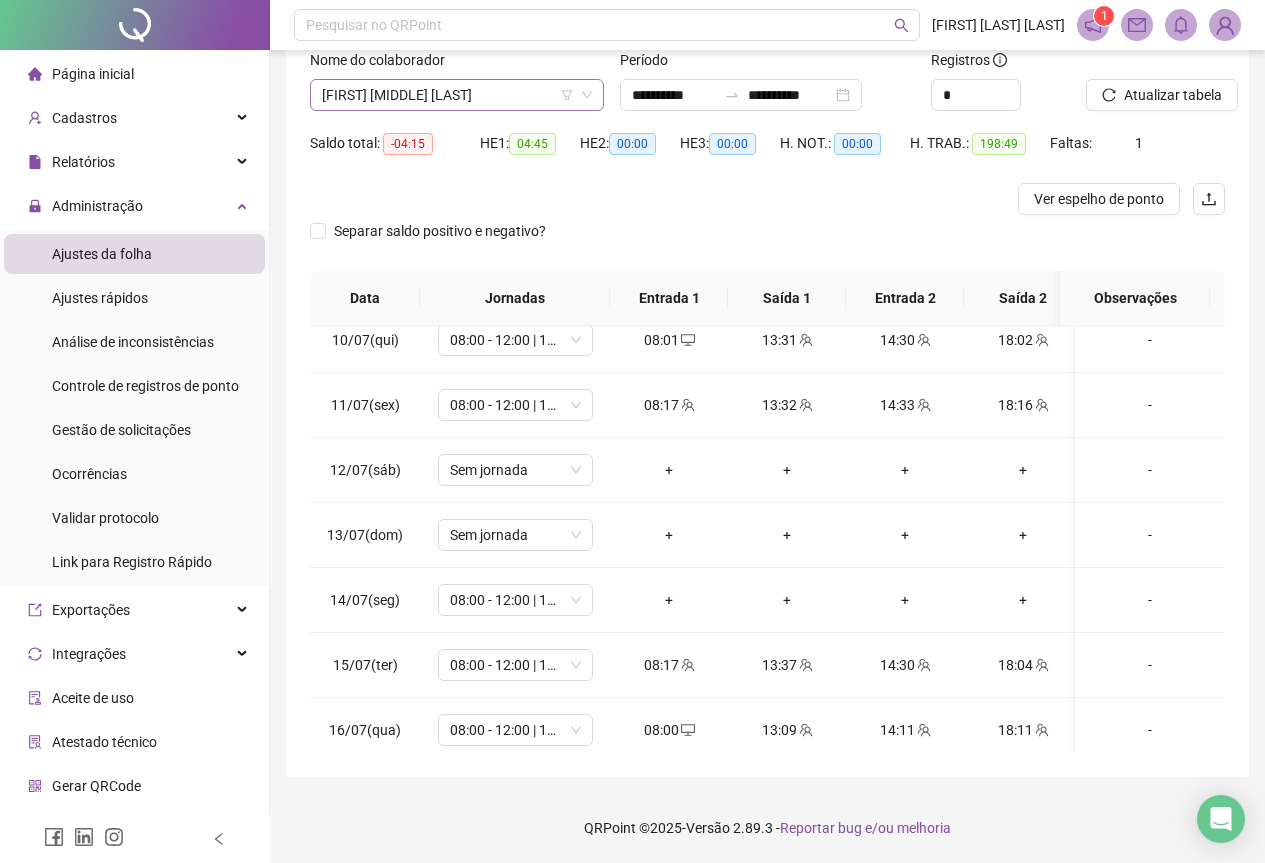 click on "[FIRST] [MIDDLE] [LAST]" at bounding box center [457, 95] 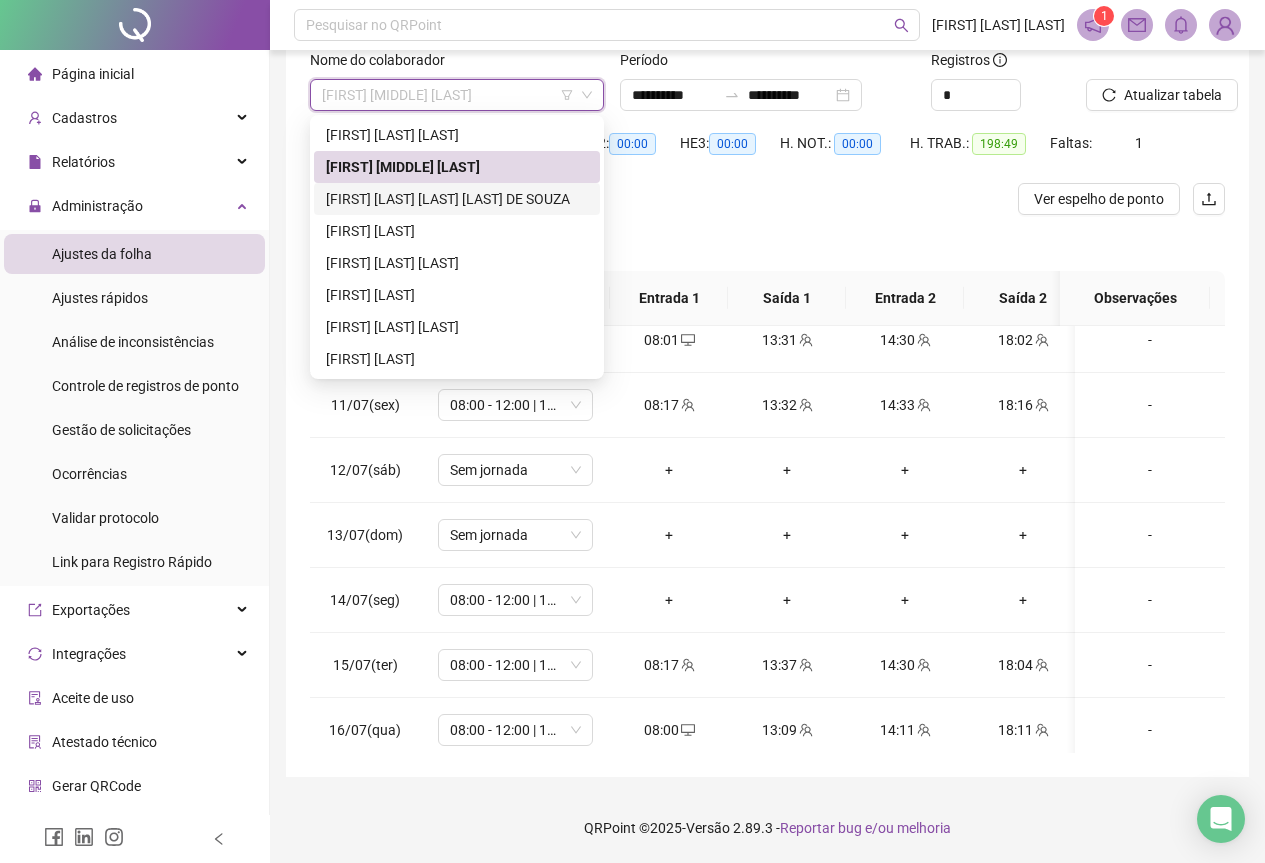click on "[FIRST] [LAST] [LAST] [LAST] DE SOUZA" at bounding box center [457, 199] 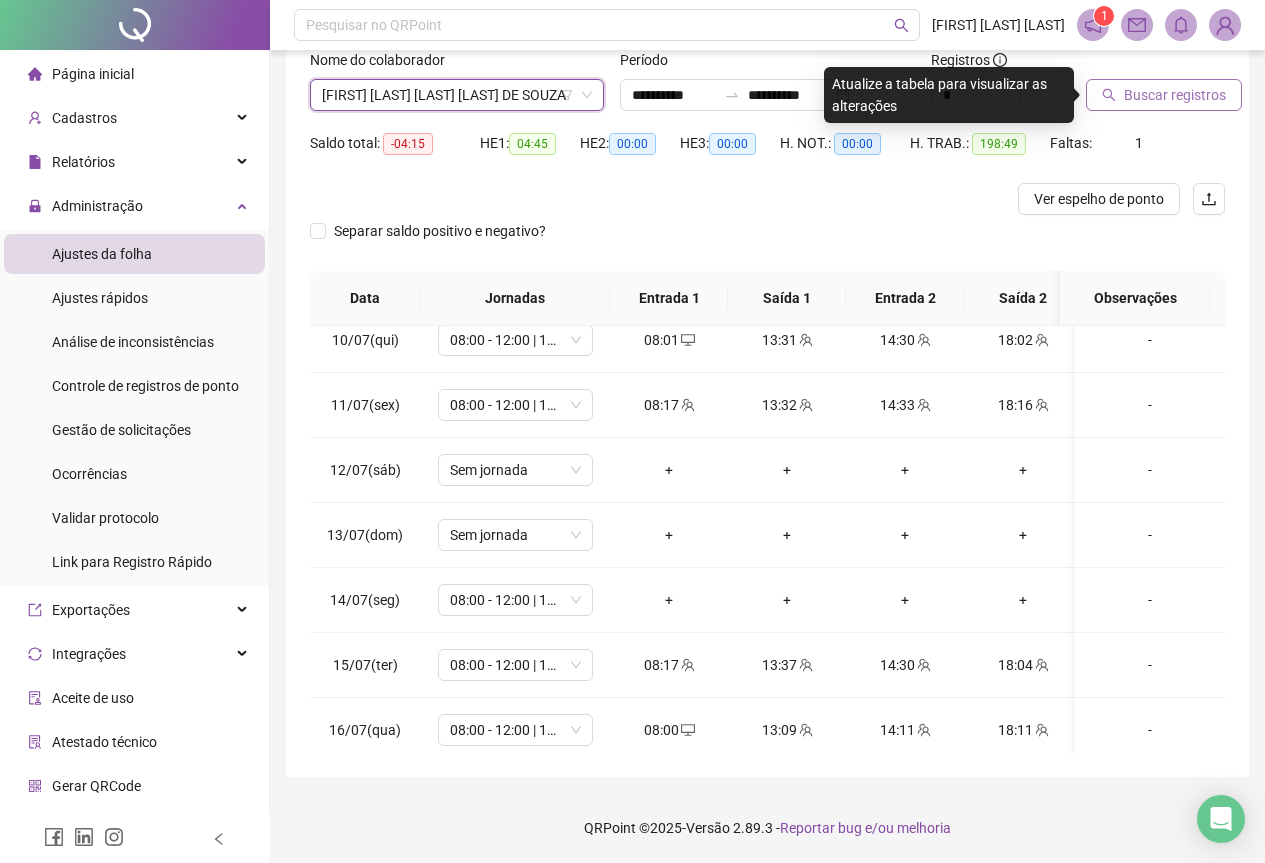 click on "Buscar registros" at bounding box center (1175, 95) 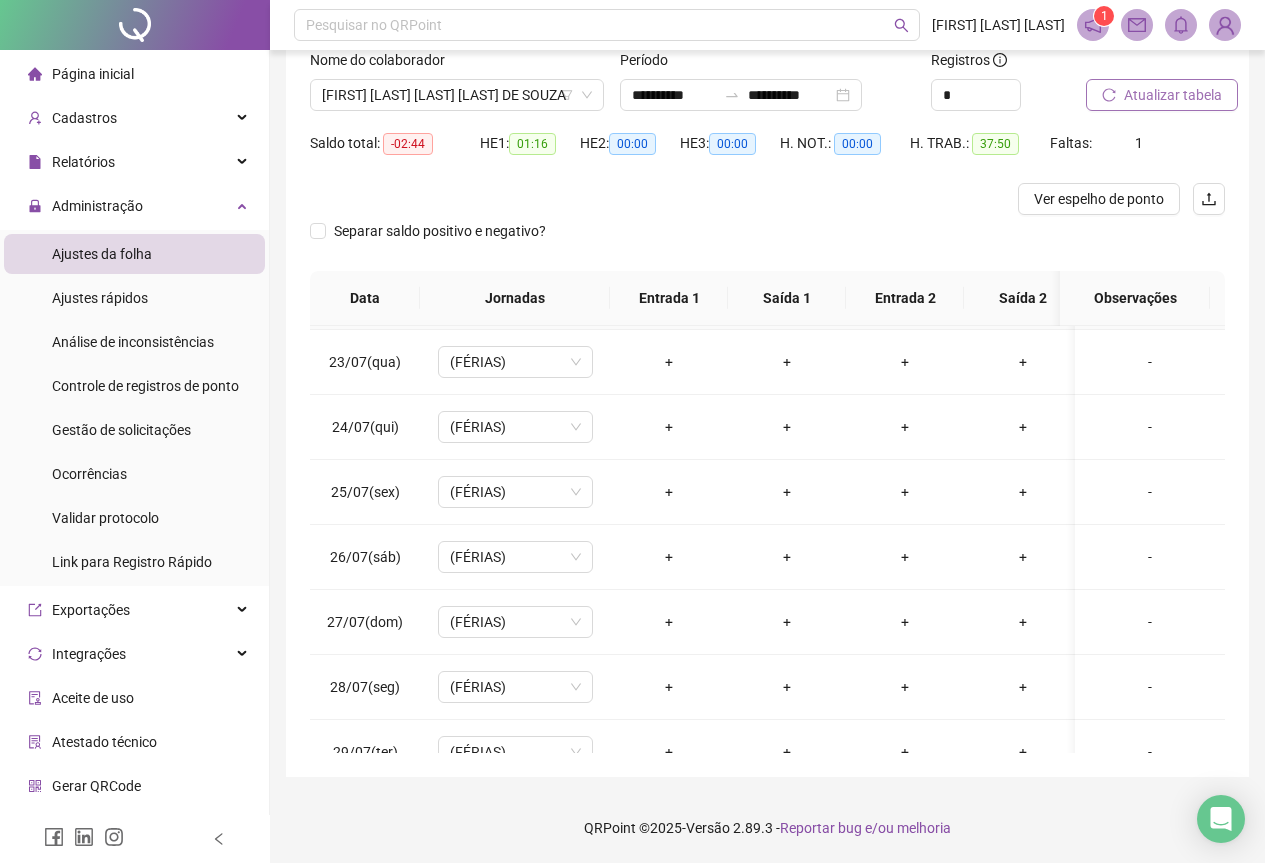 scroll, scrollTop: 1603, scrollLeft: 0, axis: vertical 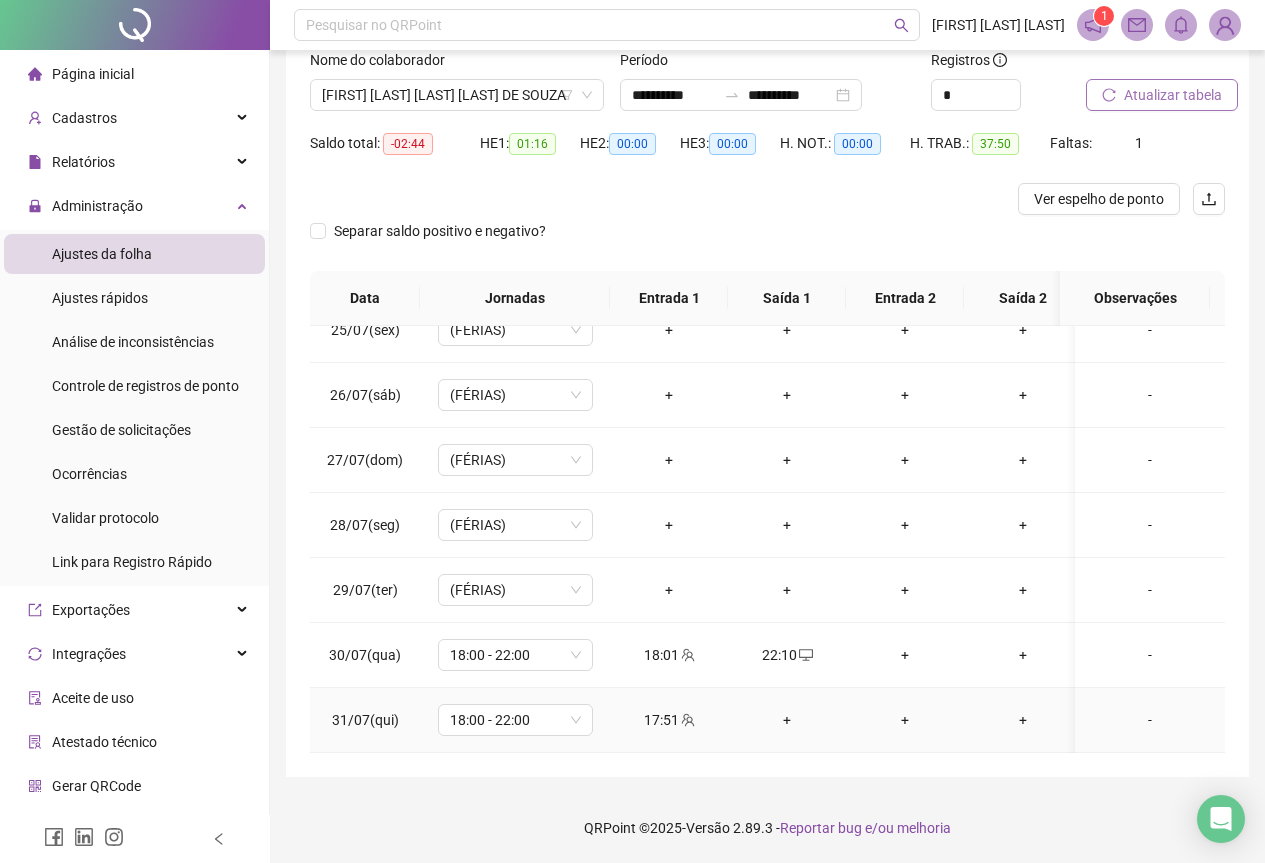 click on "+" at bounding box center [787, 720] 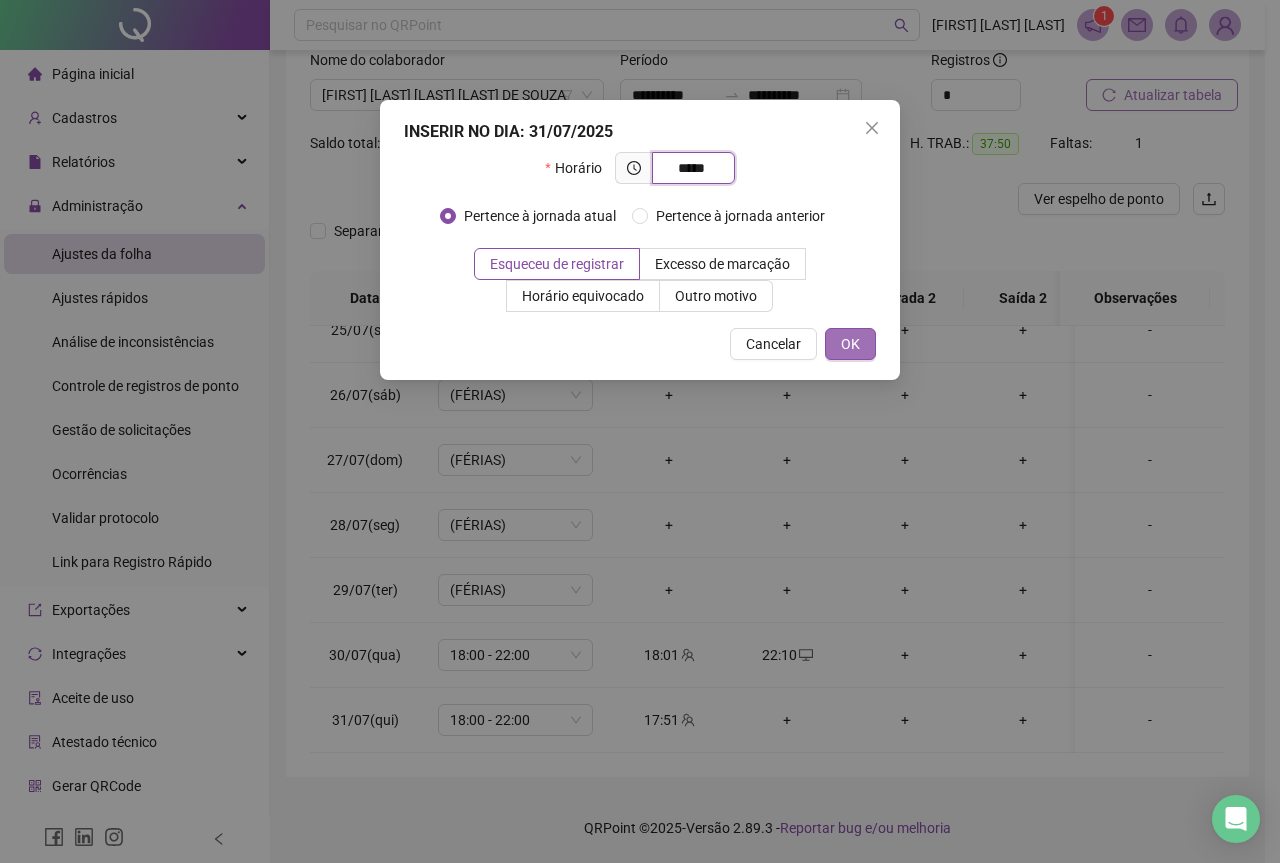 type on "*****" 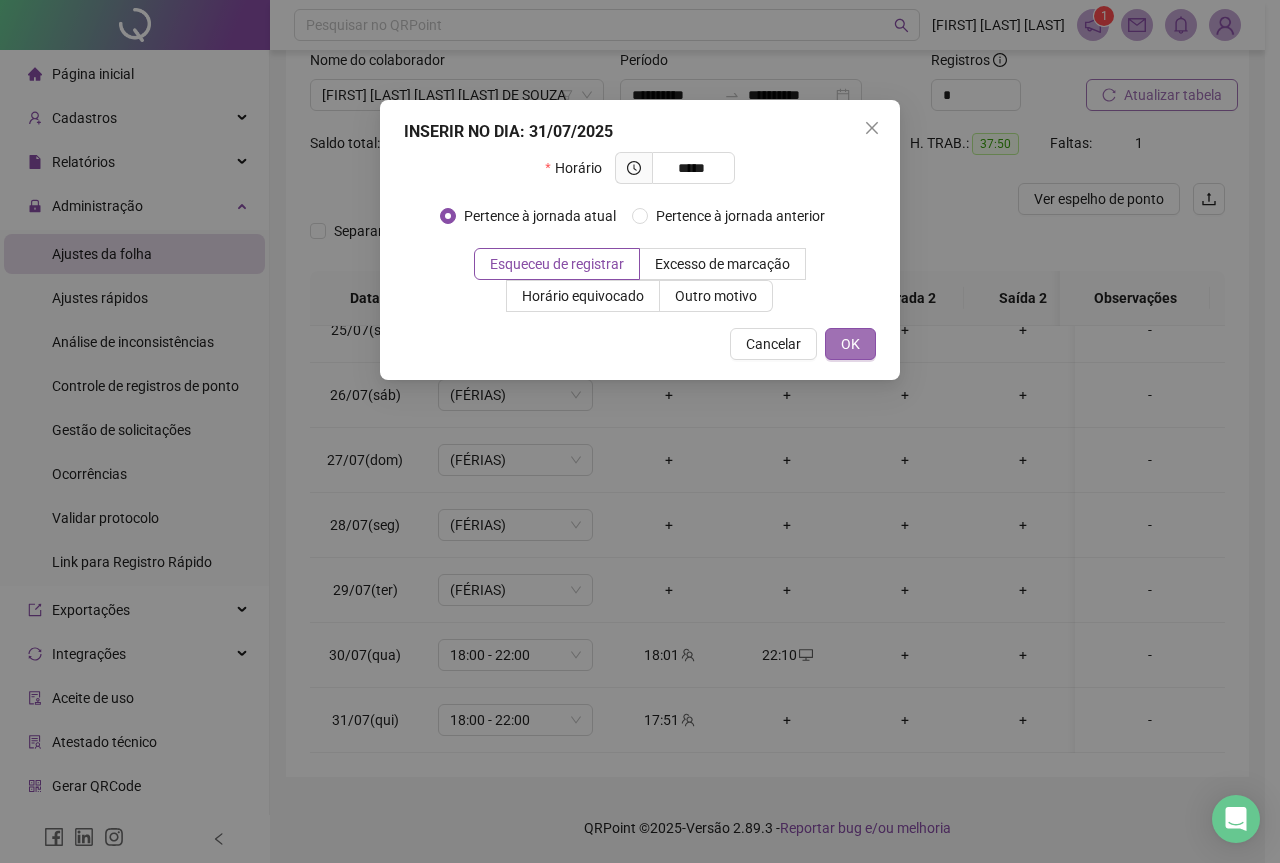 click on "OK" at bounding box center (850, 344) 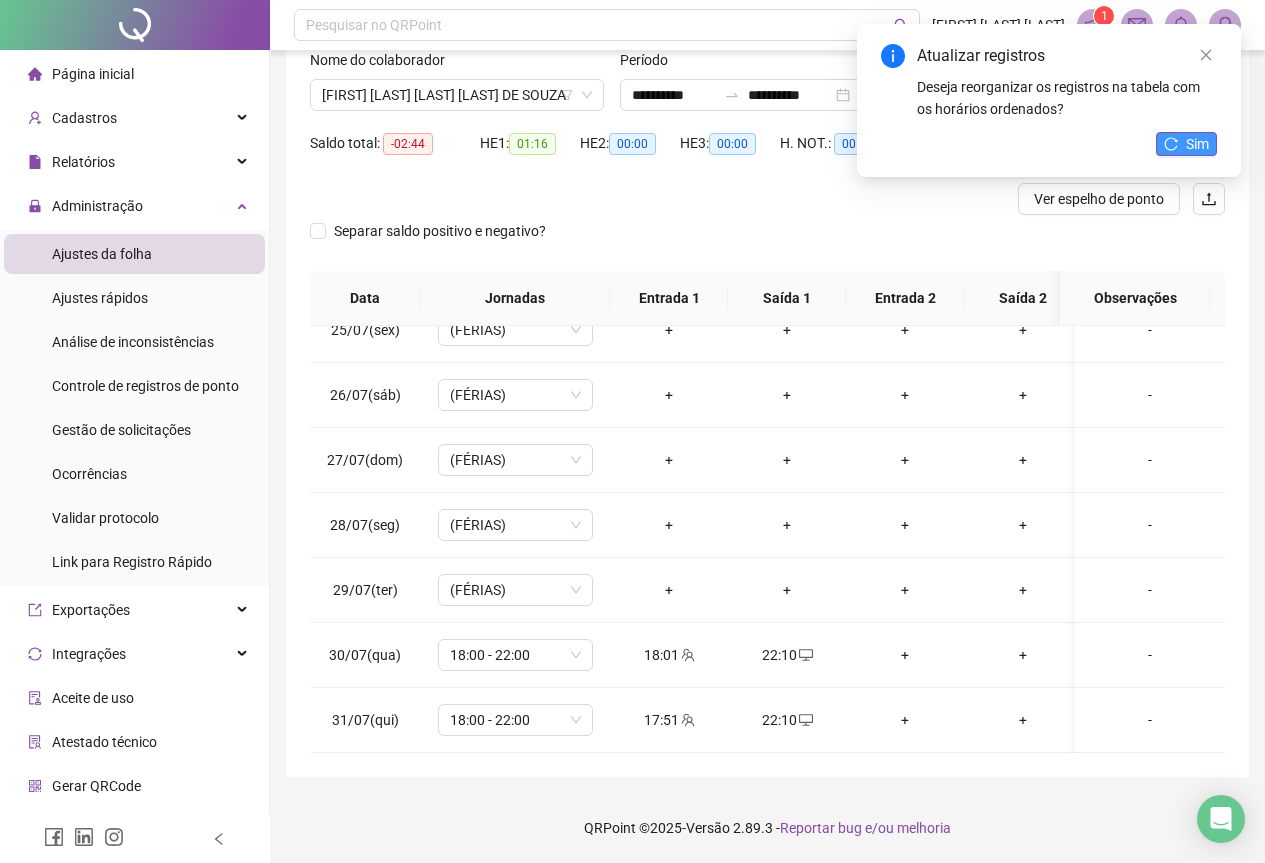 click on "Sim" at bounding box center (1186, 144) 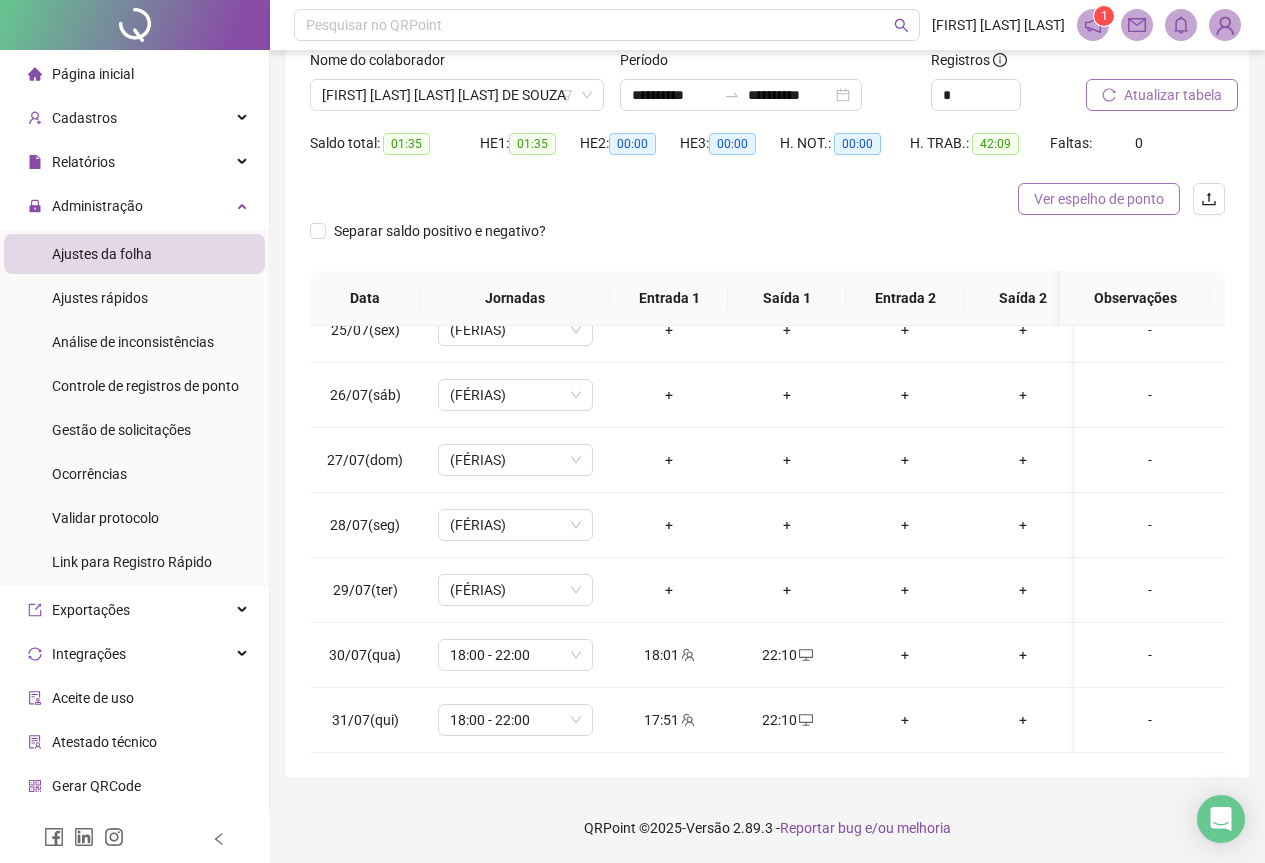 click on "Ver espelho de ponto" at bounding box center (1099, 199) 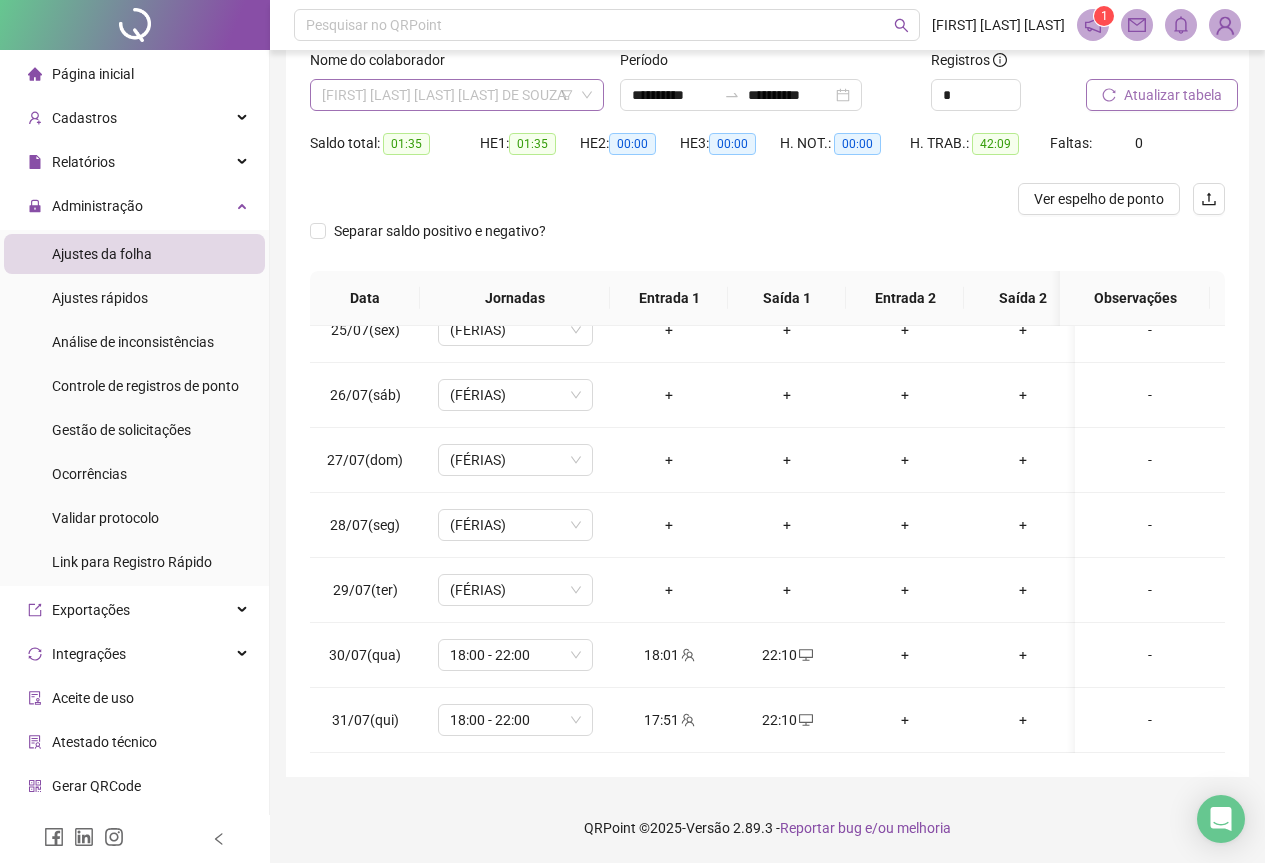 click on "[FIRST] [LAST] [LAST] [LAST] DE SOUZA" at bounding box center [457, 95] 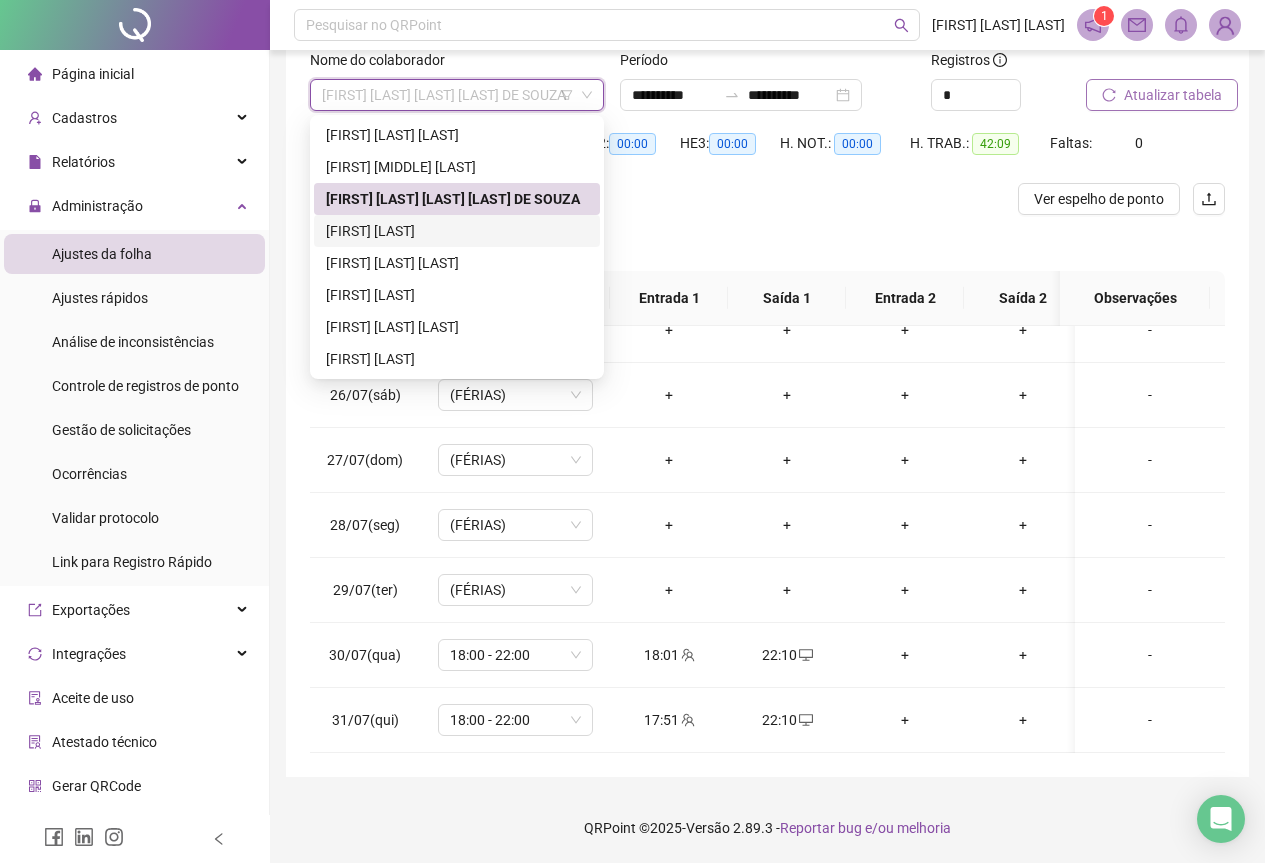 click on "[FIRST] [LAST]" at bounding box center (457, 231) 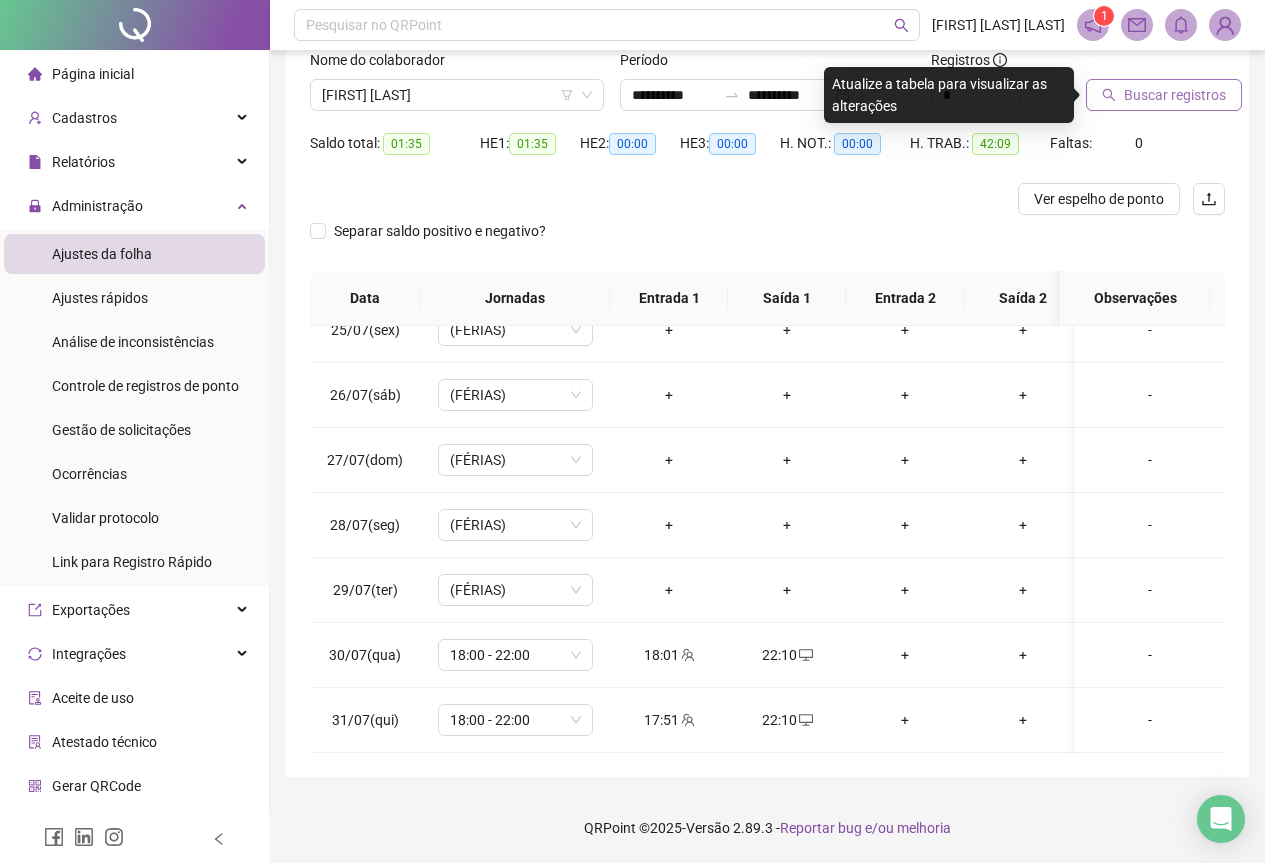 click on "Buscar registros" at bounding box center (1175, 95) 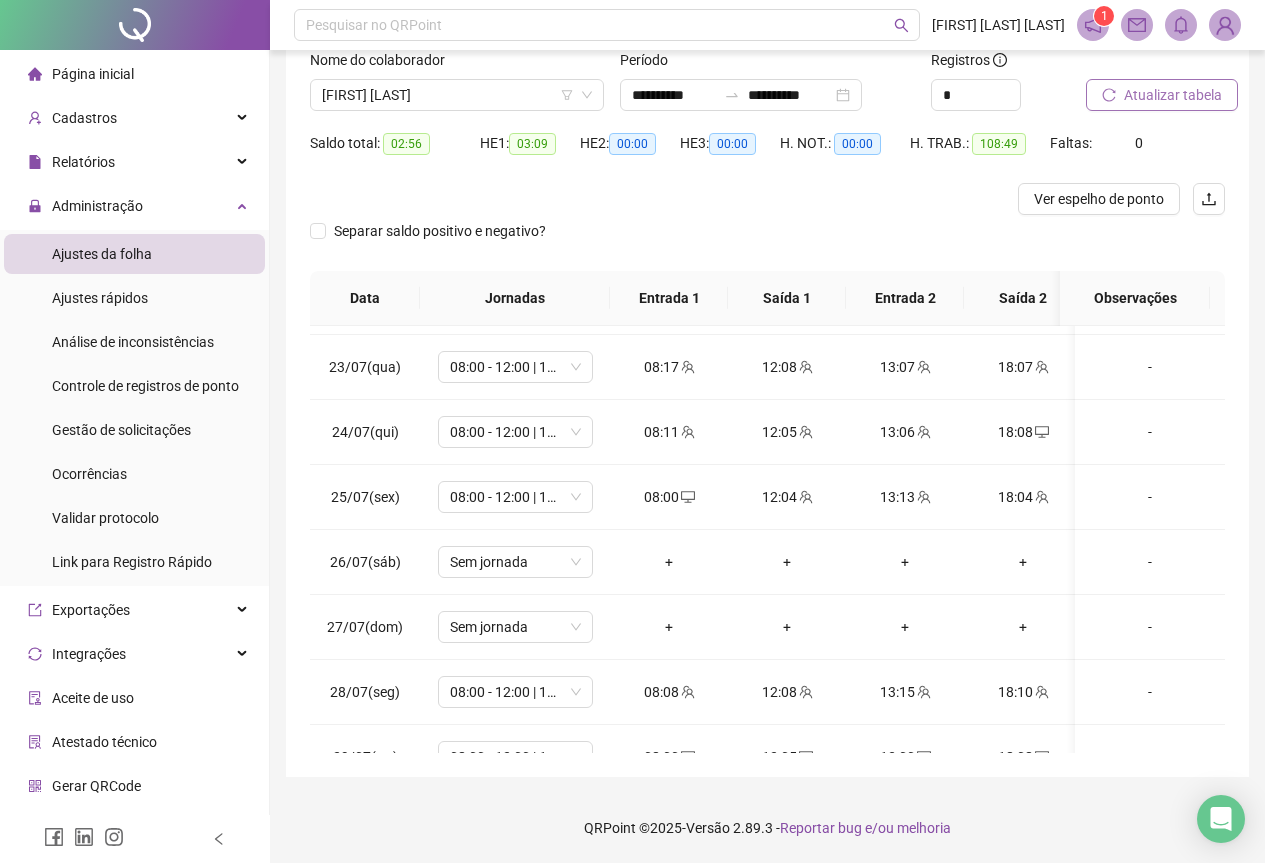 scroll, scrollTop: 1603, scrollLeft: 0, axis: vertical 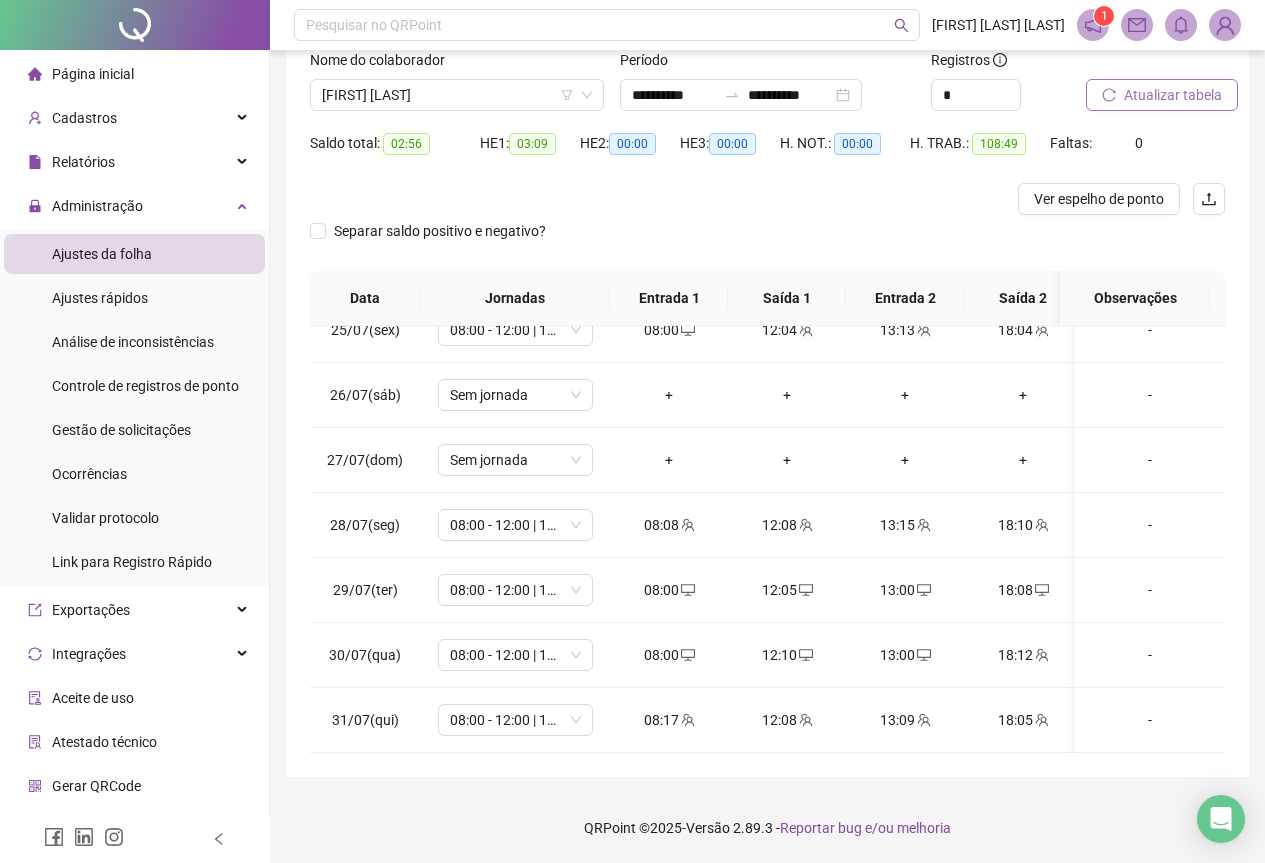 type 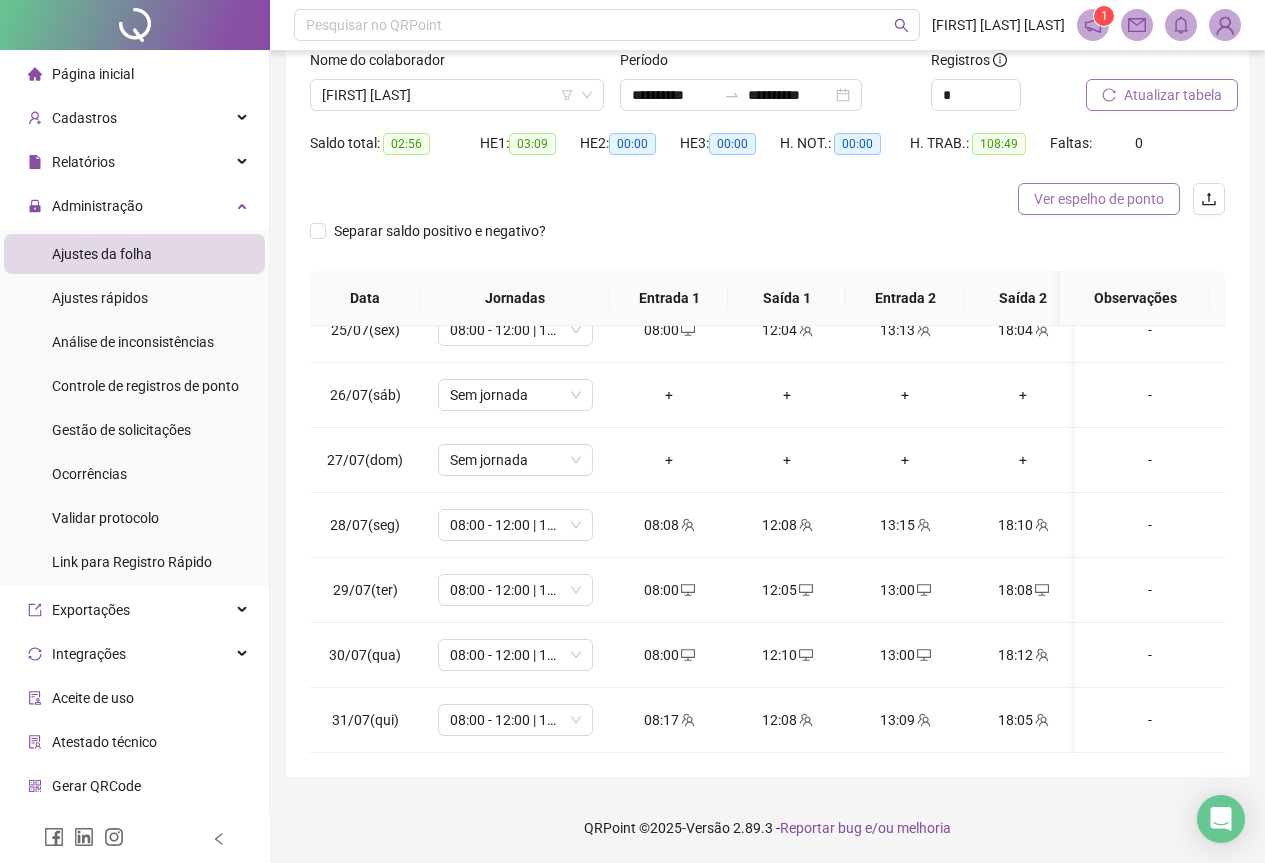 click on "Ver espelho de ponto" at bounding box center [1099, 199] 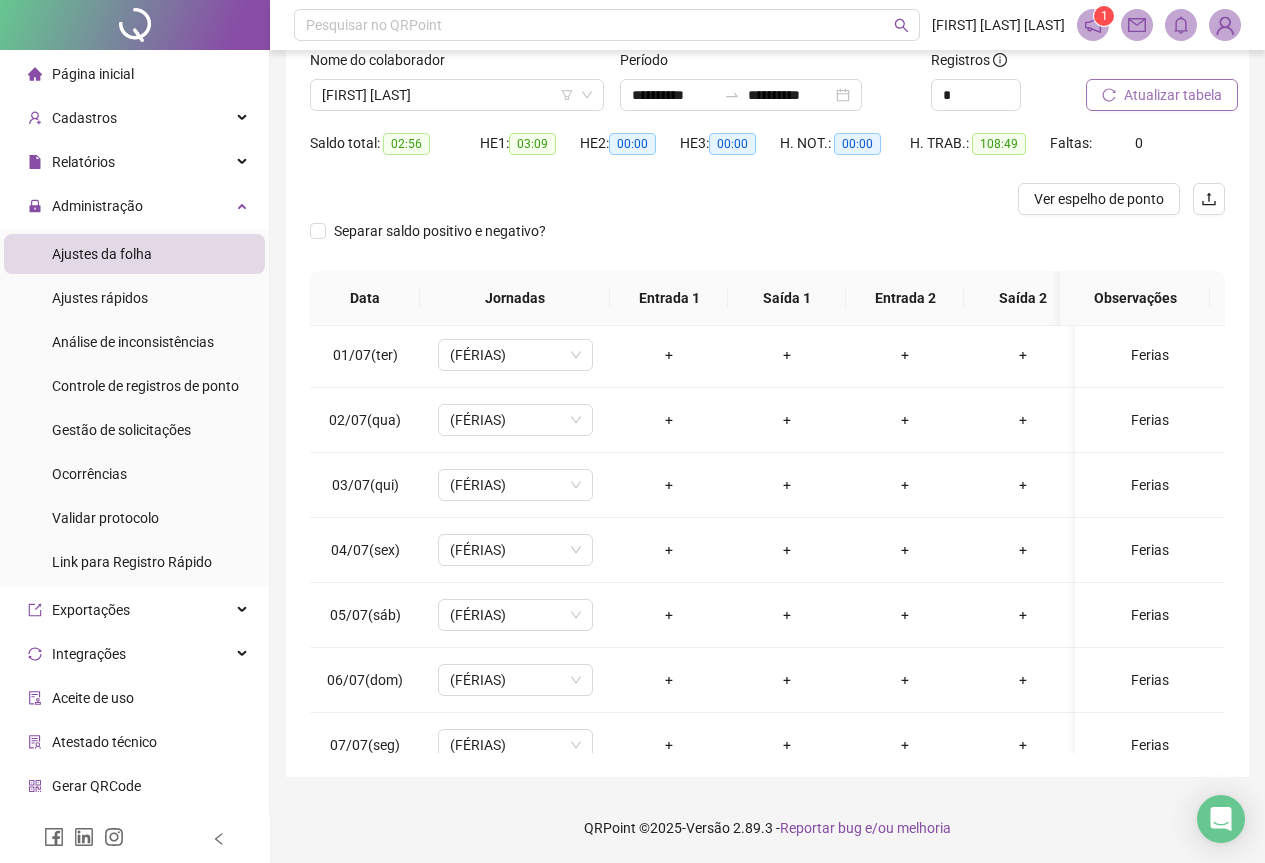 scroll, scrollTop: 0, scrollLeft: 0, axis: both 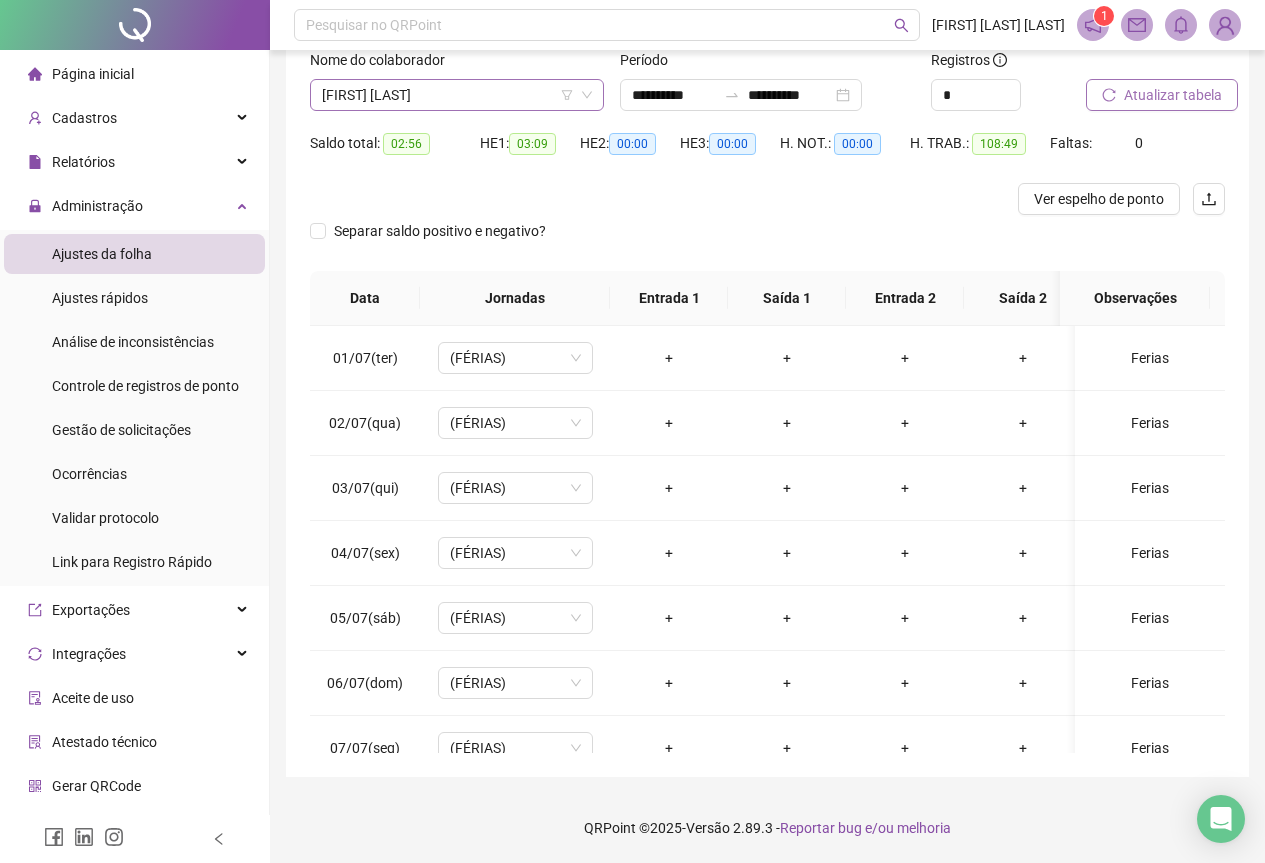 click on "[FIRST] [LAST]" at bounding box center (457, 95) 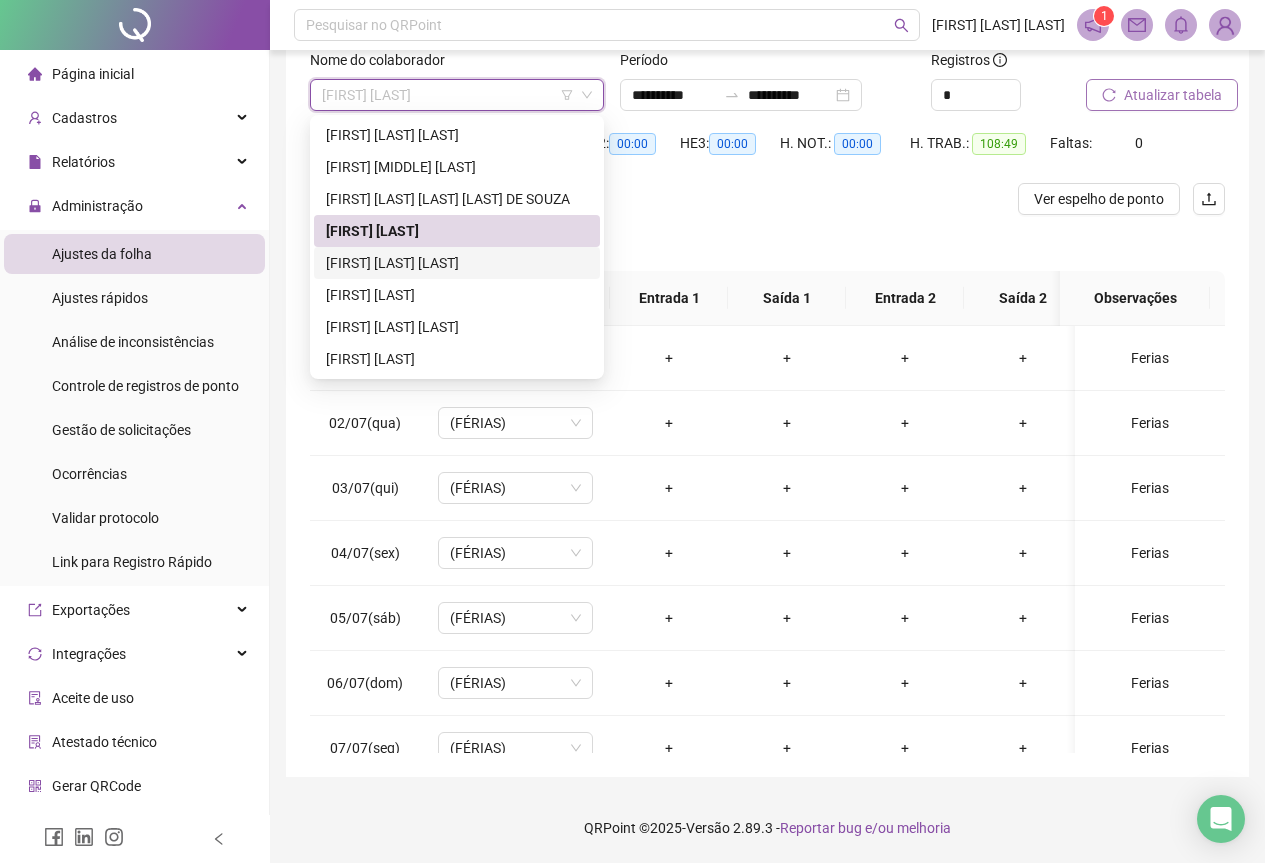 click on "[FIRST] [LAST] [LAST]" at bounding box center [457, 263] 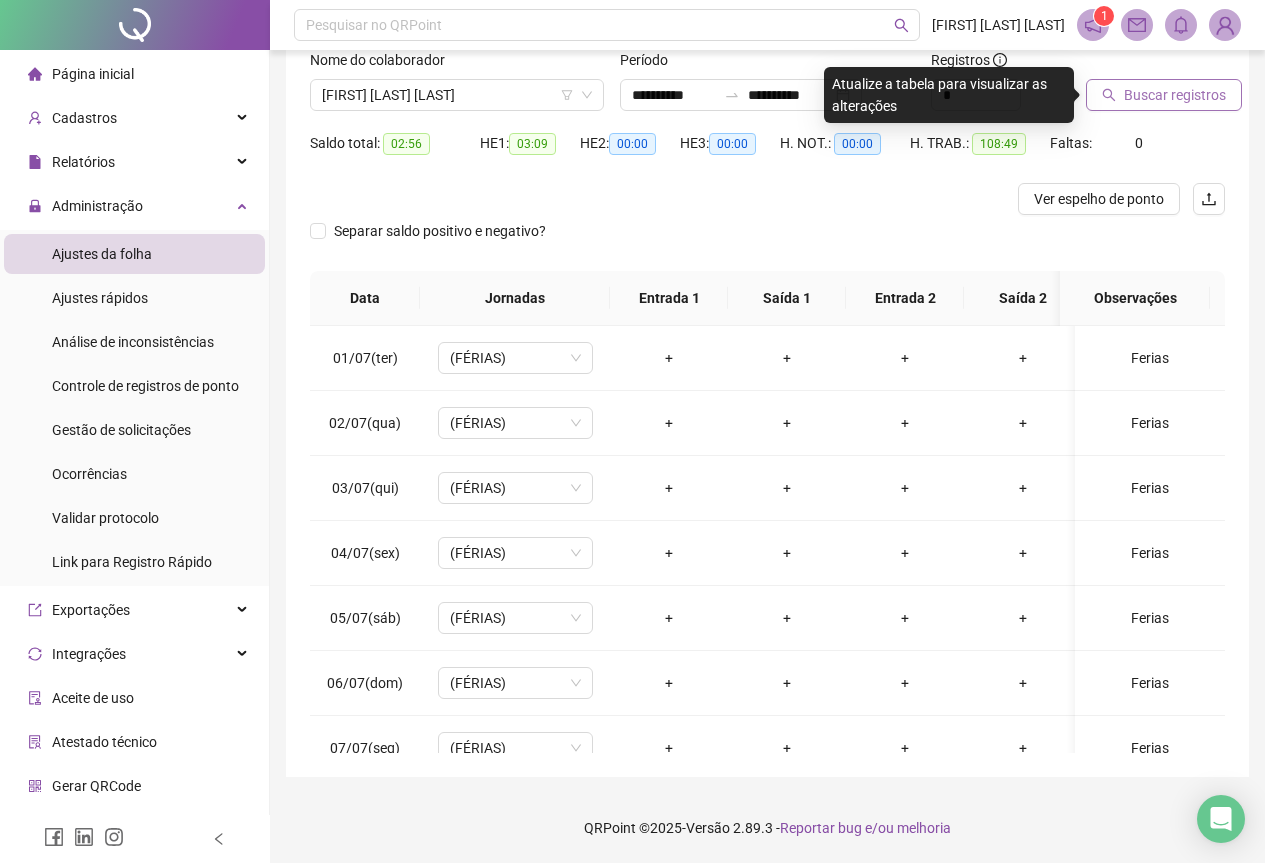 click on "Buscar registros" at bounding box center (1175, 95) 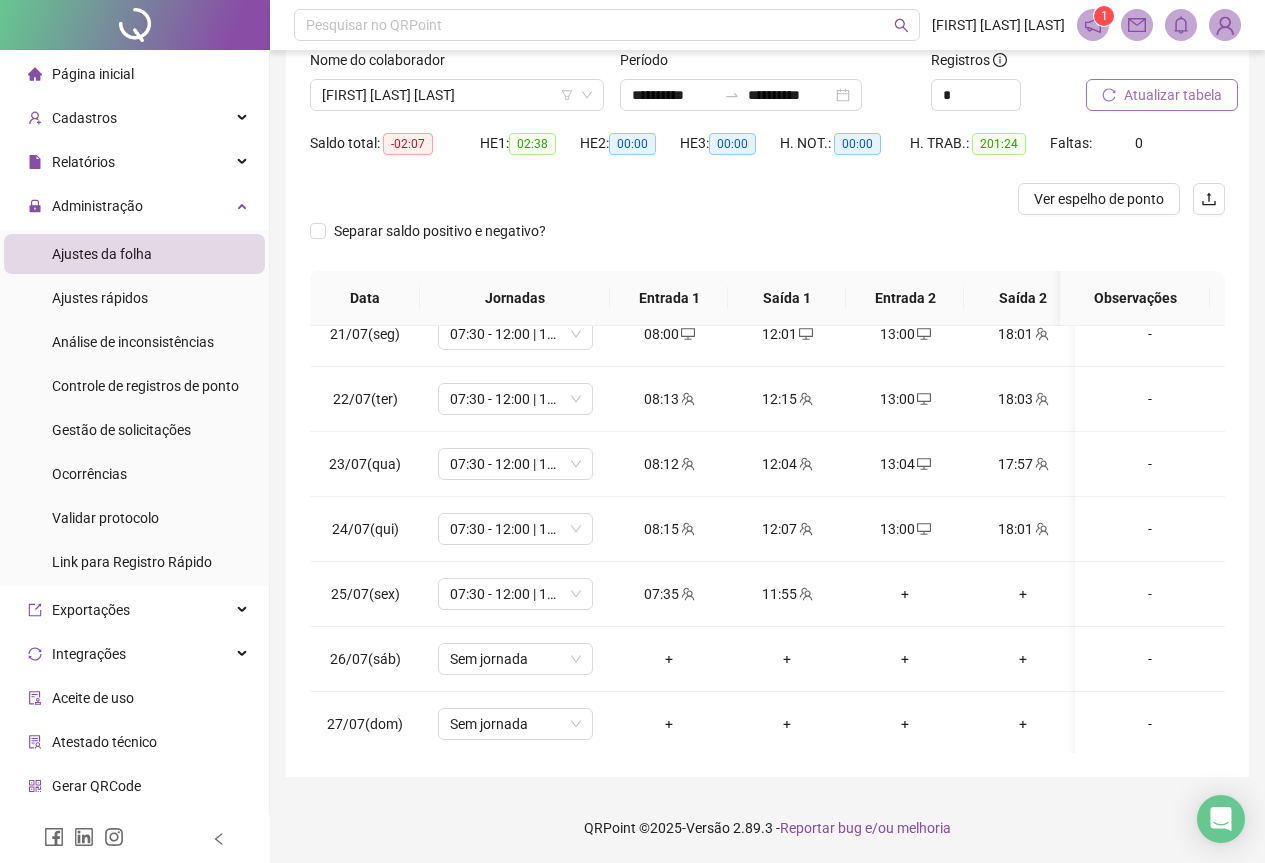 scroll, scrollTop: 1303, scrollLeft: 0, axis: vertical 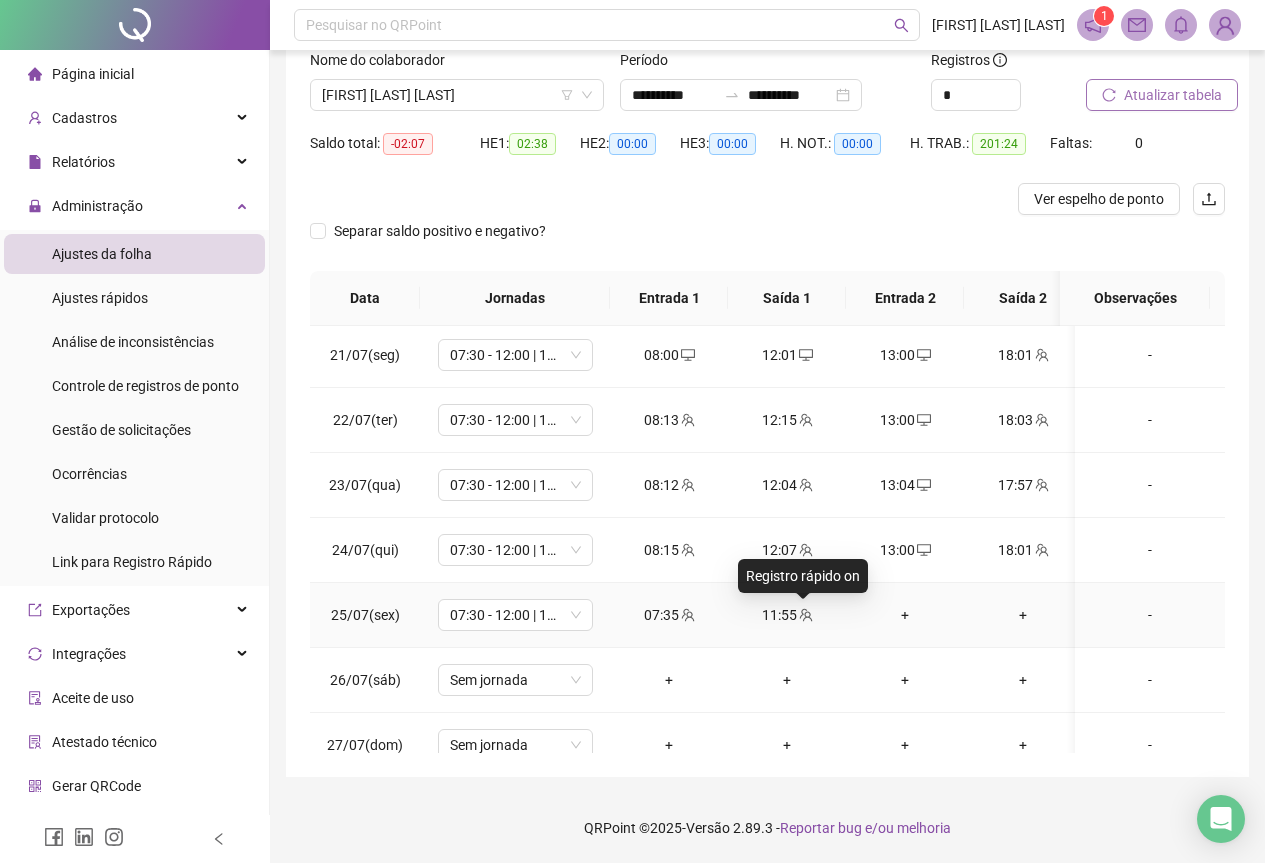 click 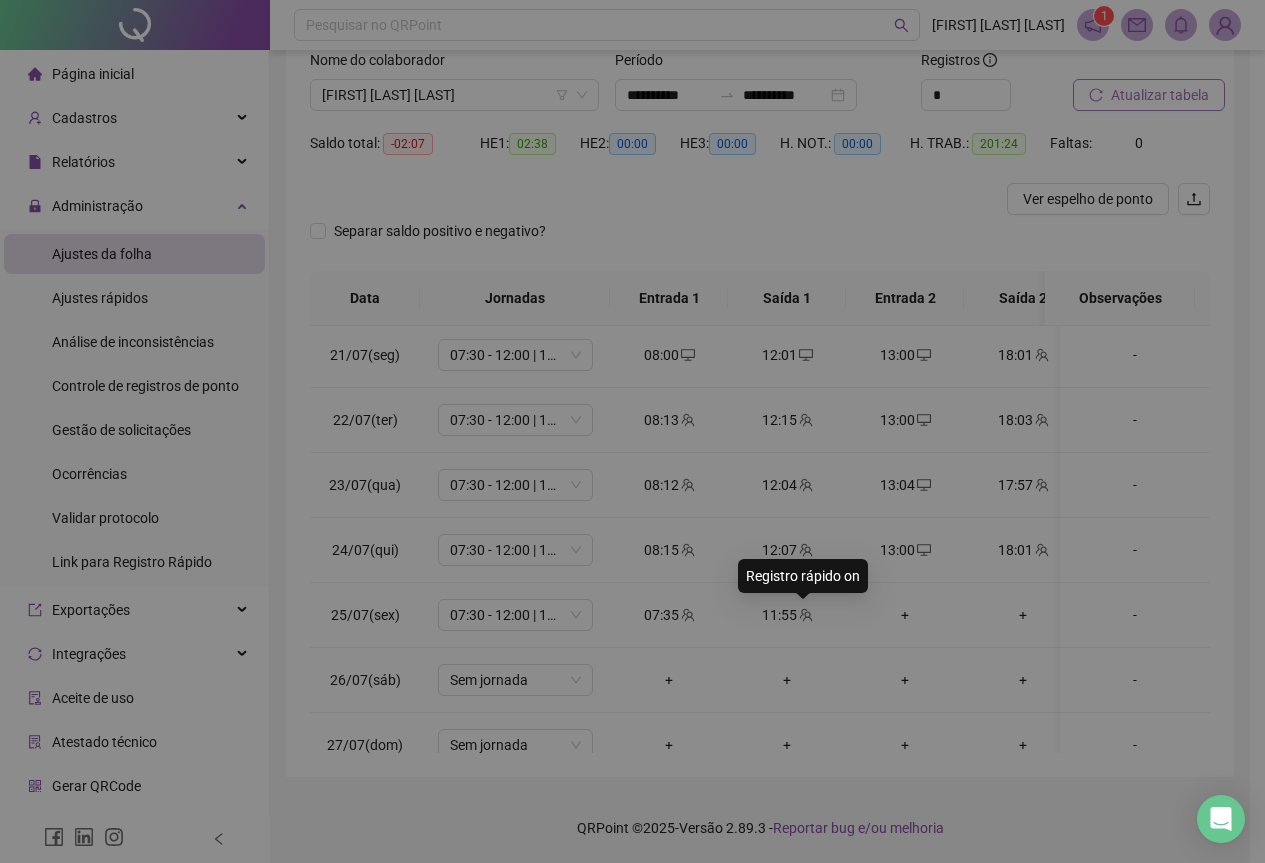 type on "**********" 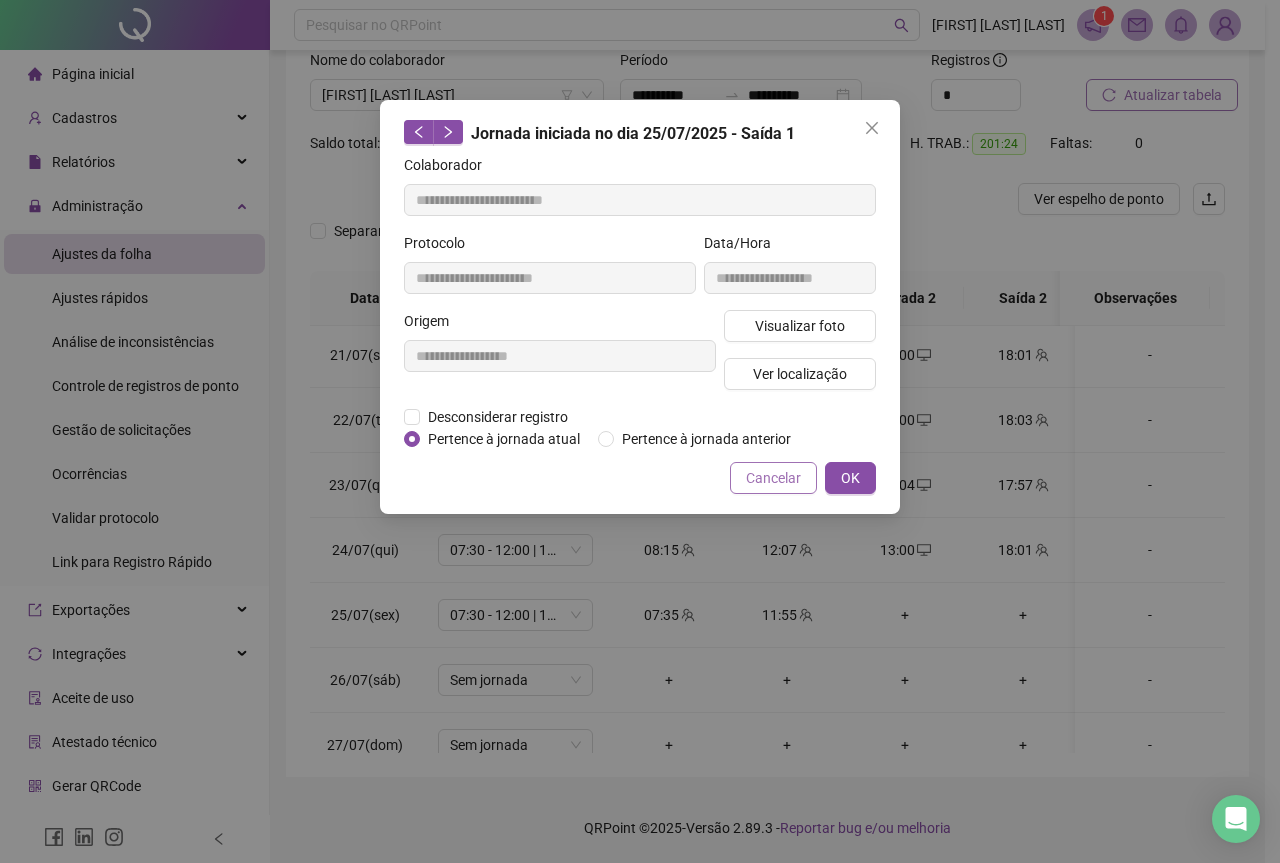 click on "Cancelar" at bounding box center (773, 478) 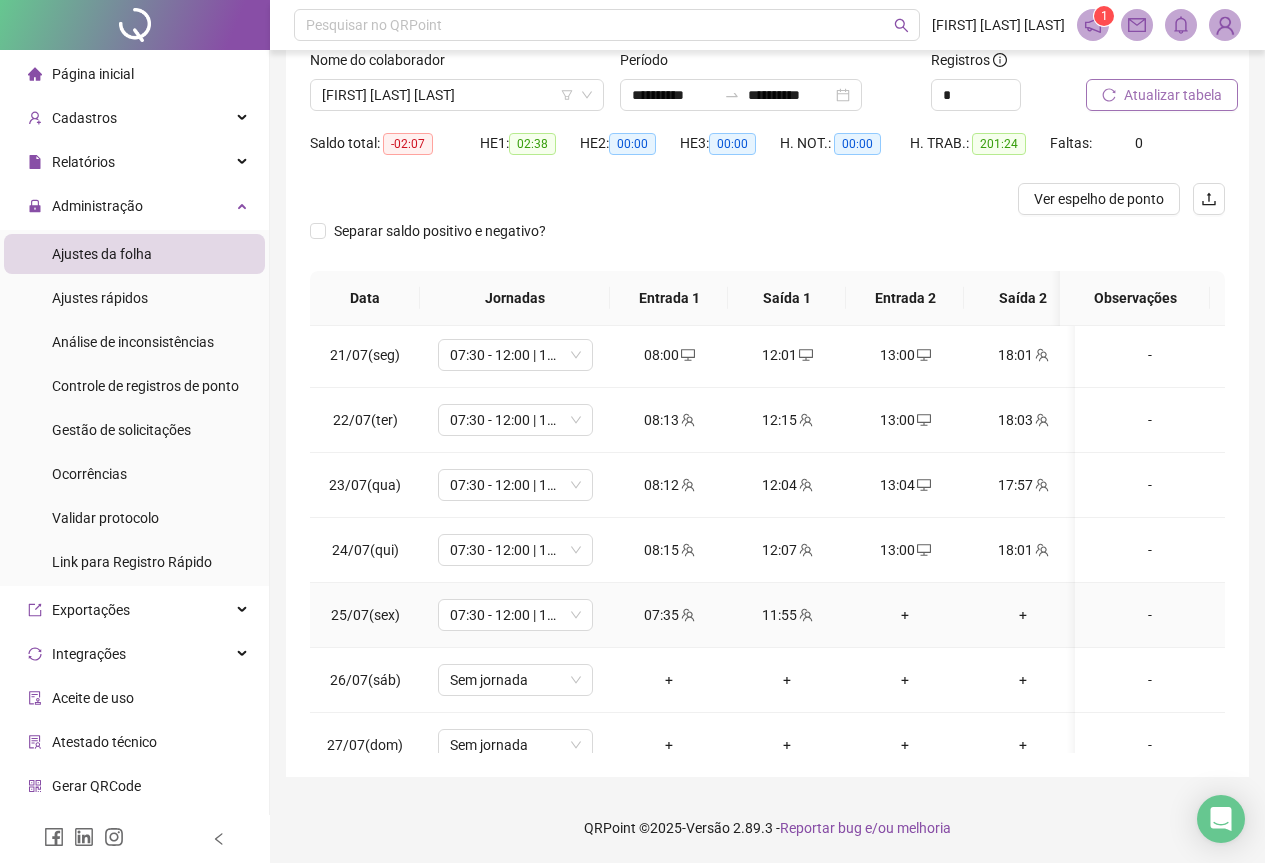 click on "+" at bounding box center (905, 615) 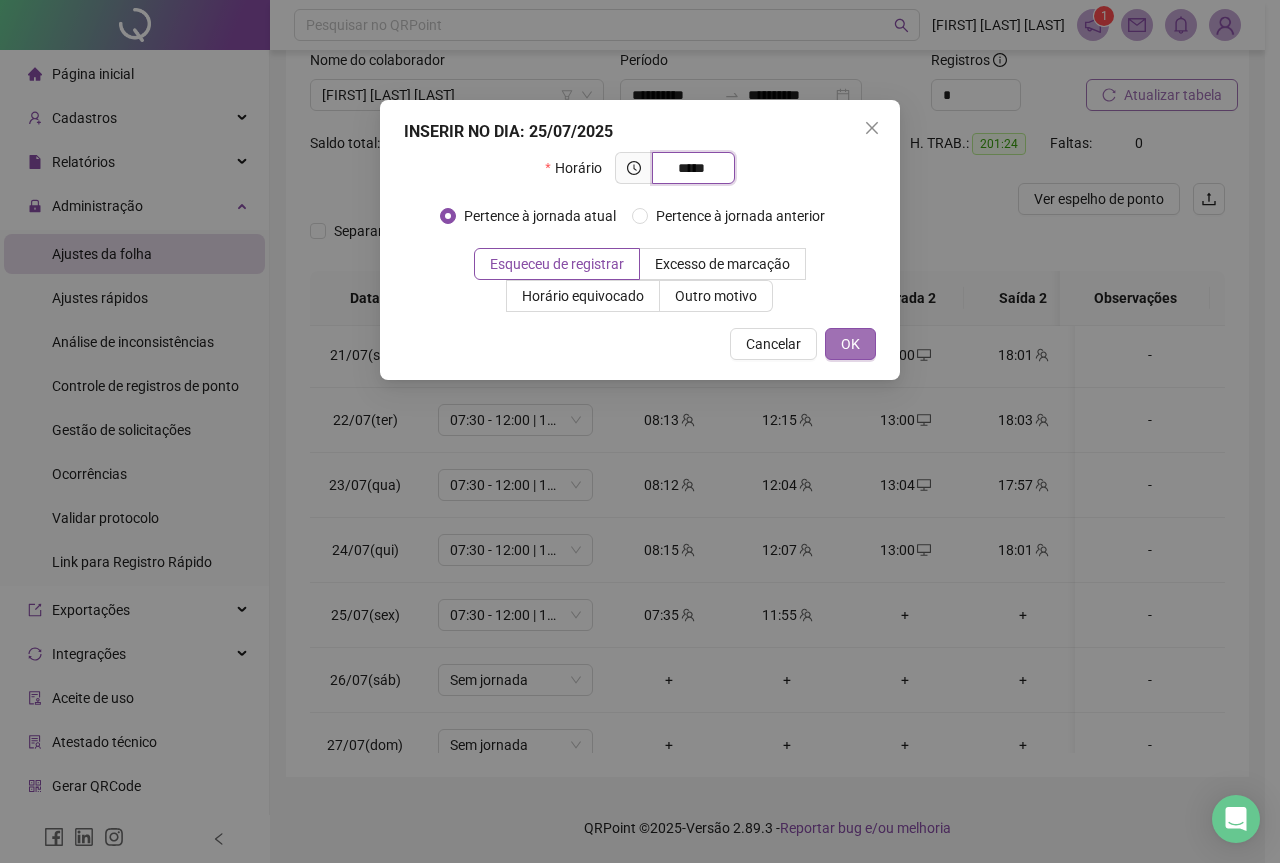 type on "*****" 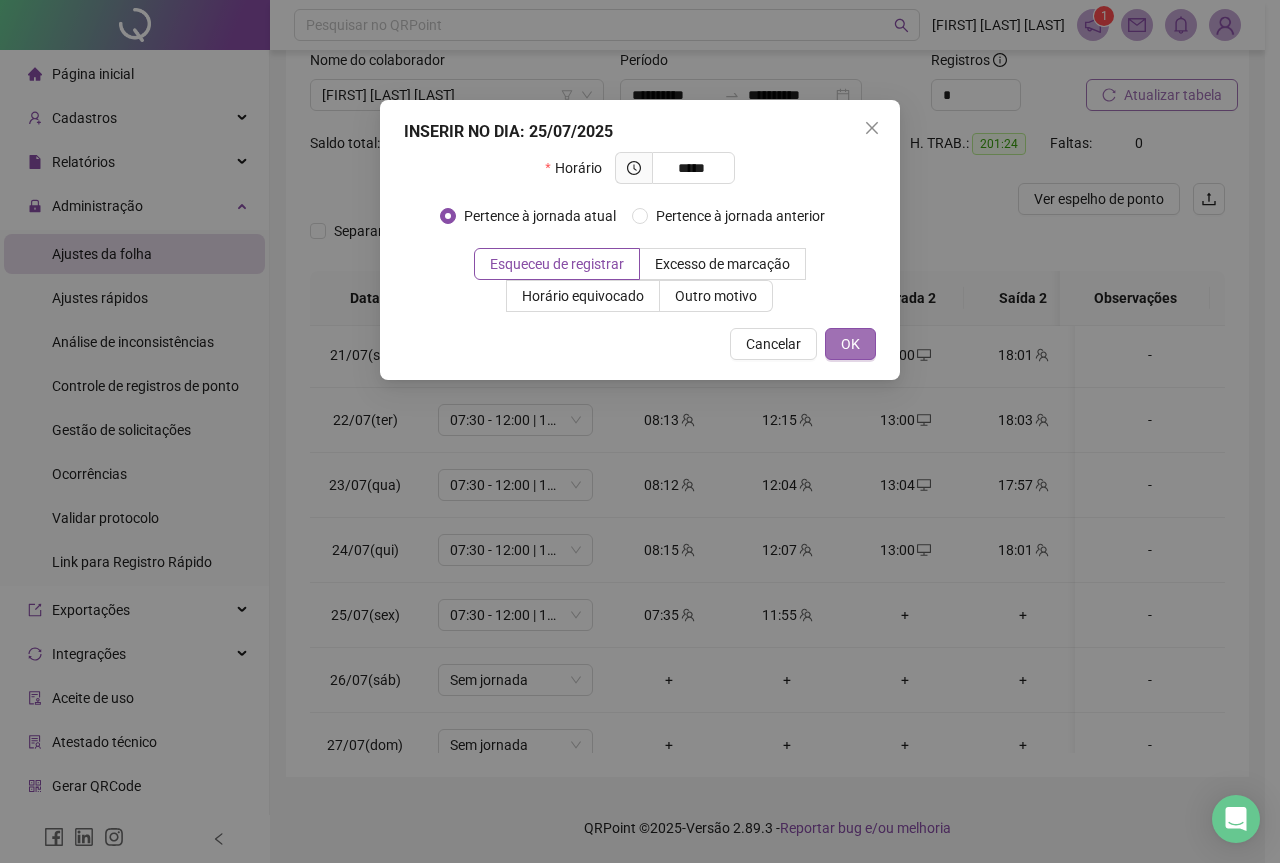 click on "OK" at bounding box center (850, 344) 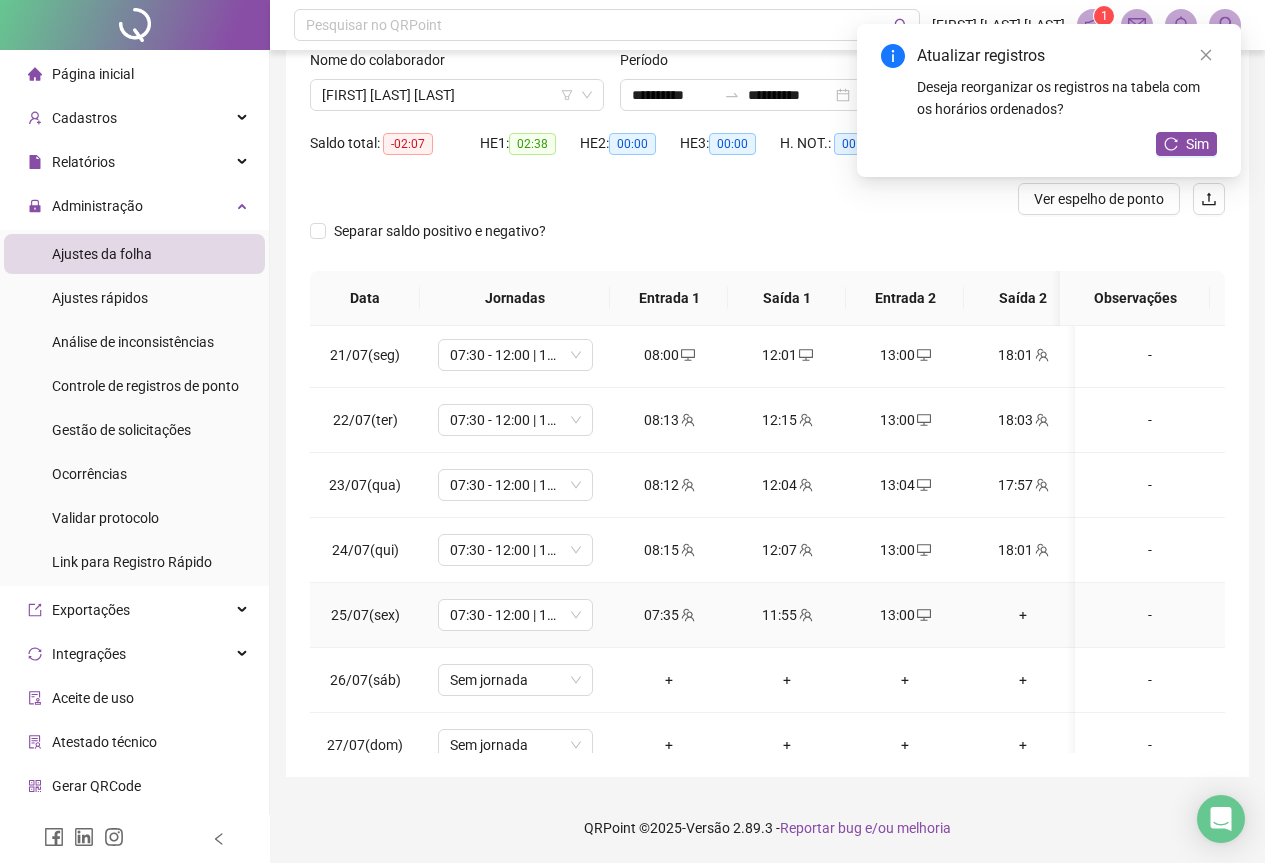 click on "+" at bounding box center [1023, 615] 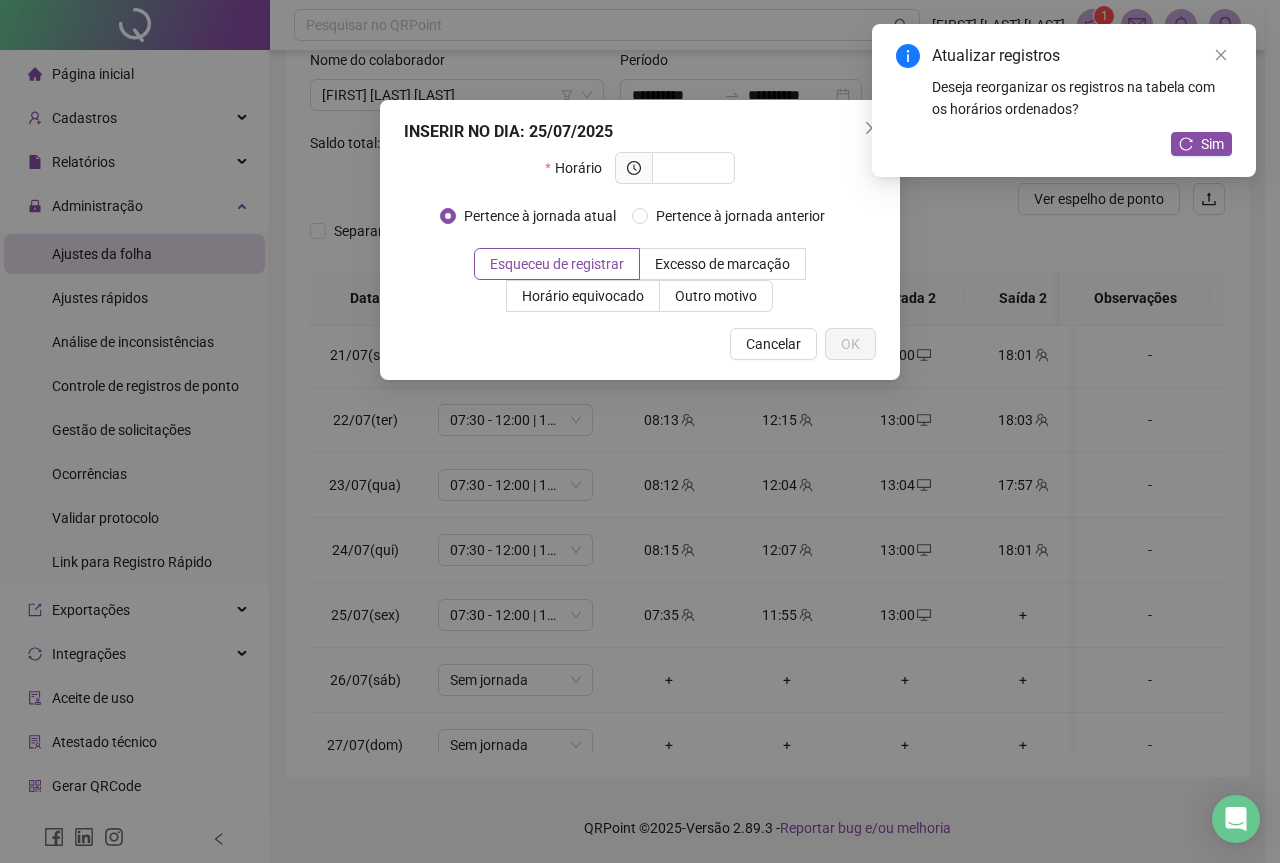 click on "INSERIR NO DIA :   25/07/2025 Horário Pertence à jornada atual Pertence à jornada anterior Esqueceu de registrar Excesso de marcação Horário equivocado Outro motivo Motivo Cancelar OK" at bounding box center [640, 431] 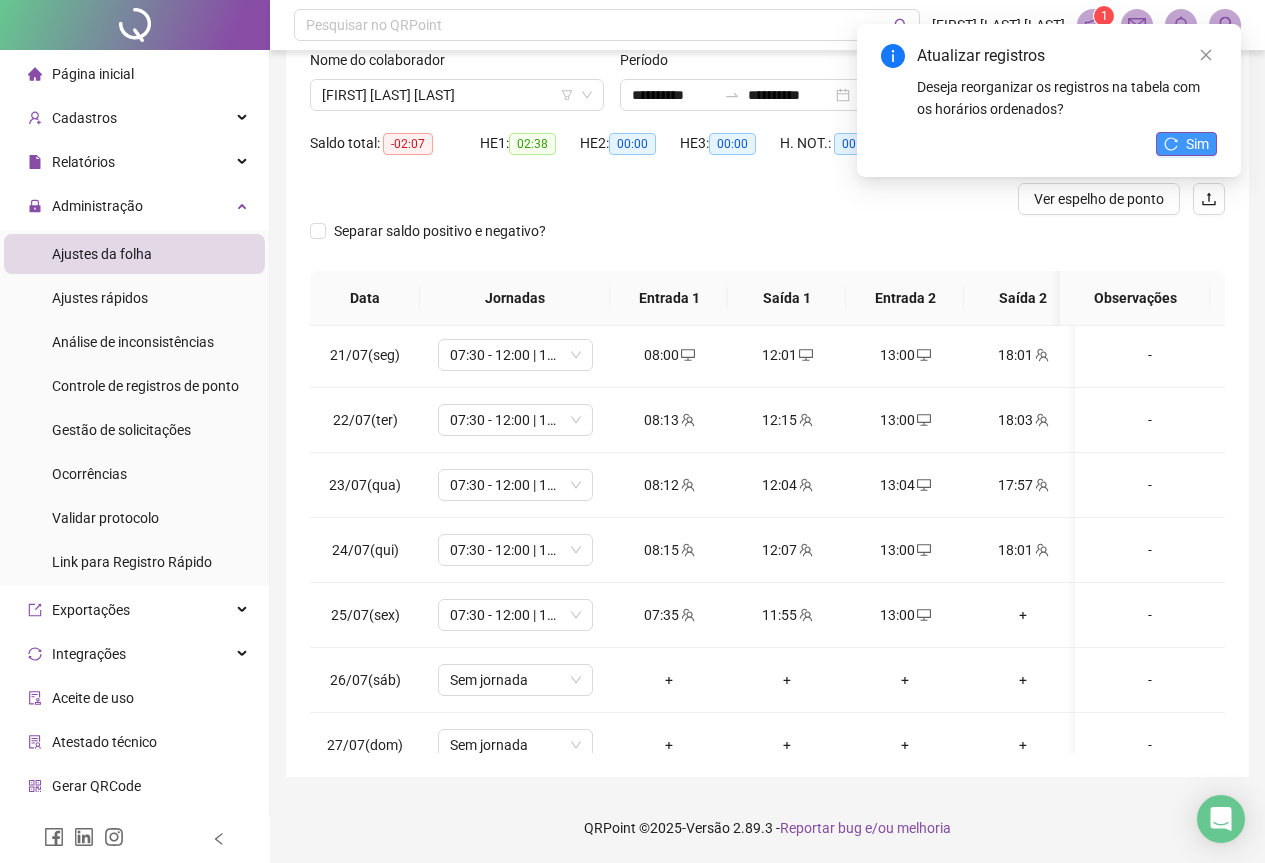 click on "Sim" at bounding box center [1186, 144] 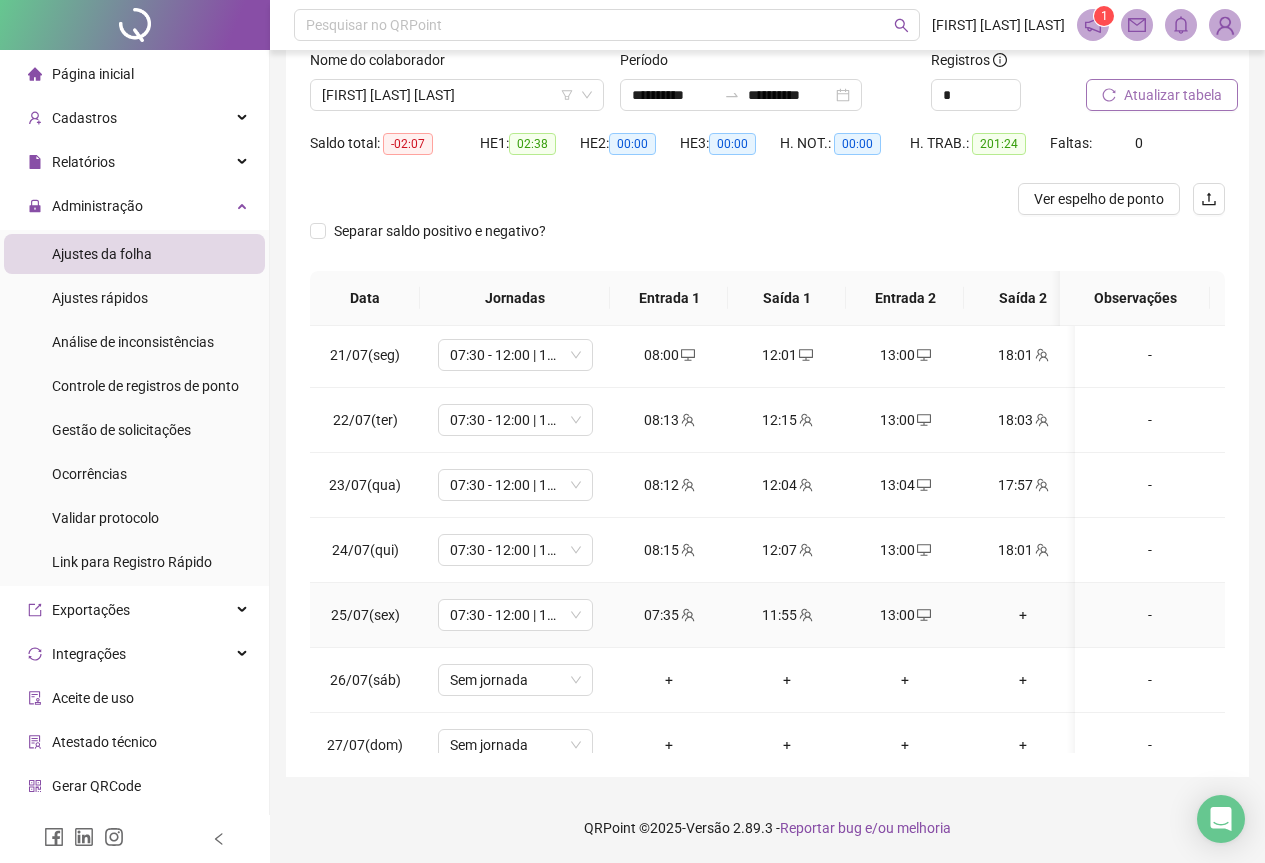 click on "+" at bounding box center (1023, 615) 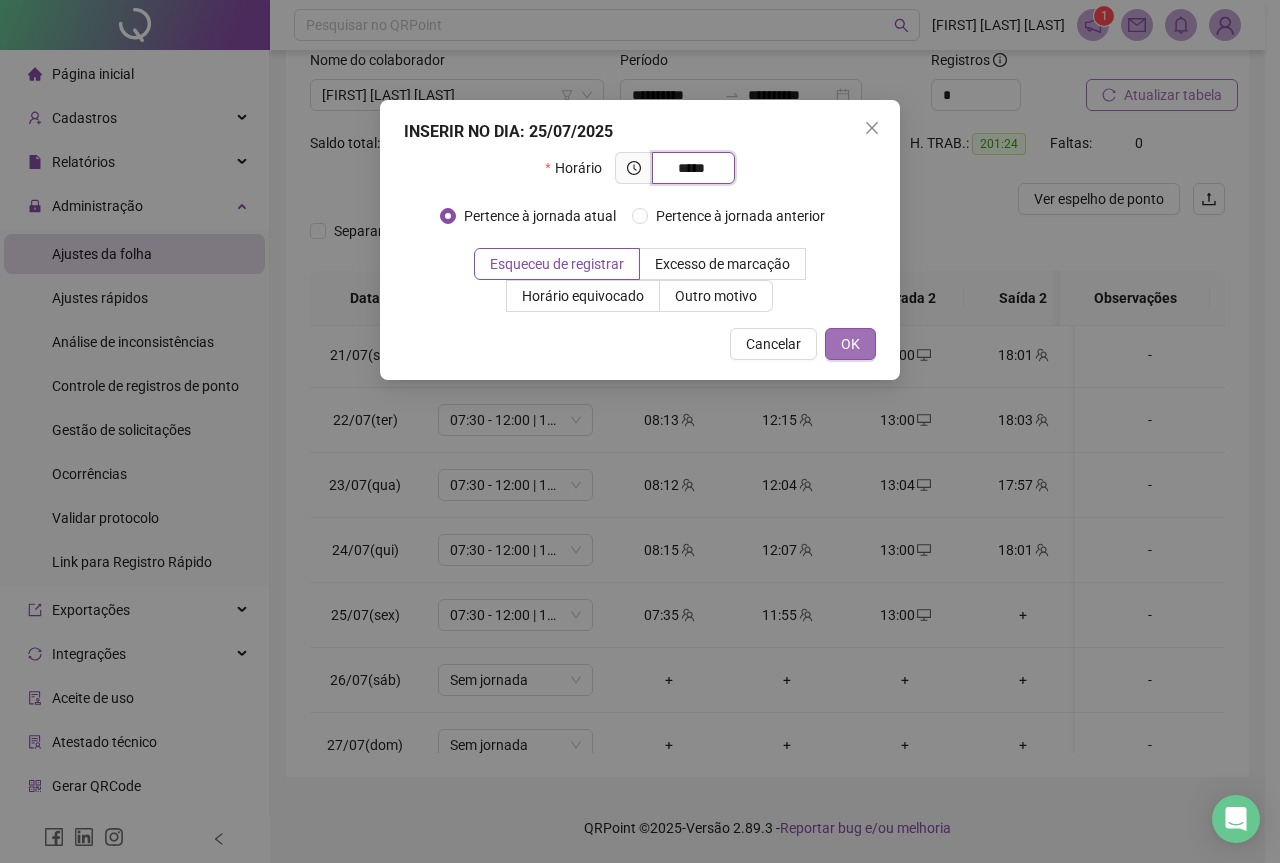 type on "*****" 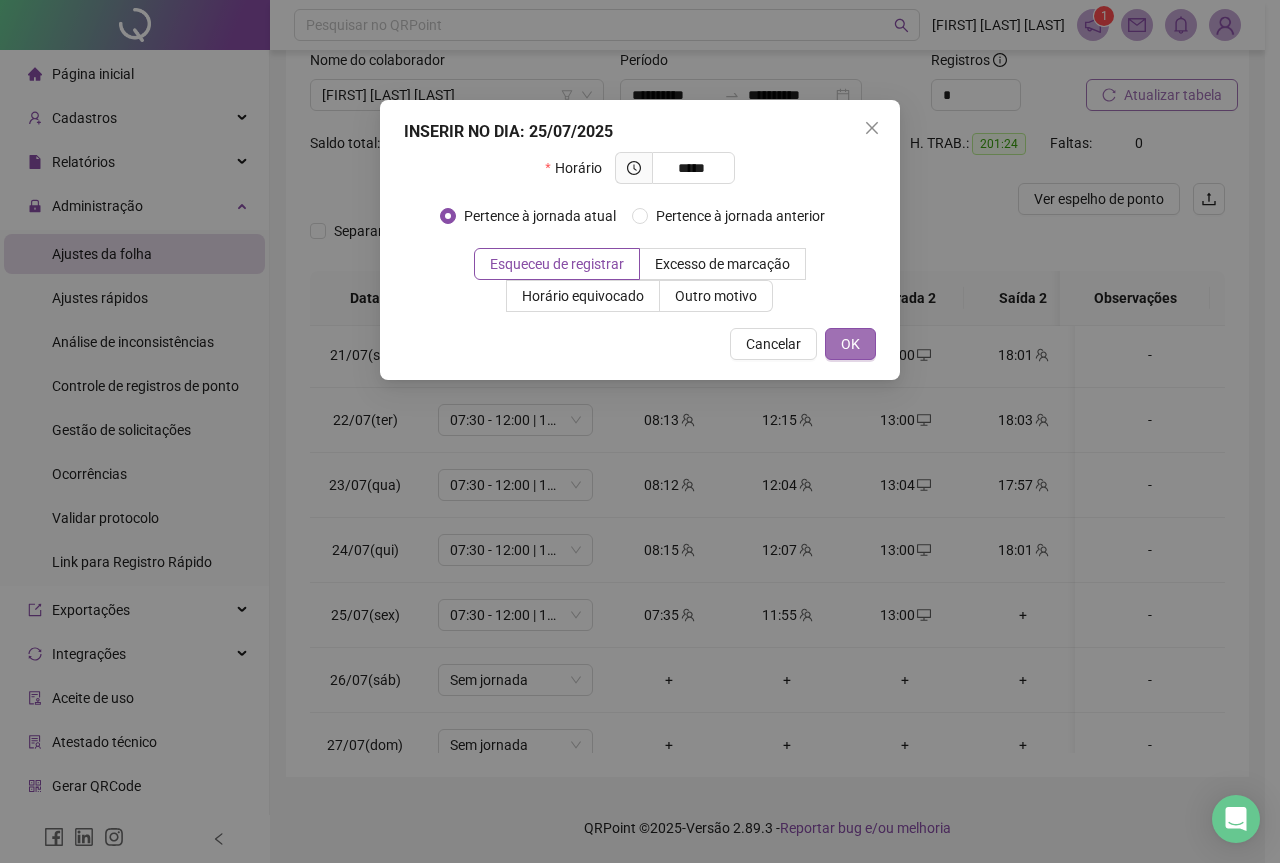 click on "OK" at bounding box center (850, 344) 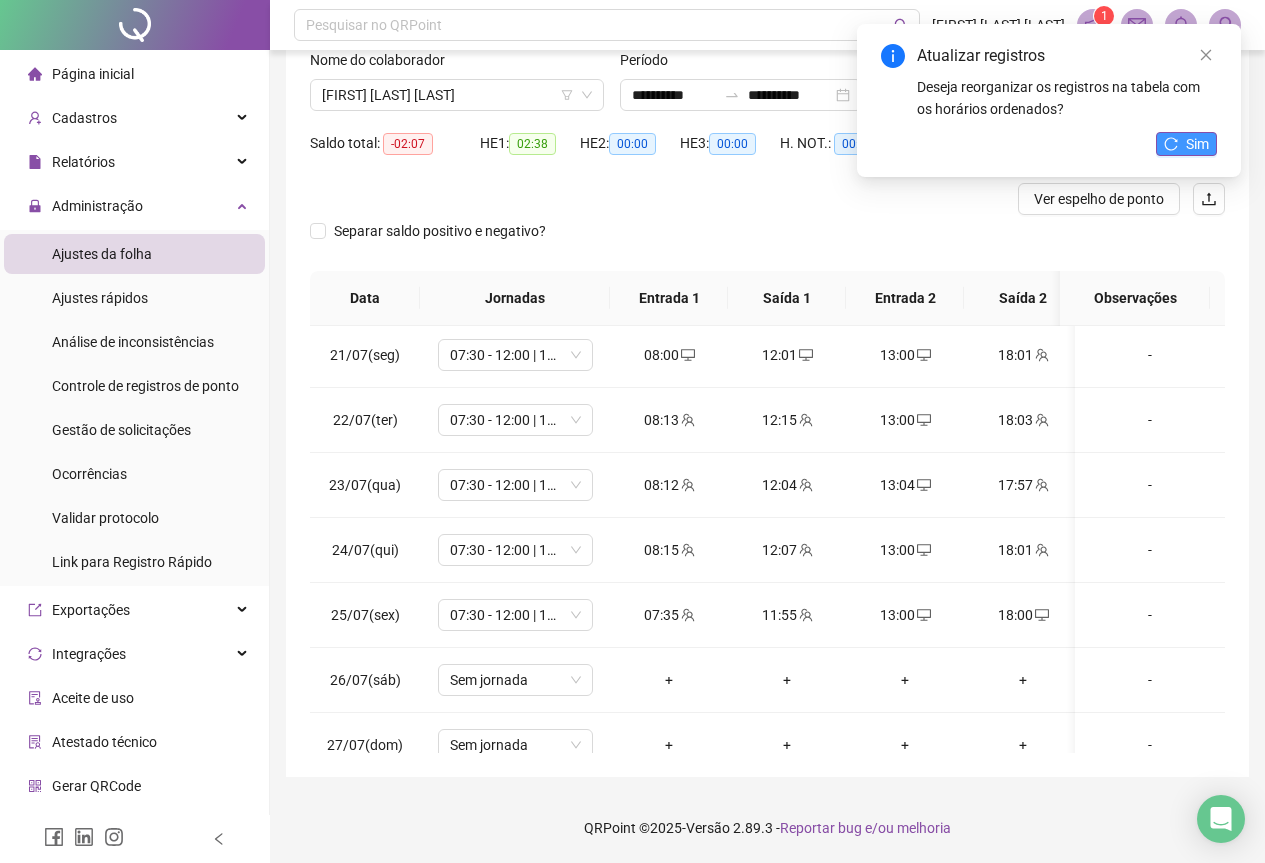 click on "Sim" at bounding box center [1186, 144] 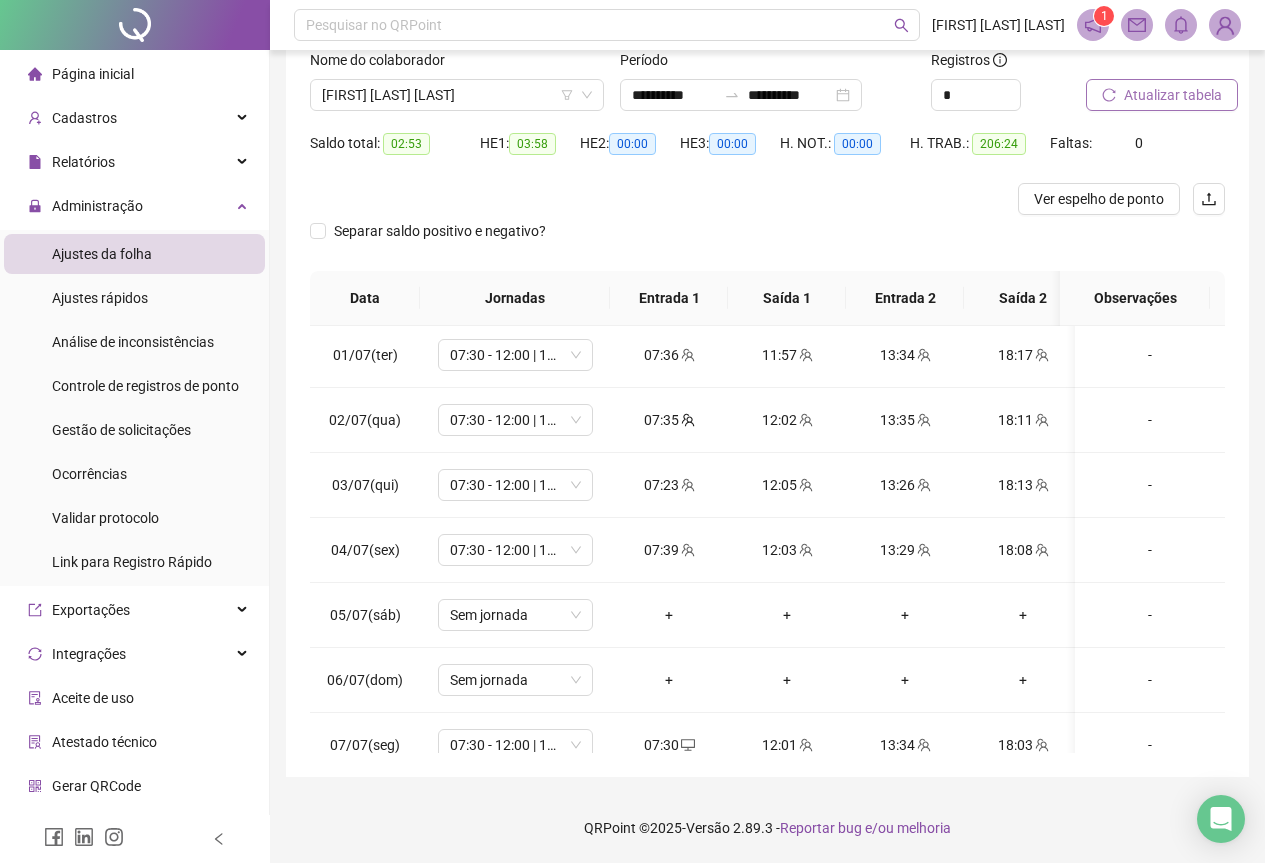 scroll, scrollTop: 0, scrollLeft: 0, axis: both 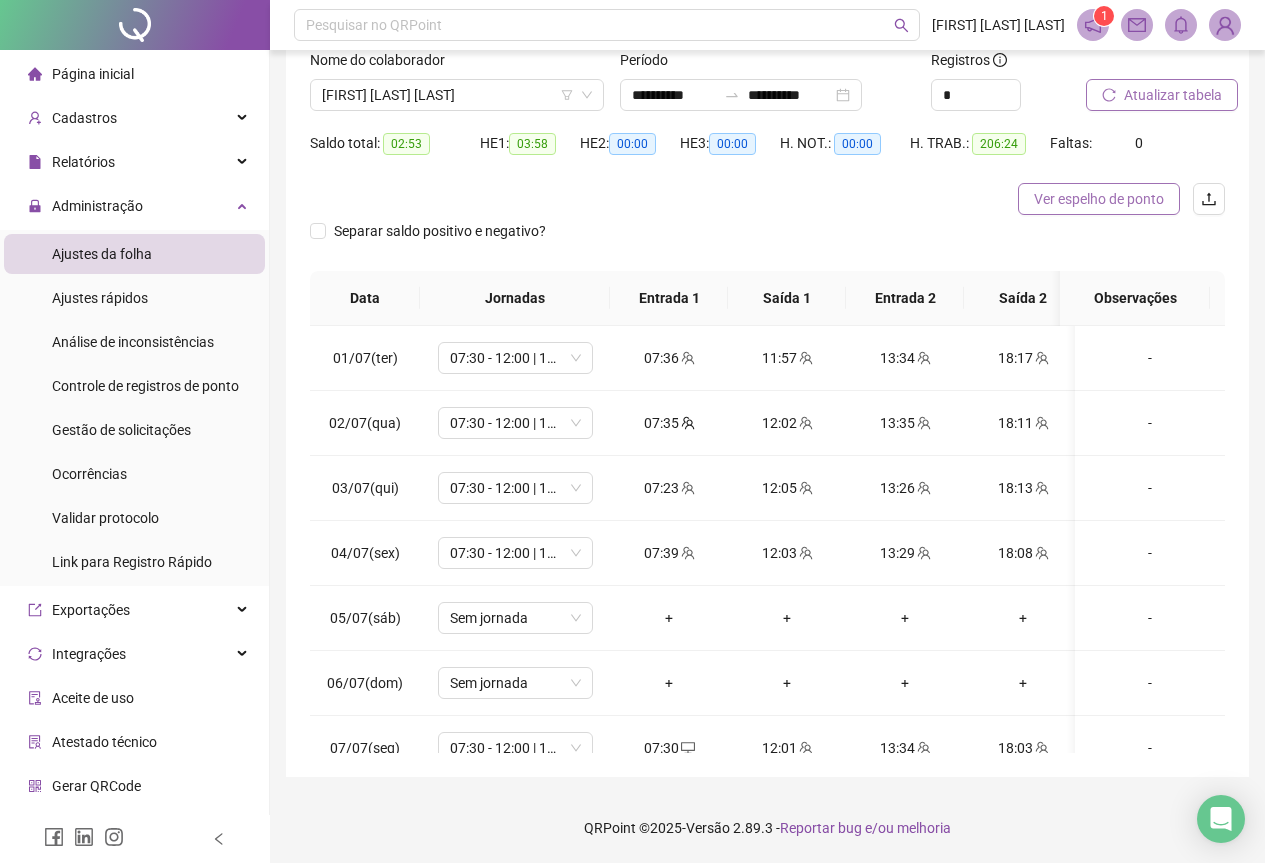 click on "Ver espelho de ponto" at bounding box center (1099, 199) 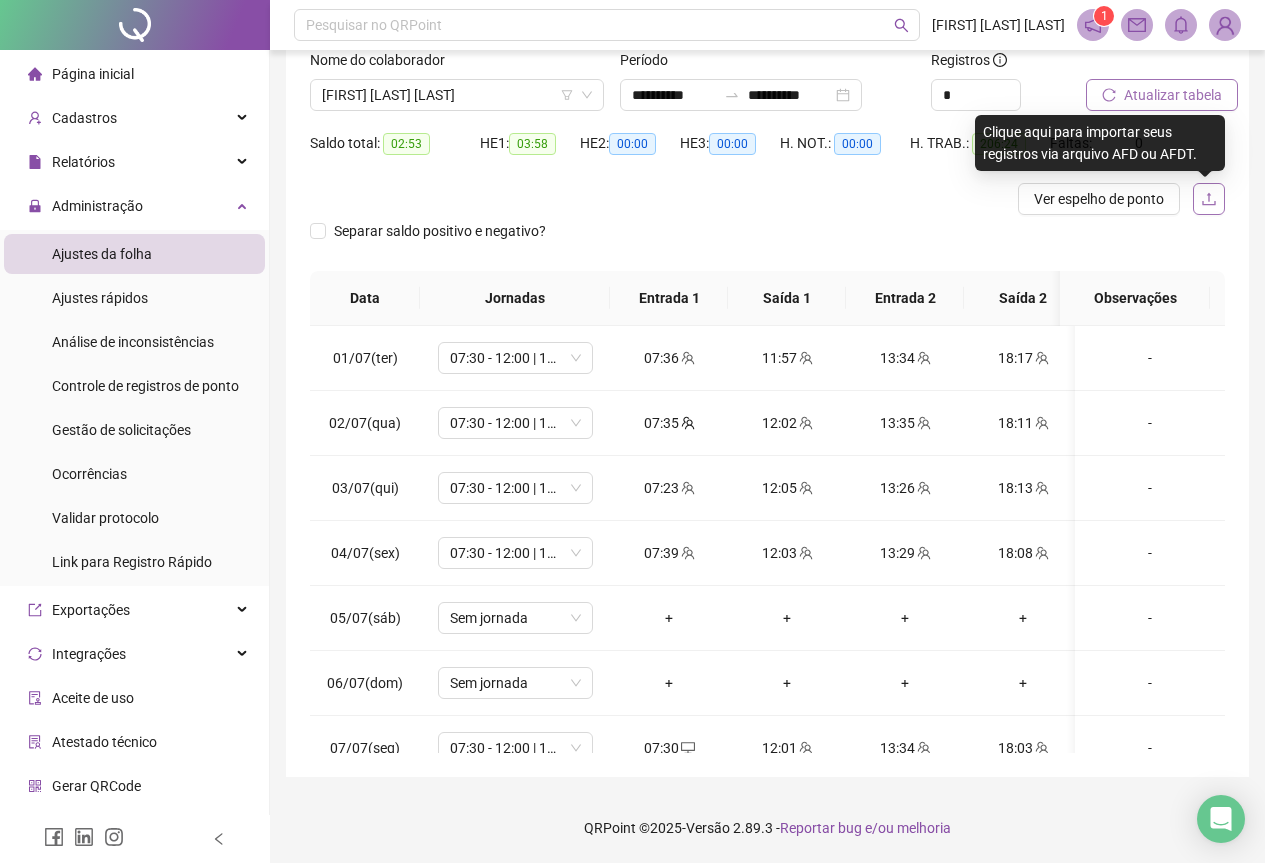 click 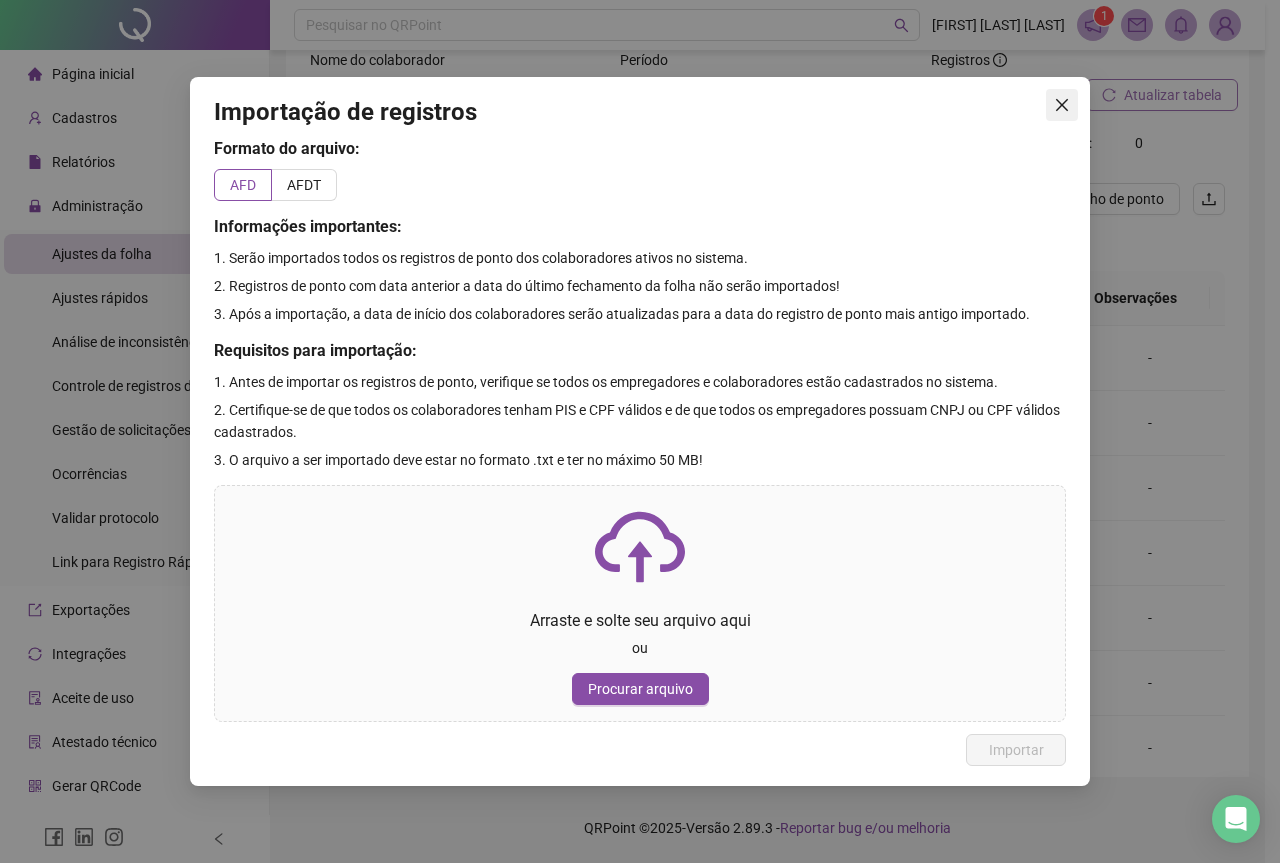 click 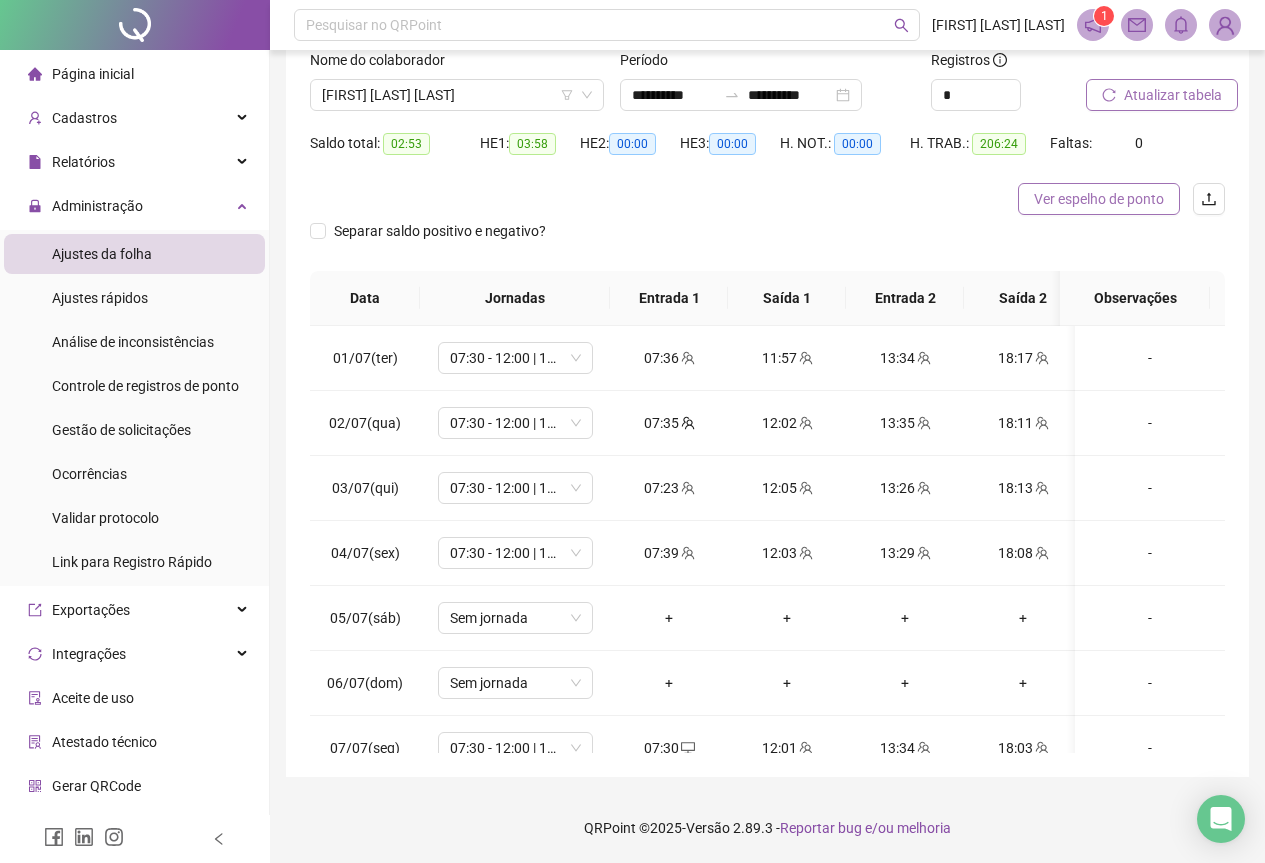 click on "Ver espelho de ponto" at bounding box center [1099, 199] 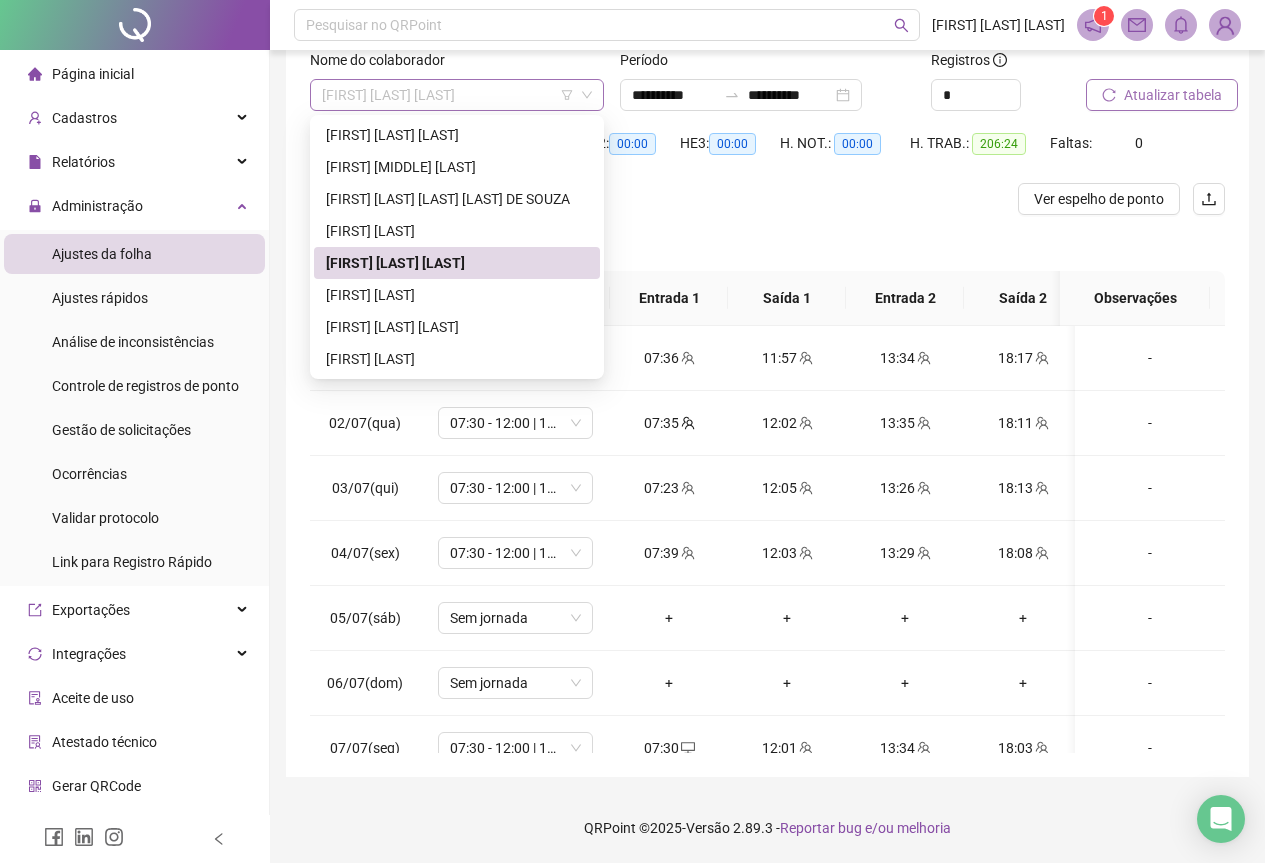 click on "[FIRST] [LAST] [LAST]" at bounding box center (457, 95) 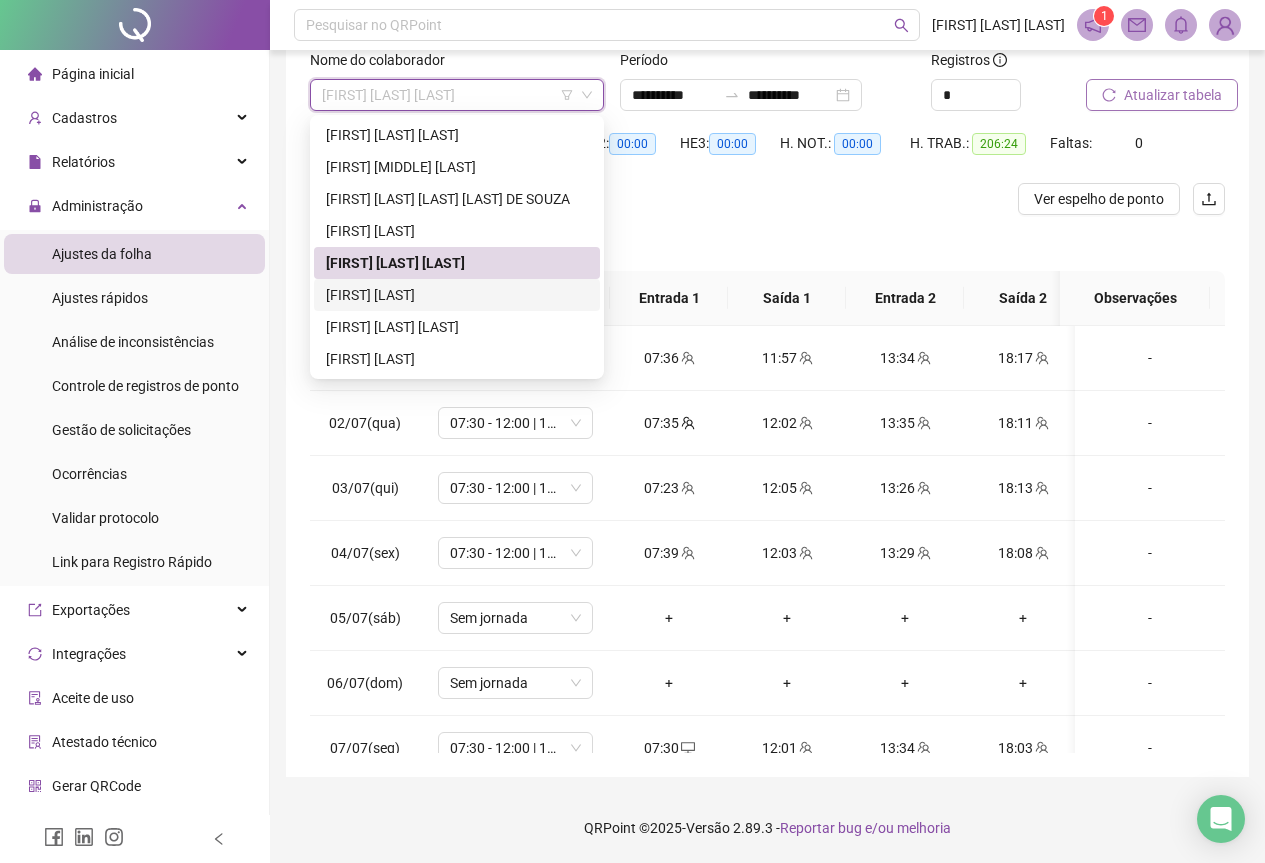 click on "[FIRST] [LAST]" at bounding box center (457, 295) 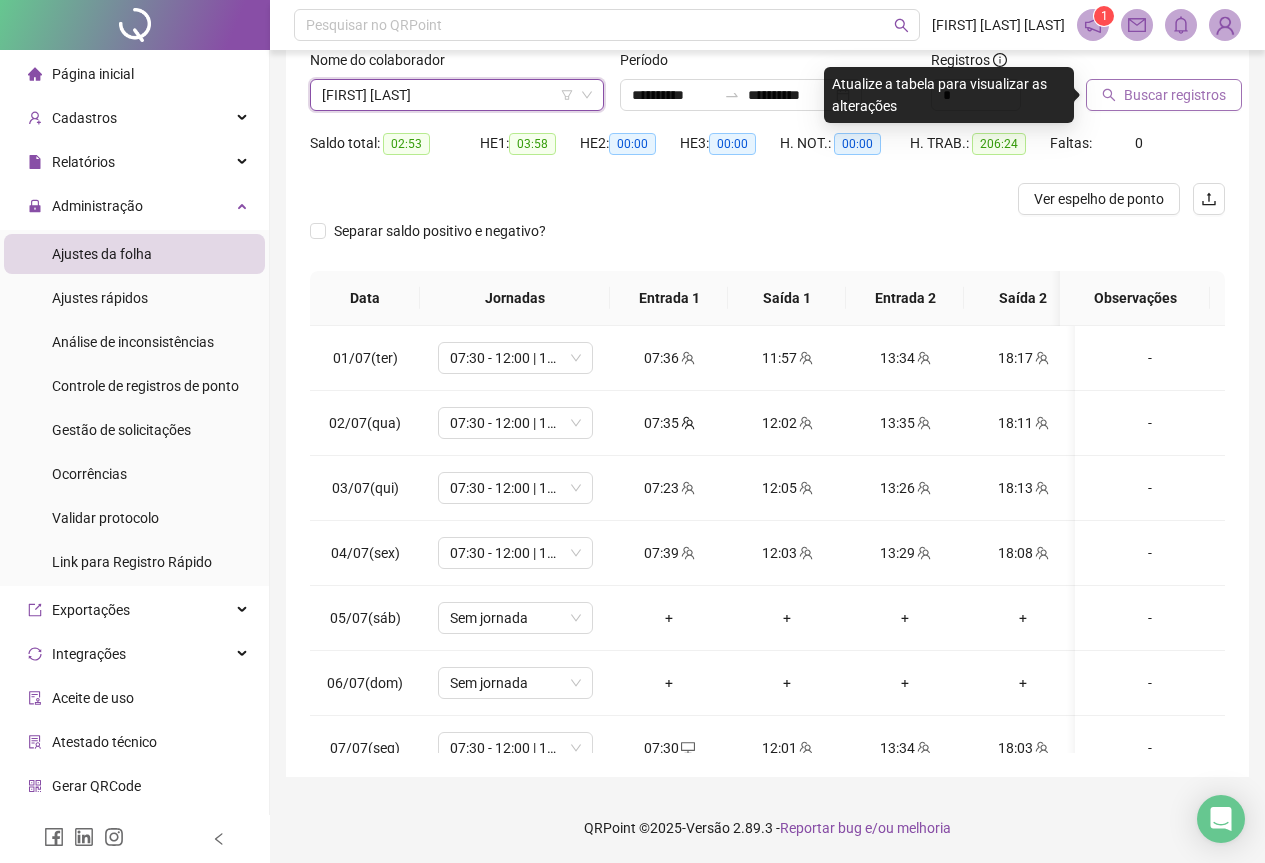 click on "Buscar registros" at bounding box center (1175, 95) 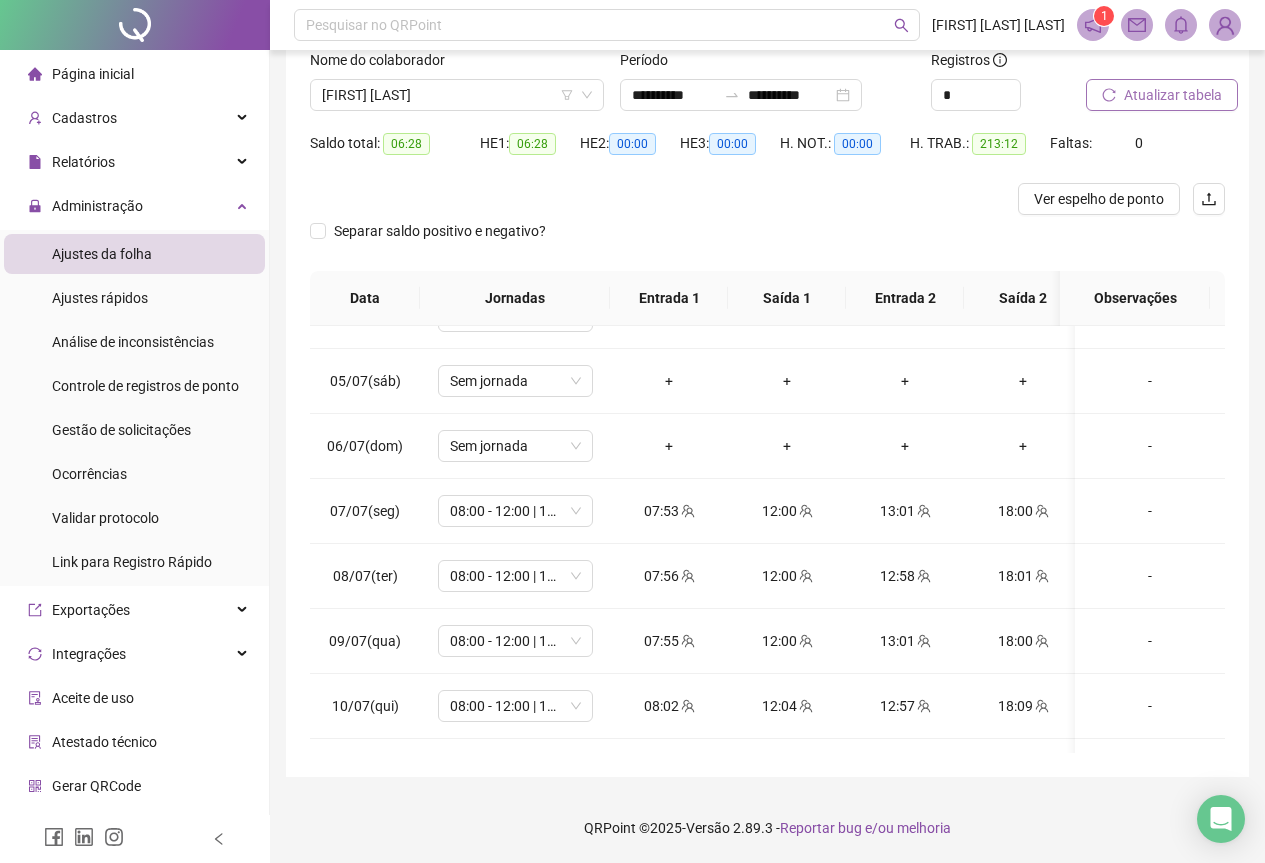 scroll, scrollTop: 0, scrollLeft: 0, axis: both 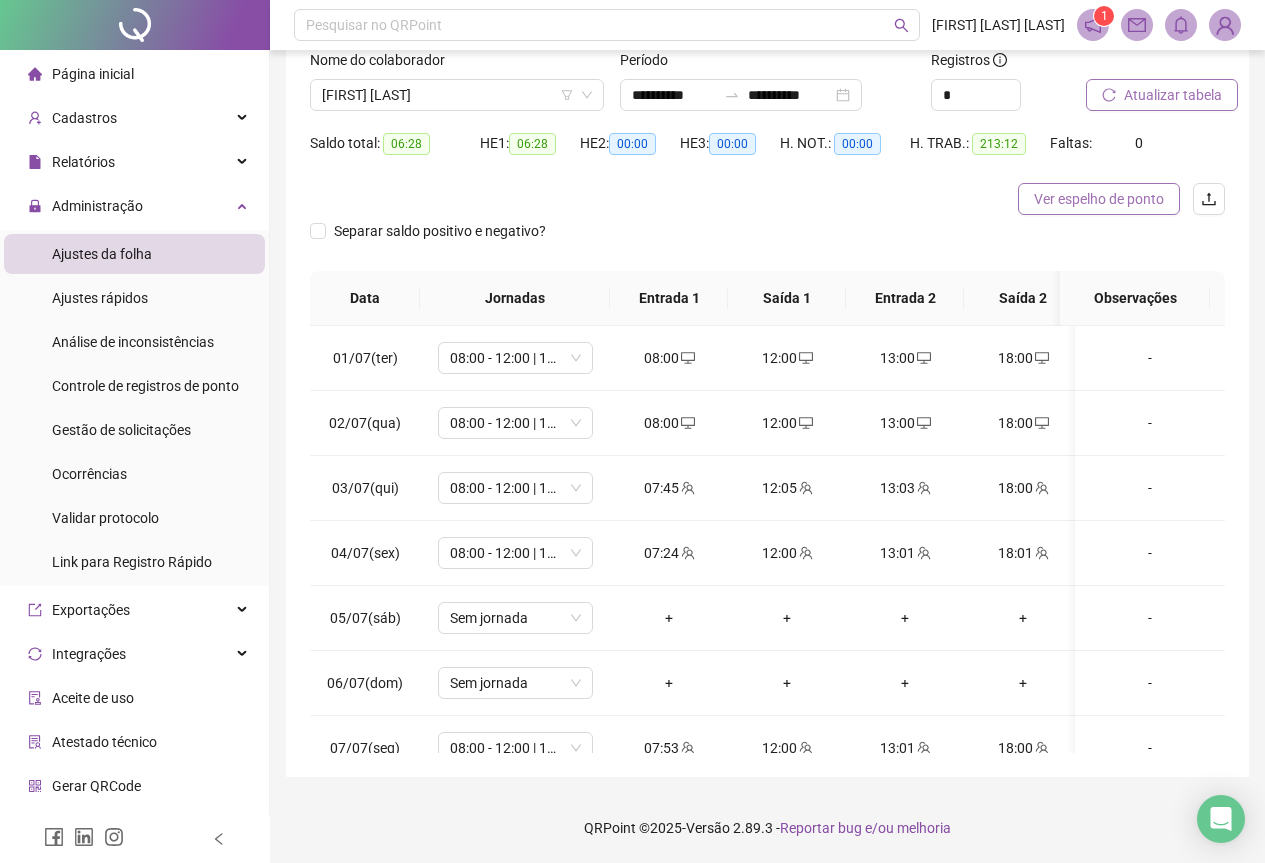 click on "Ver espelho de ponto" at bounding box center (1099, 199) 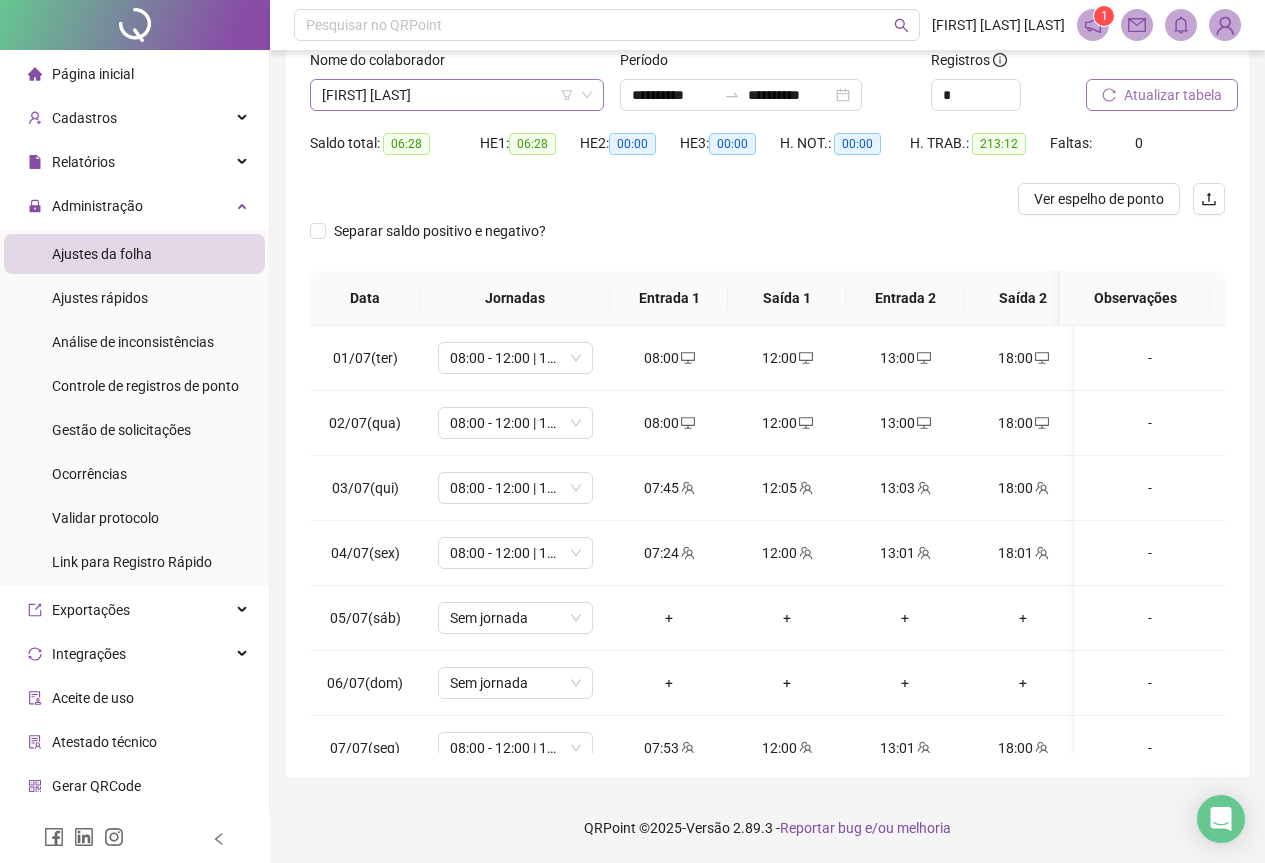 click on "[FIRST] [LAST]" at bounding box center [457, 95] 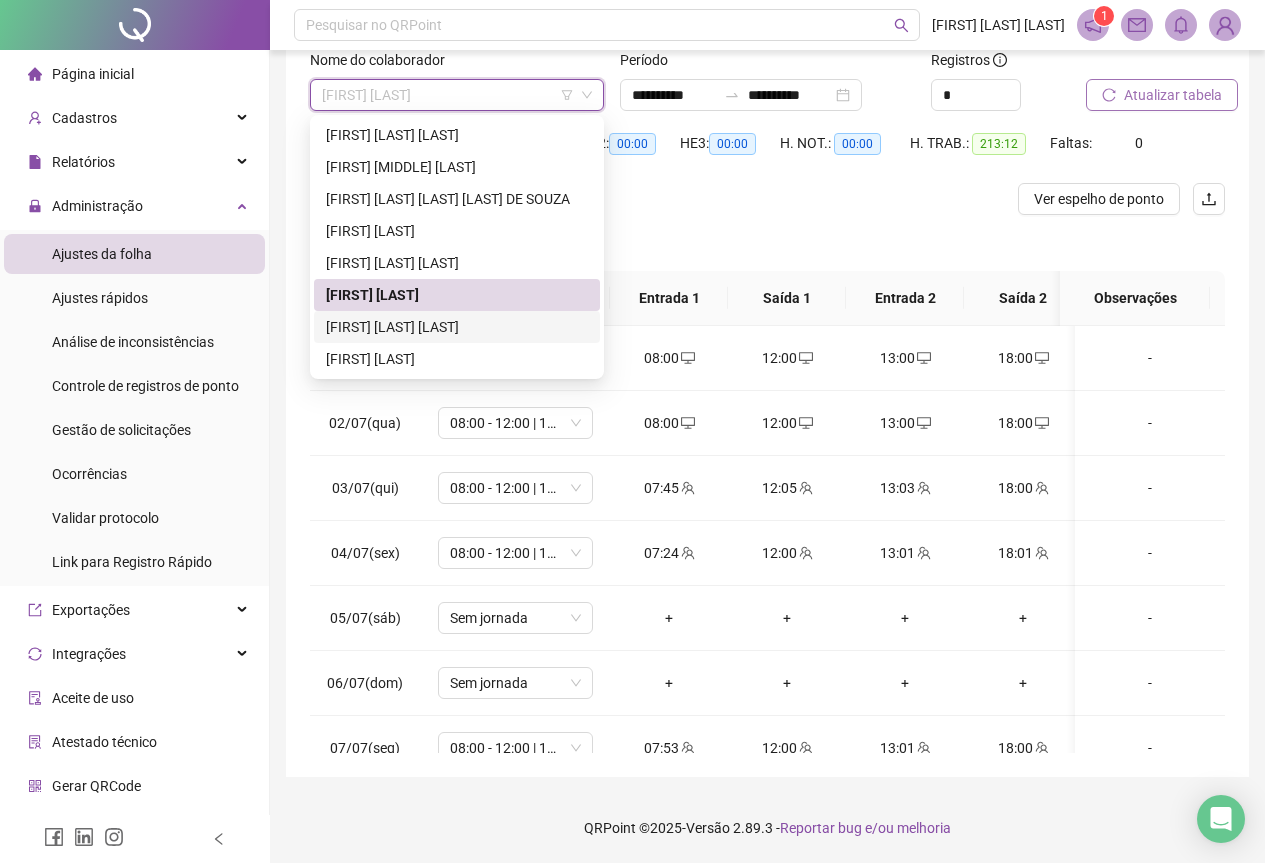 click on "[FIRST] [LAST] [LAST]" at bounding box center [457, 327] 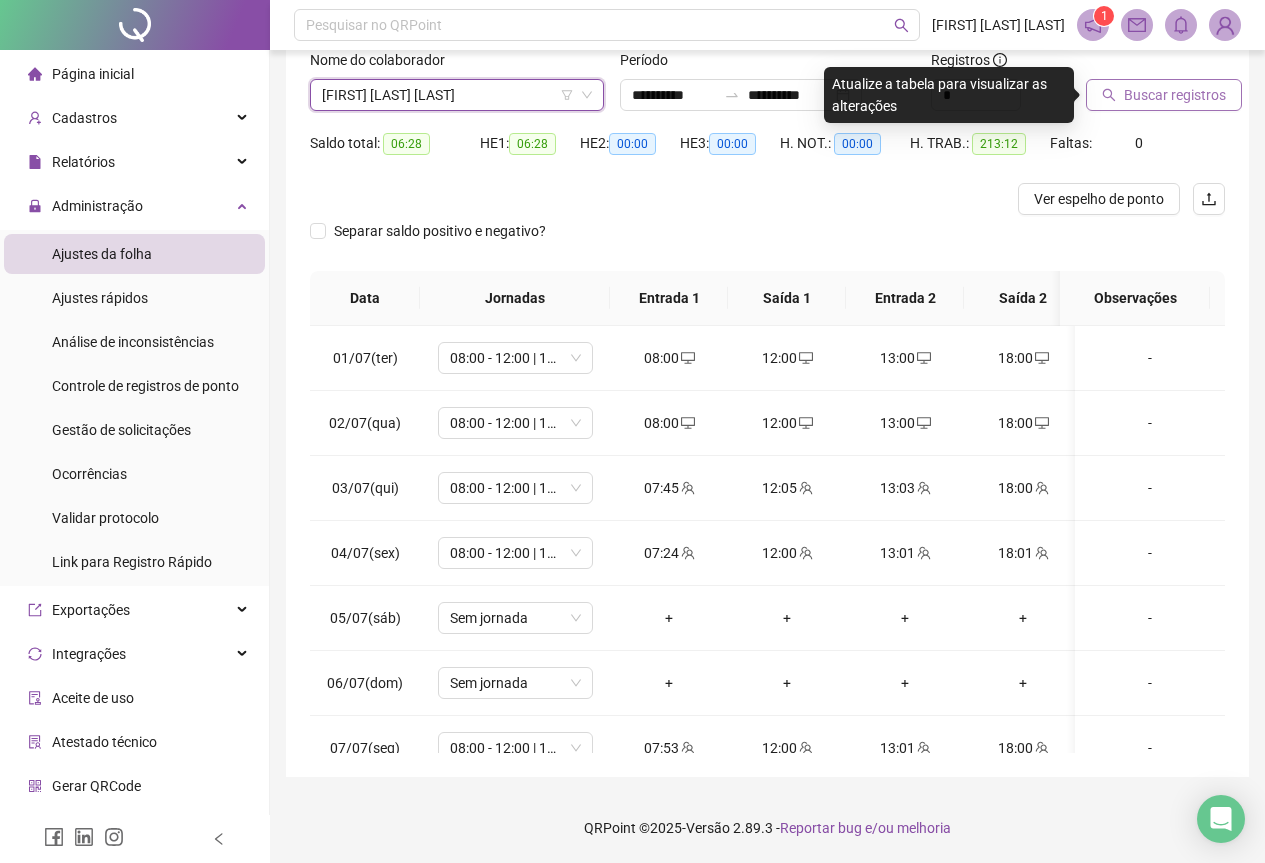 click on "Buscar registros" at bounding box center (1175, 95) 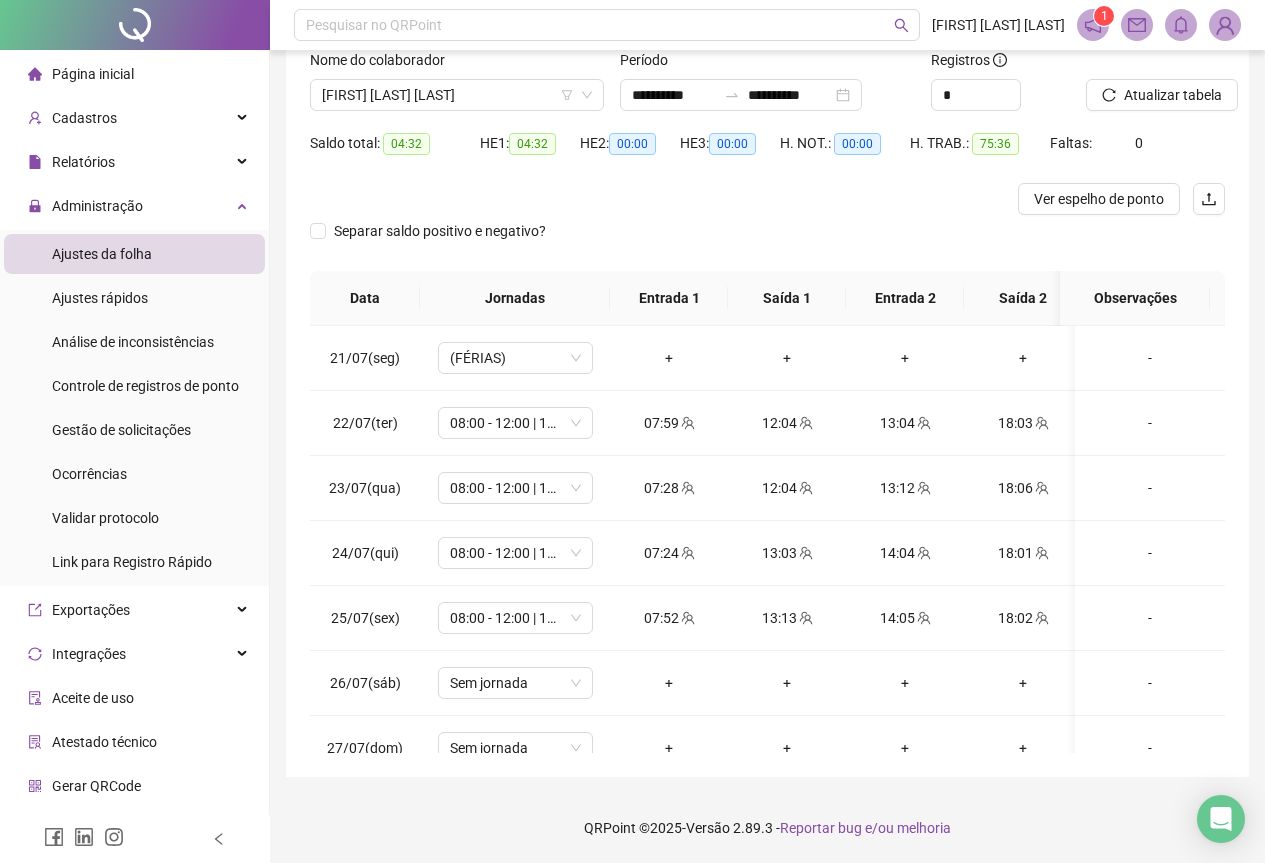 scroll, scrollTop: 1603, scrollLeft: 0, axis: vertical 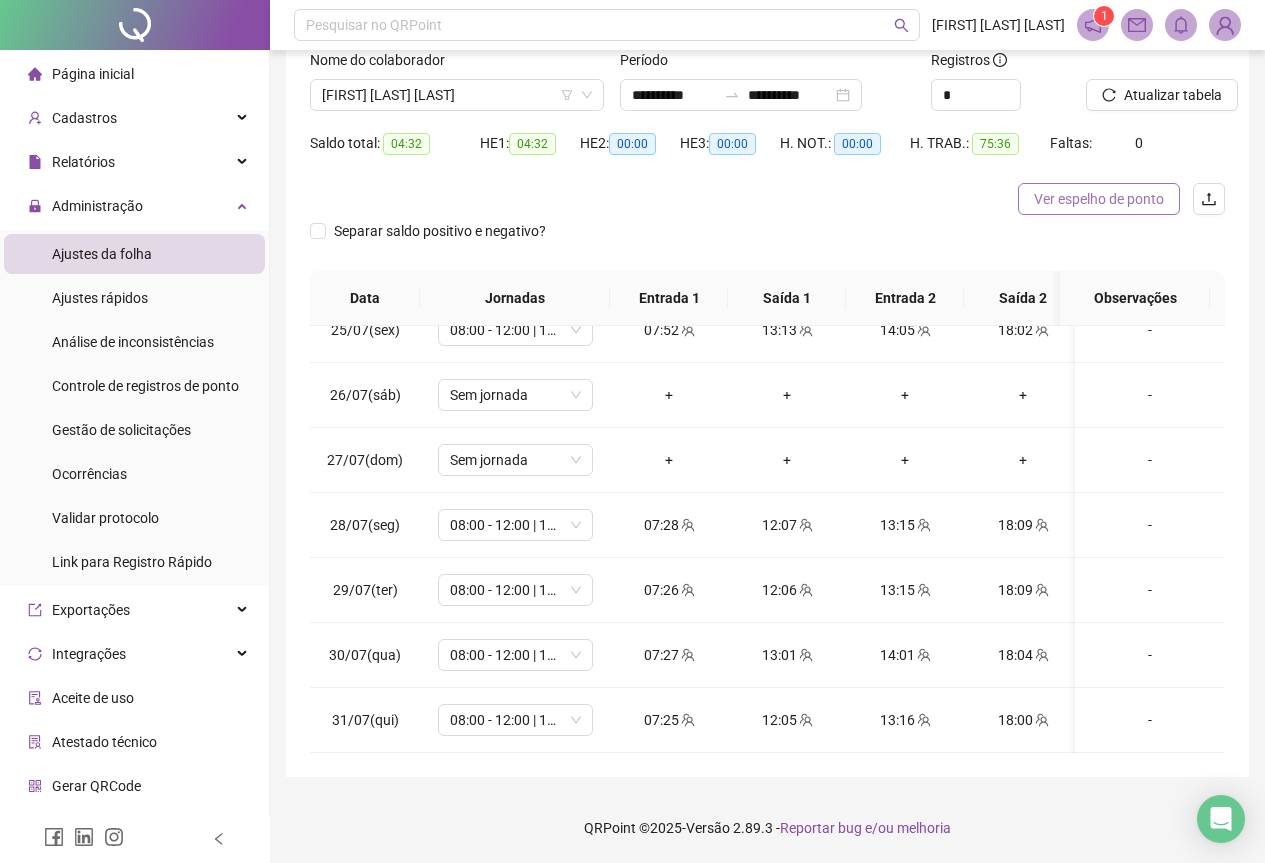 click on "Ver espelho de ponto" at bounding box center (1099, 199) 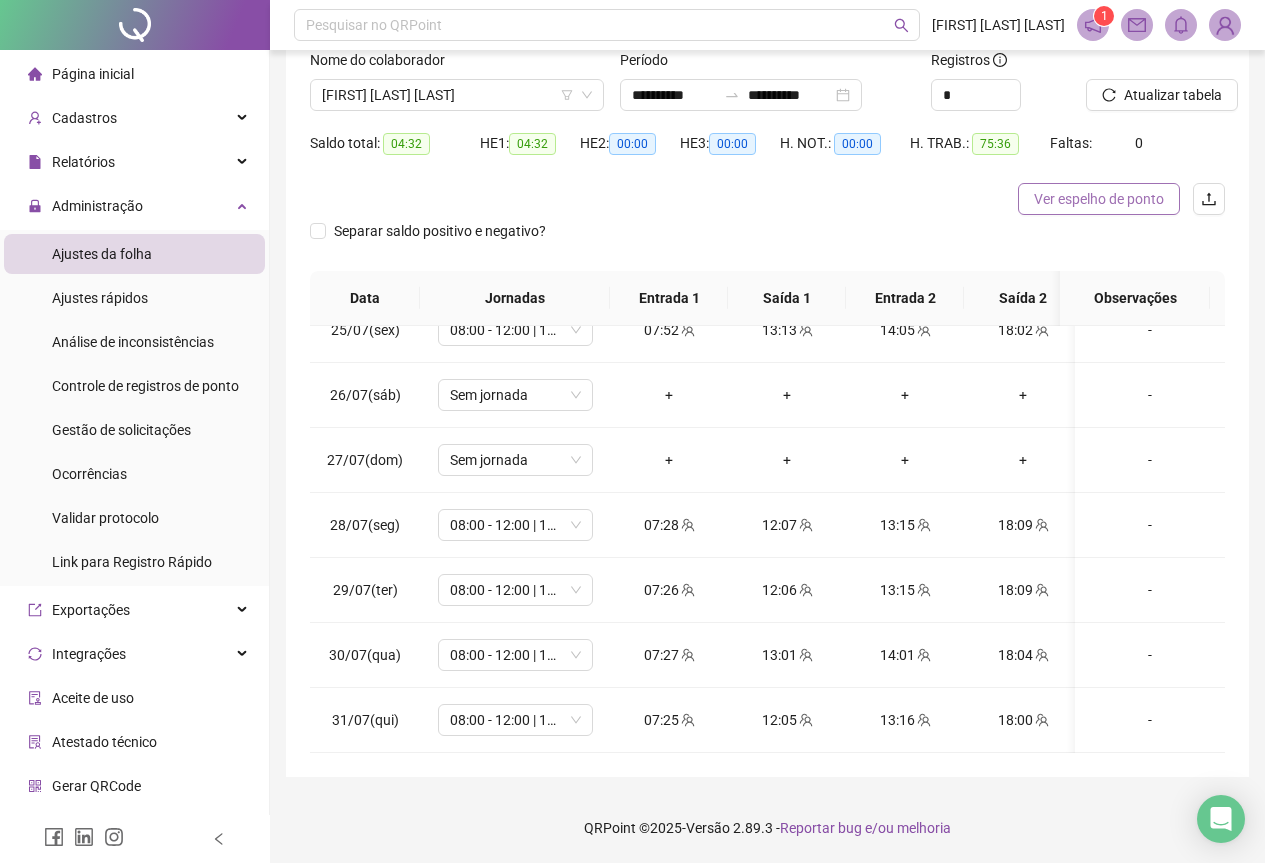 click on "Ver espelho de ponto" at bounding box center (1099, 199) 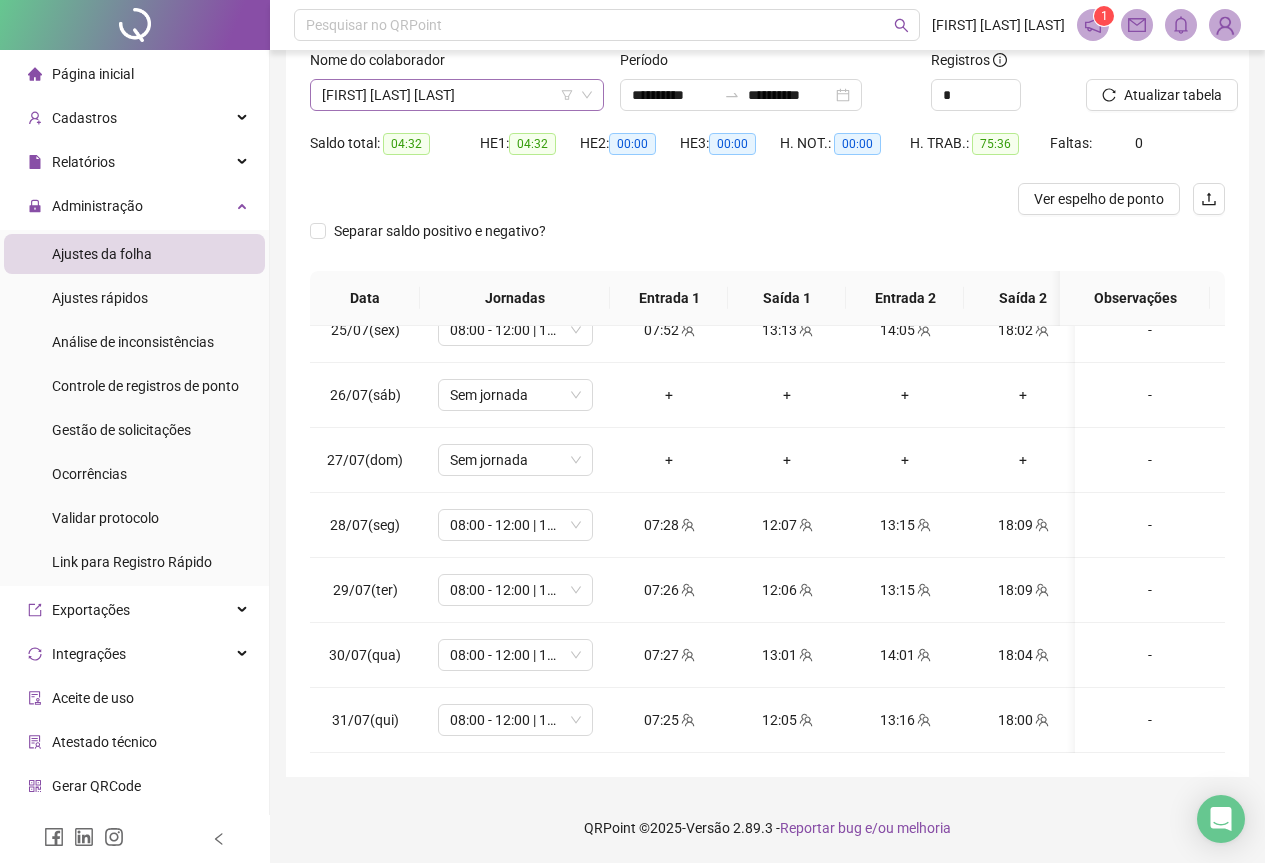 click on "[FIRST] [LAST] [LAST]" at bounding box center [457, 95] 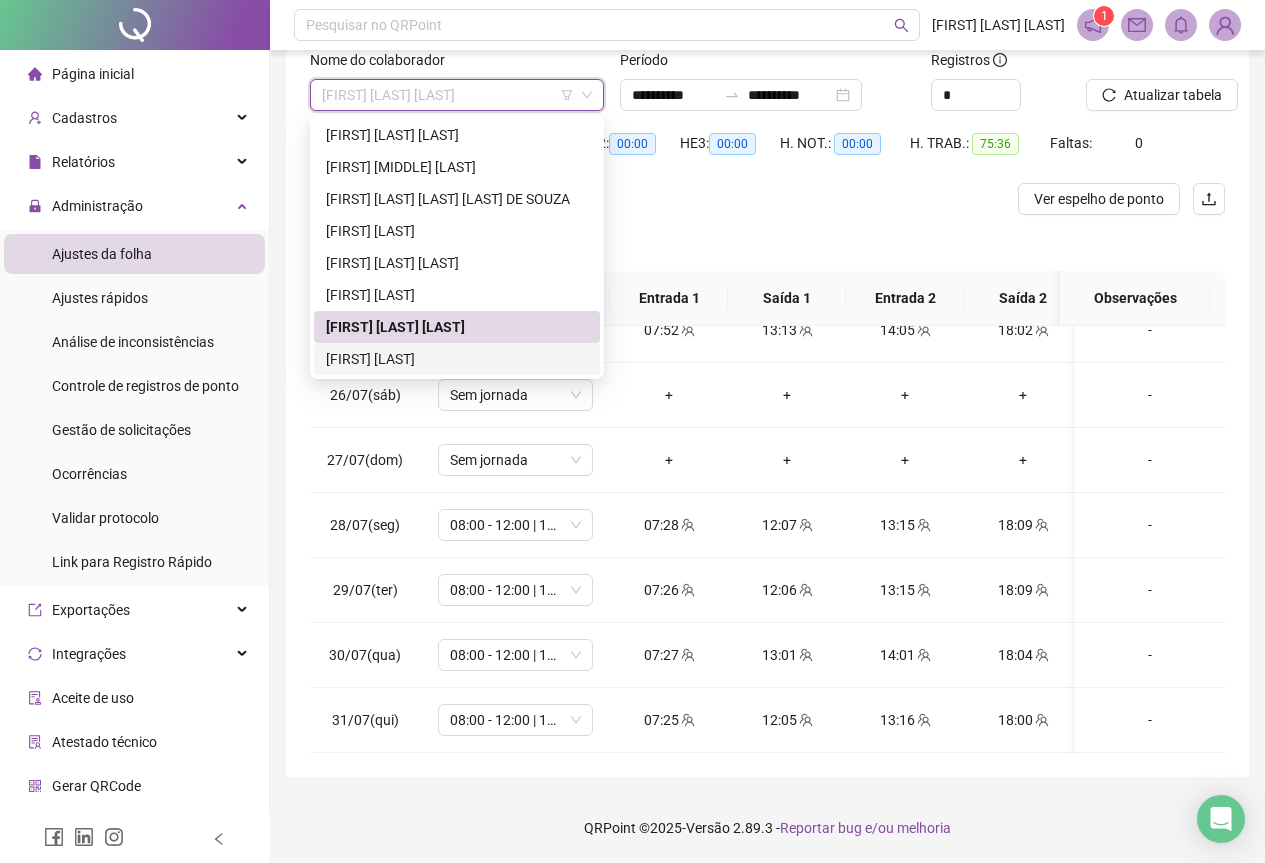 click on "[FIRST] [LAST]" at bounding box center [457, 359] 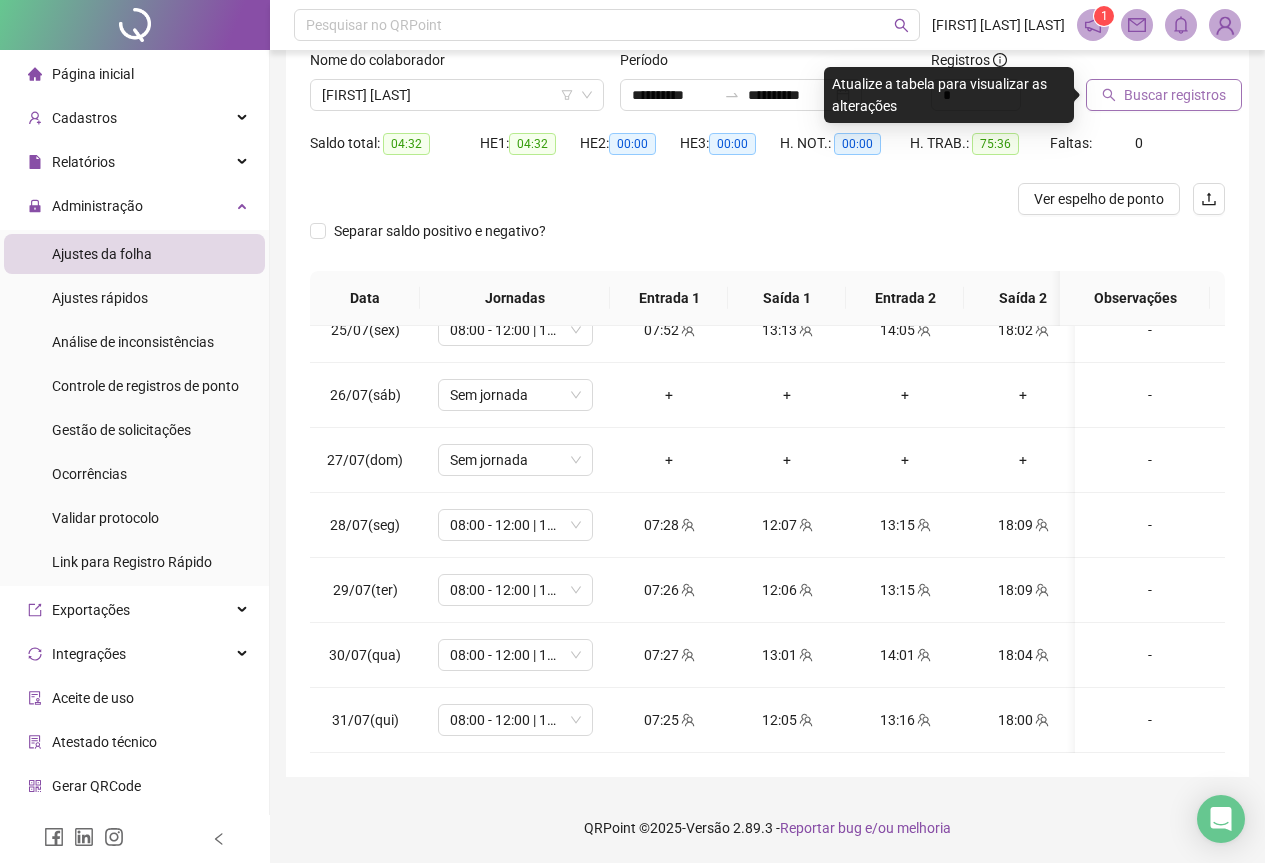 click on "Buscar registros" at bounding box center [1175, 95] 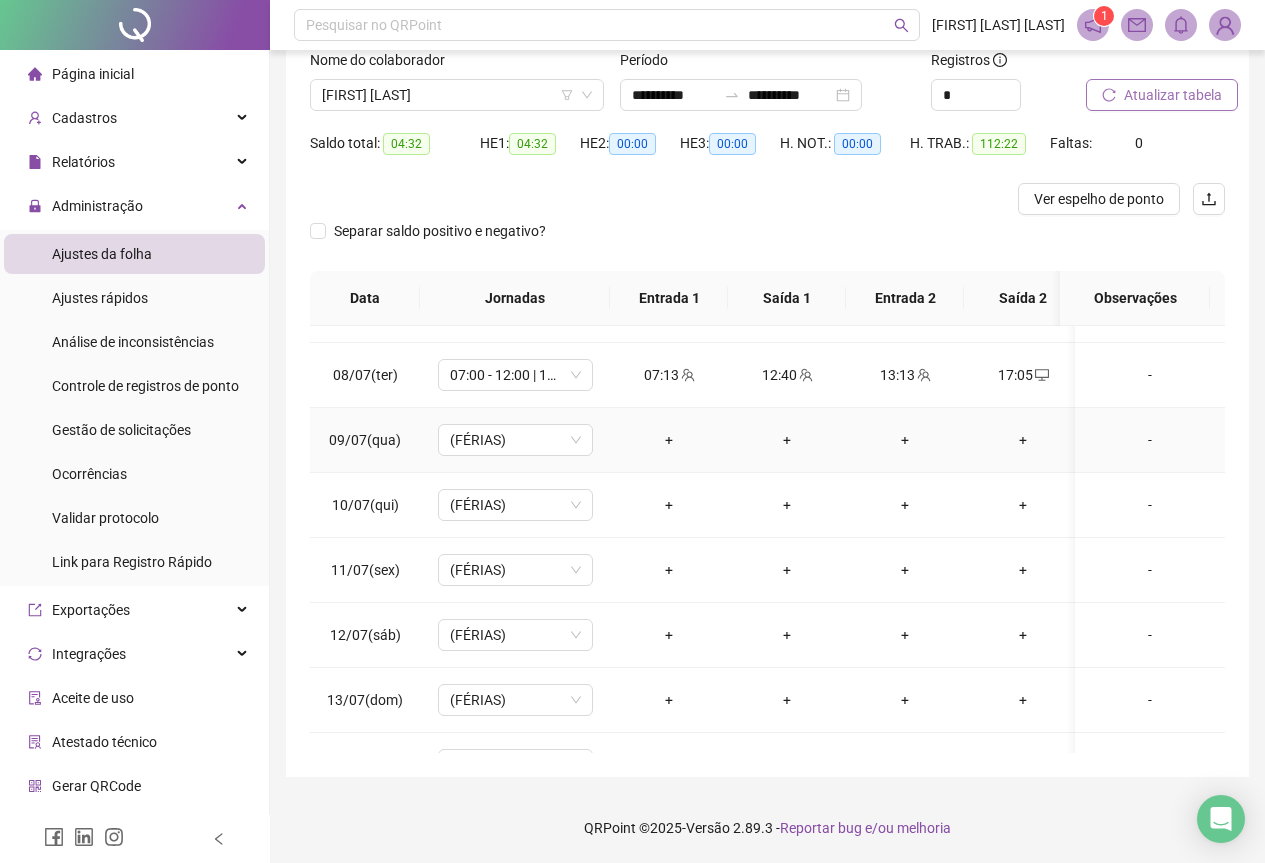 scroll, scrollTop: 403, scrollLeft: 0, axis: vertical 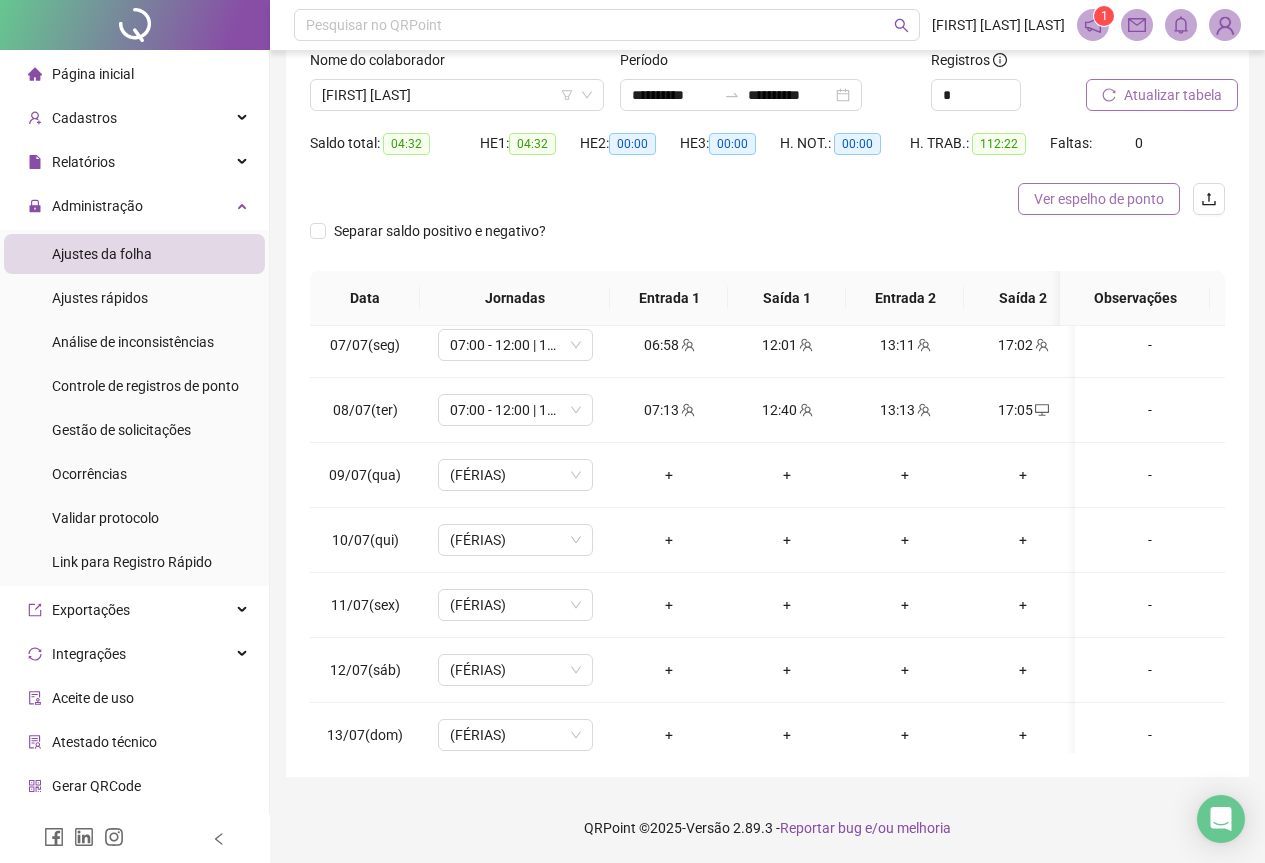 click on "Ver espelho de ponto" at bounding box center (1099, 199) 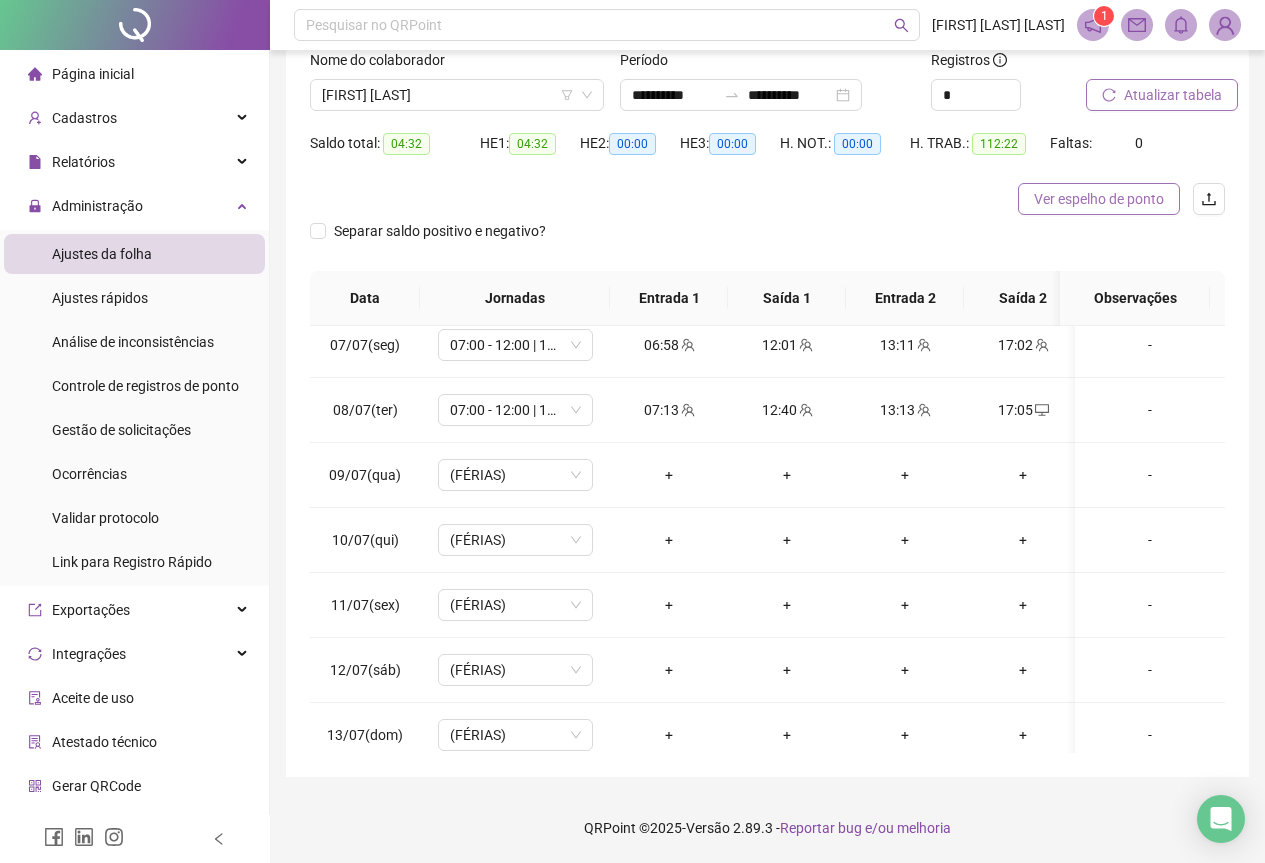 click on "Ver espelho de ponto" at bounding box center (1099, 199) 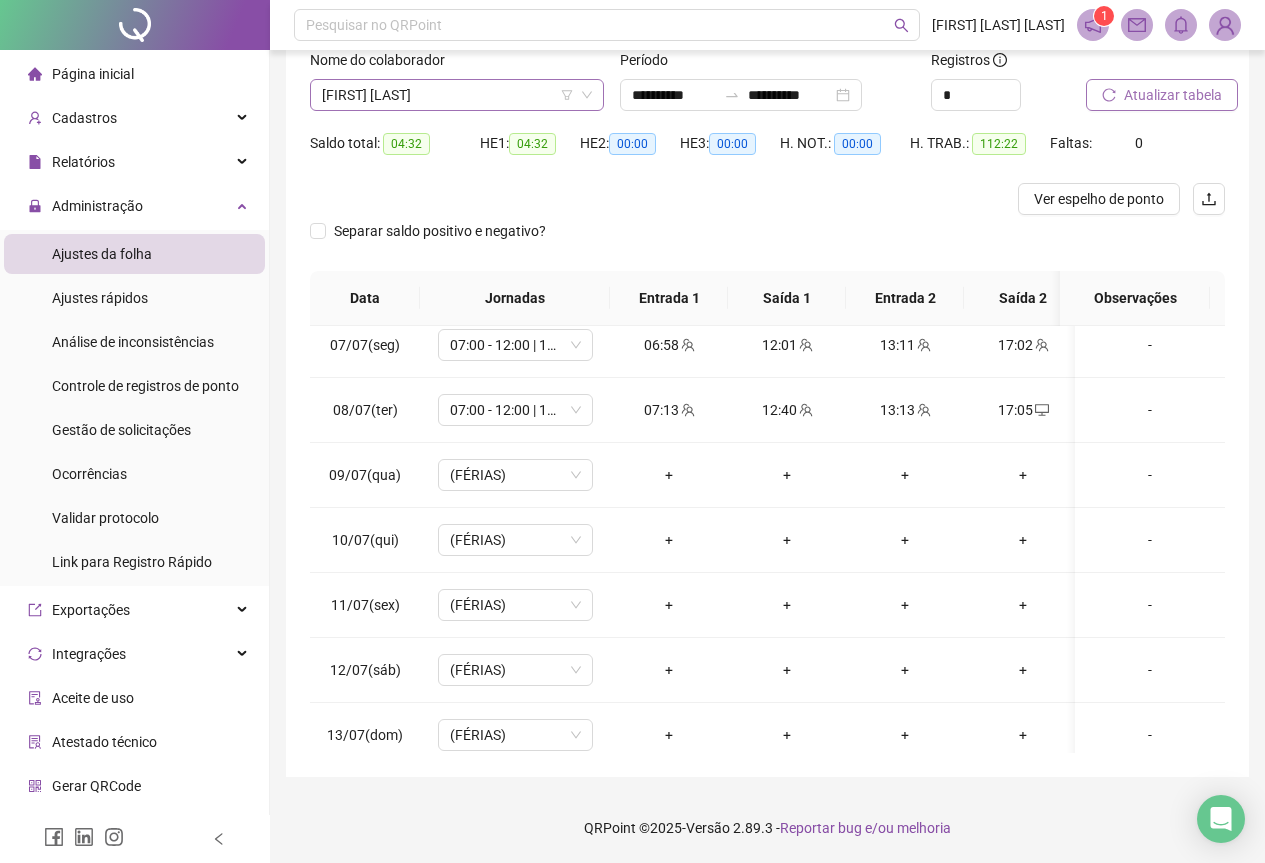 click on "[FIRST] [LAST]" at bounding box center [457, 95] 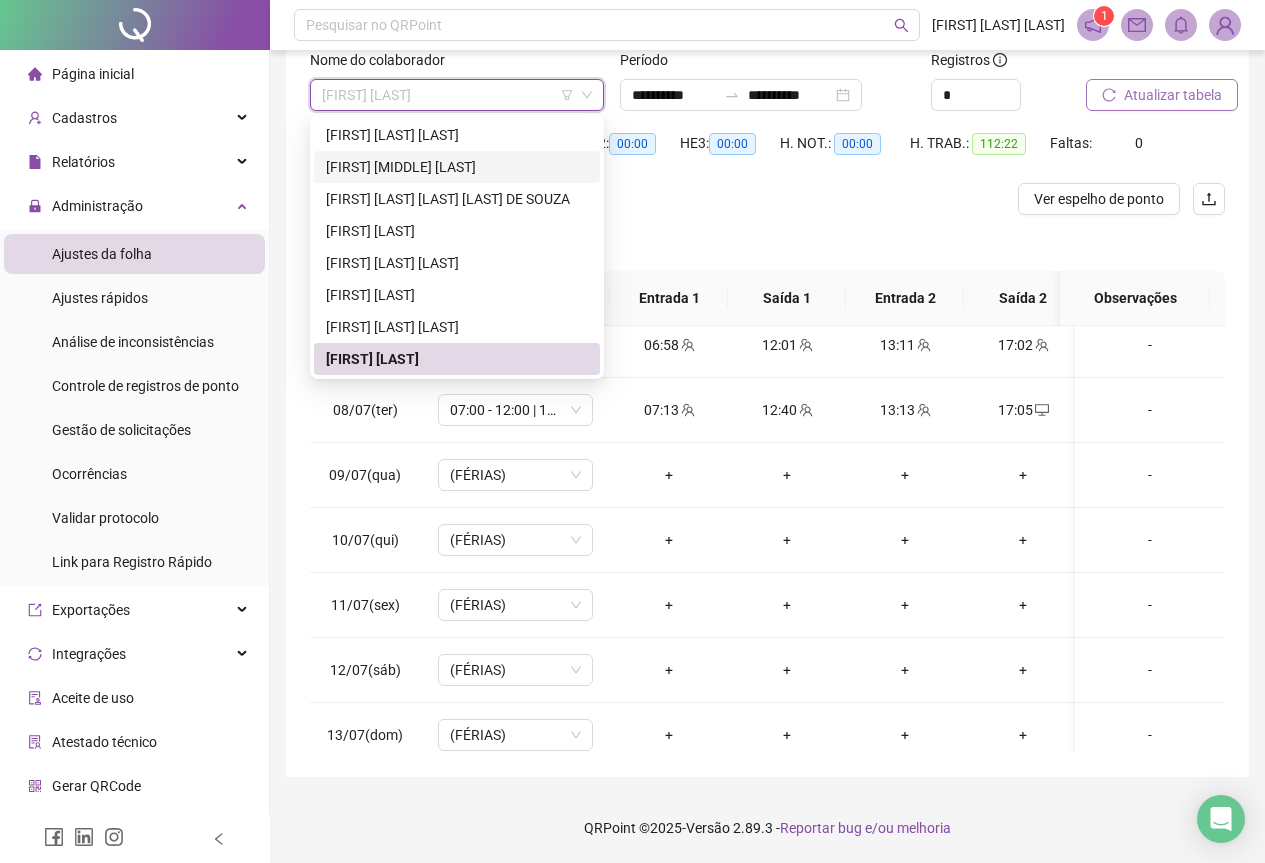 click on "[FIRST] [MIDDLE] [LAST]" at bounding box center [457, 167] 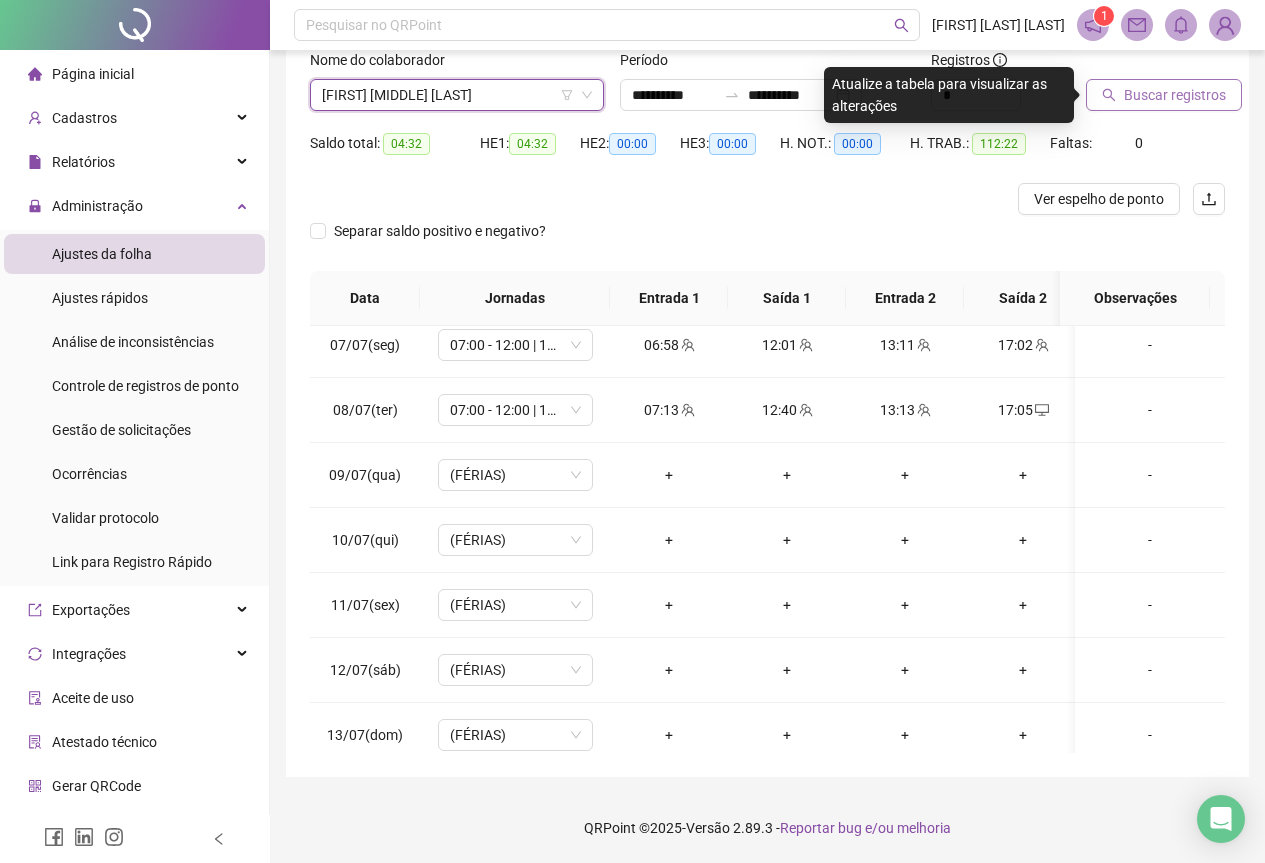 click on "Buscar registros" at bounding box center [1175, 95] 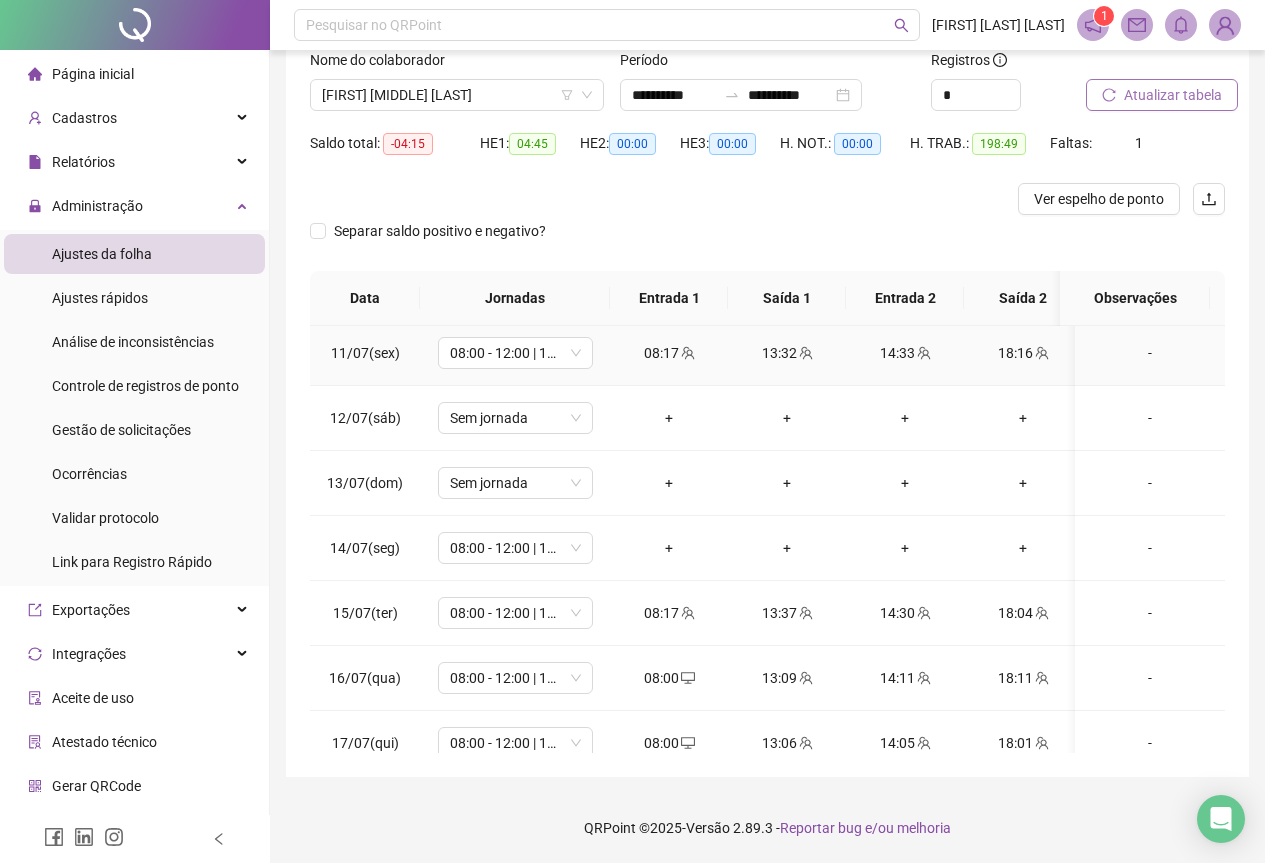 scroll, scrollTop: 703, scrollLeft: 0, axis: vertical 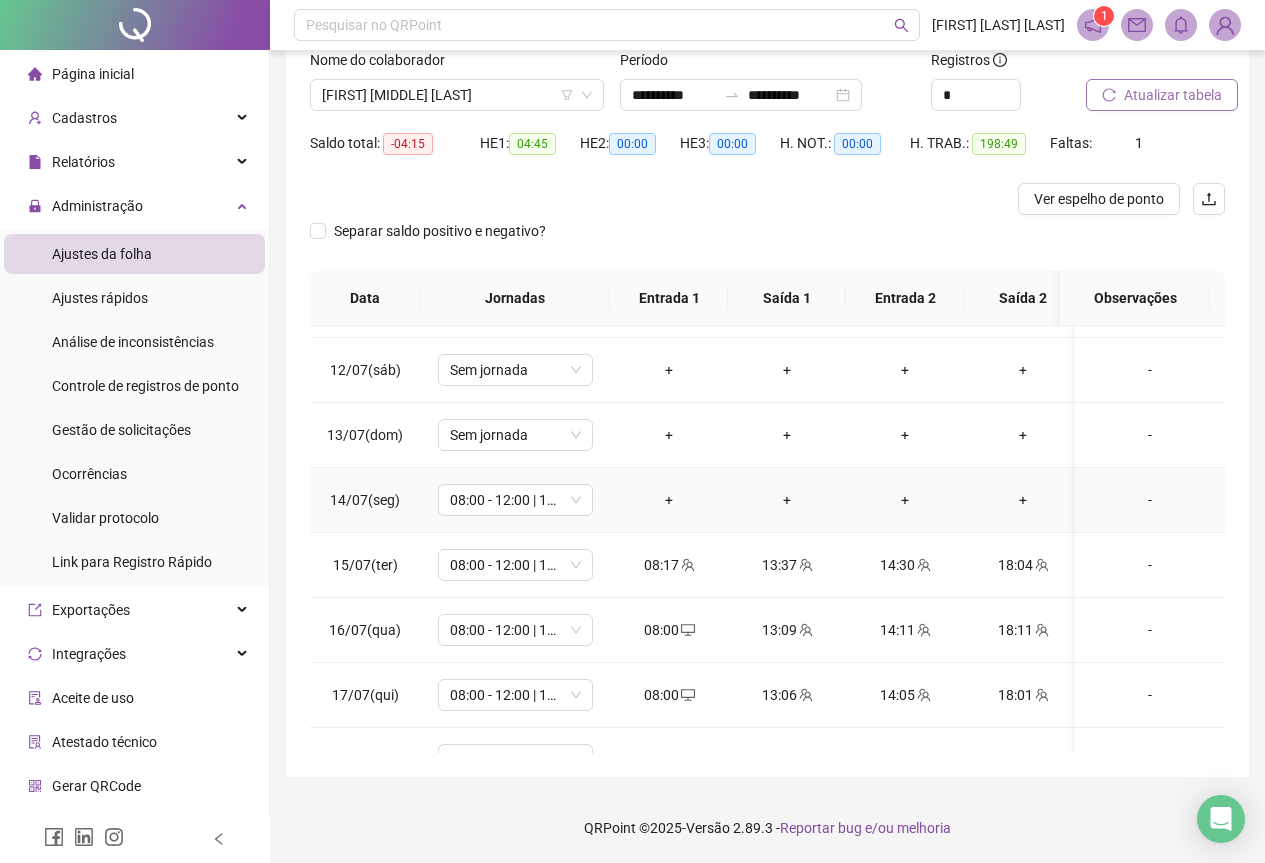 click on "+" at bounding box center (669, 500) 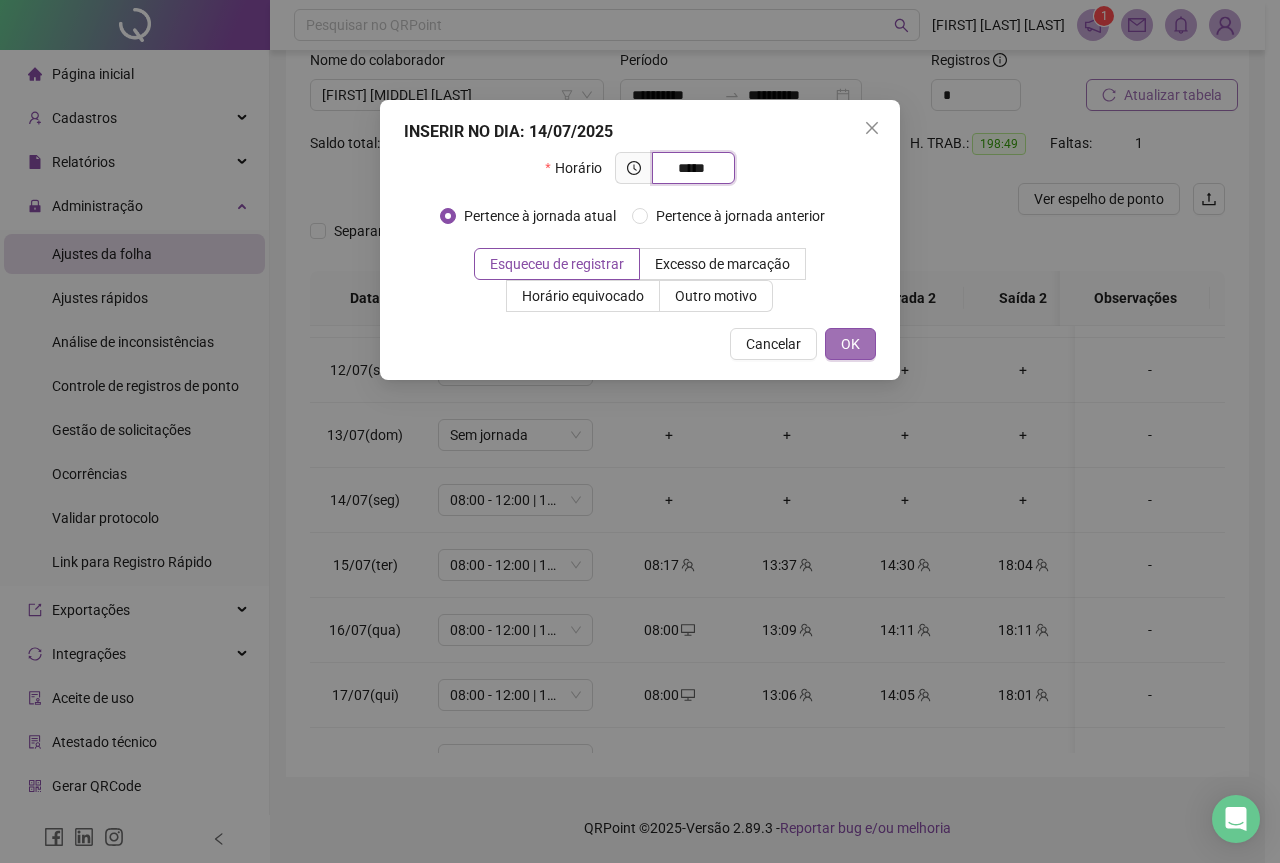 type on "*****" 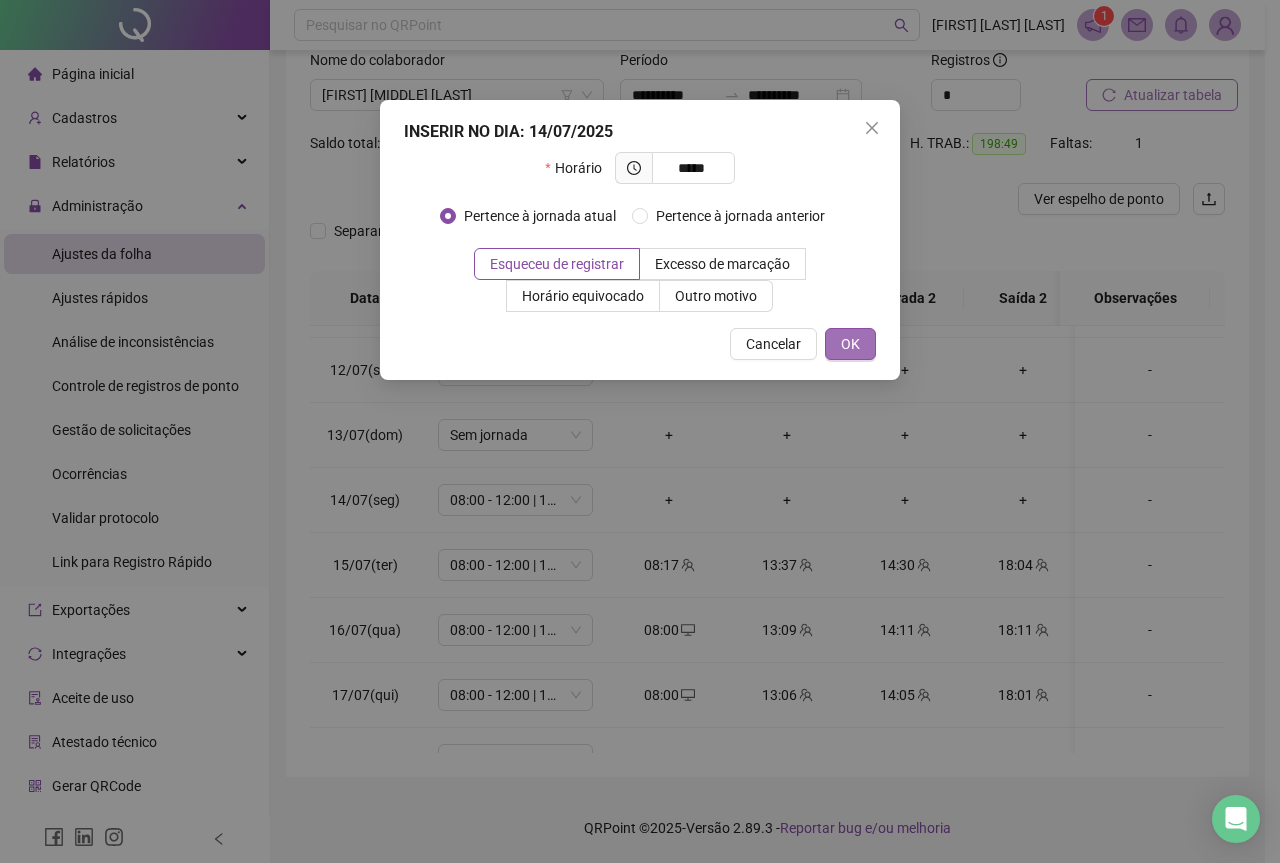 click on "OK" at bounding box center (850, 344) 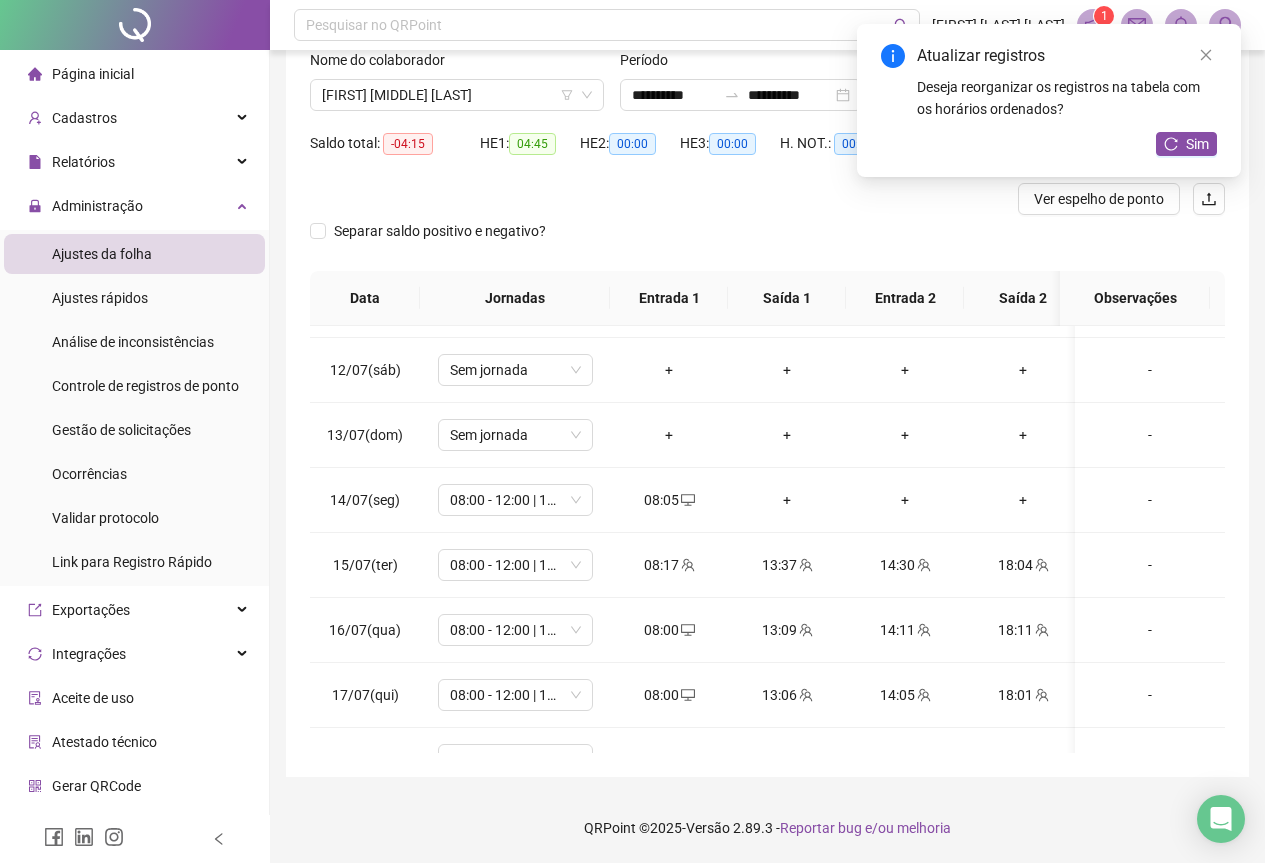 click on "+" at bounding box center [787, 500] 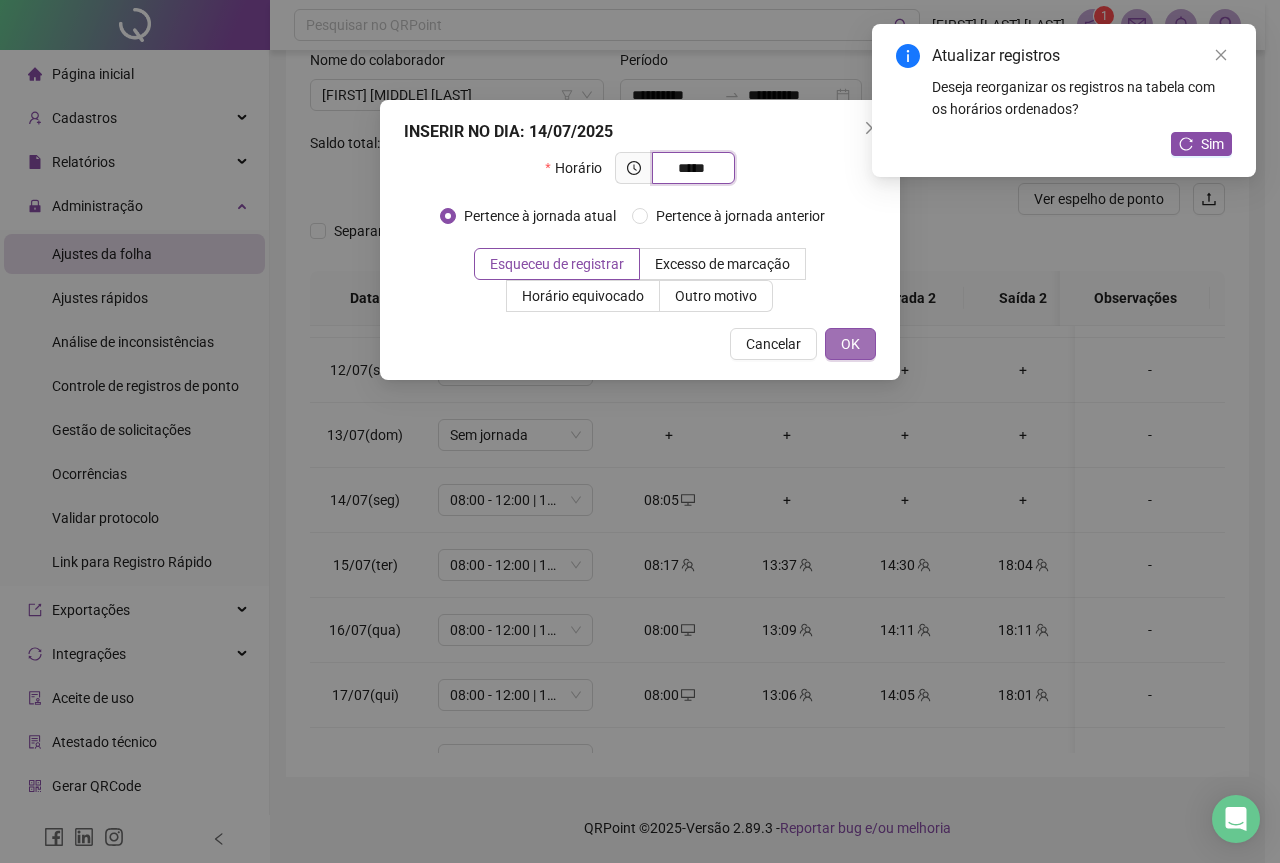 type on "*****" 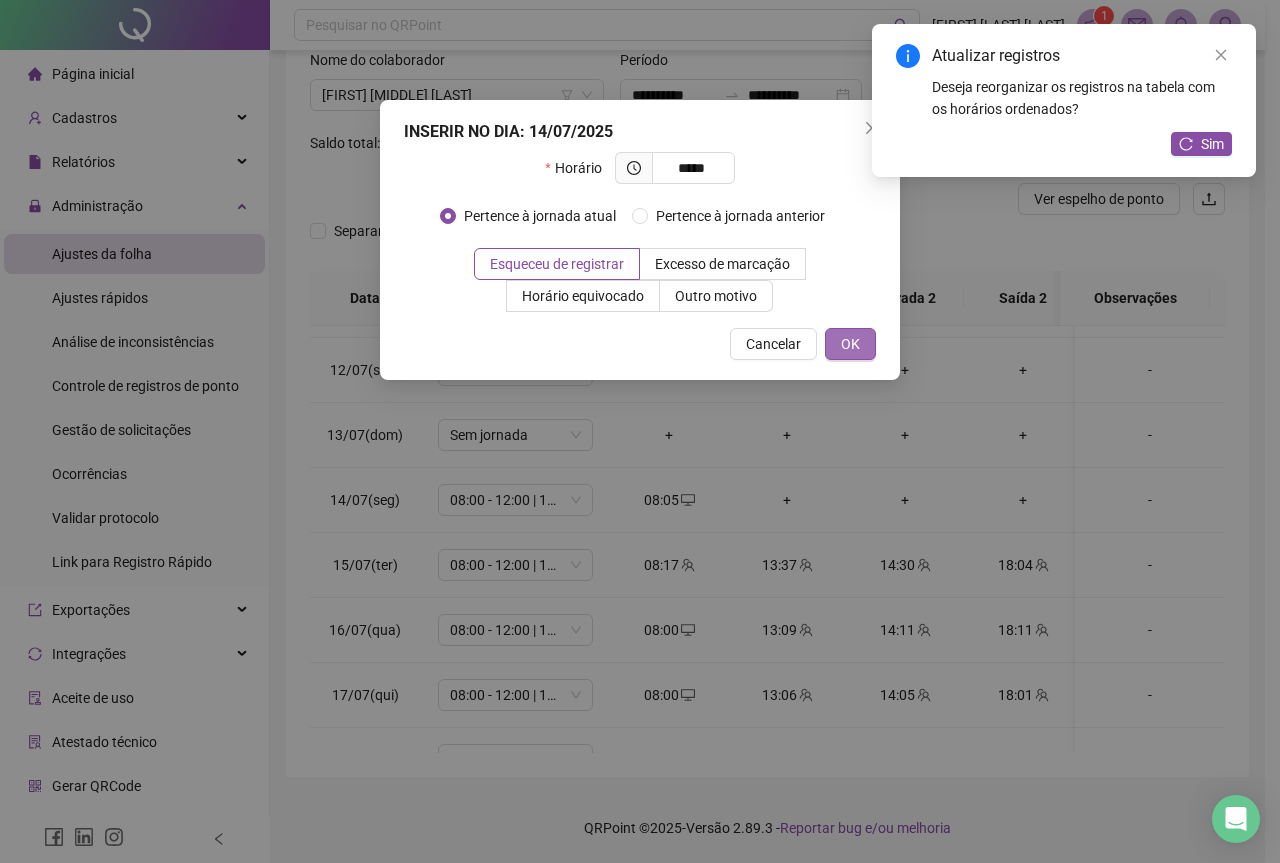 click on "OK" at bounding box center (850, 344) 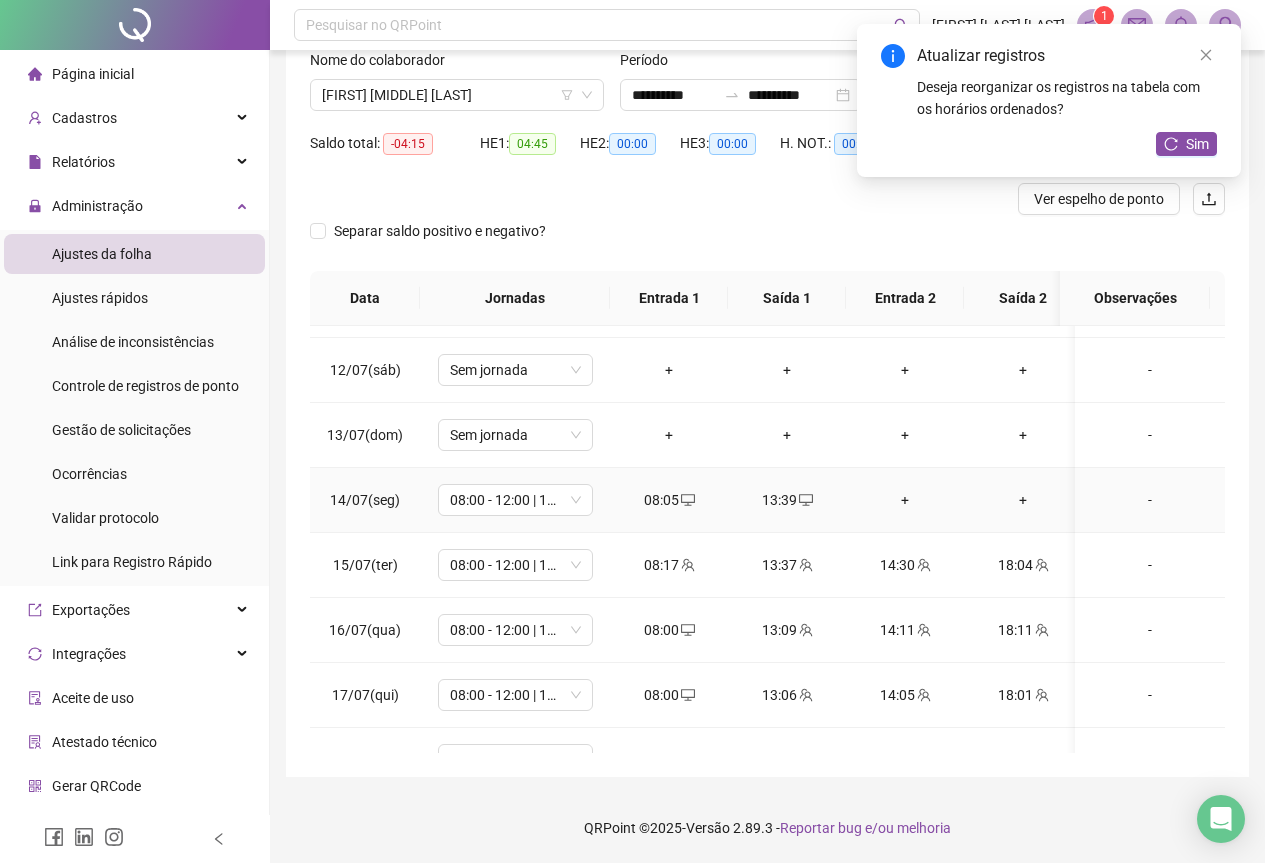 click on "+" at bounding box center (905, 500) 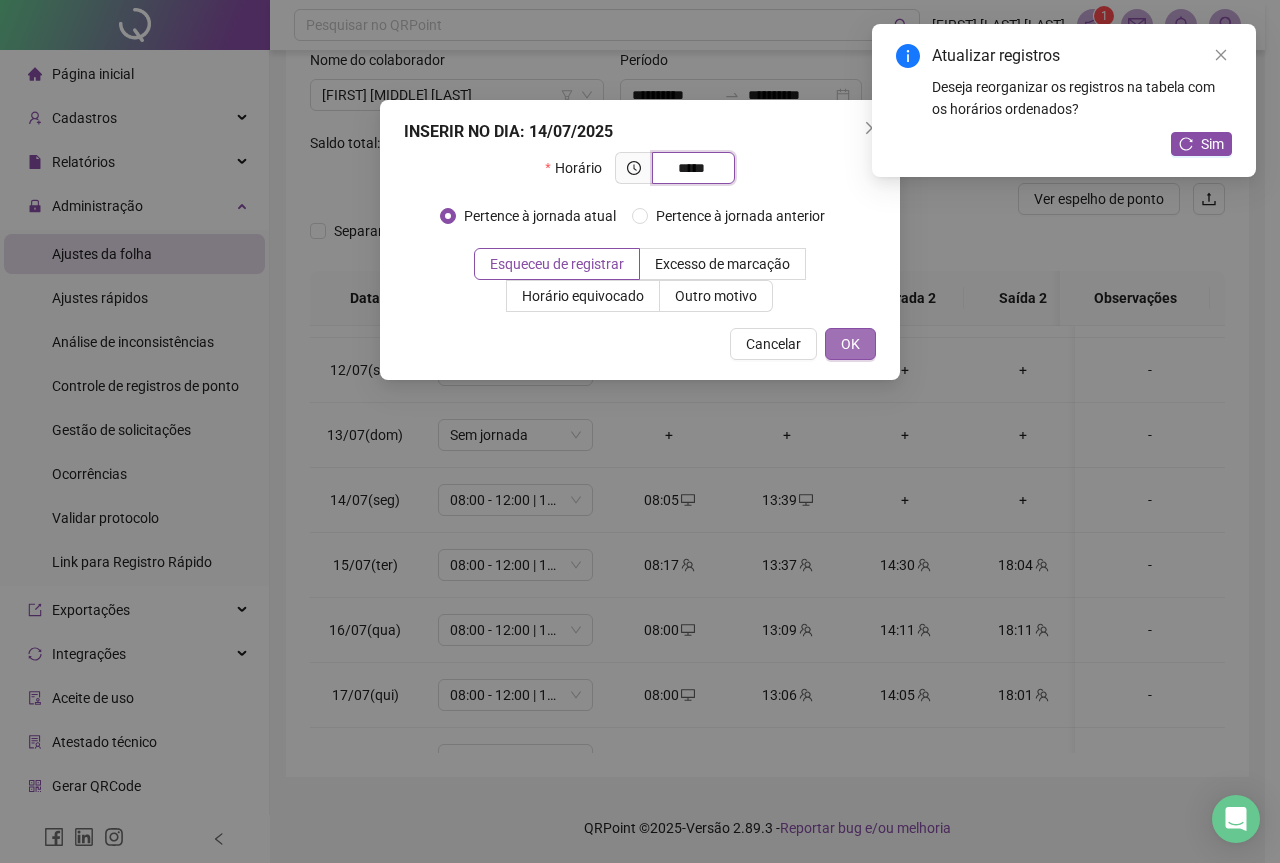 type on "*****" 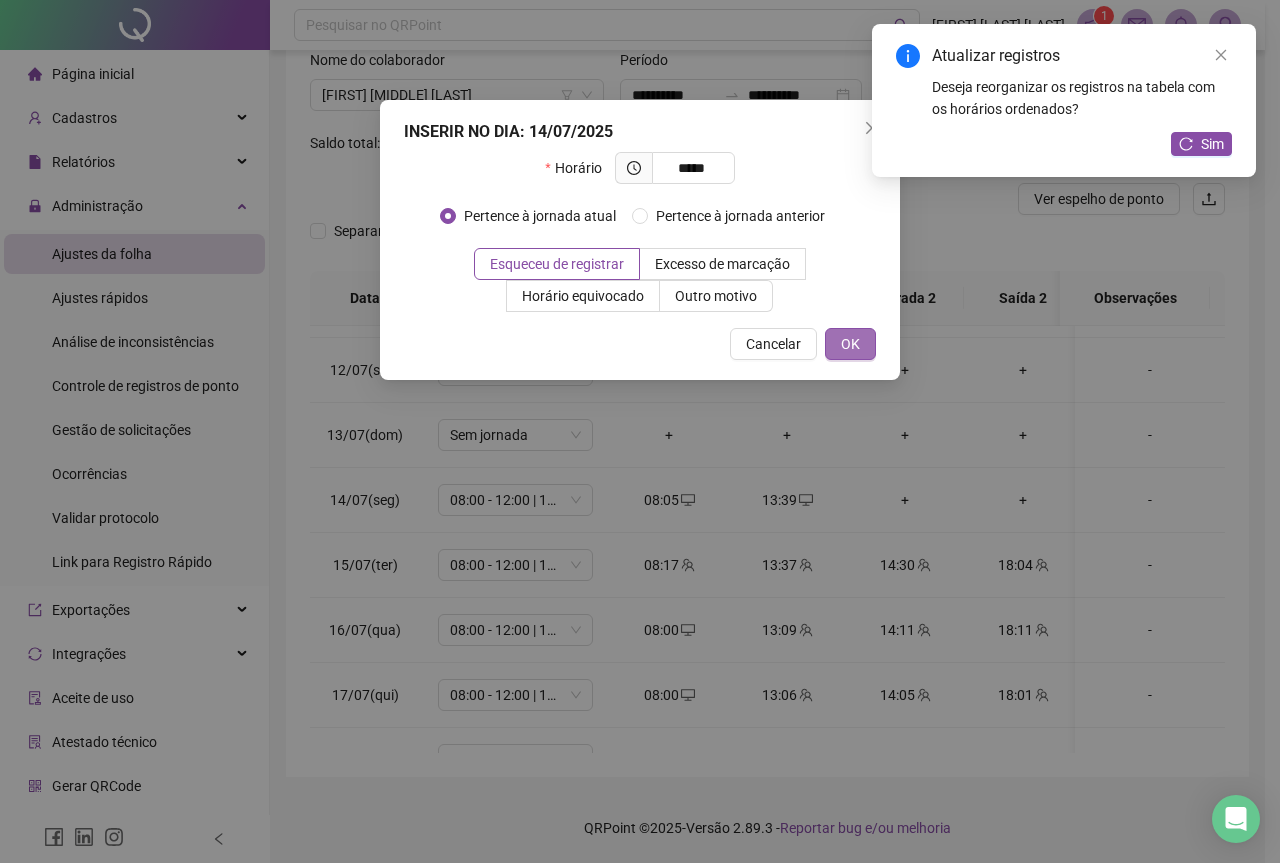 click on "OK" at bounding box center [850, 344] 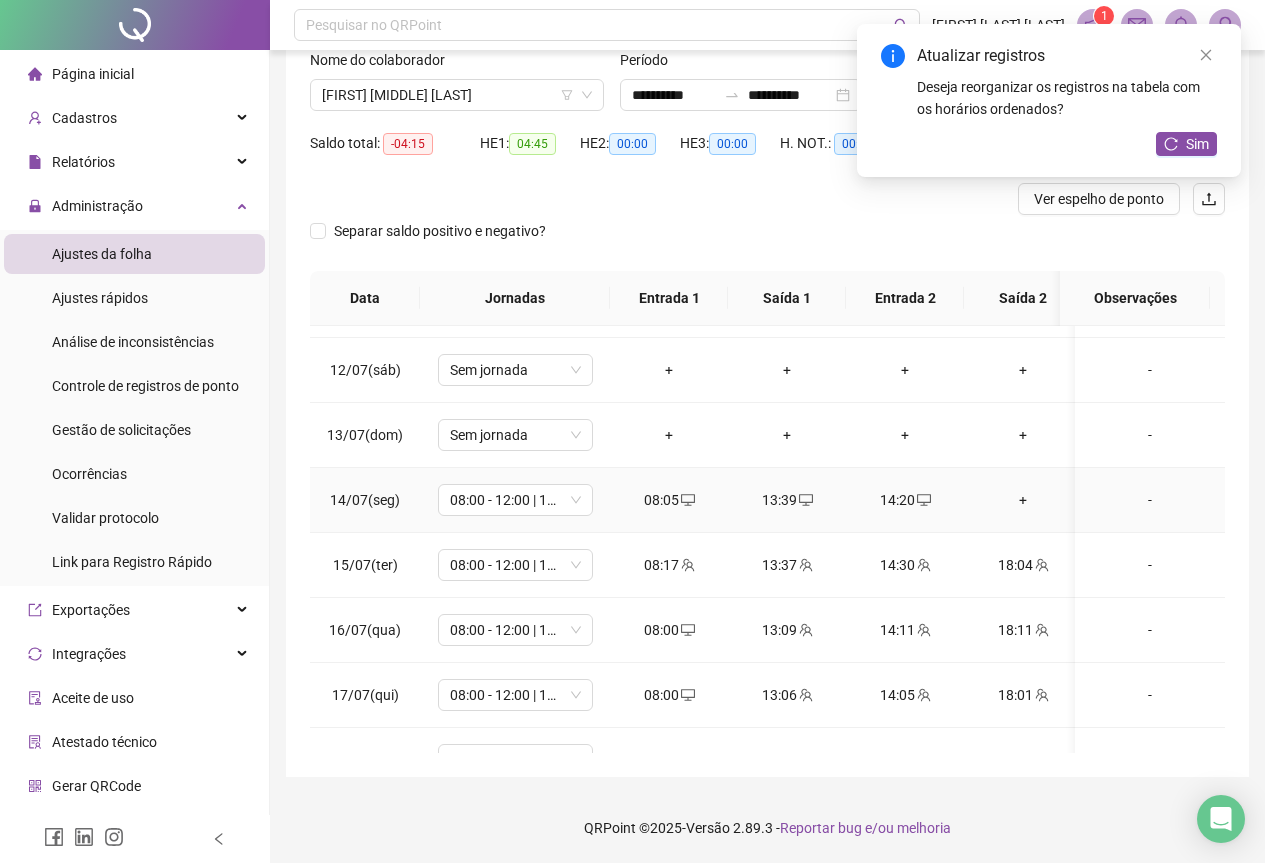 click on "+" at bounding box center [1023, 500] 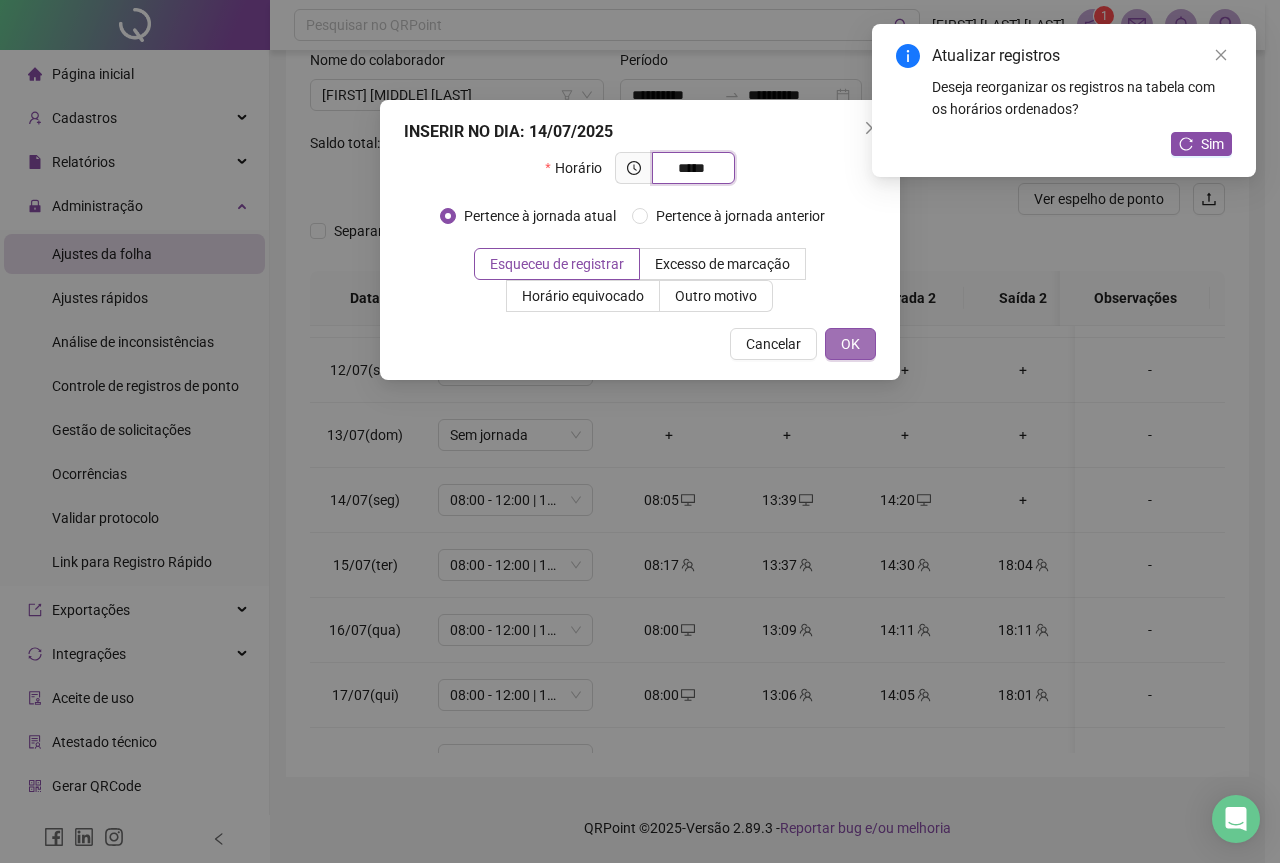 type on "*****" 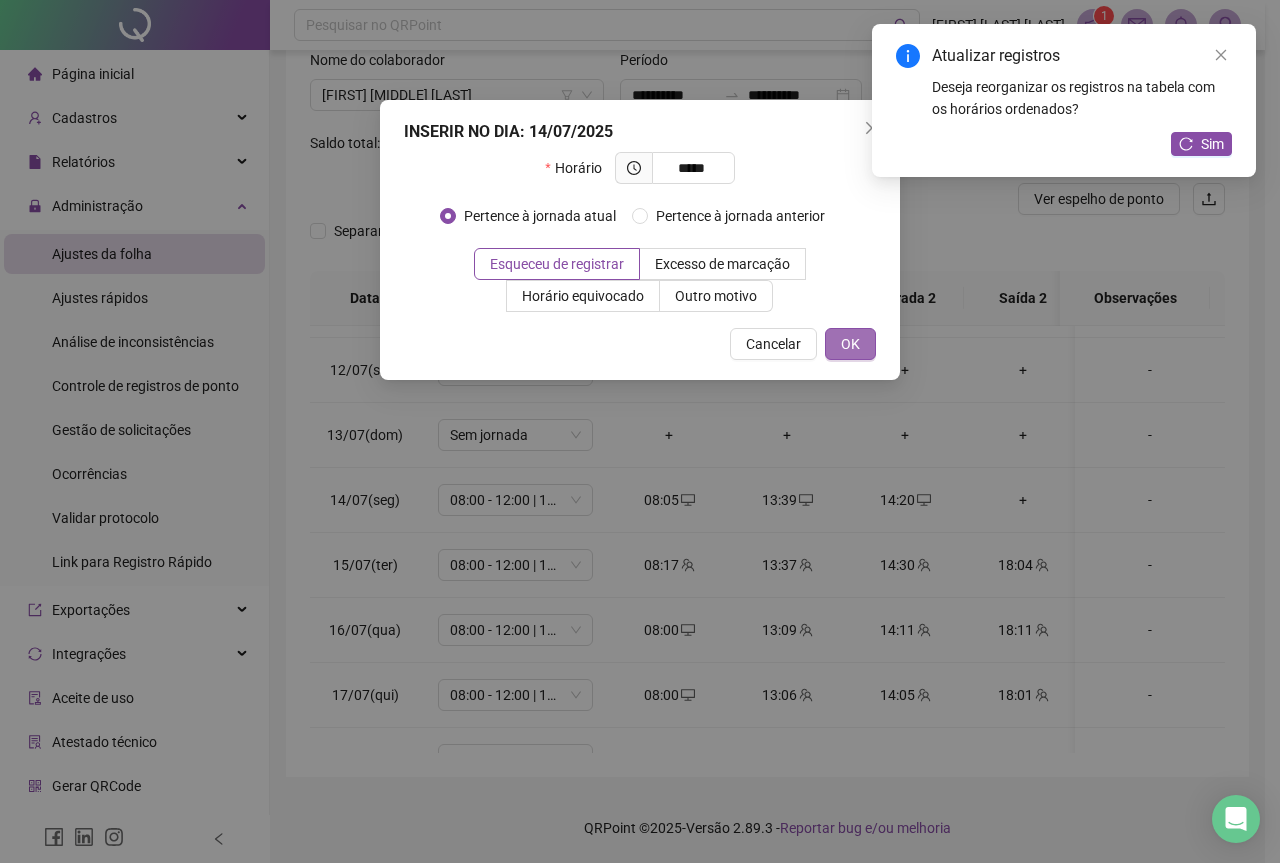 click on "OK" at bounding box center [850, 344] 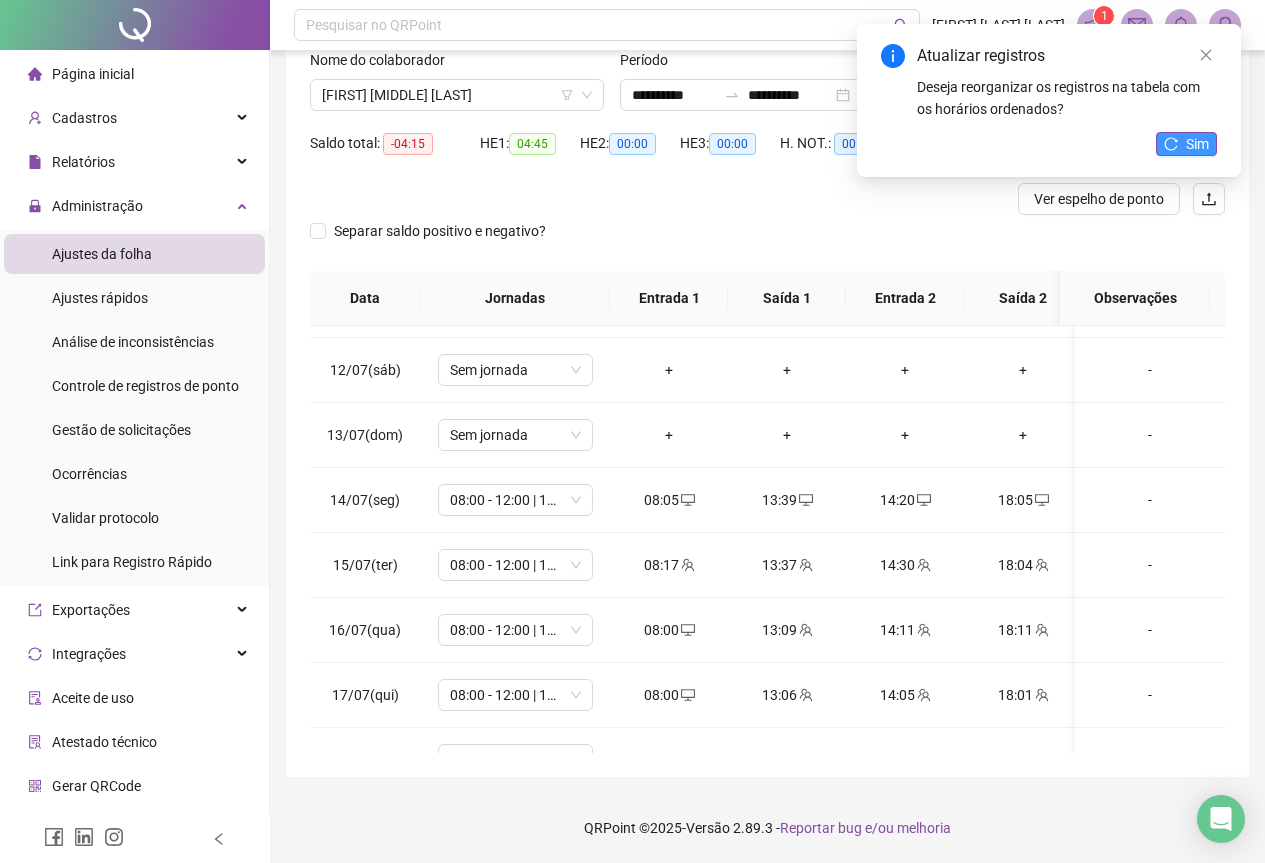 click on "Sim" at bounding box center [1197, 144] 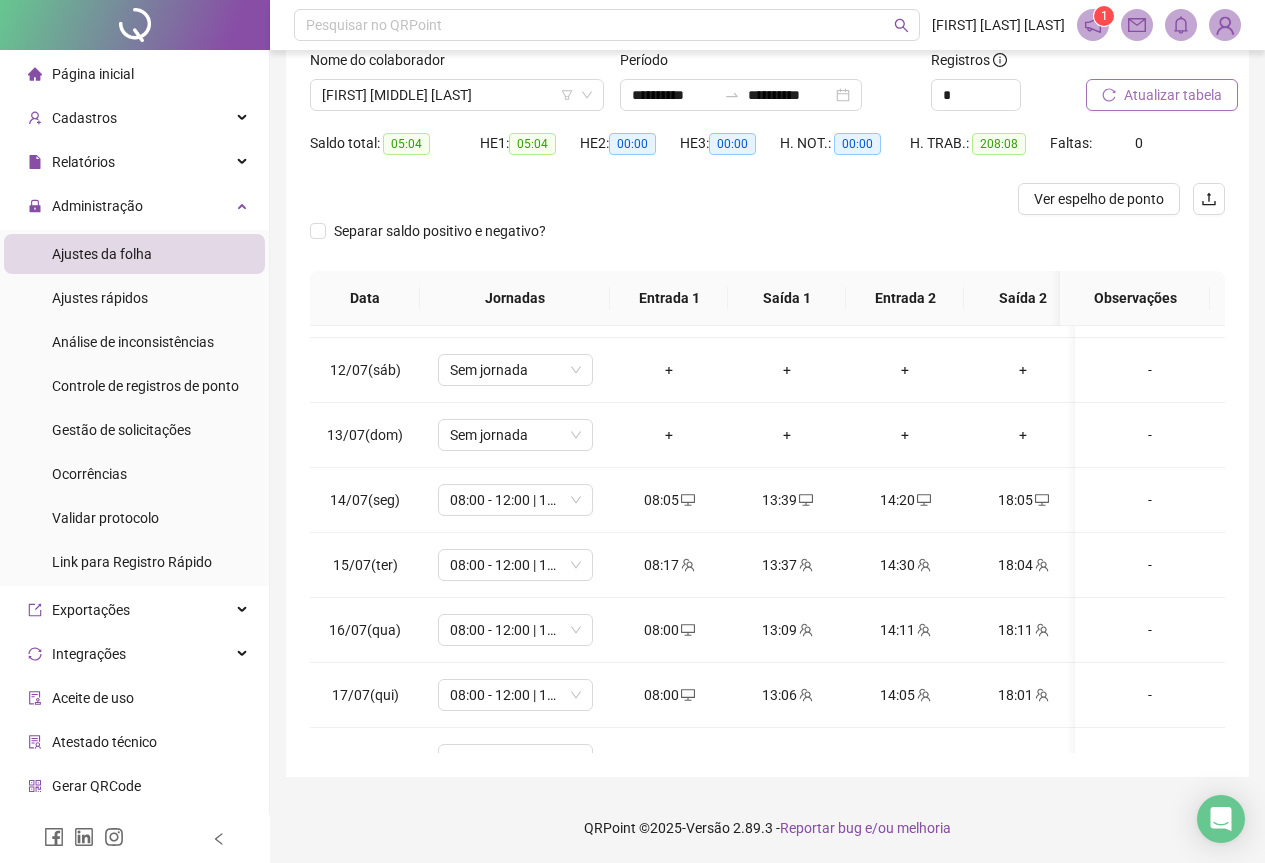 click on "Atualizar tabela" at bounding box center [1173, 95] 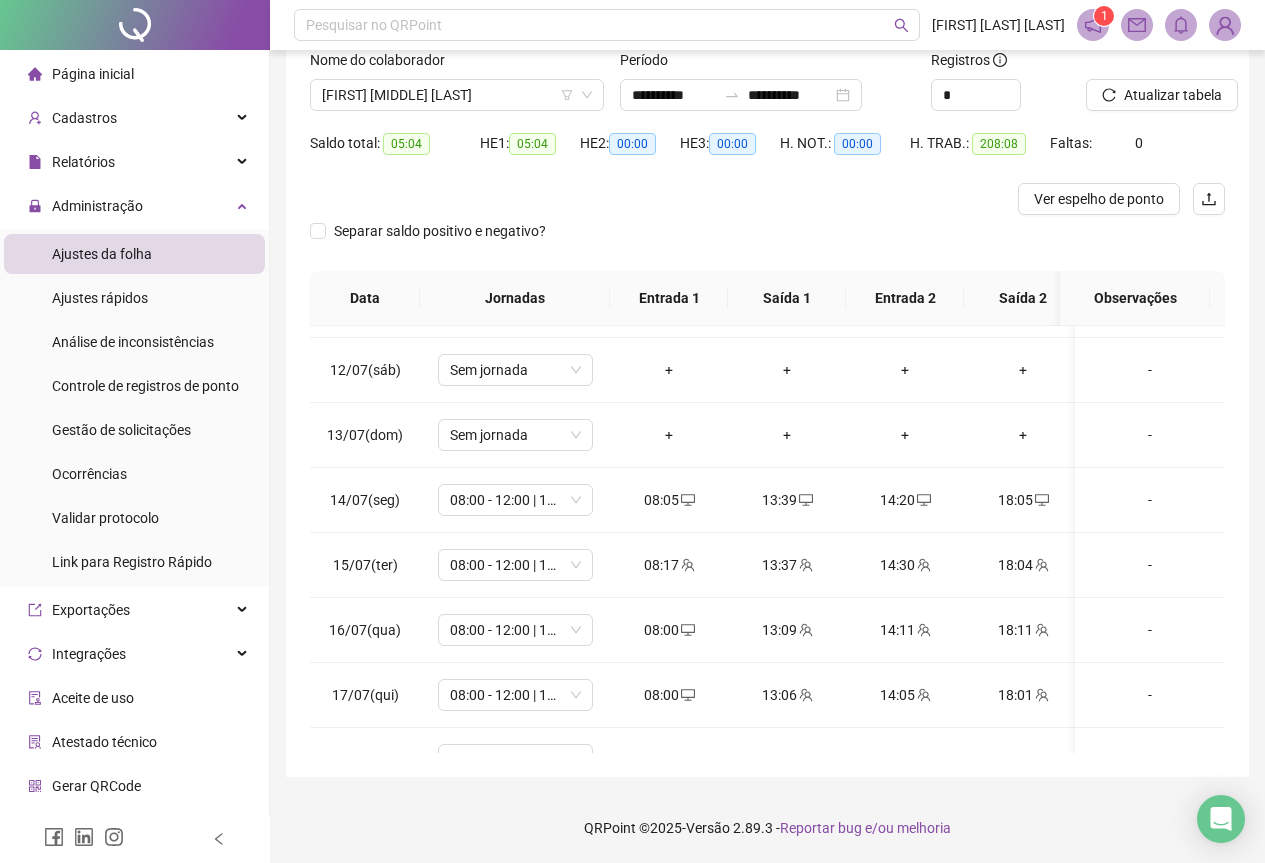 click on "Ver espelho de ponto" at bounding box center [1099, 199] 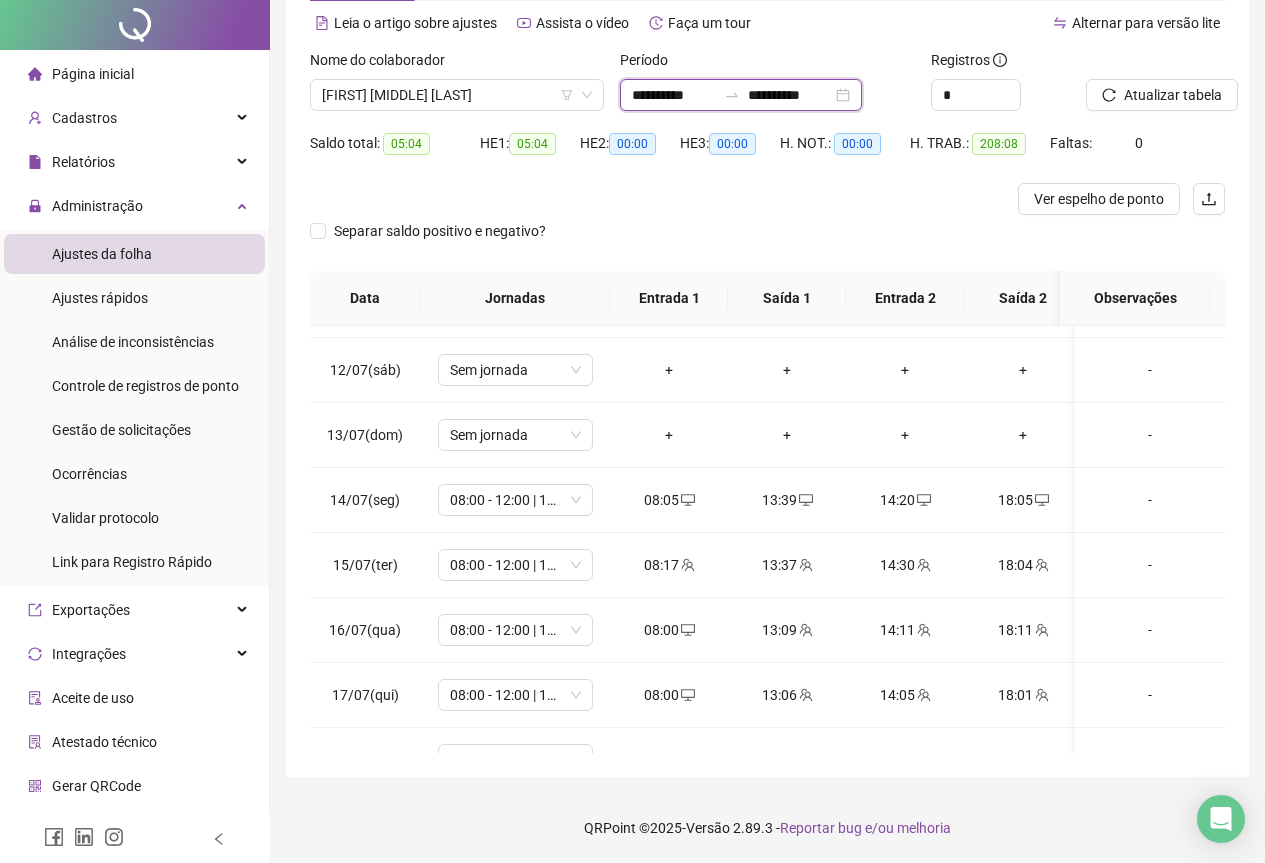 click on "**********" at bounding box center [674, 95] 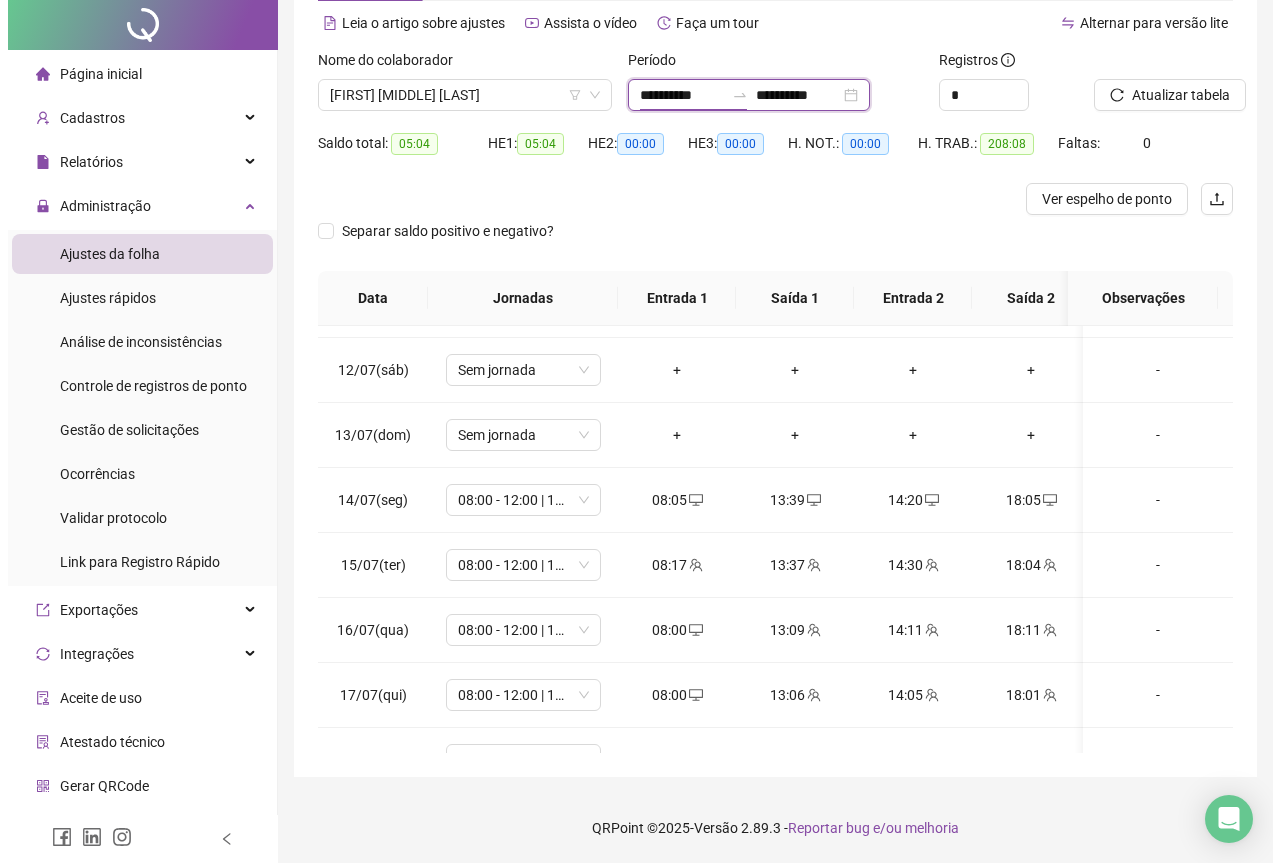 scroll, scrollTop: 0, scrollLeft: 0, axis: both 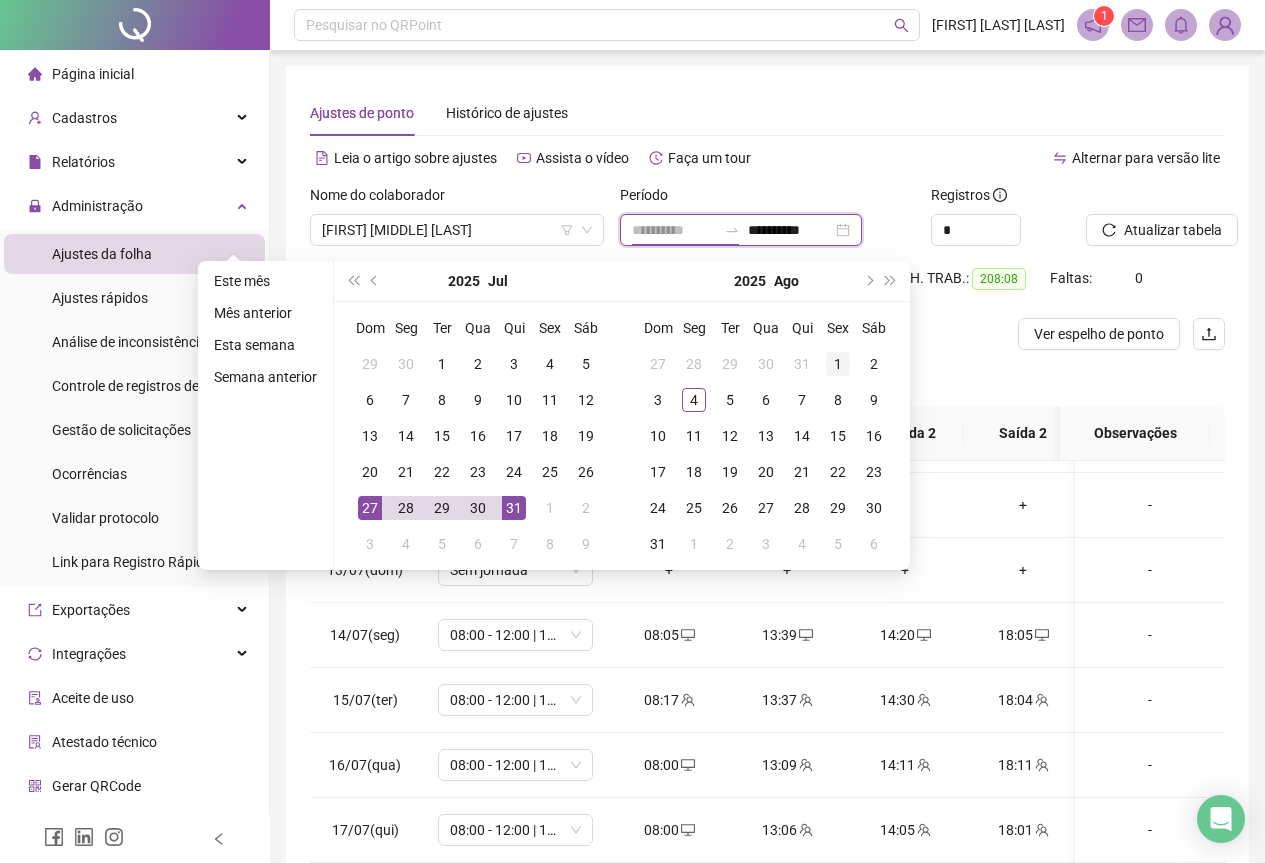 type on "**********" 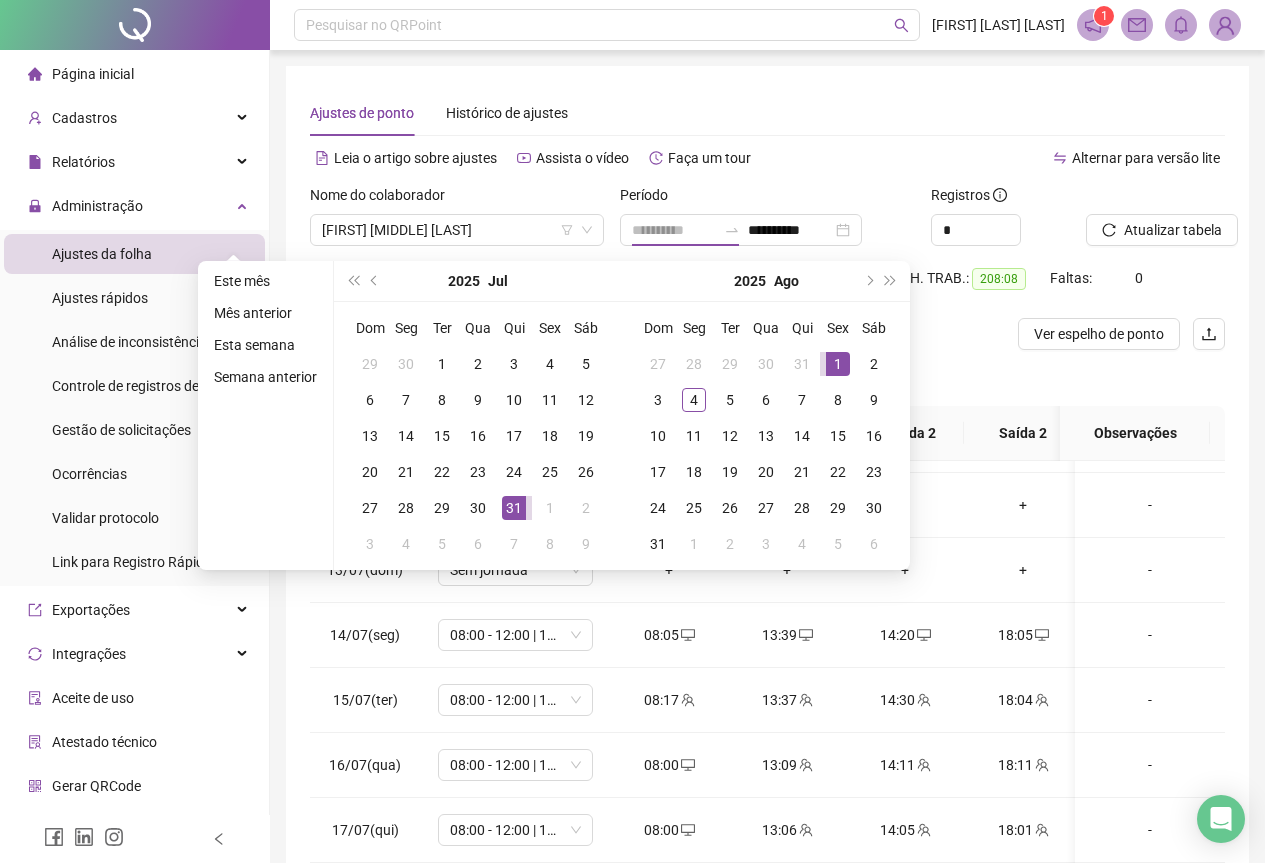 click on "1" at bounding box center (838, 364) 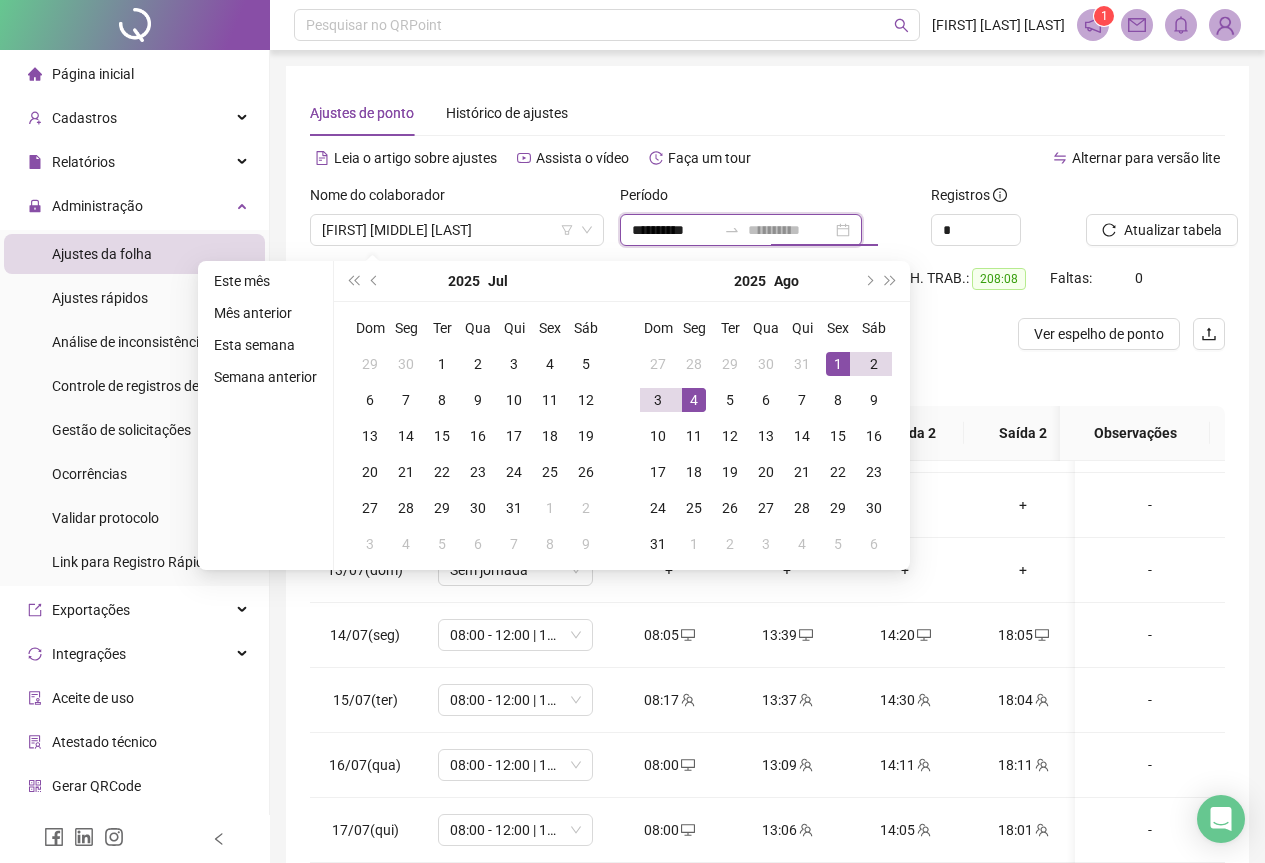 type on "**********" 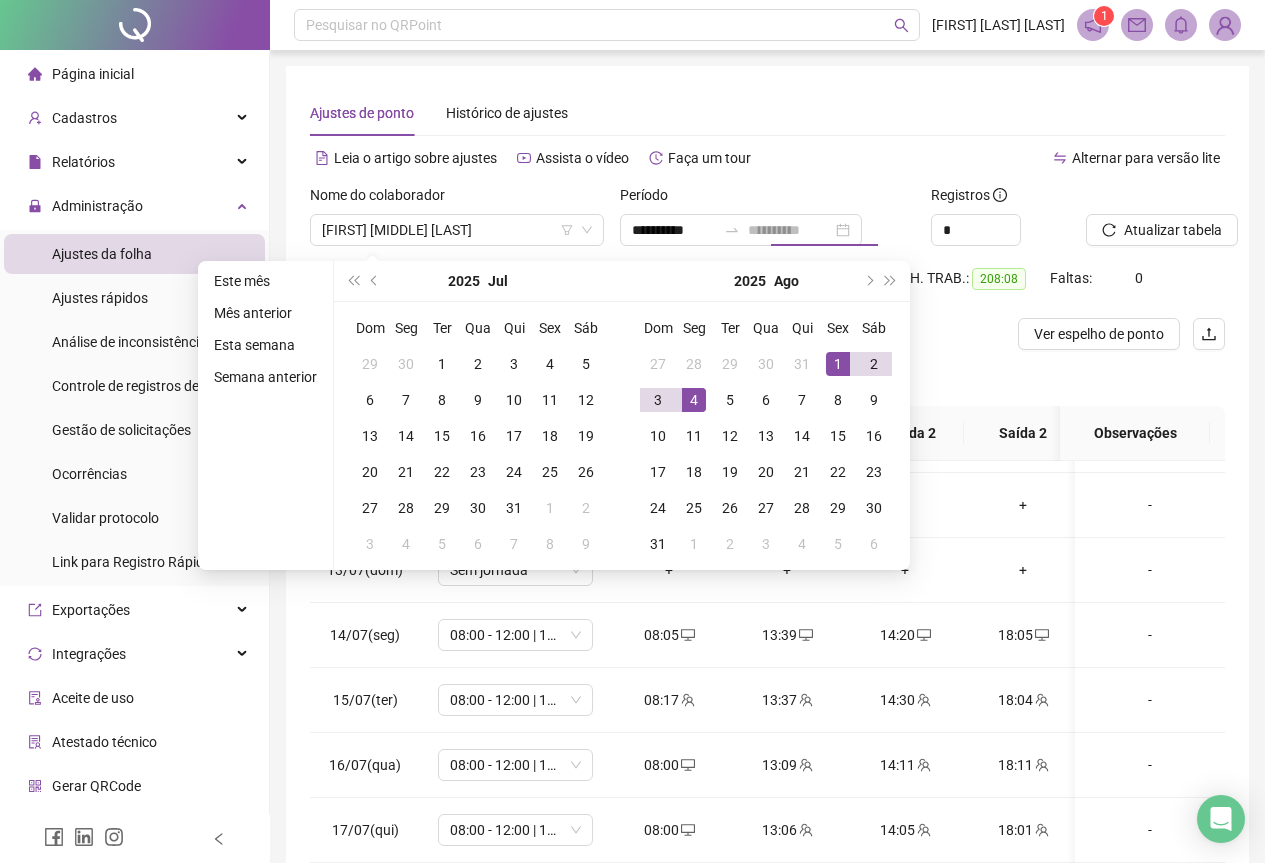 click on "4" at bounding box center (694, 400) 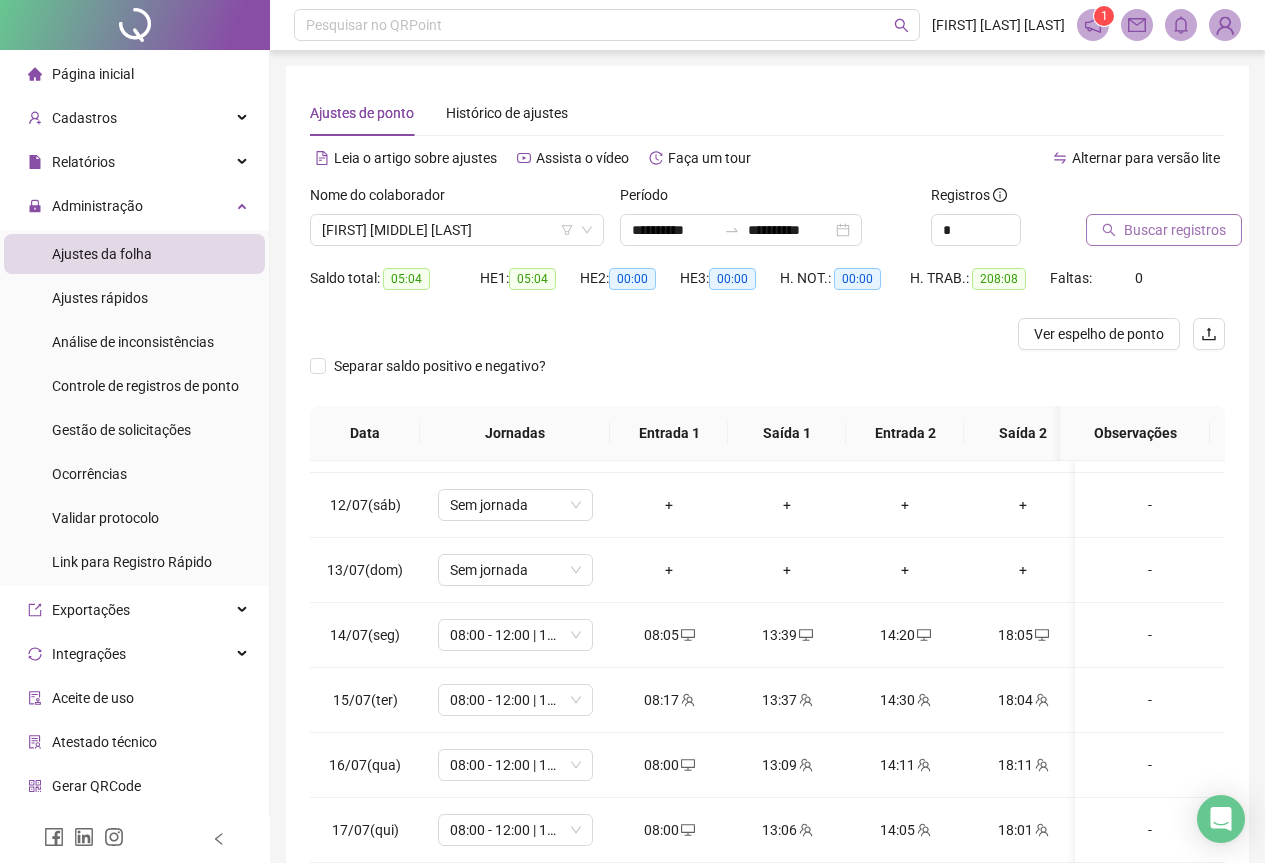 click on "Buscar registros" at bounding box center (1164, 230) 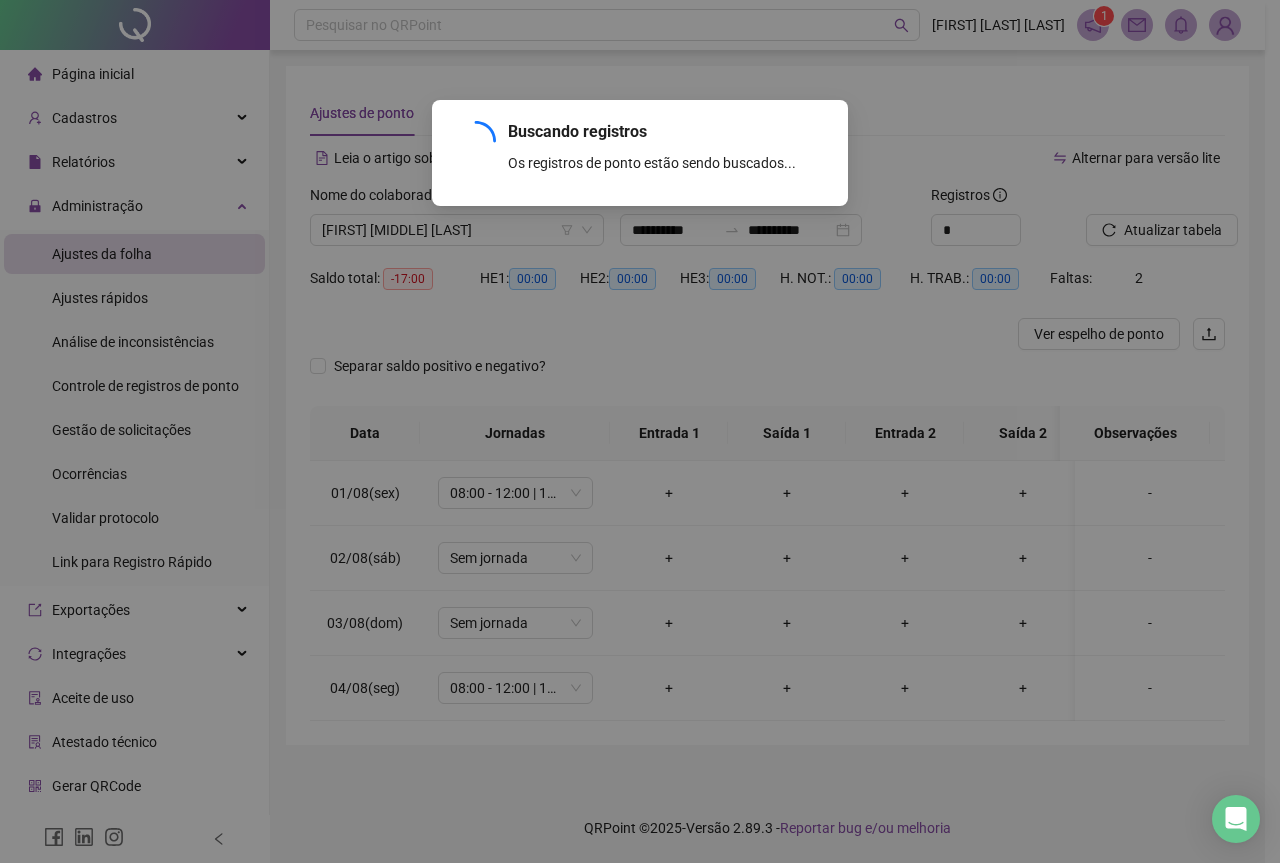 scroll, scrollTop: 0, scrollLeft: 0, axis: both 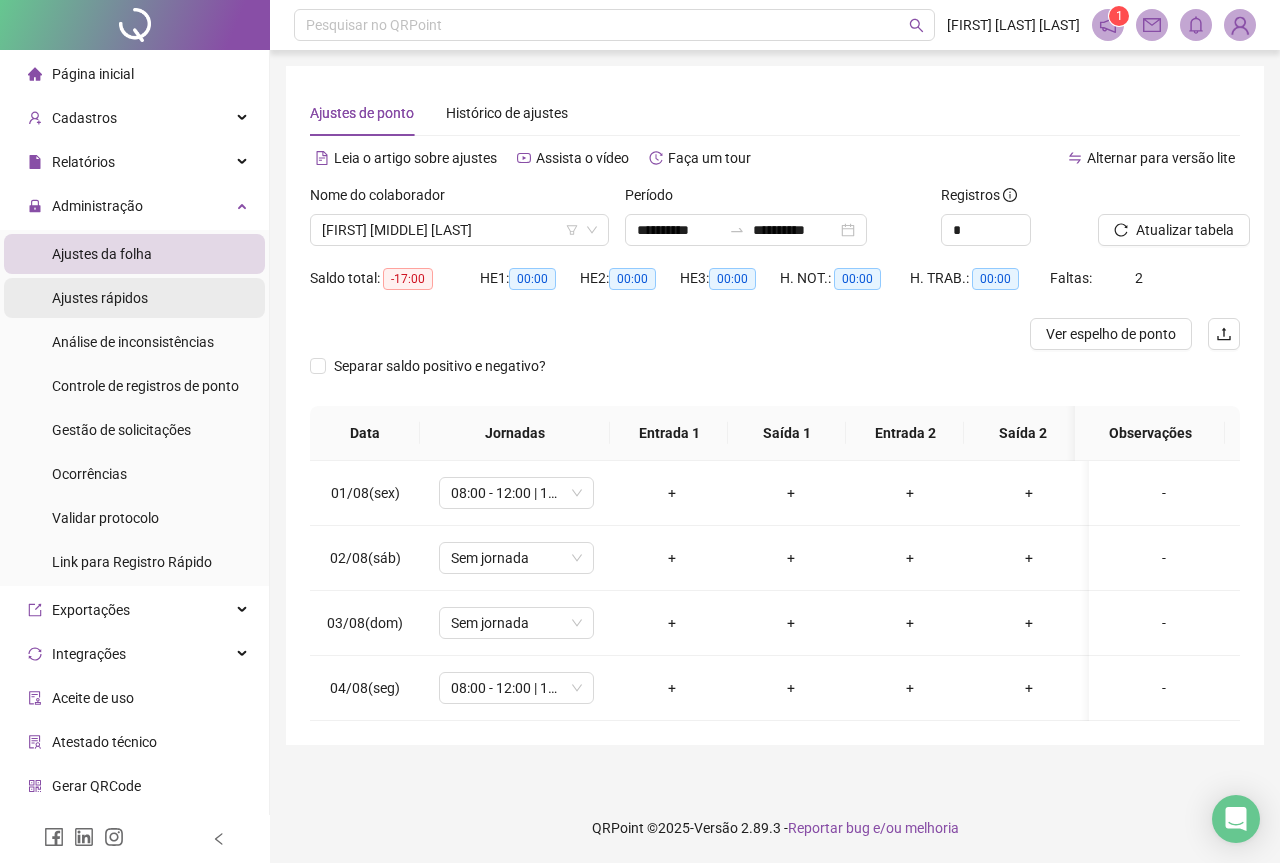 click on "Ajustes rápidos" at bounding box center [100, 298] 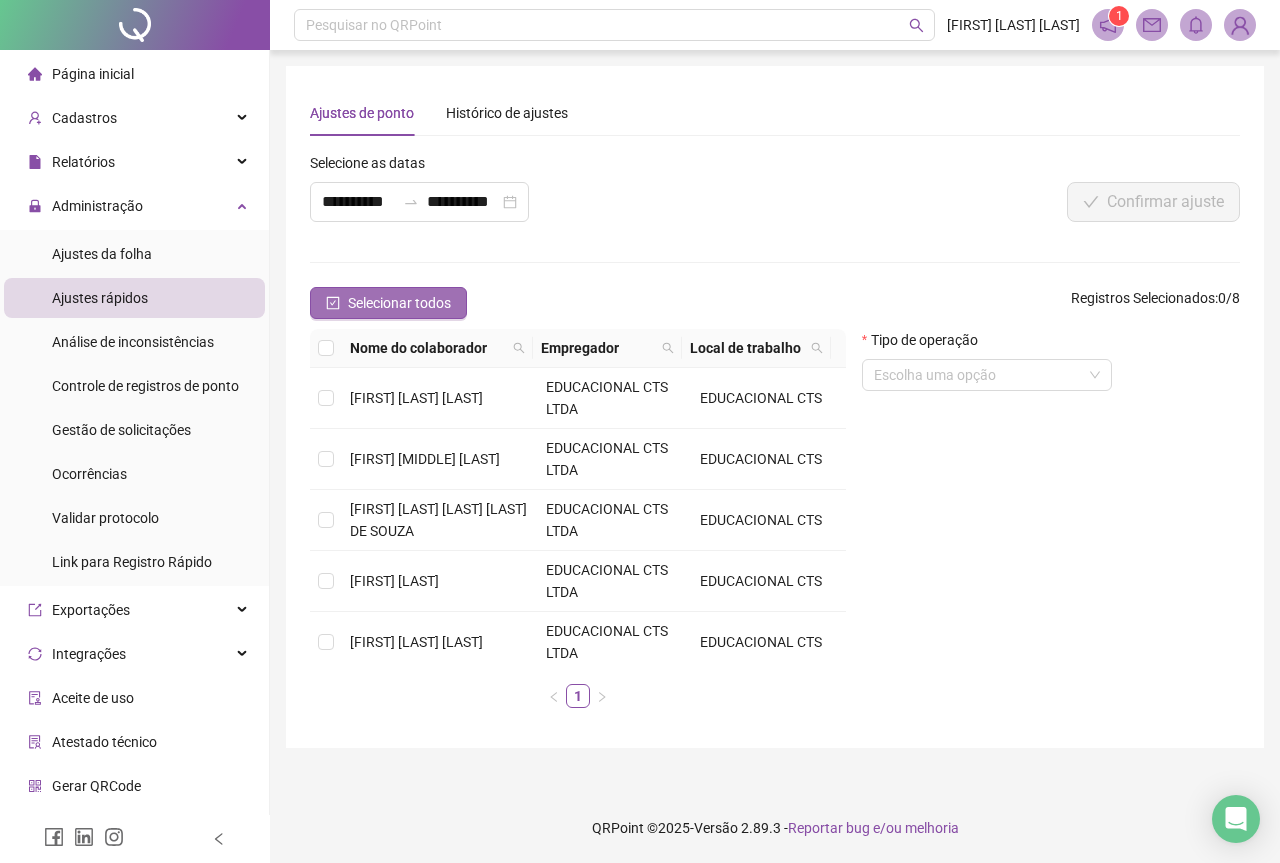 click on "Selecionar todos" at bounding box center (399, 303) 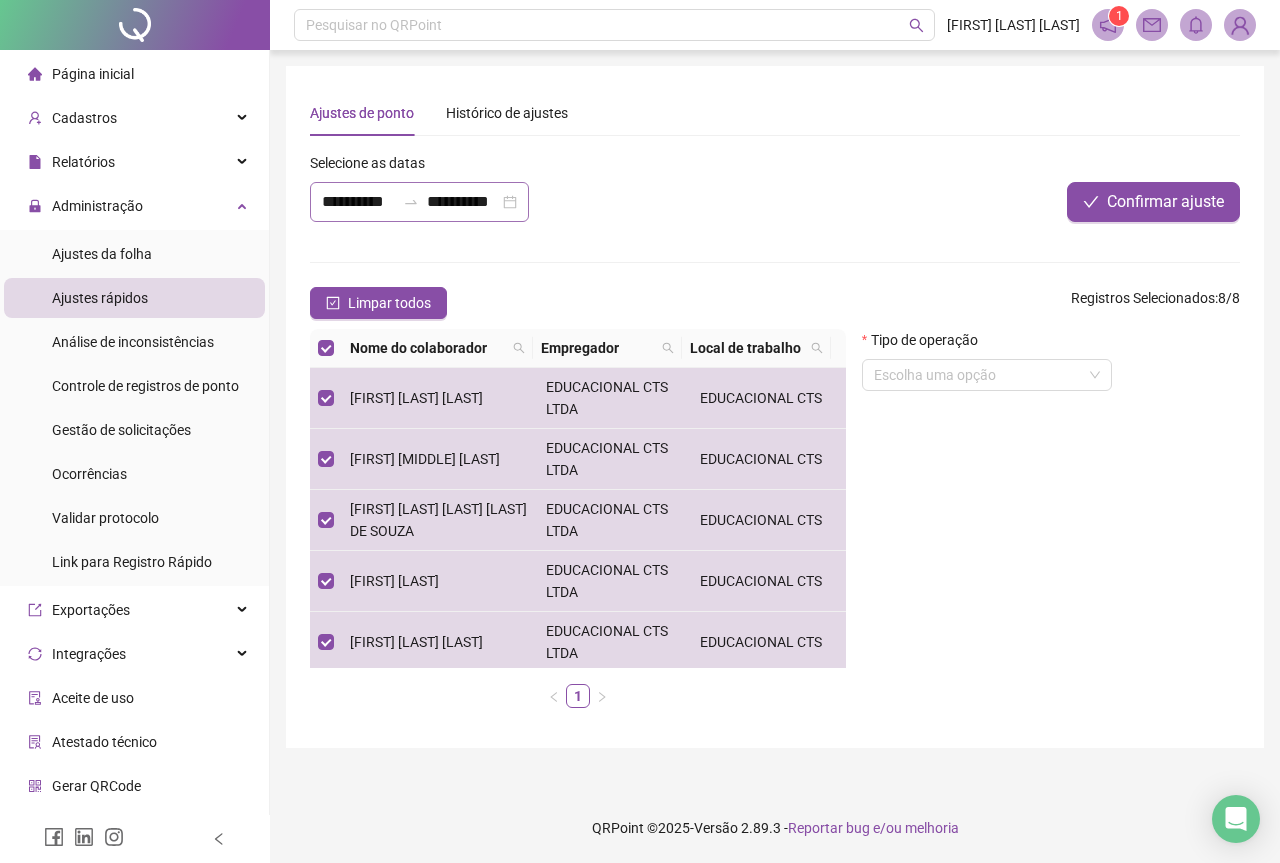 click on "**********" at bounding box center [419, 202] 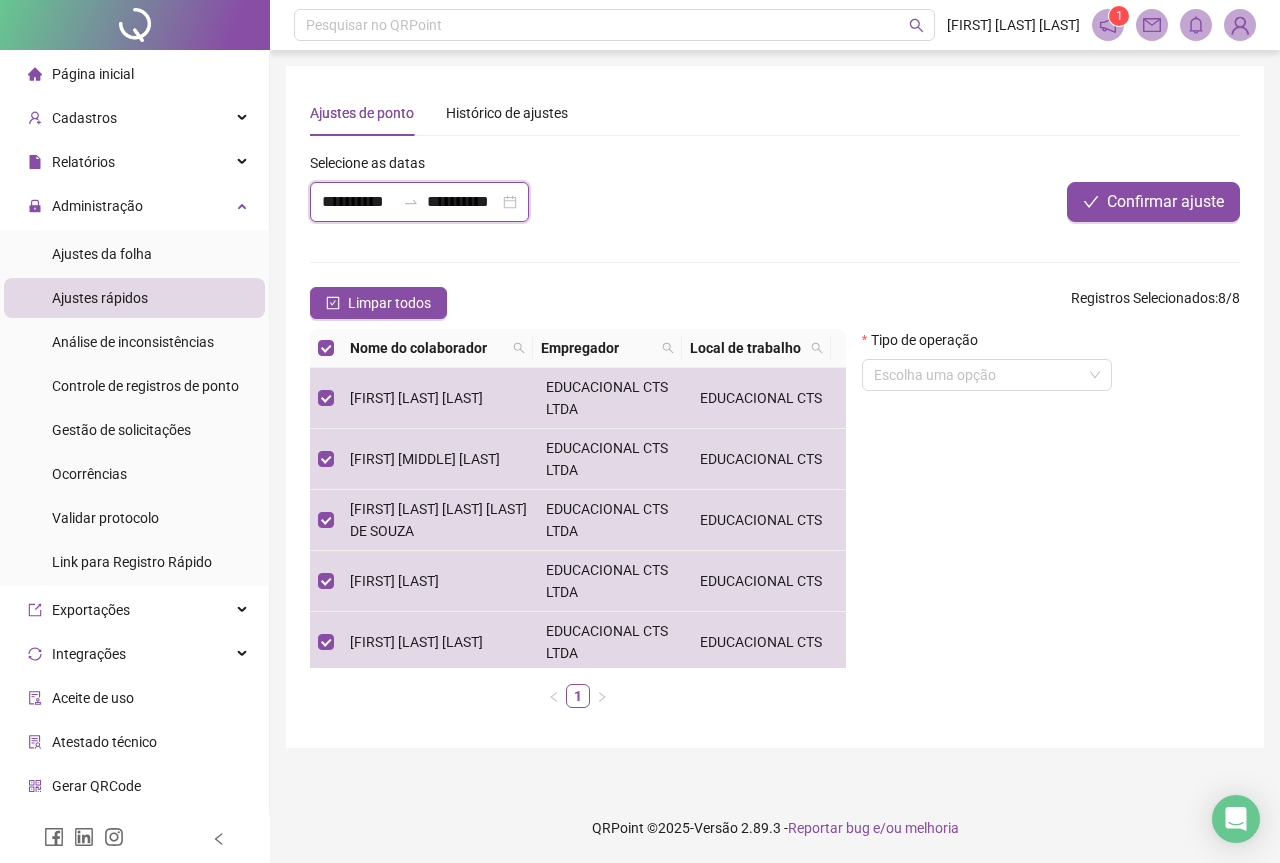 scroll, scrollTop: 0, scrollLeft: 8, axis: horizontal 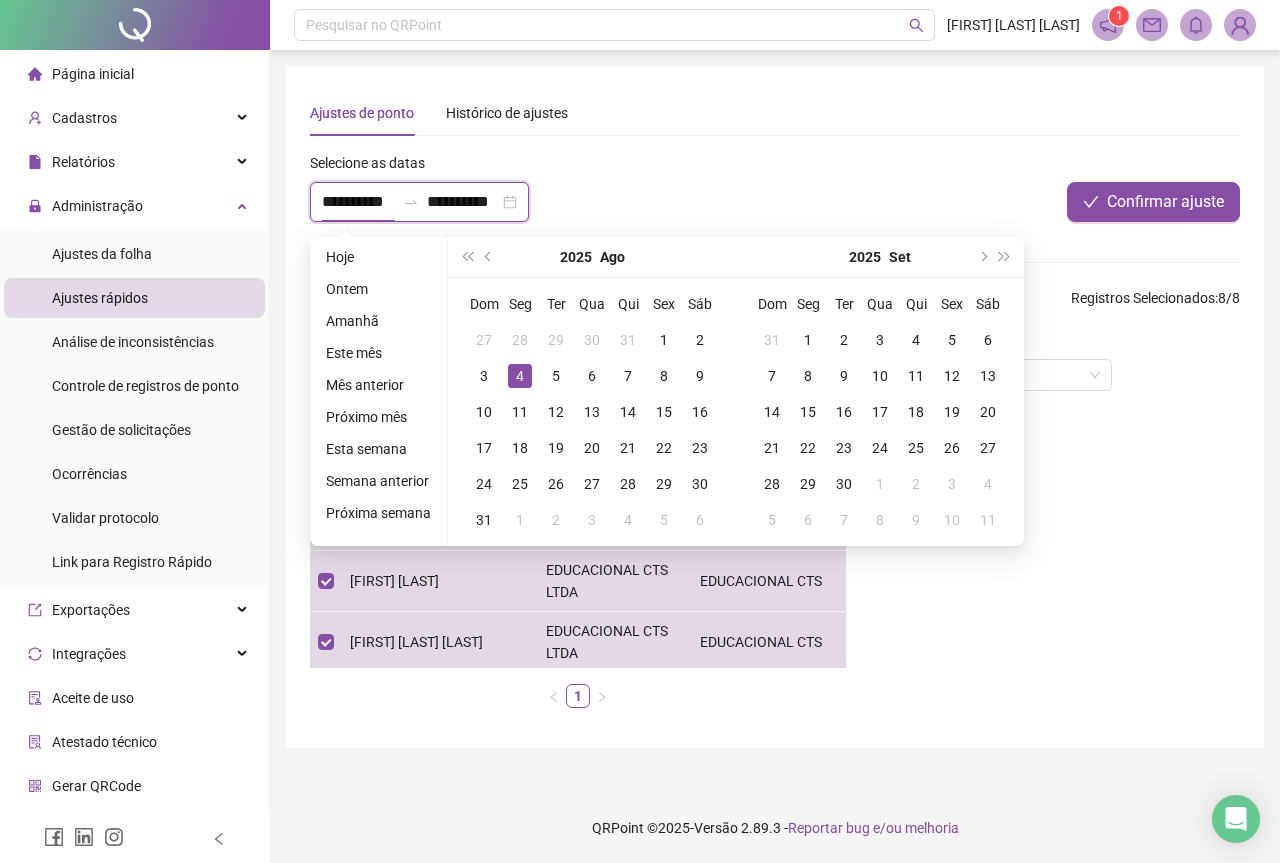 click on "**********" at bounding box center [358, 202] 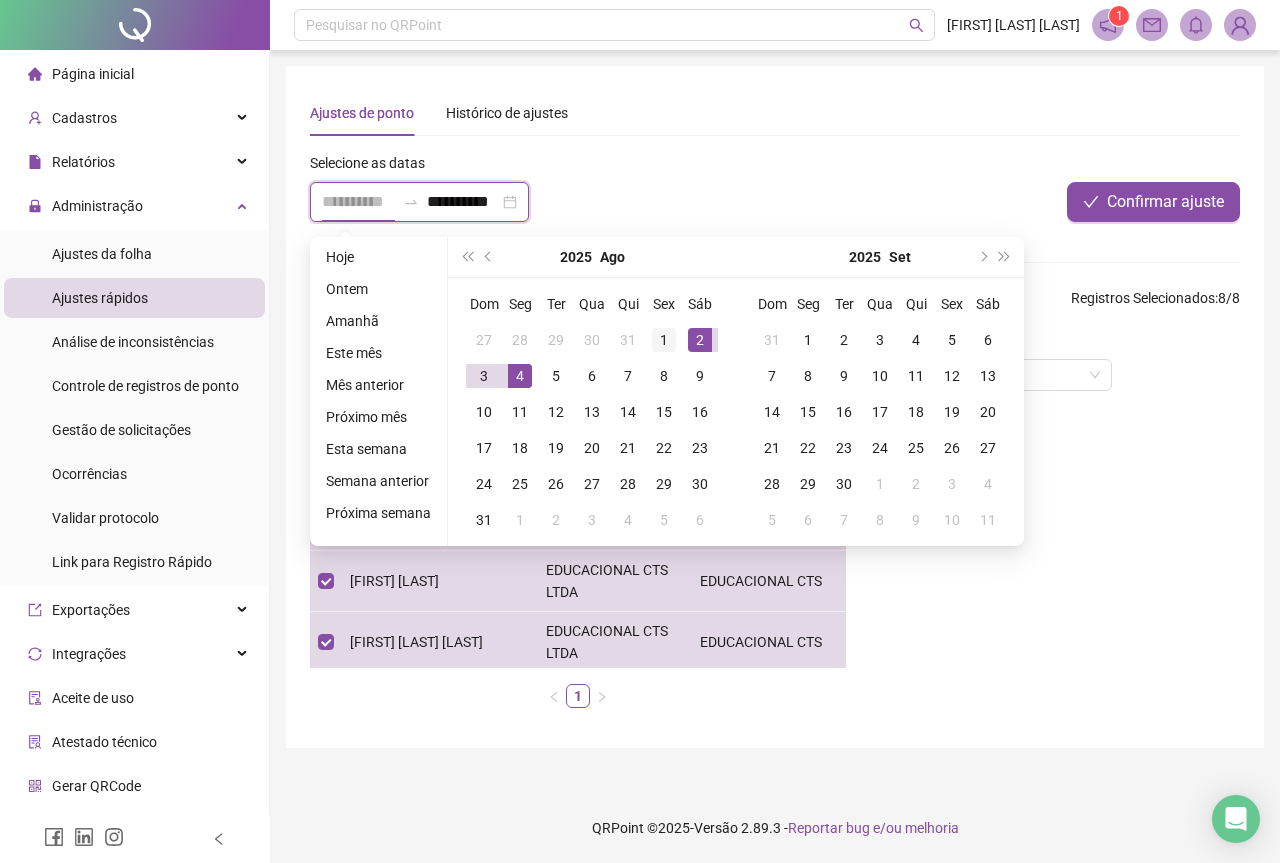 type on "**********" 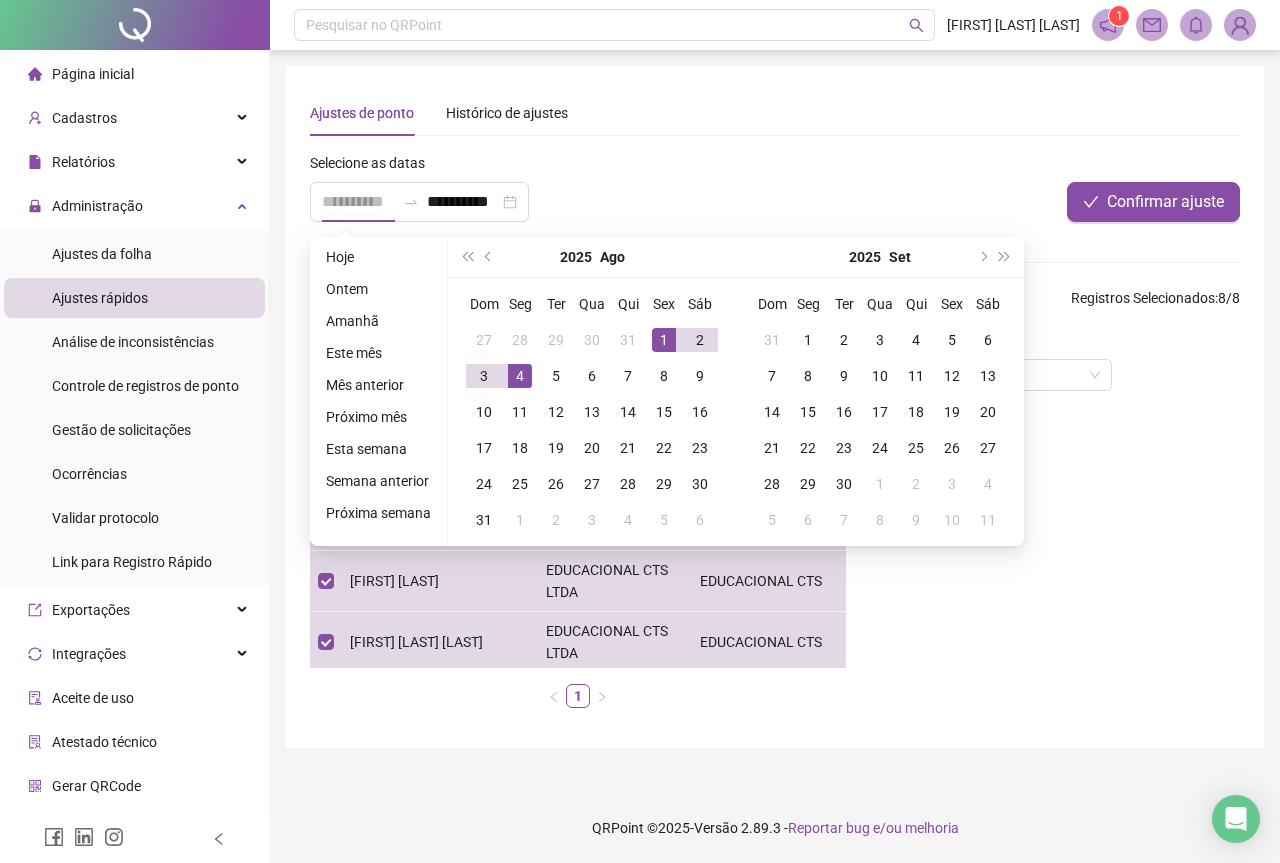 click on "1" at bounding box center (664, 340) 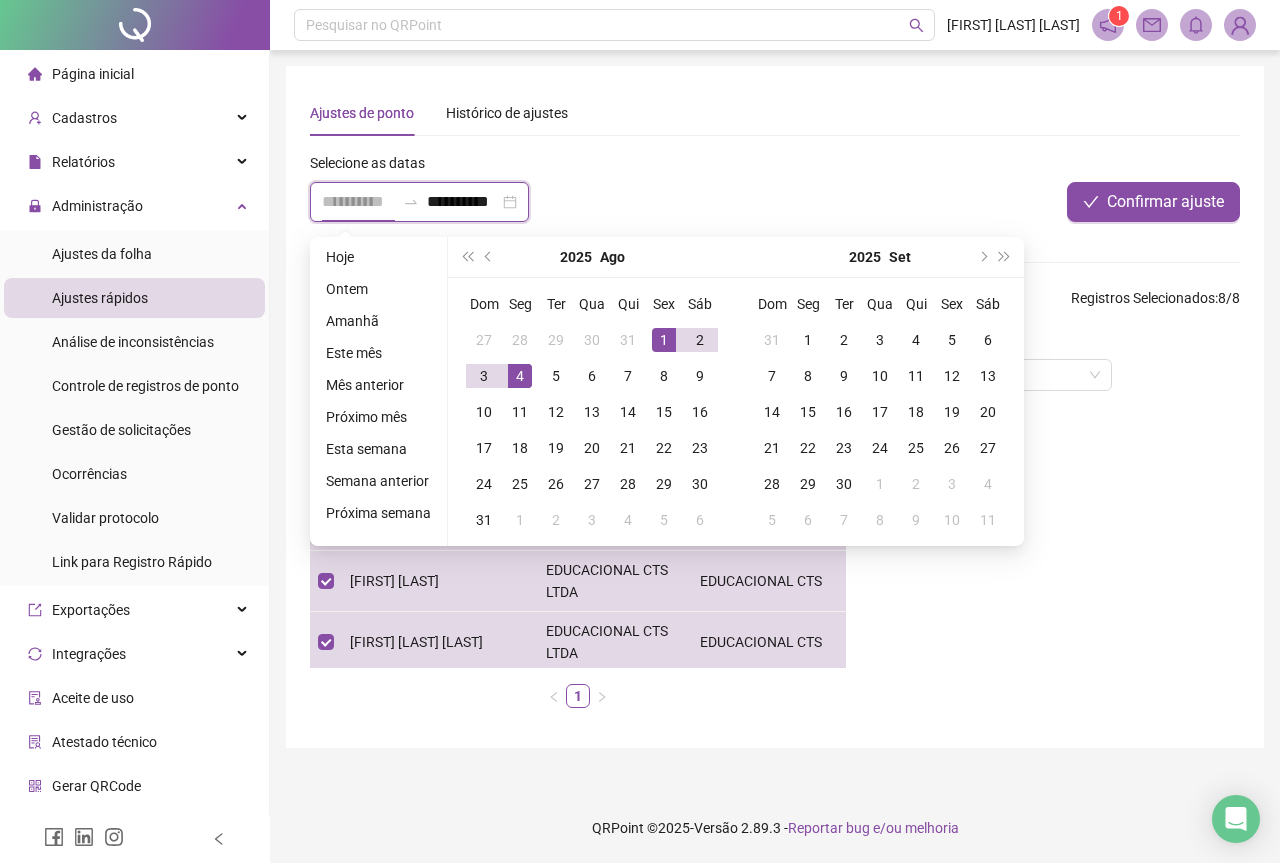 scroll, scrollTop: 0, scrollLeft: 0, axis: both 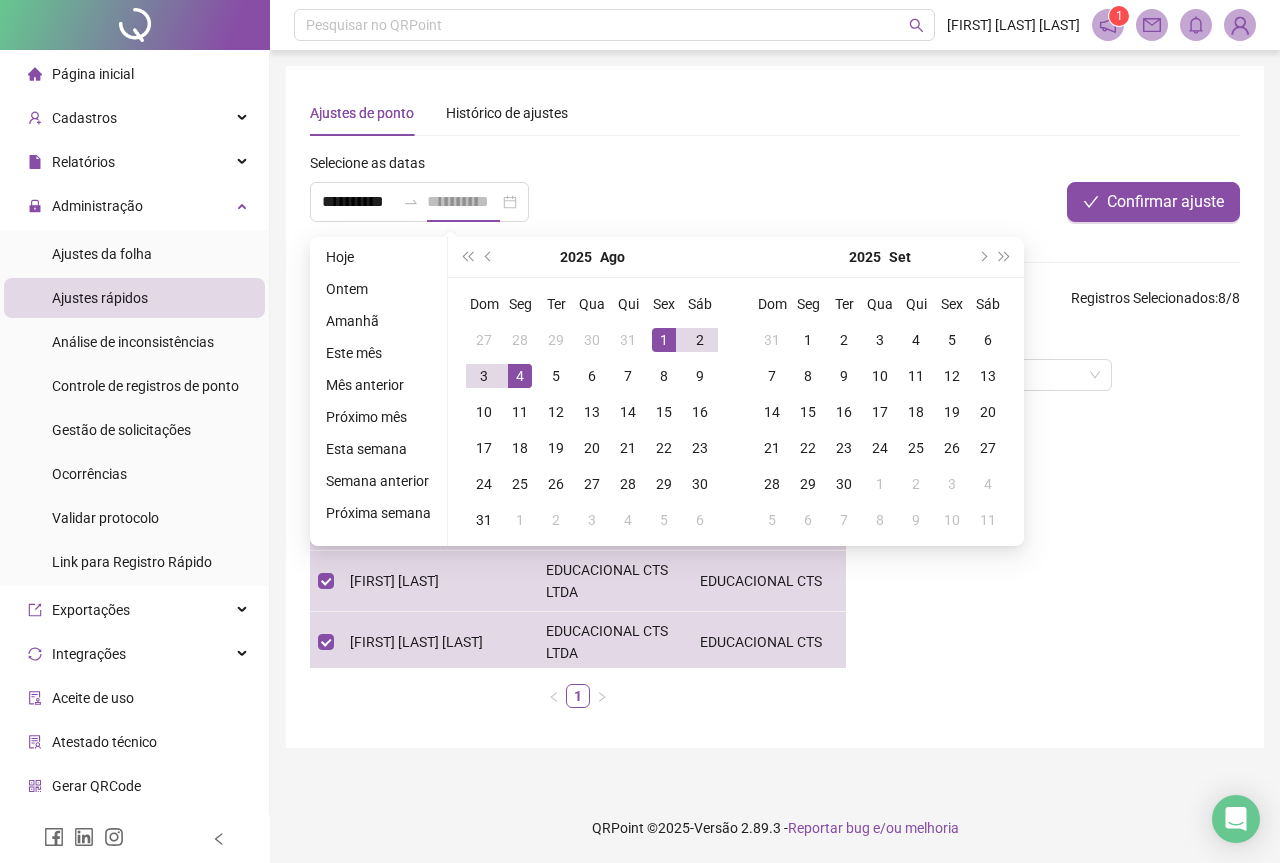 click on "1" at bounding box center [664, 340] 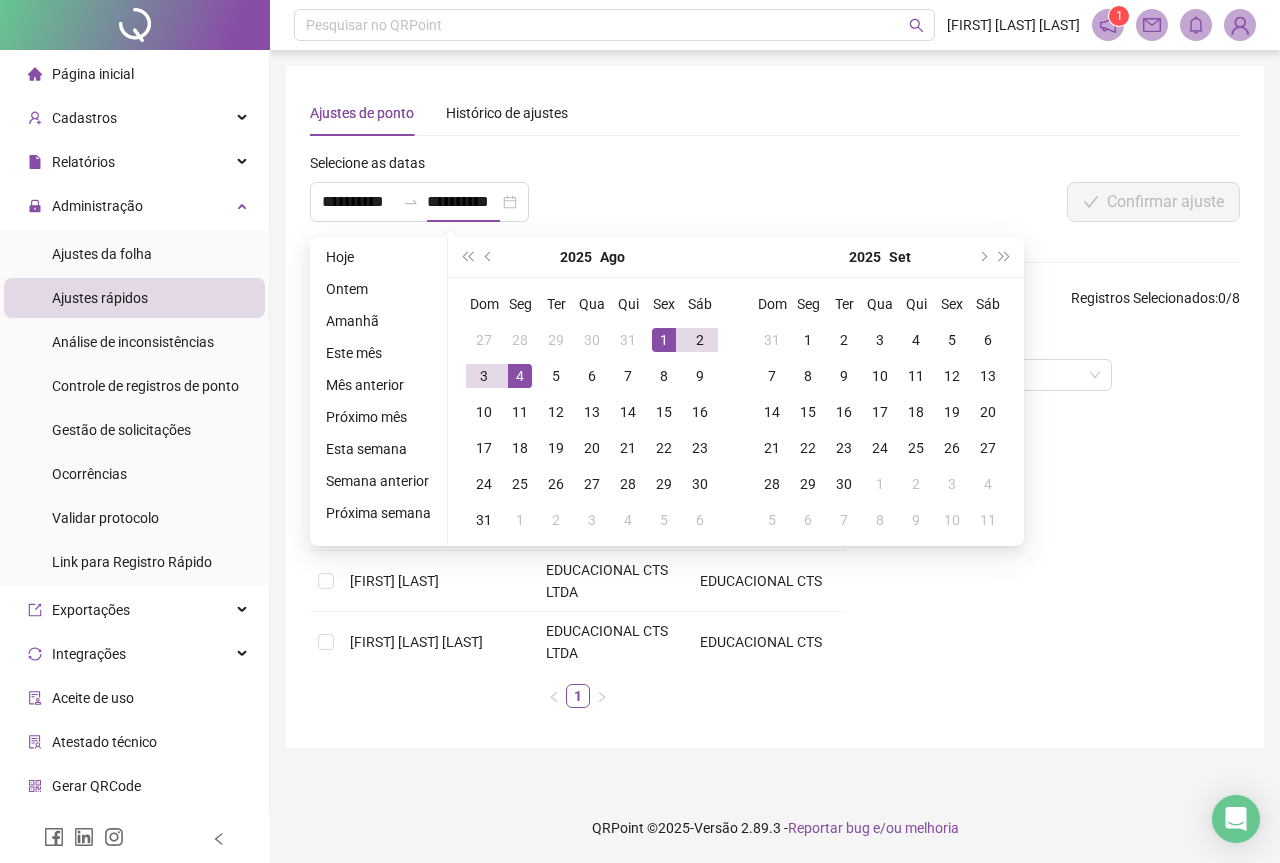 type on "**********" 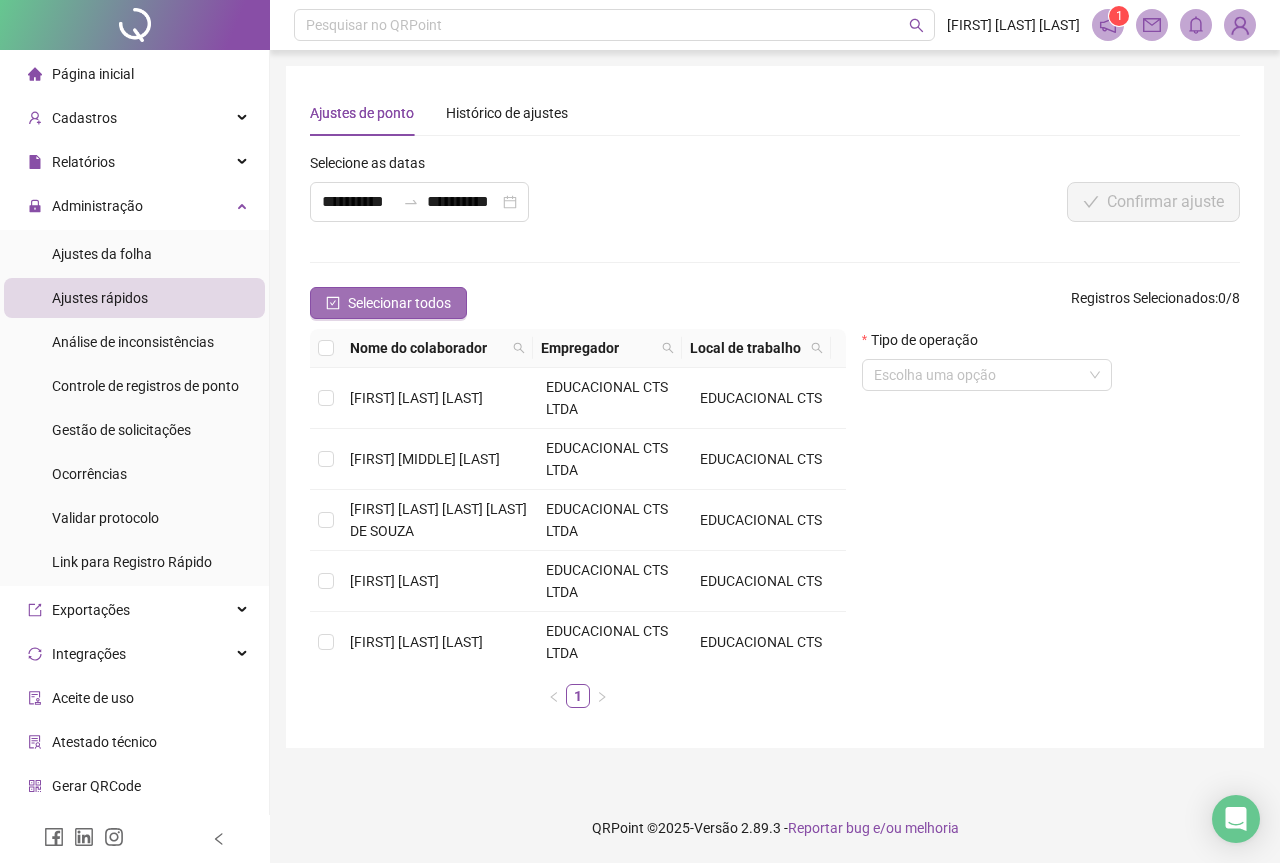 click on "Selecionar todos" at bounding box center [399, 303] 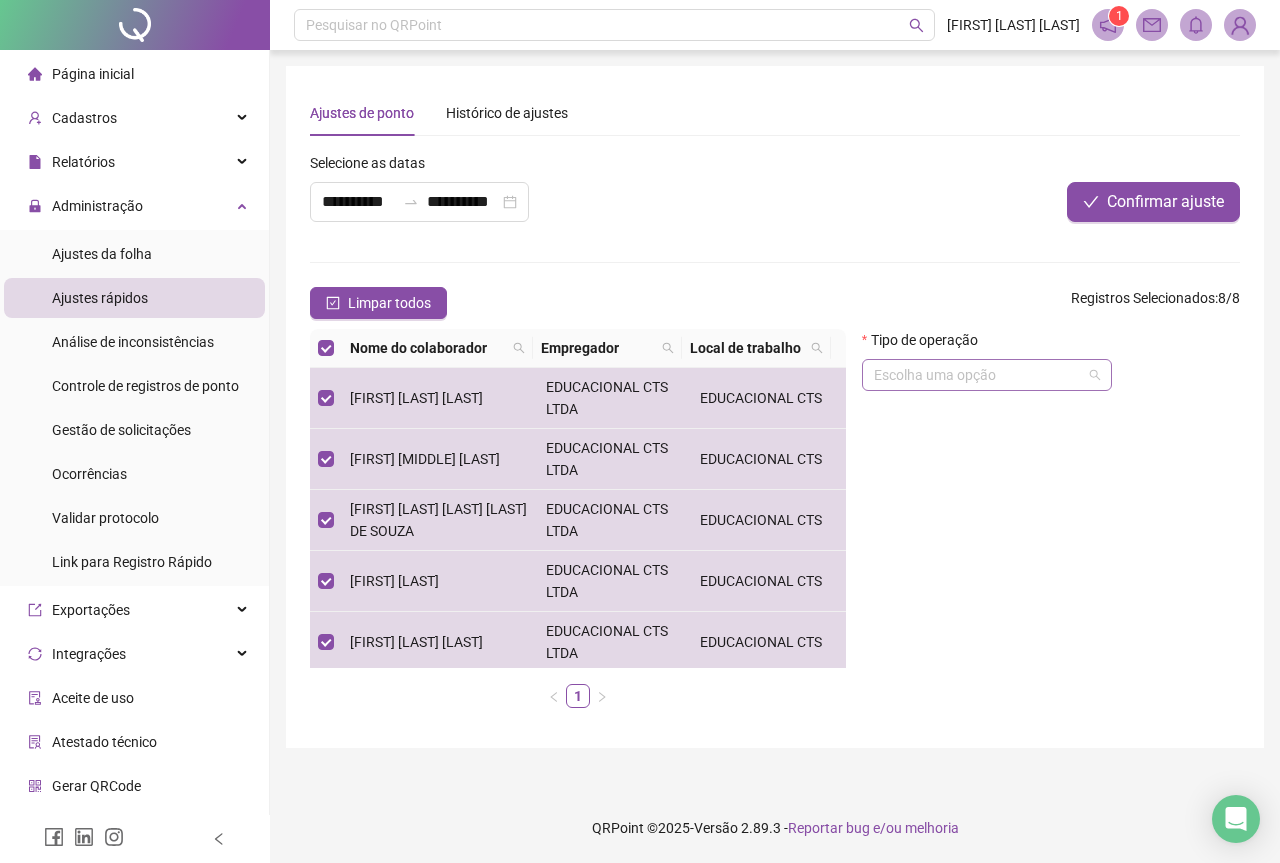 click at bounding box center (978, 375) 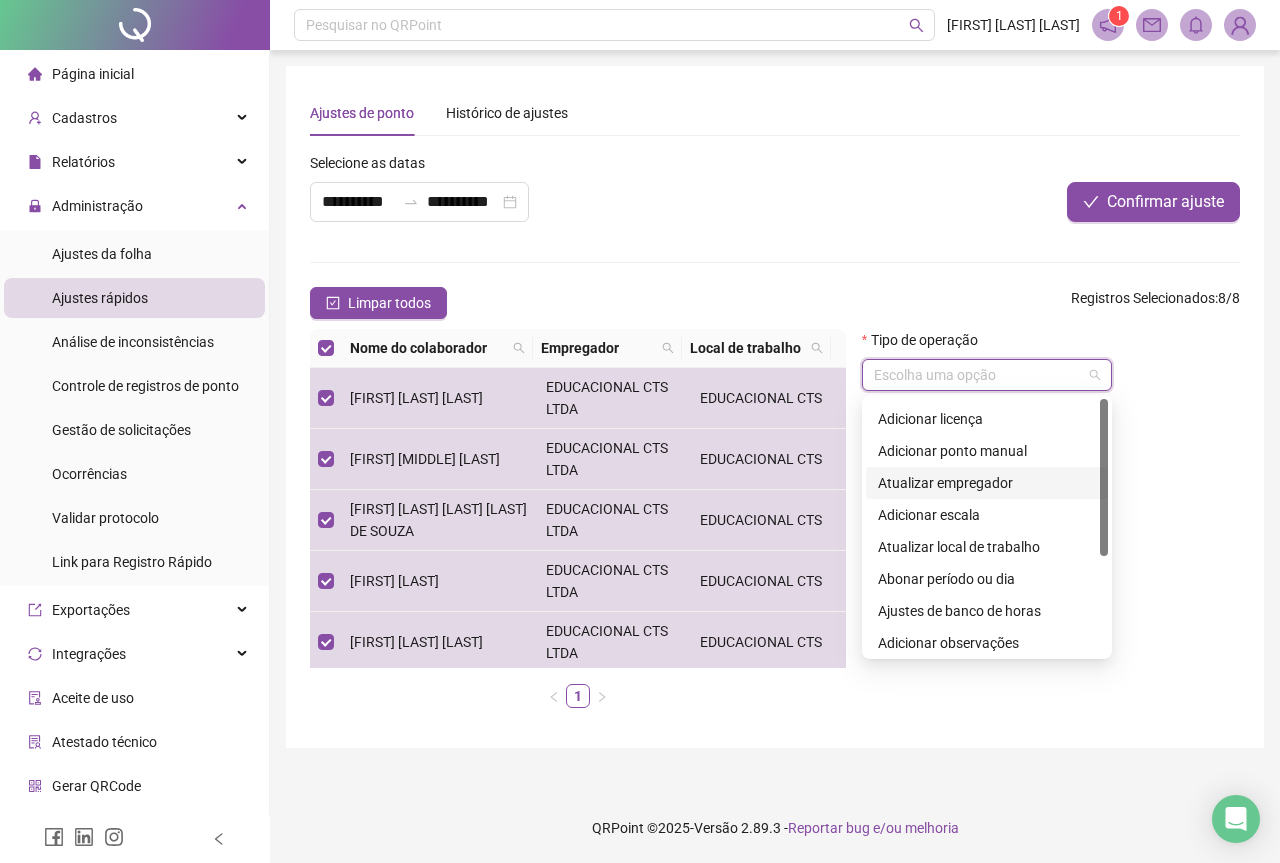 scroll, scrollTop: 0, scrollLeft: 0, axis: both 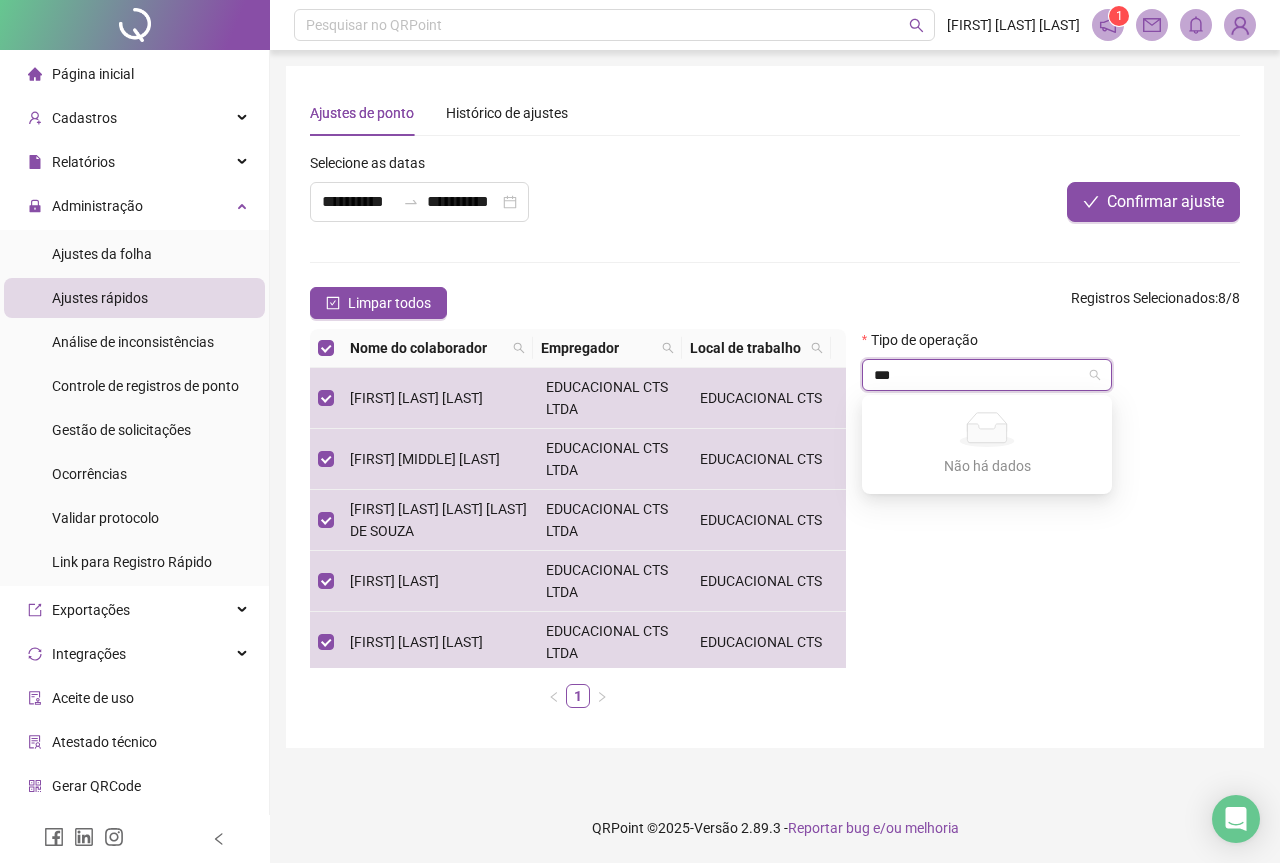 type on "***" 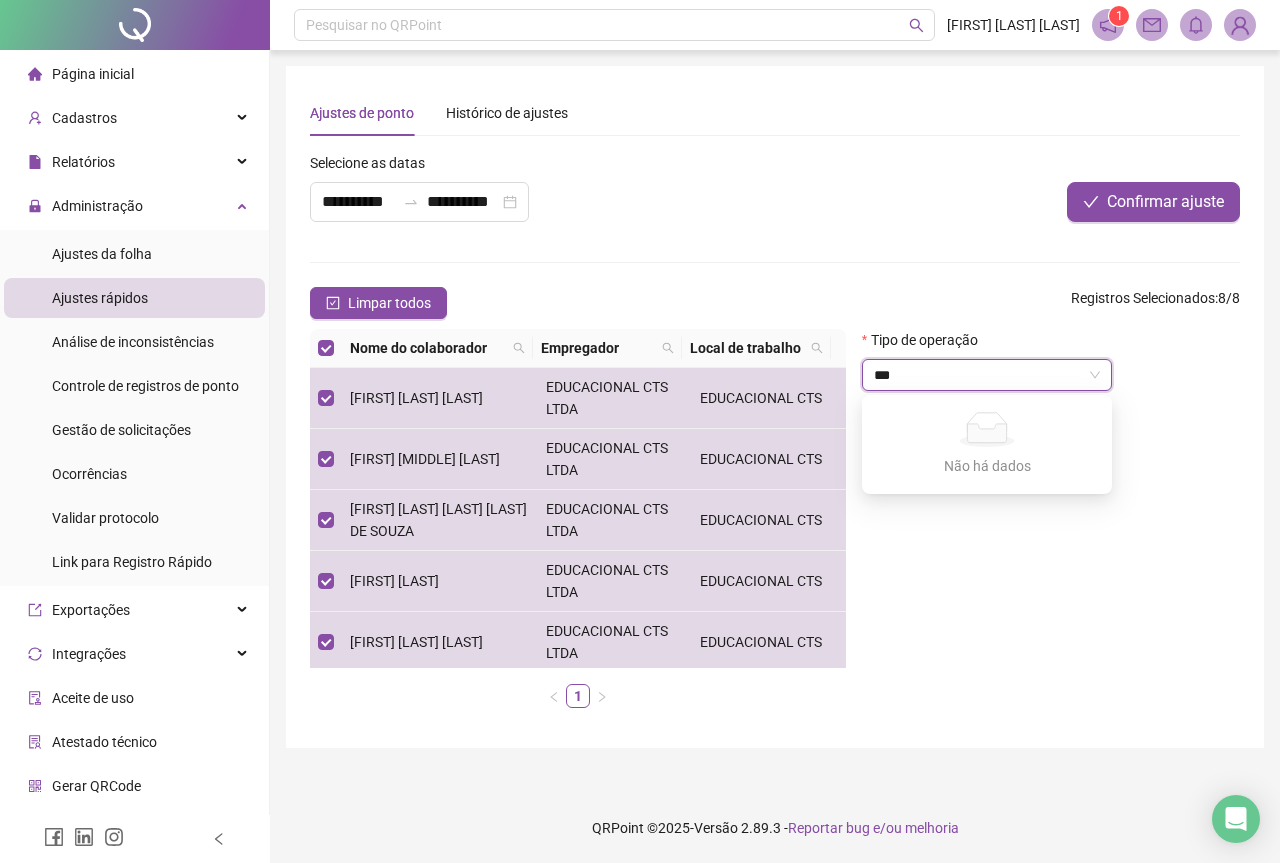 type 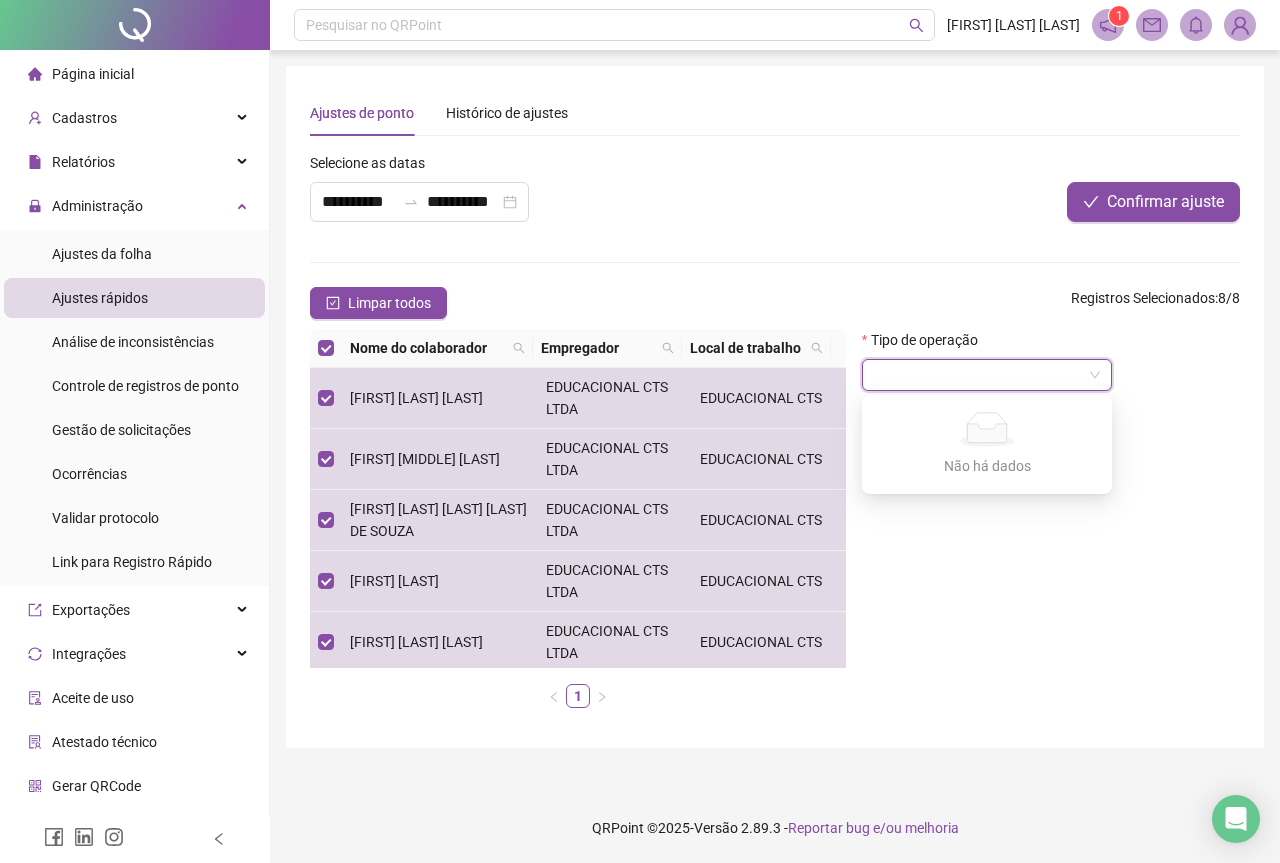 click on "**********" at bounding box center [775, 438] 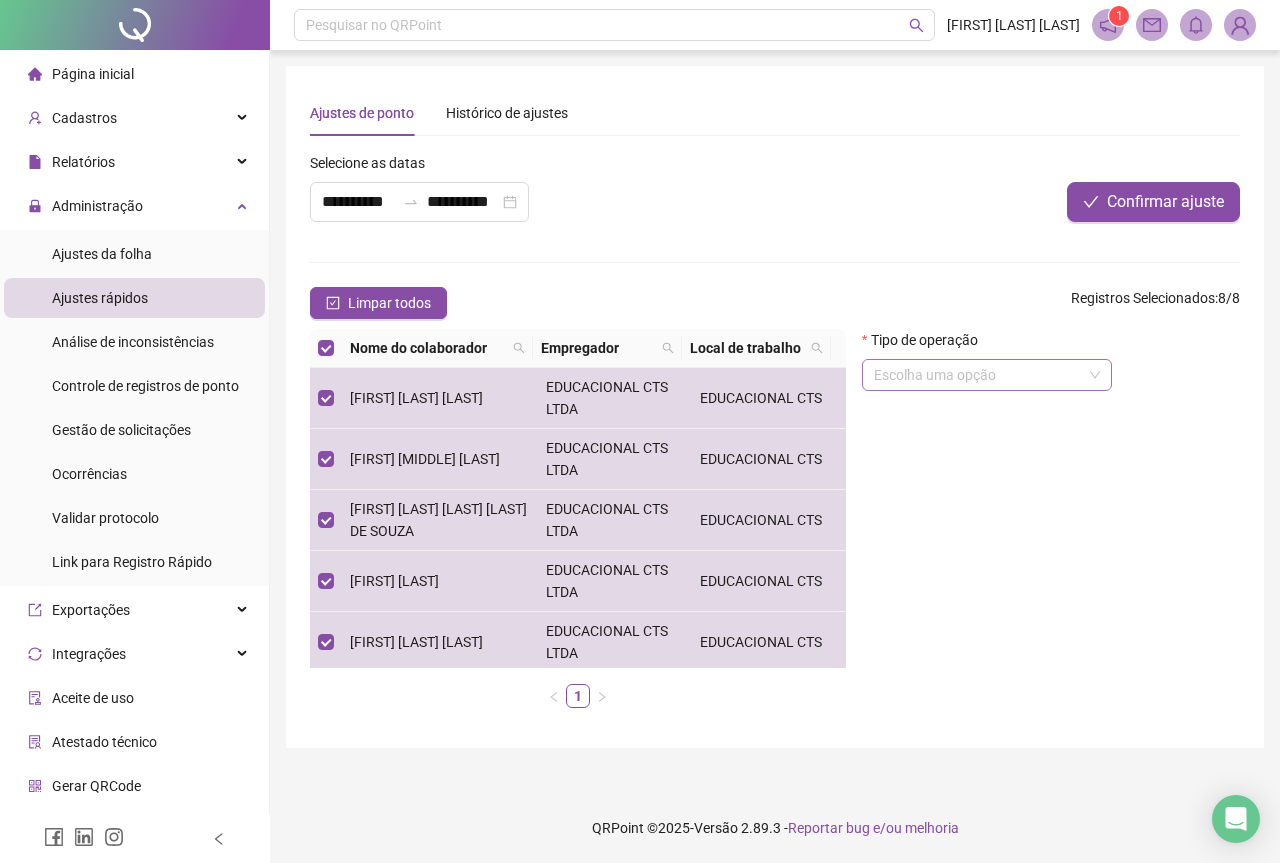 click at bounding box center [978, 375] 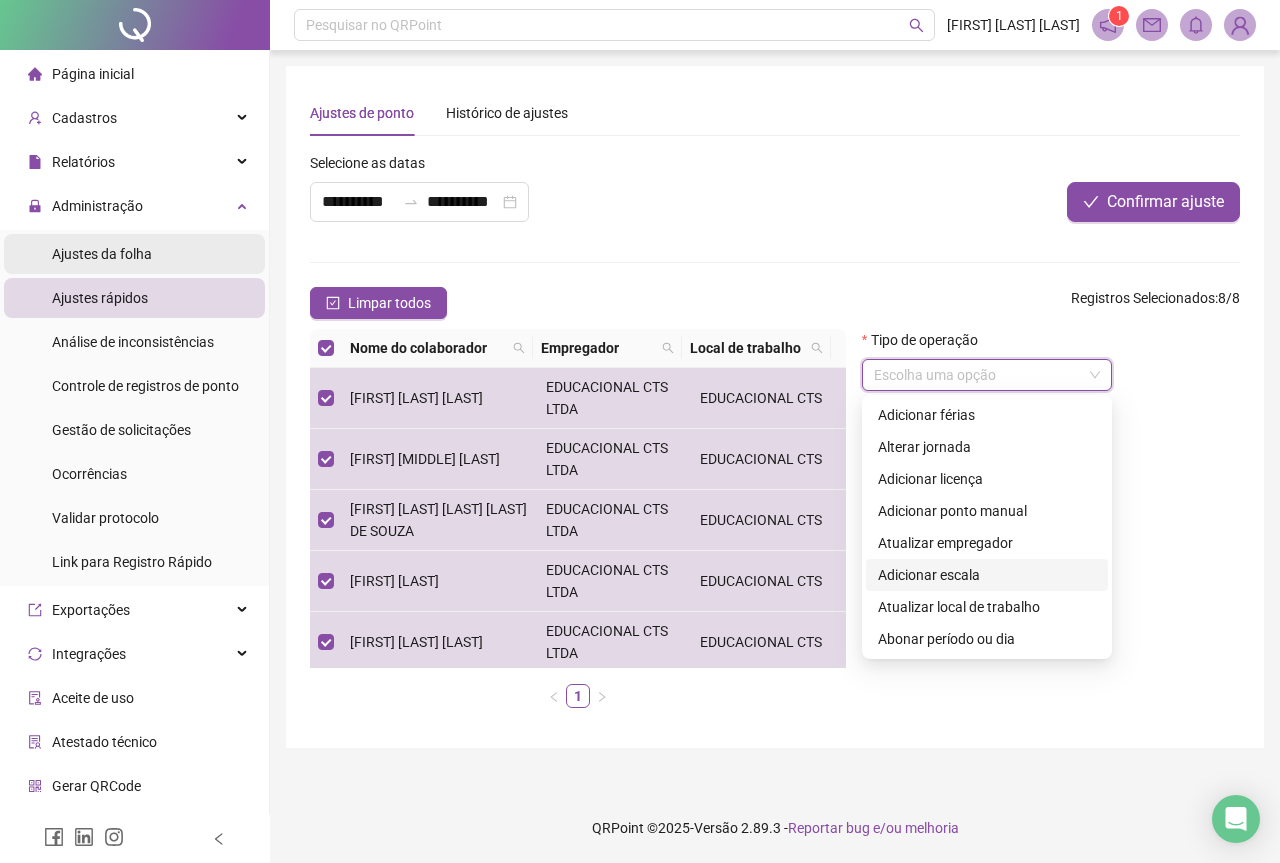 click on "Ajustes da folha" at bounding box center [102, 254] 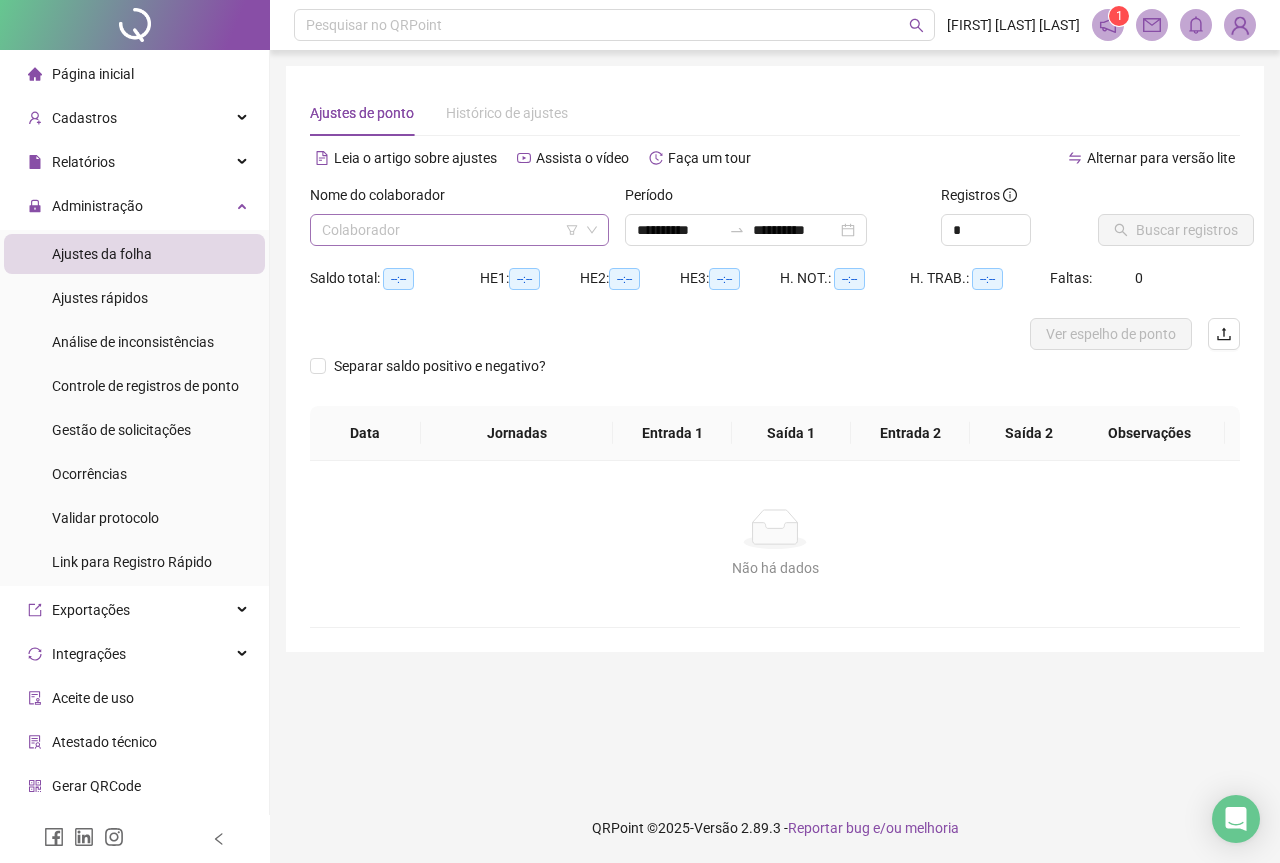 click at bounding box center [450, 230] 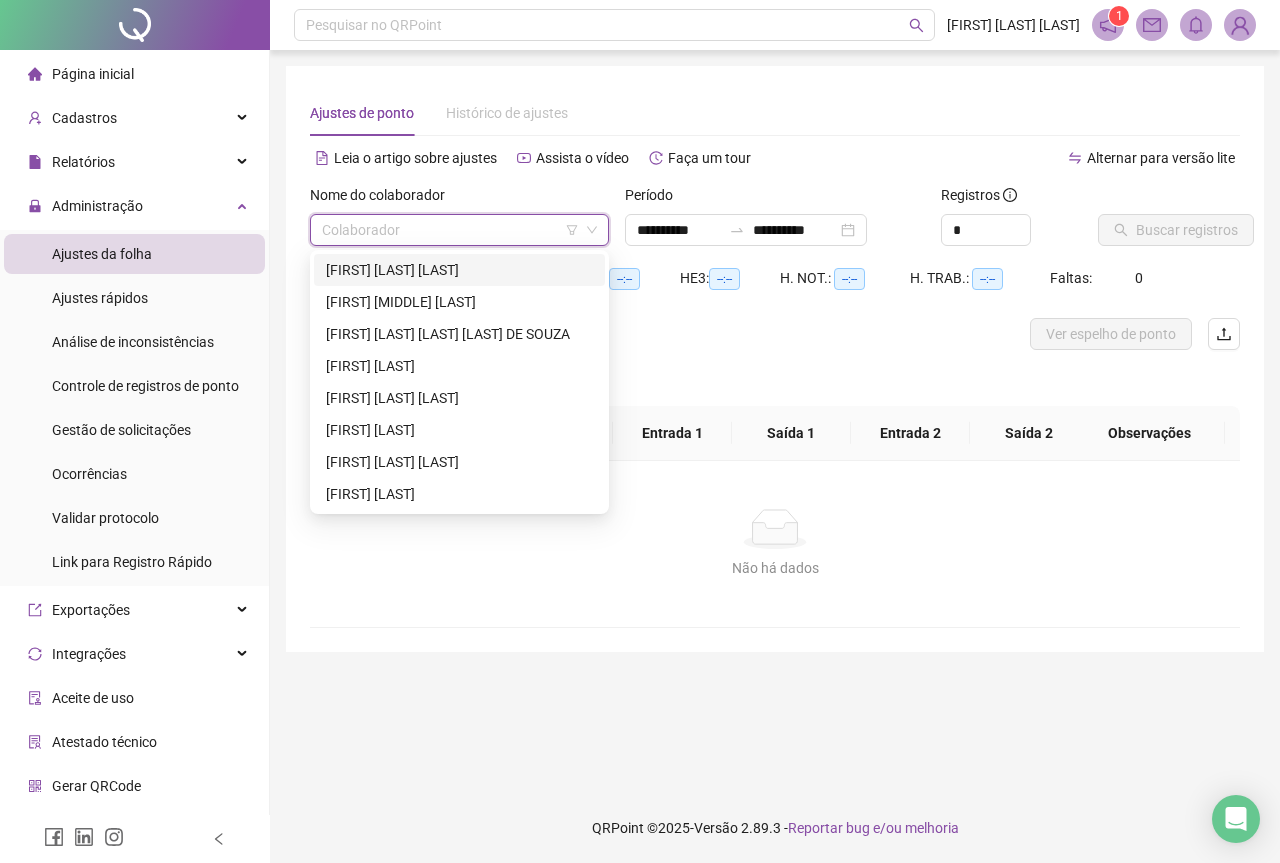 click on "[FIRST] [LAST] [LAST]" at bounding box center [459, 270] 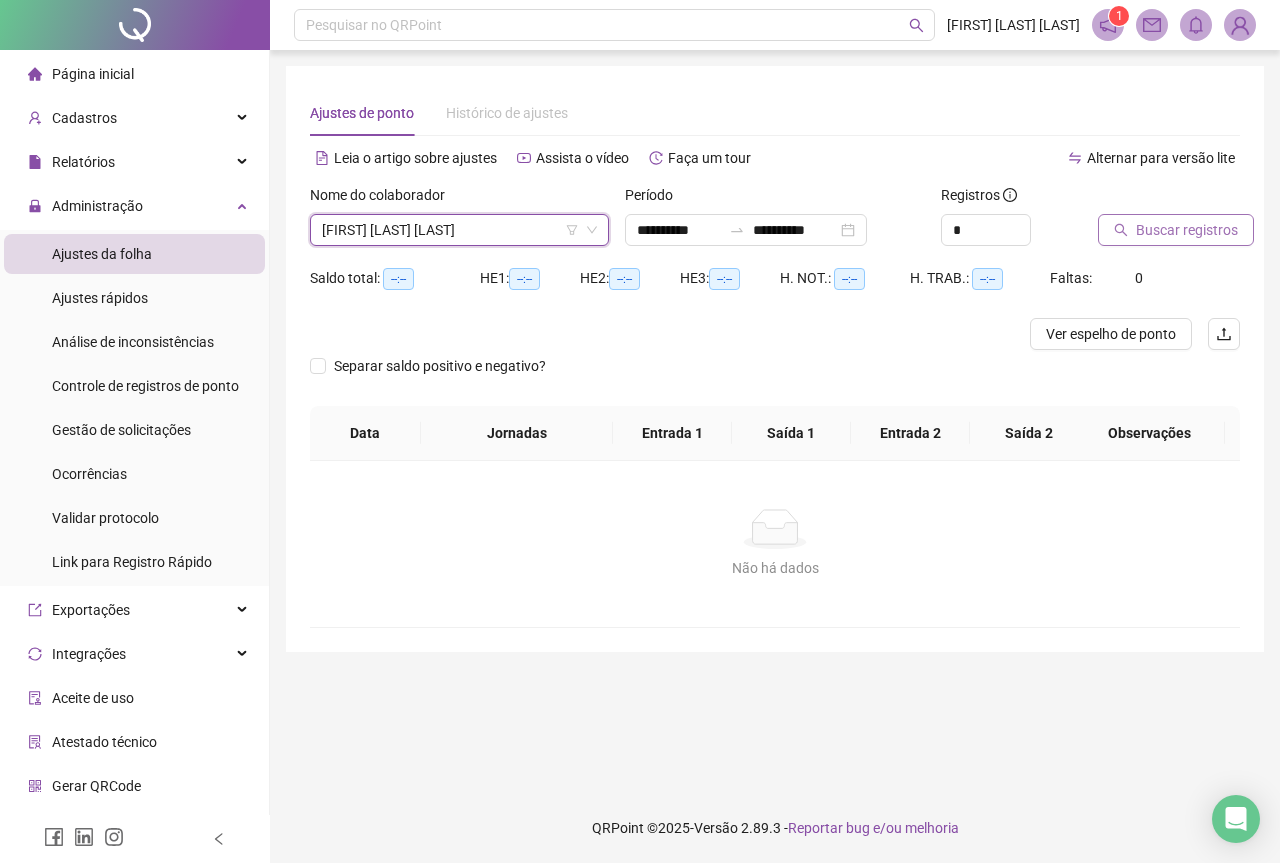 click on "Buscar registros" at bounding box center [1187, 230] 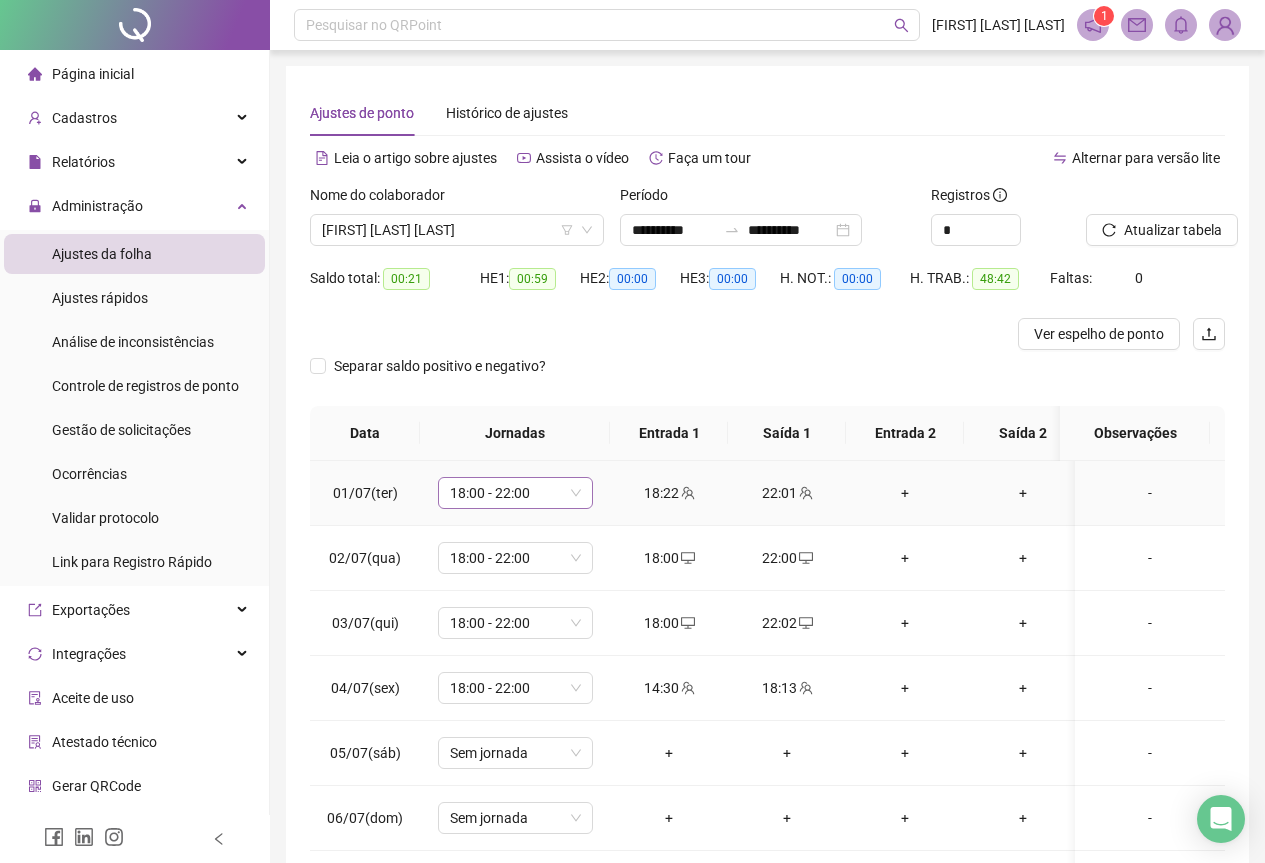 click on "18:00 - 22:00" at bounding box center (515, 493) 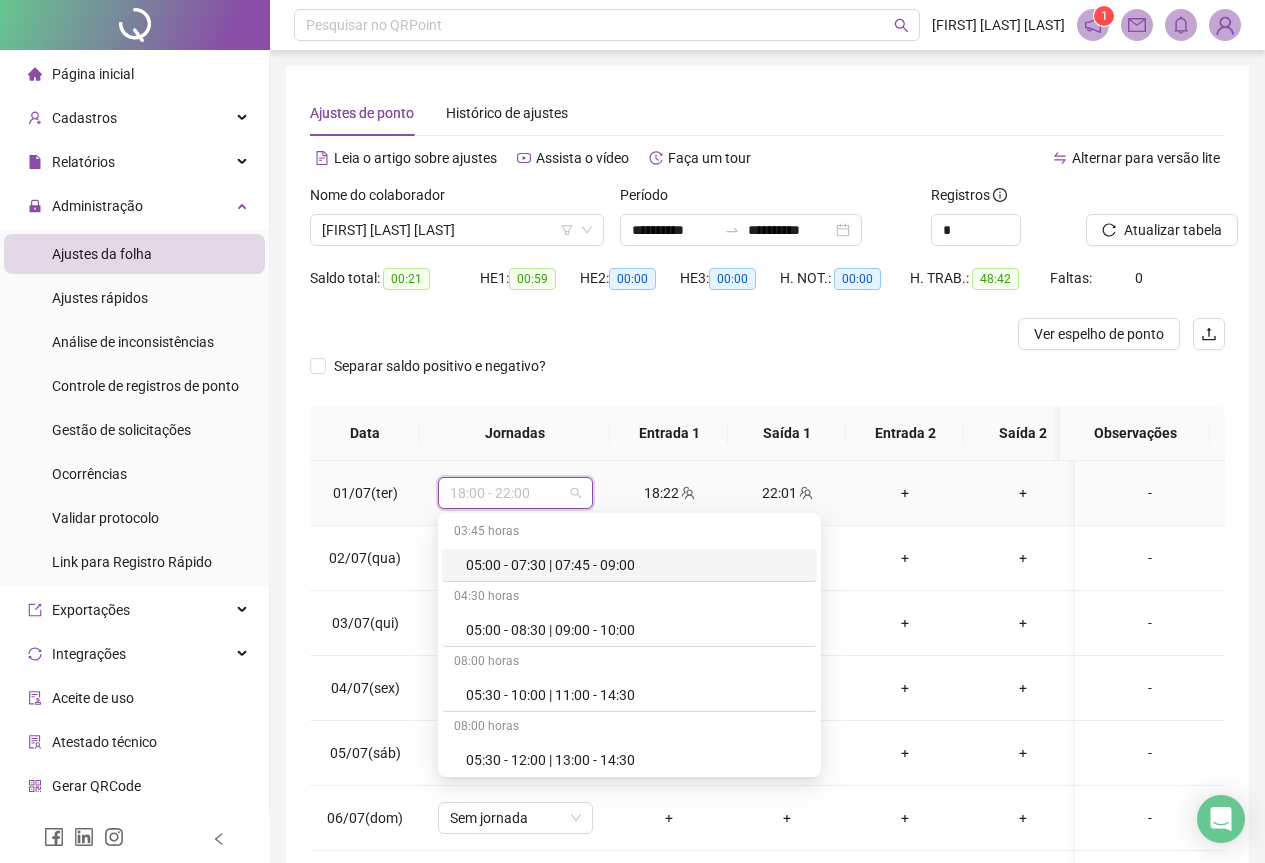 click on "18:00 - 22:00" at bounding box center (515, 493) 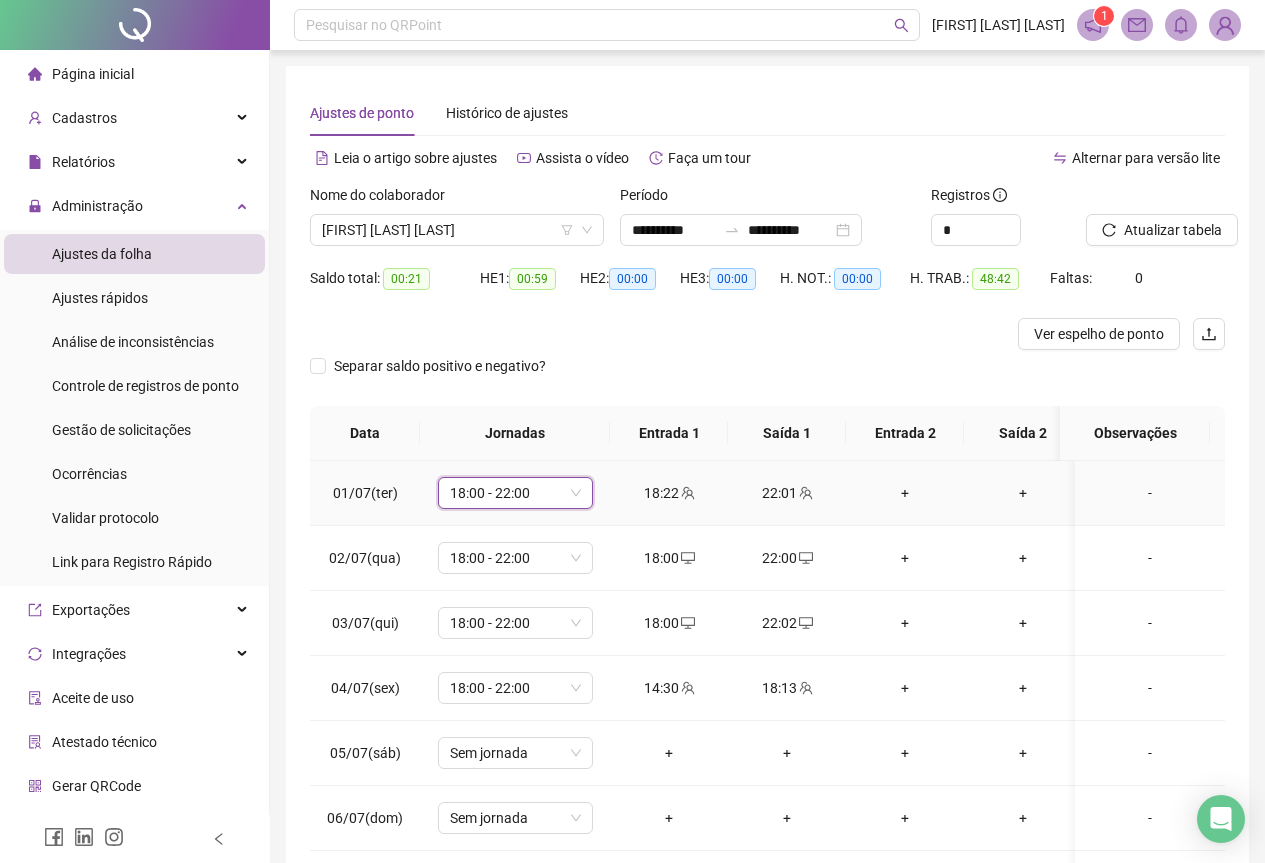 click on "-" at bounding box center (1150, 493) 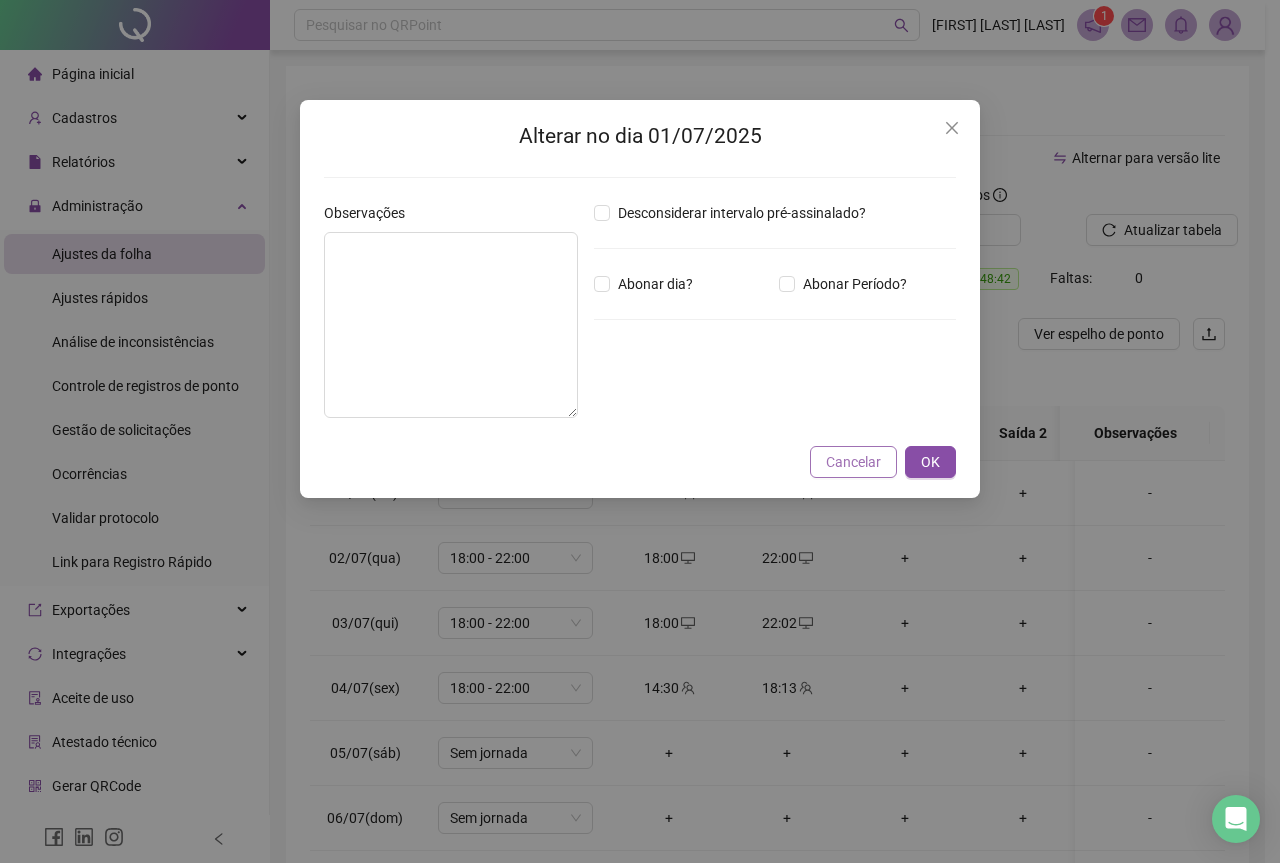 click on "Cancelar" at bounding box center (853, 462) 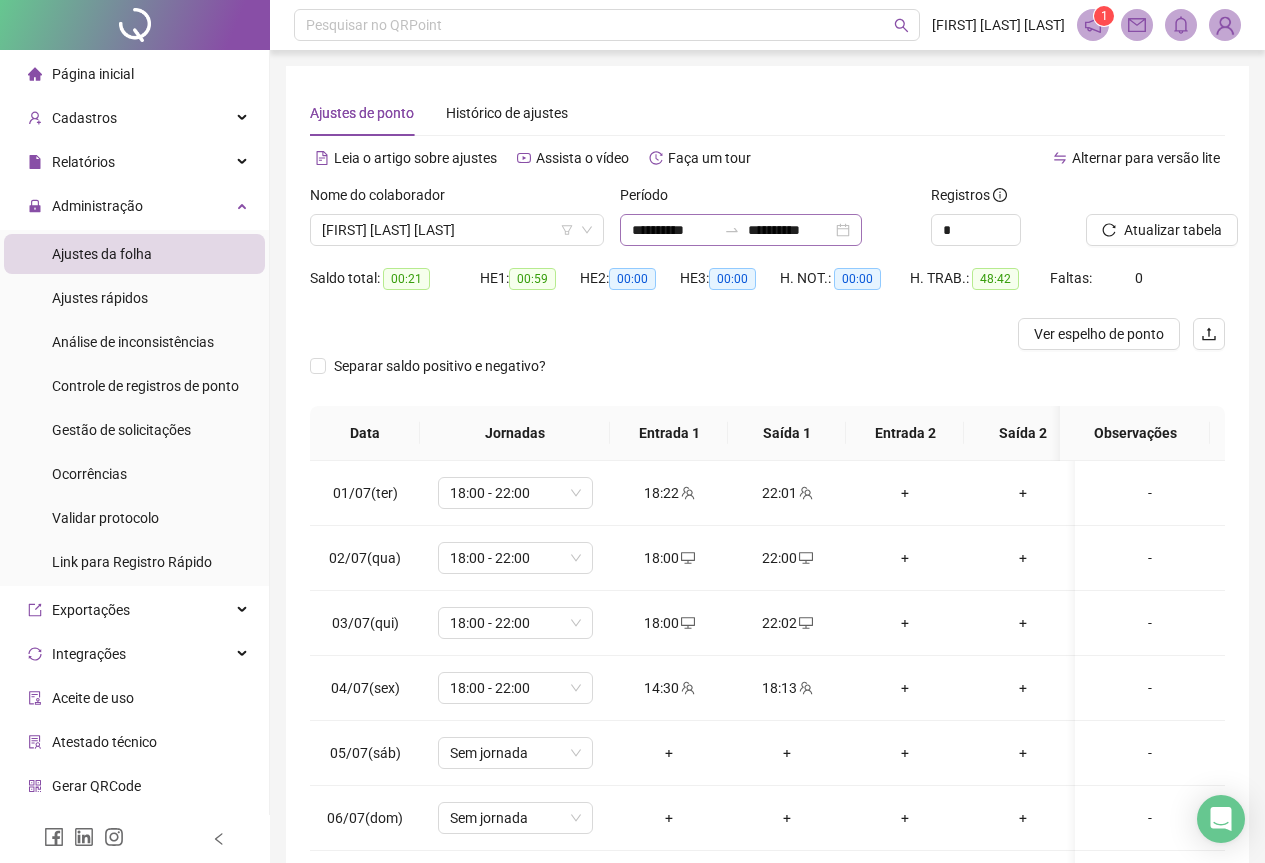 click on "**********" at bounding box center (741, 230) 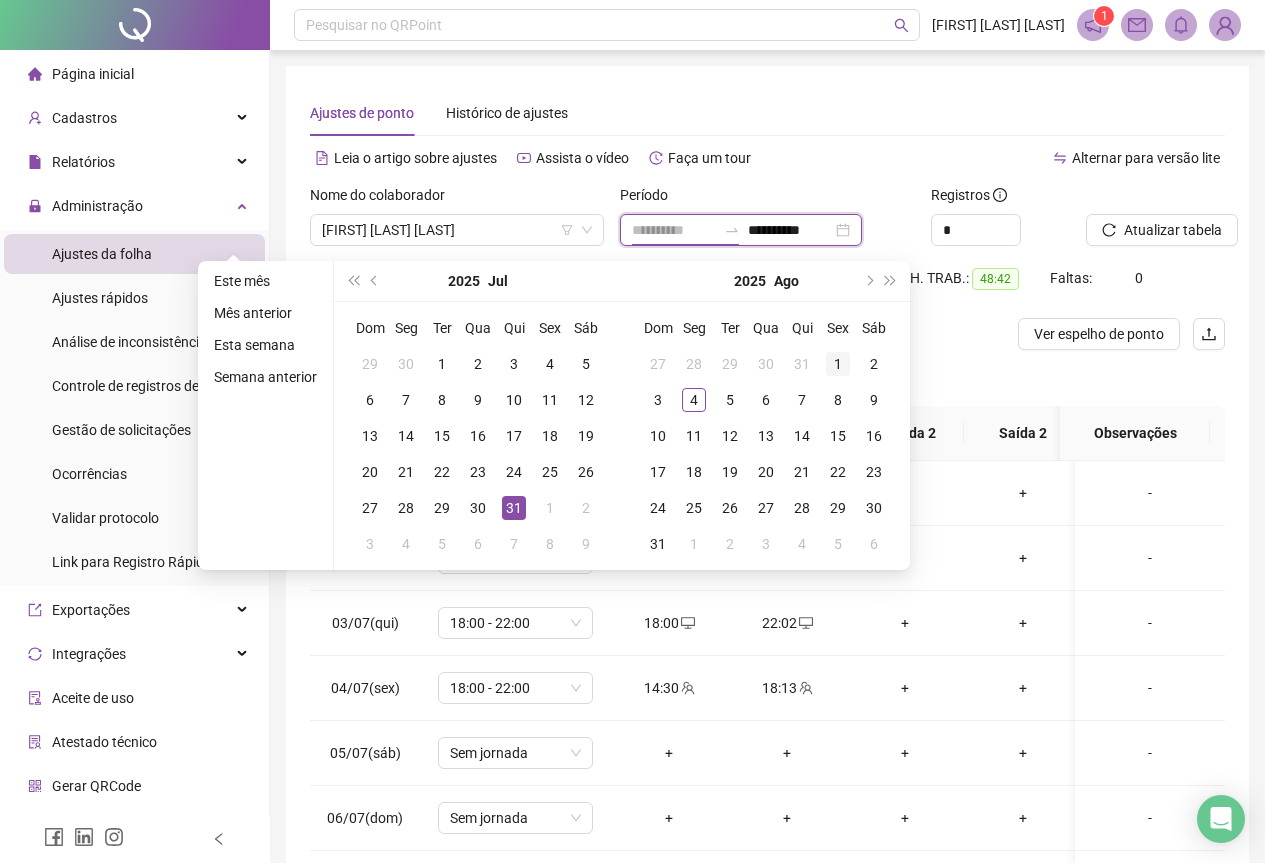 type on "**********" 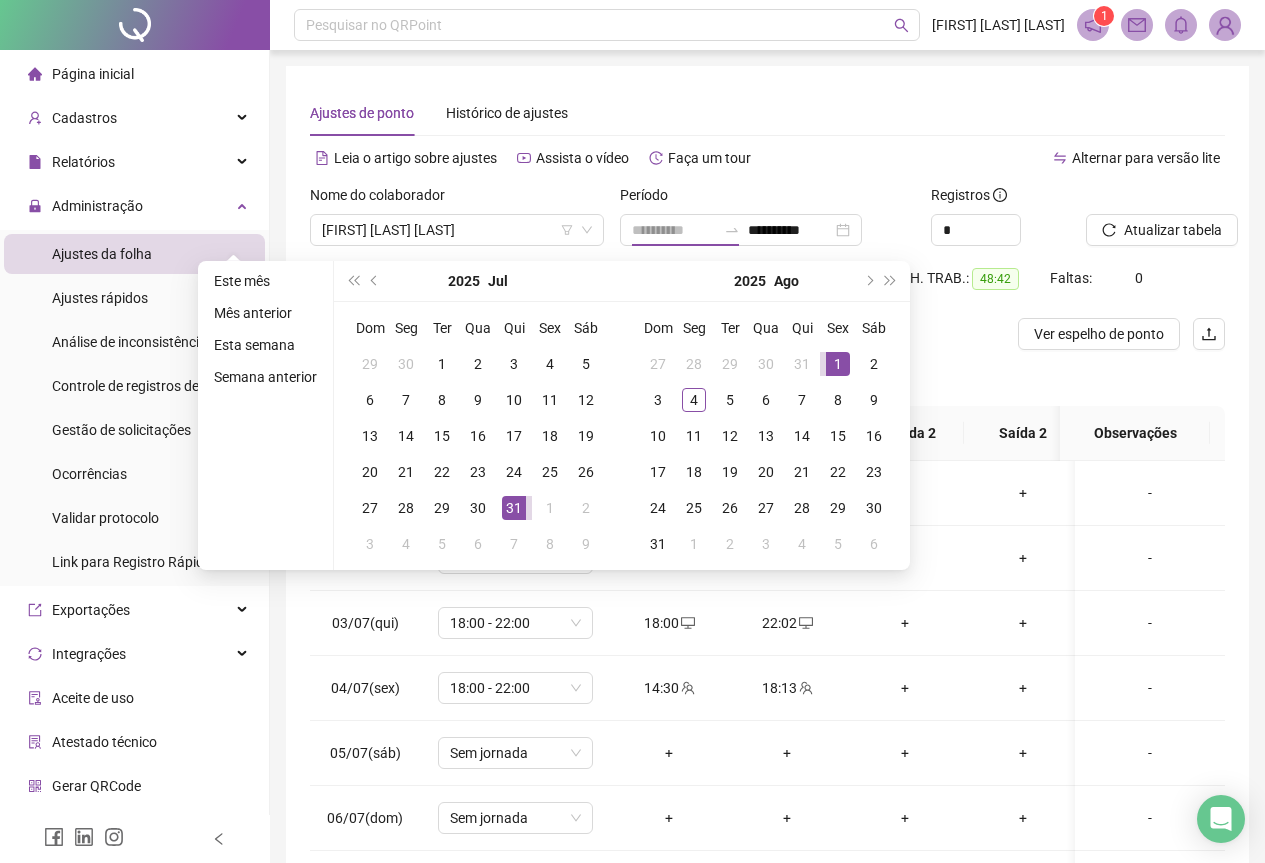 click on "1" at bounding box center (838, 364) 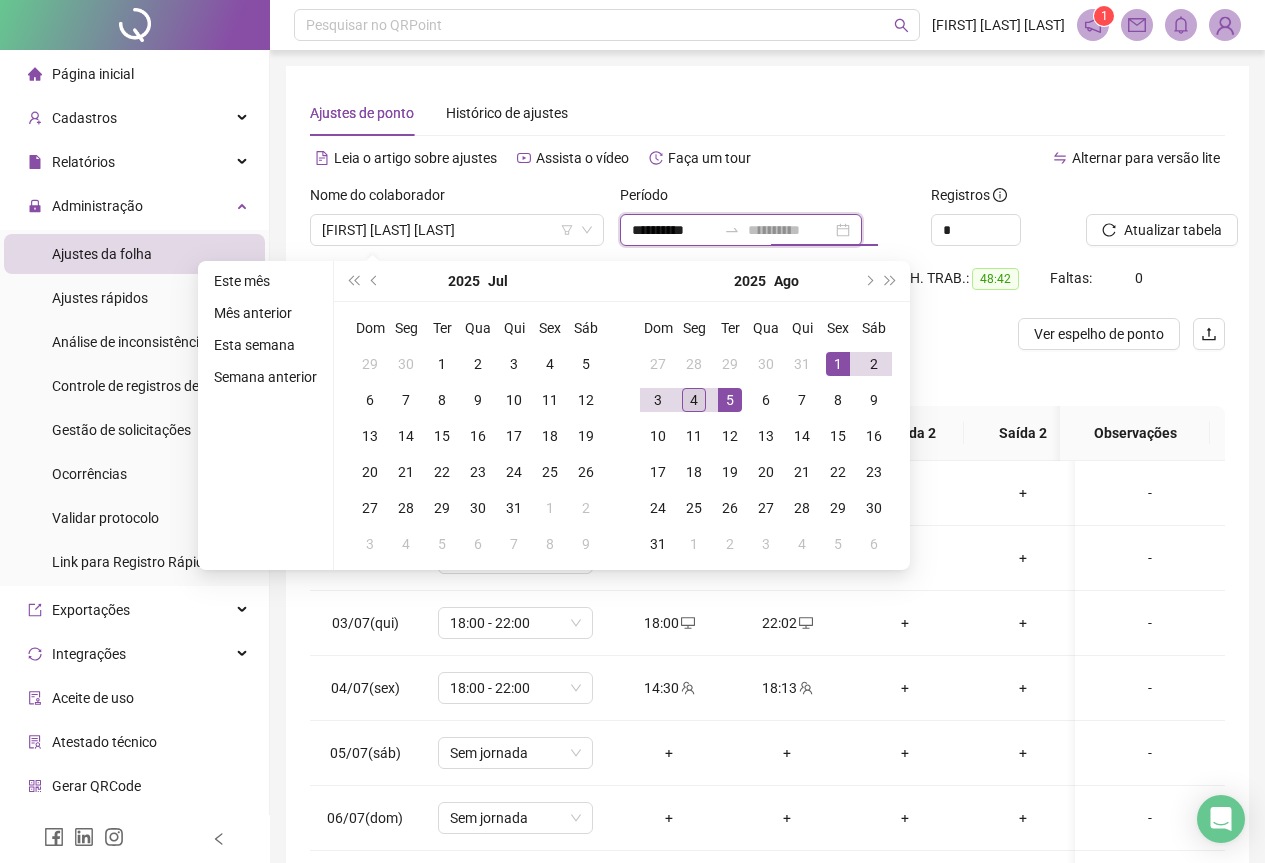type on "**********" 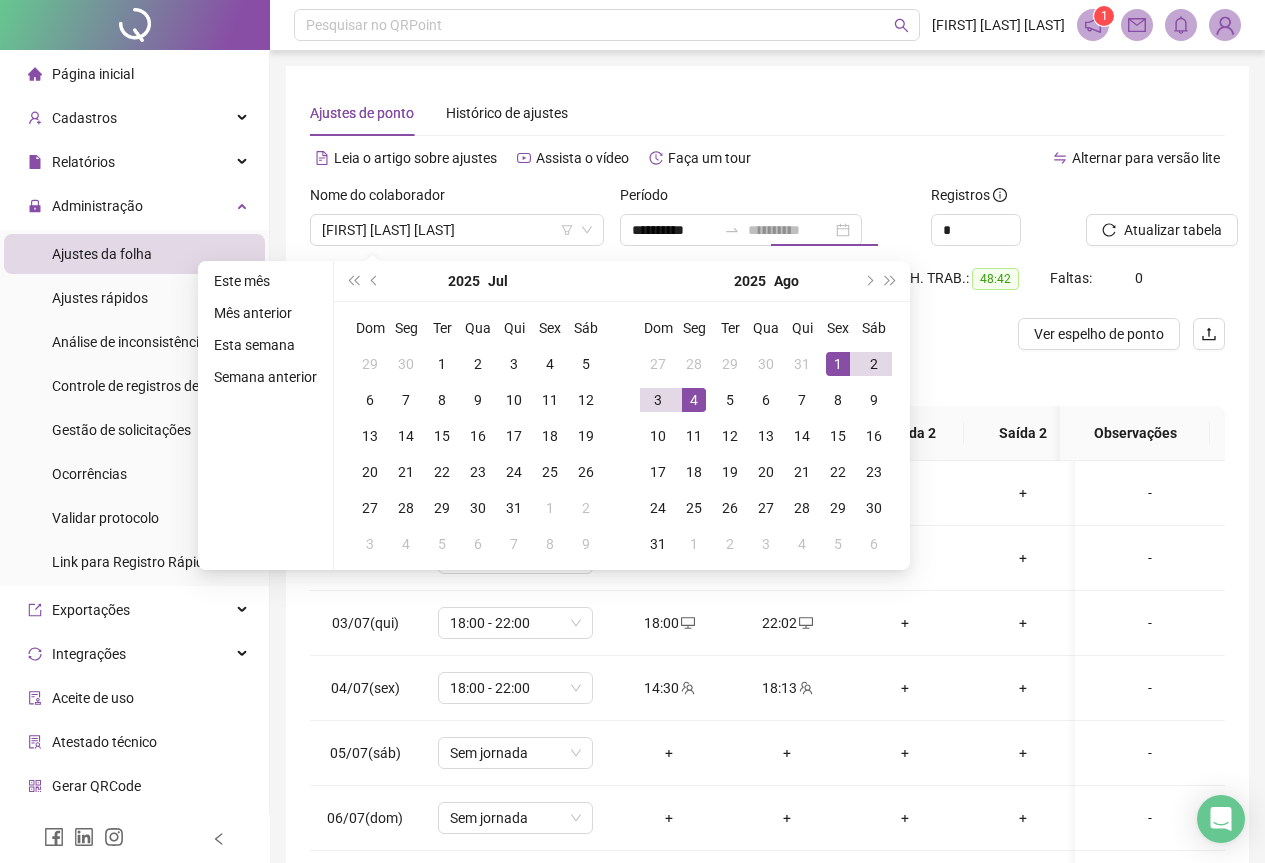 click on "4" at bounding box center [694, 400] 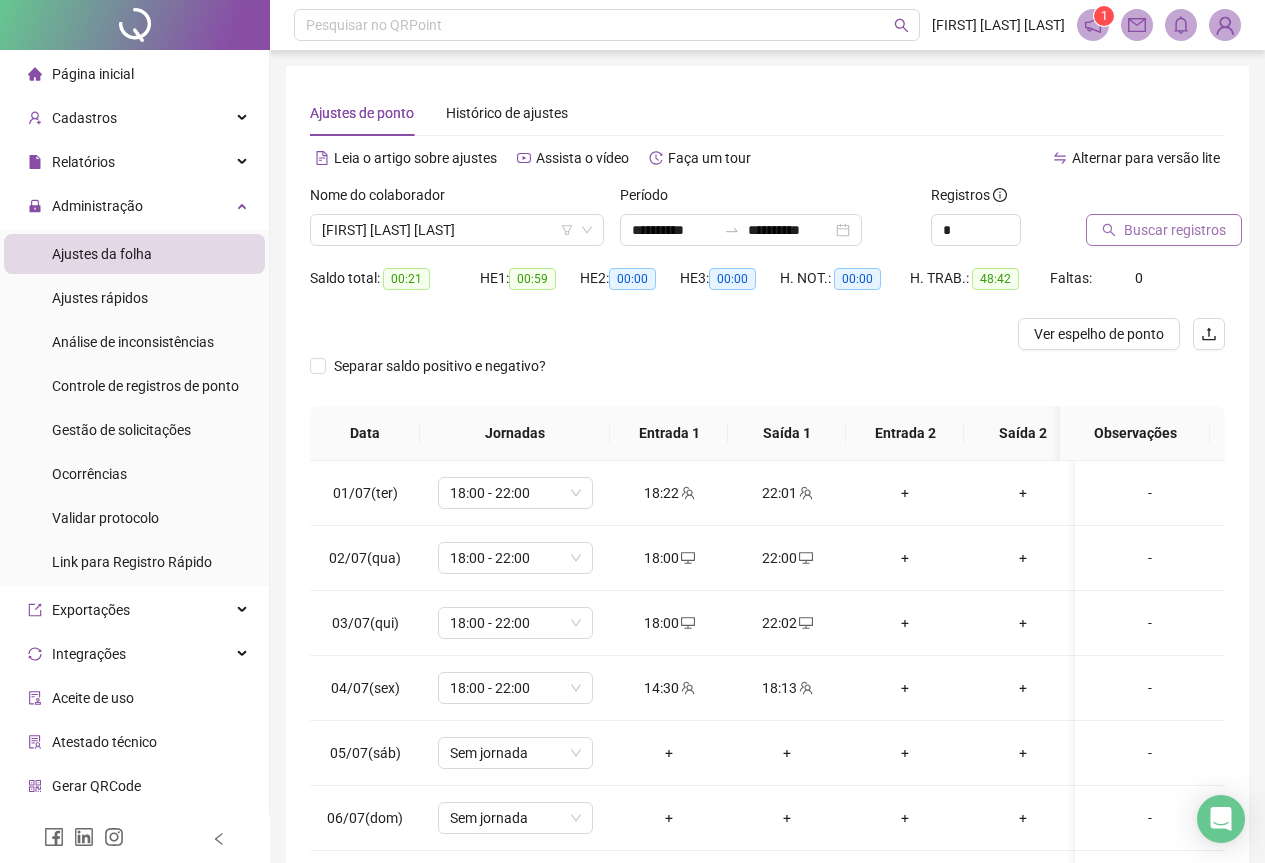 click on "Buscar registros" at bounding box center [1175, 230] 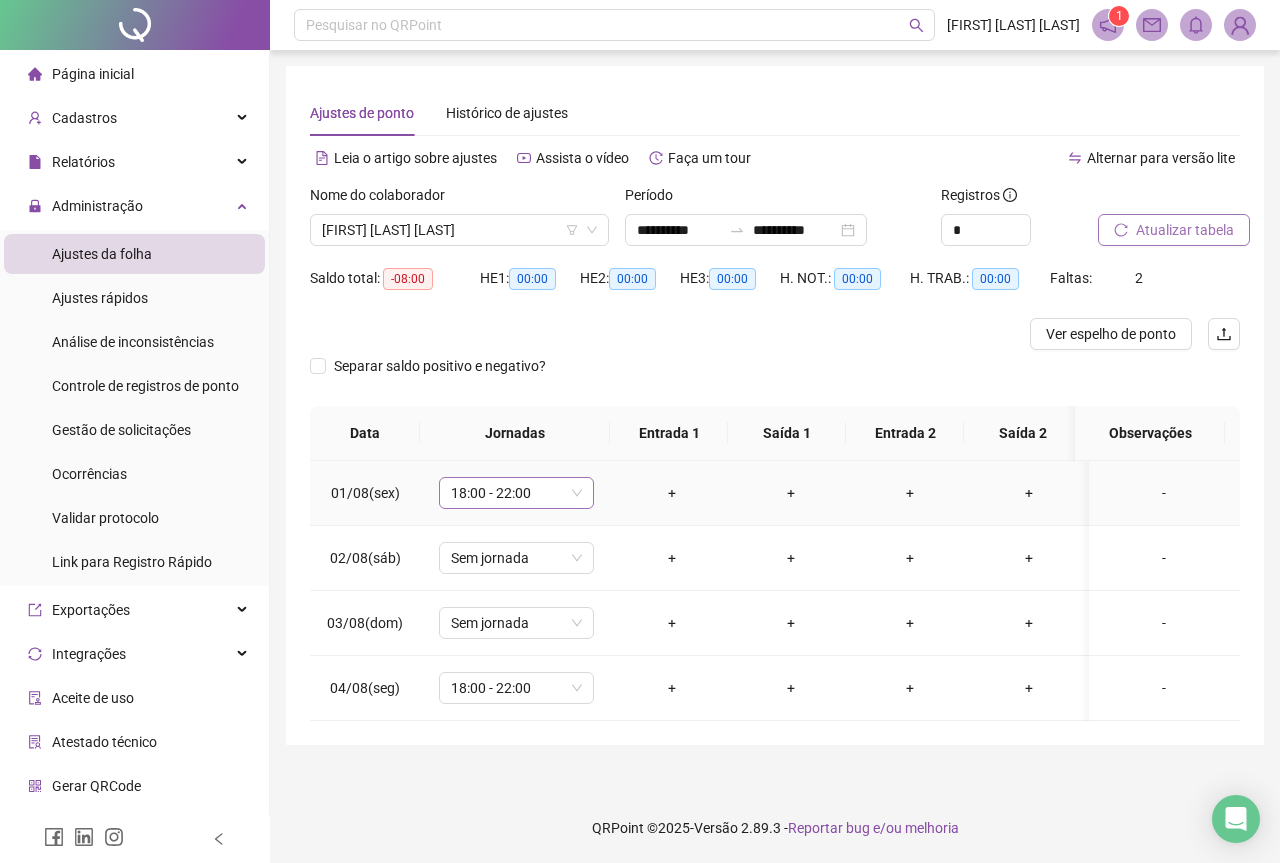 click on "18:00 - 22:00" at bounding box center [516, 493] 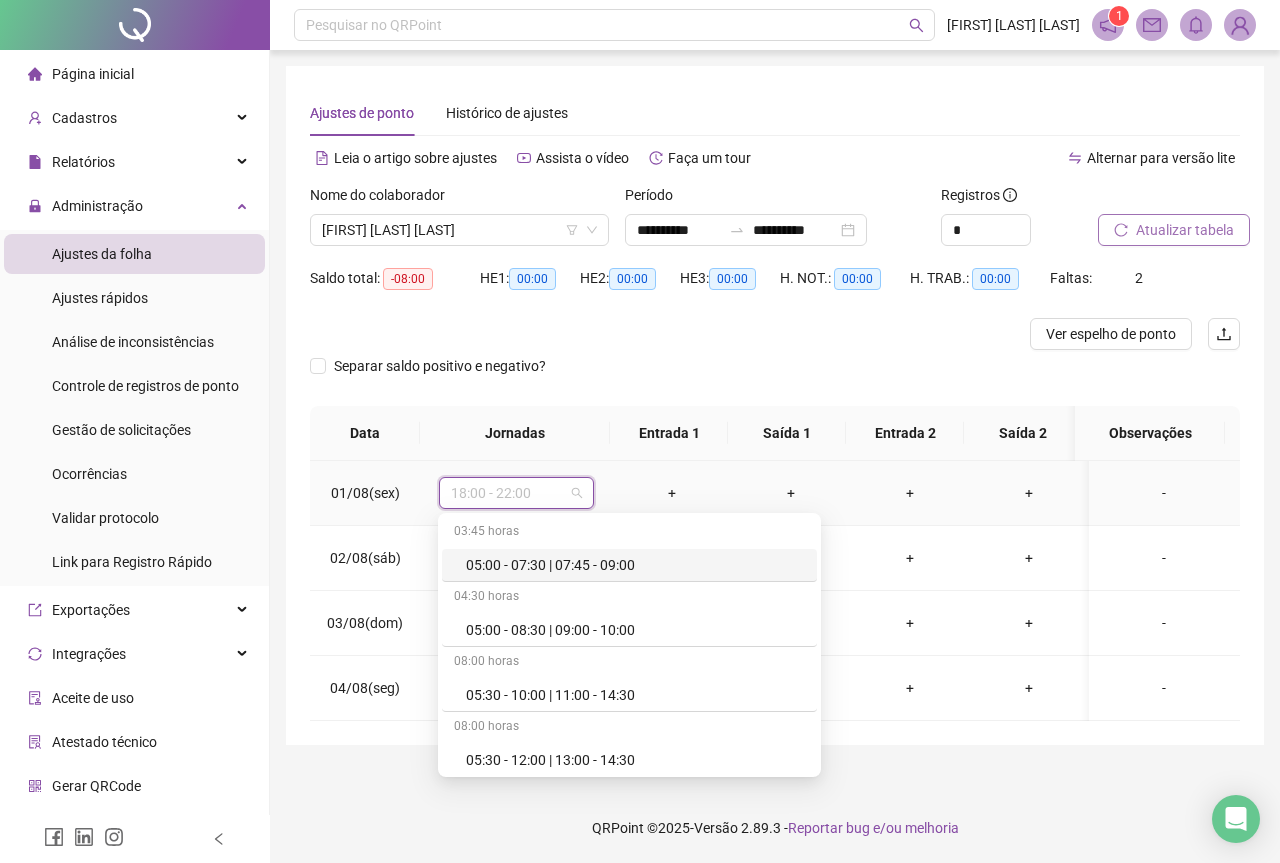 click on "+" at bounding box center (672, 493) 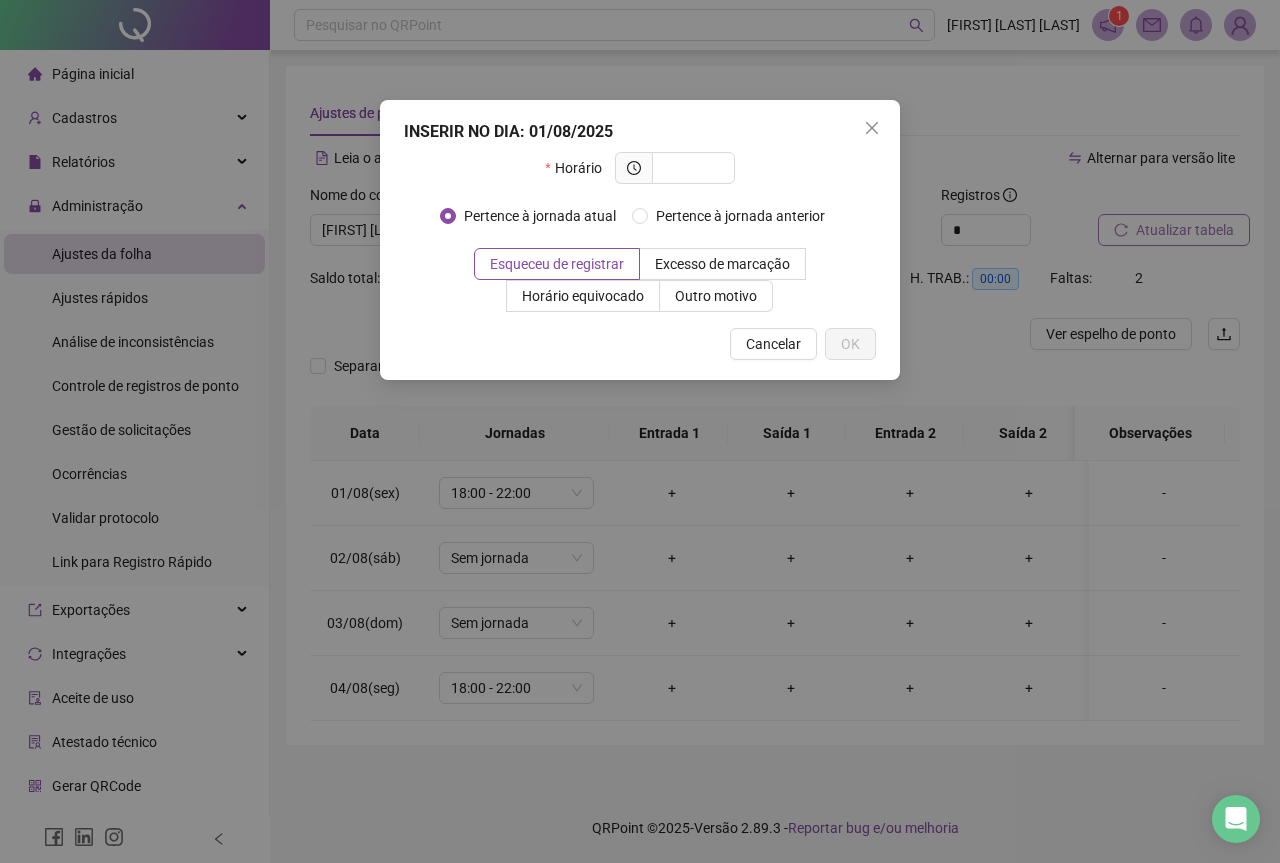click on "INSERIR NO DIA :   01/08/2025 Horário Pertence à jornada atual Pertence à jornada anterior Esqueceu de registrar Excesso de marcação Horário equivocado Outro motivo Motivo Cancelar OK" at bounding box center (640, 431) 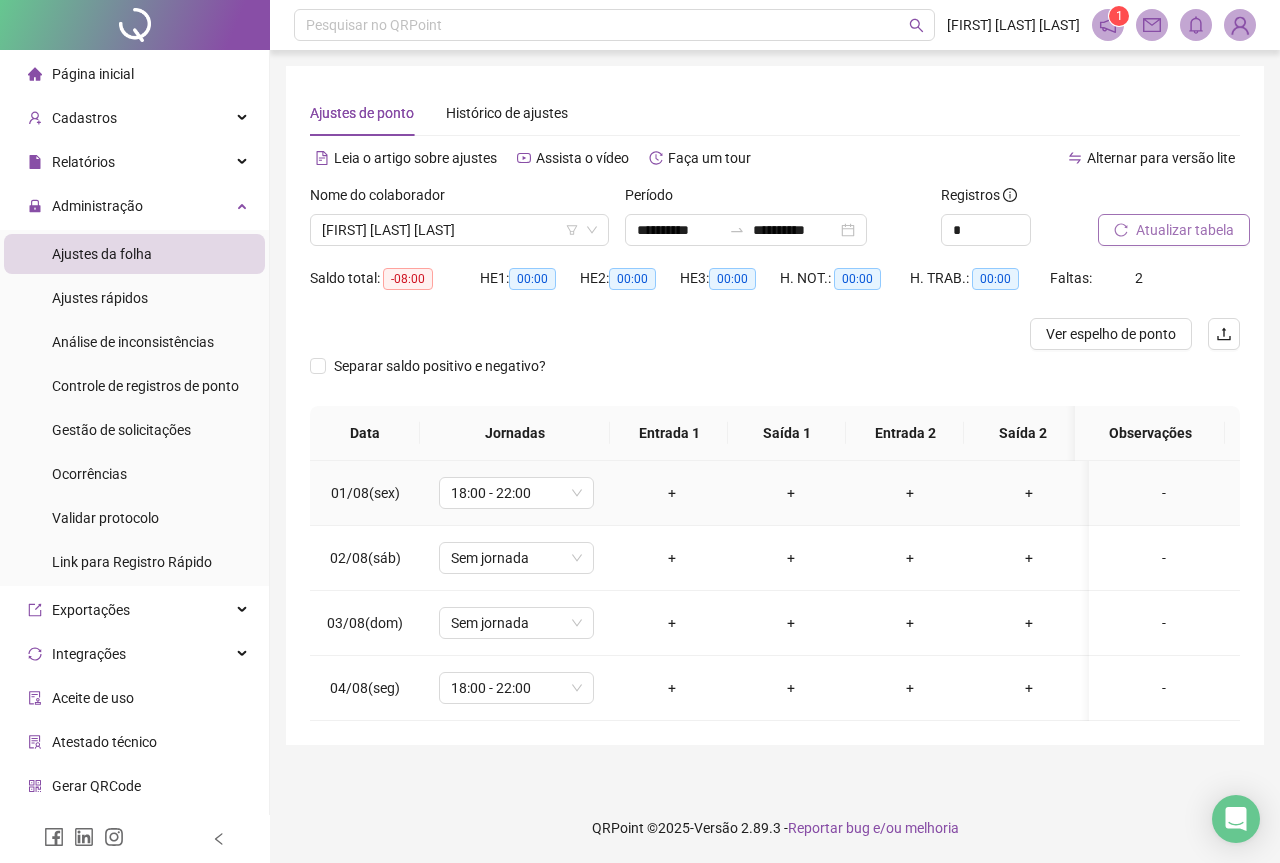 click on "-" at bounding box center [1164, 493] 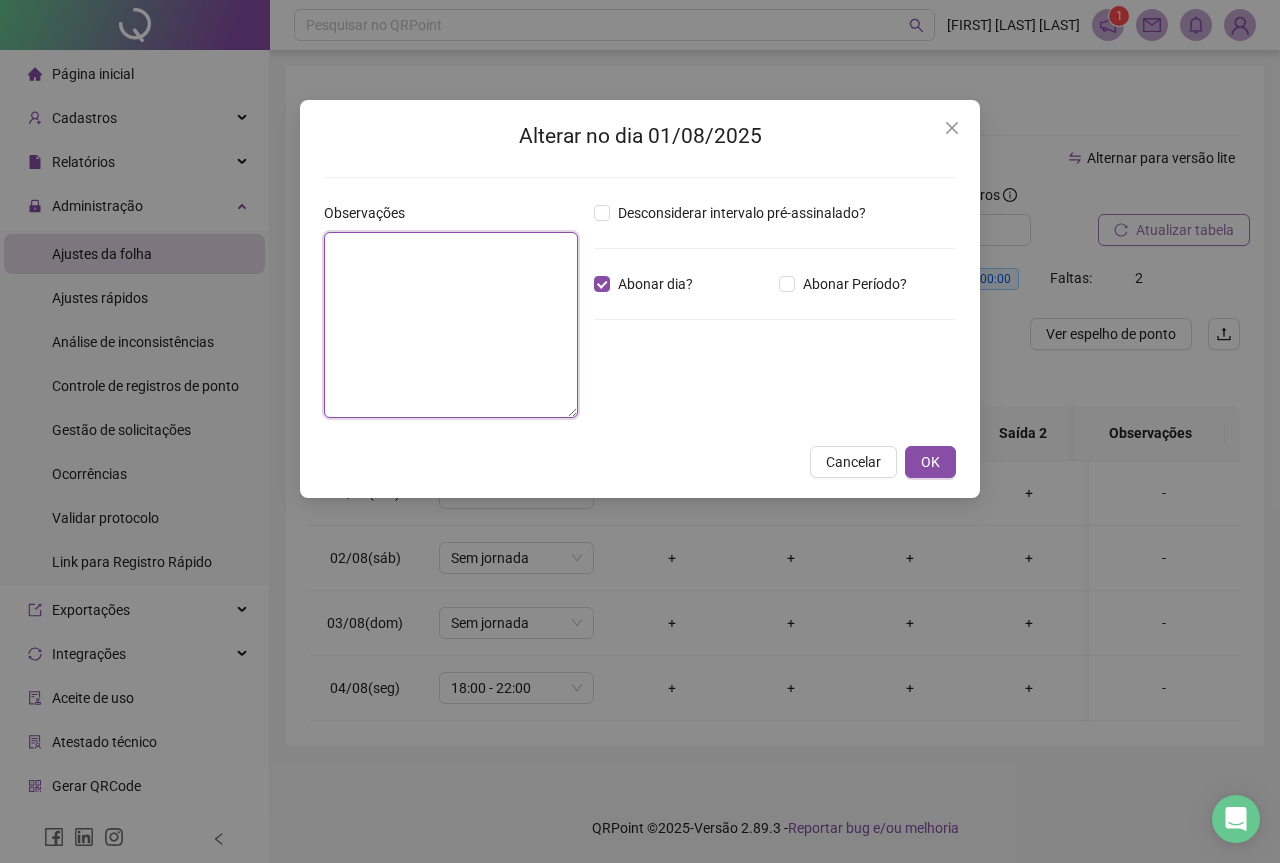 click at bounding box center (451, 325) 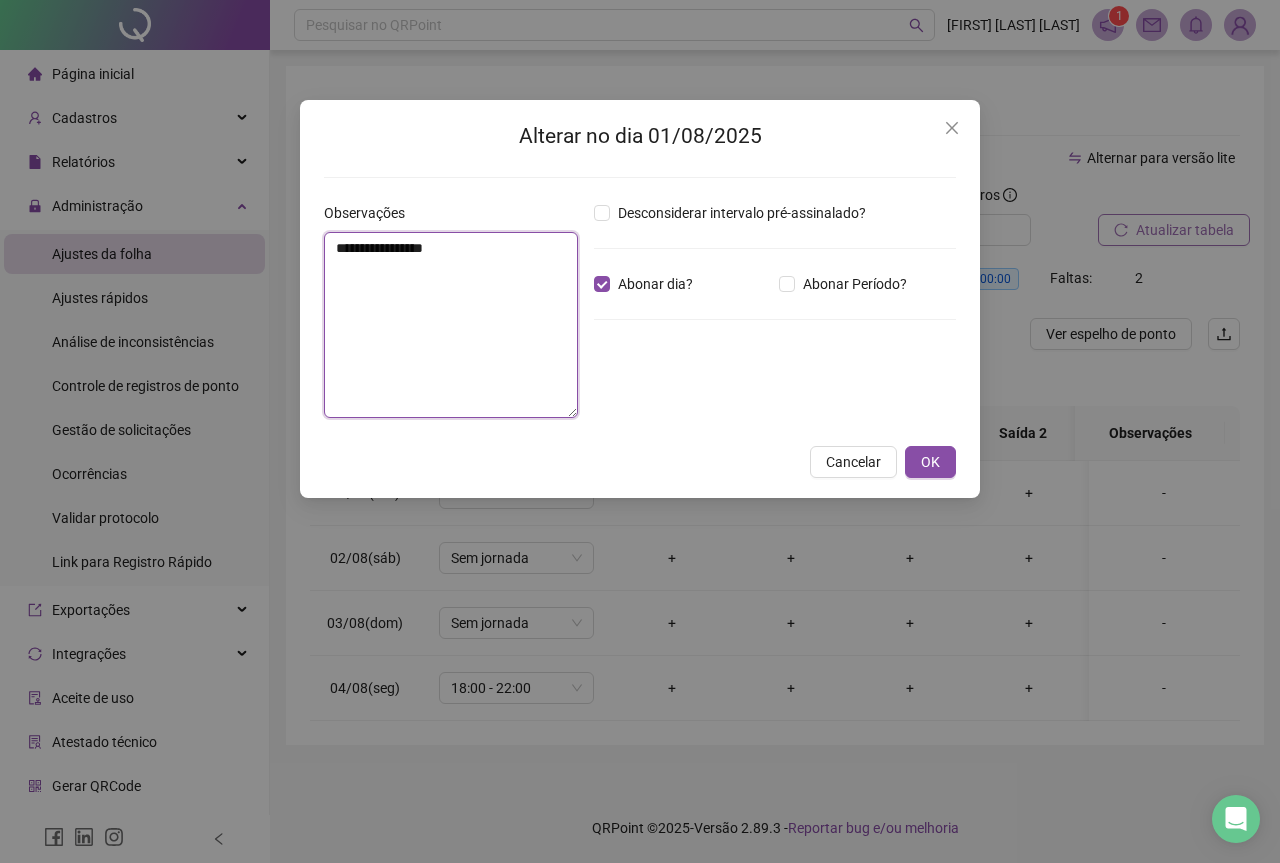 type on "**********" 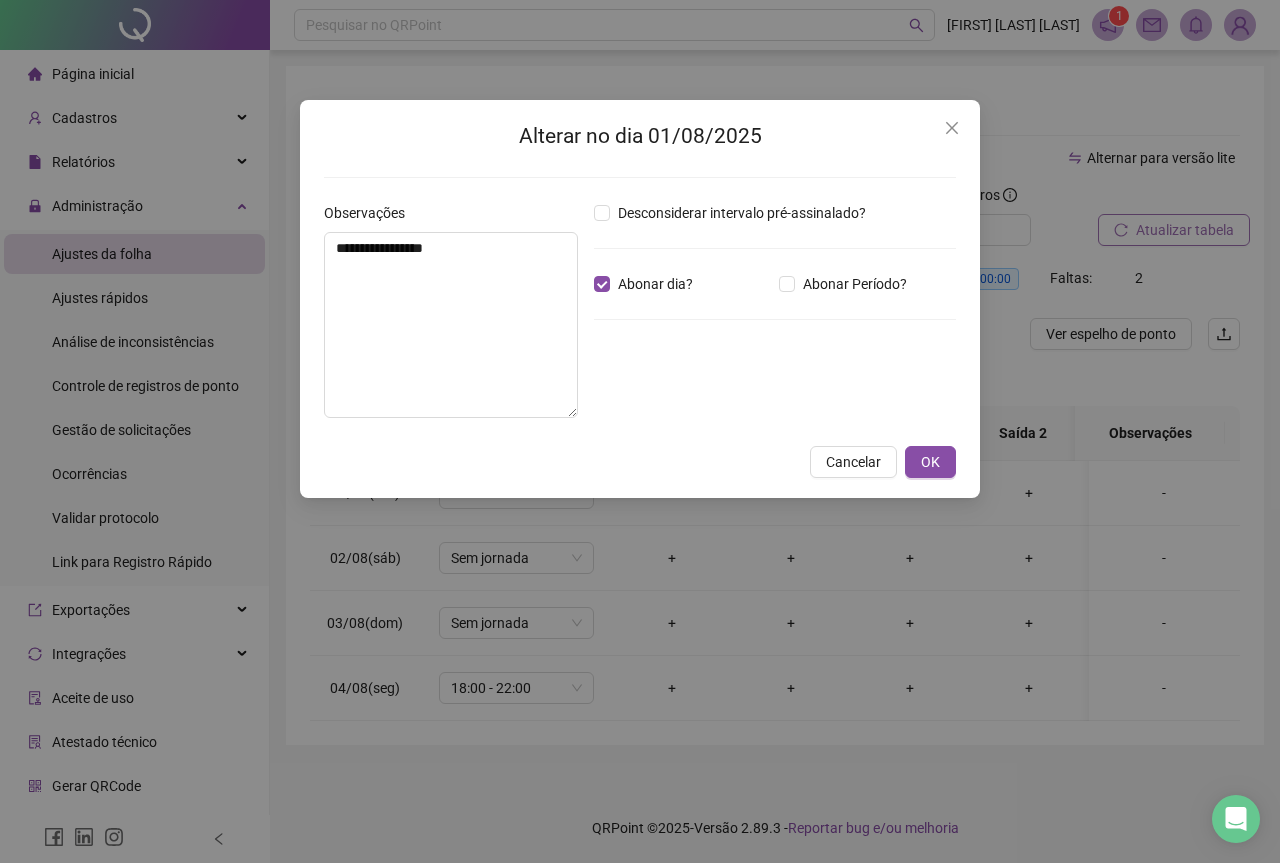 click on "Desconsiderar intervalo pré-assinalado? Abonar dia? Abonar Período? Horas a abonar ***** Aplicar regime de compensação" at bounding box center (775, 318) 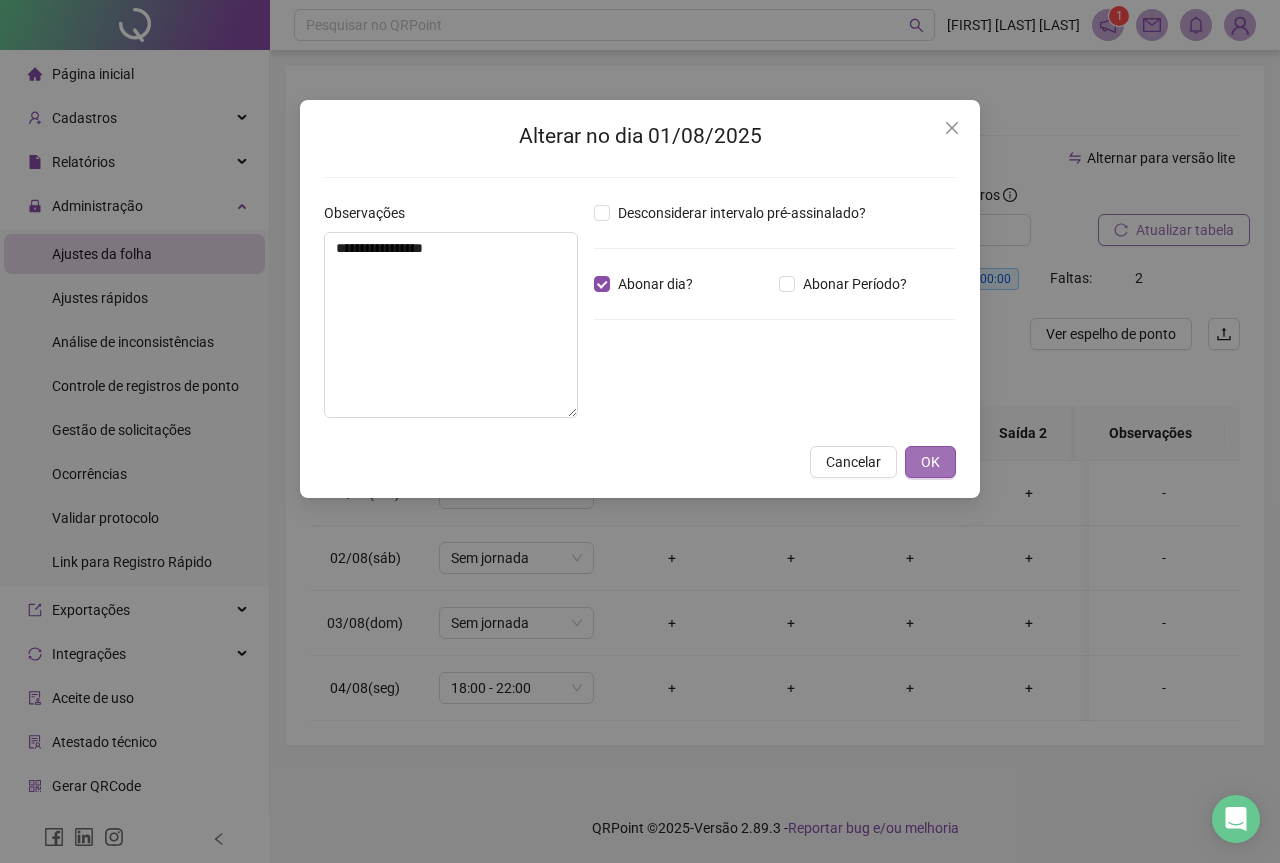 click on "OK" at bounding box center [930, 462] 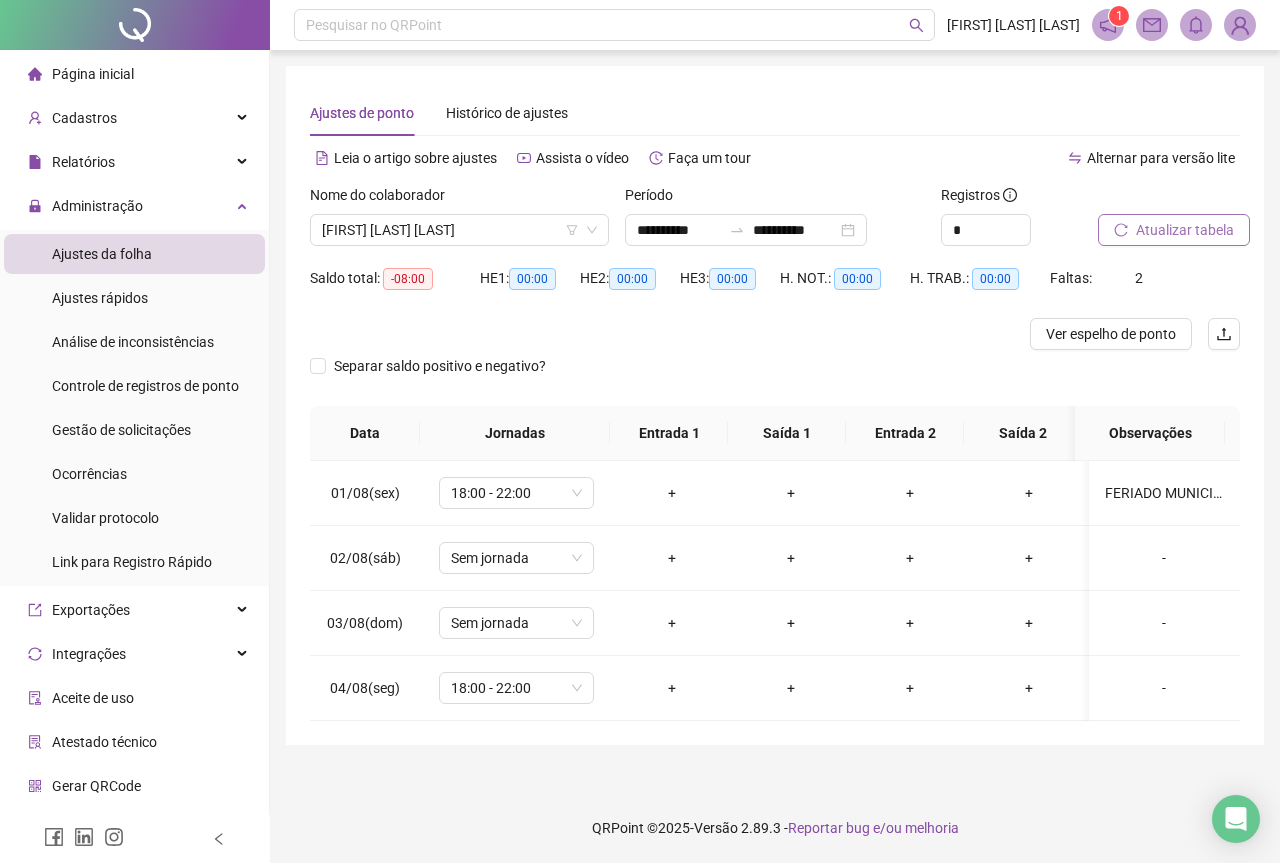 click on "Atualizar tabela" at bounding box center (1185, 230) 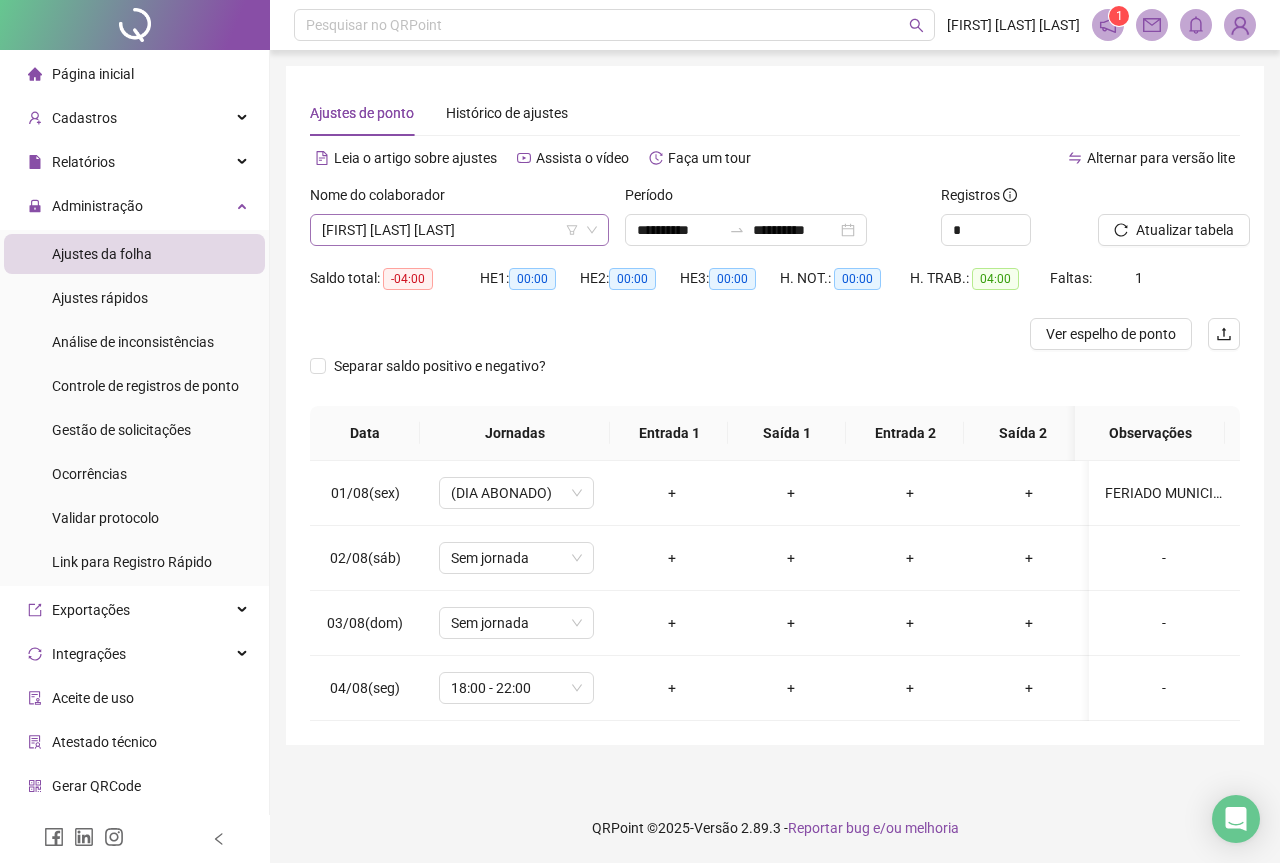 click on "[FIRST] [LAST] [LAST]" at bounding box center (459, 230) 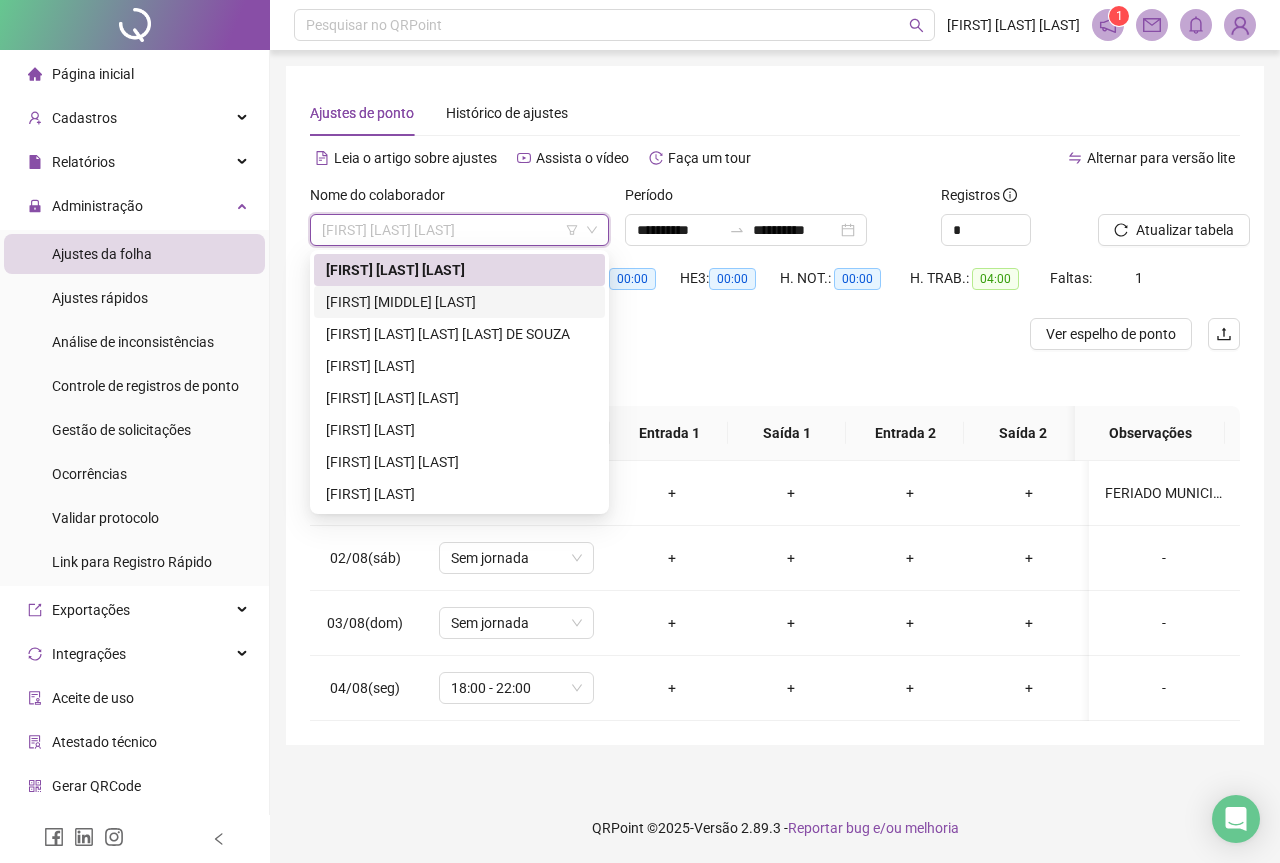 click on "[FIRST] [MIDDLE] [LAST]" at bounding box center (459, 302) 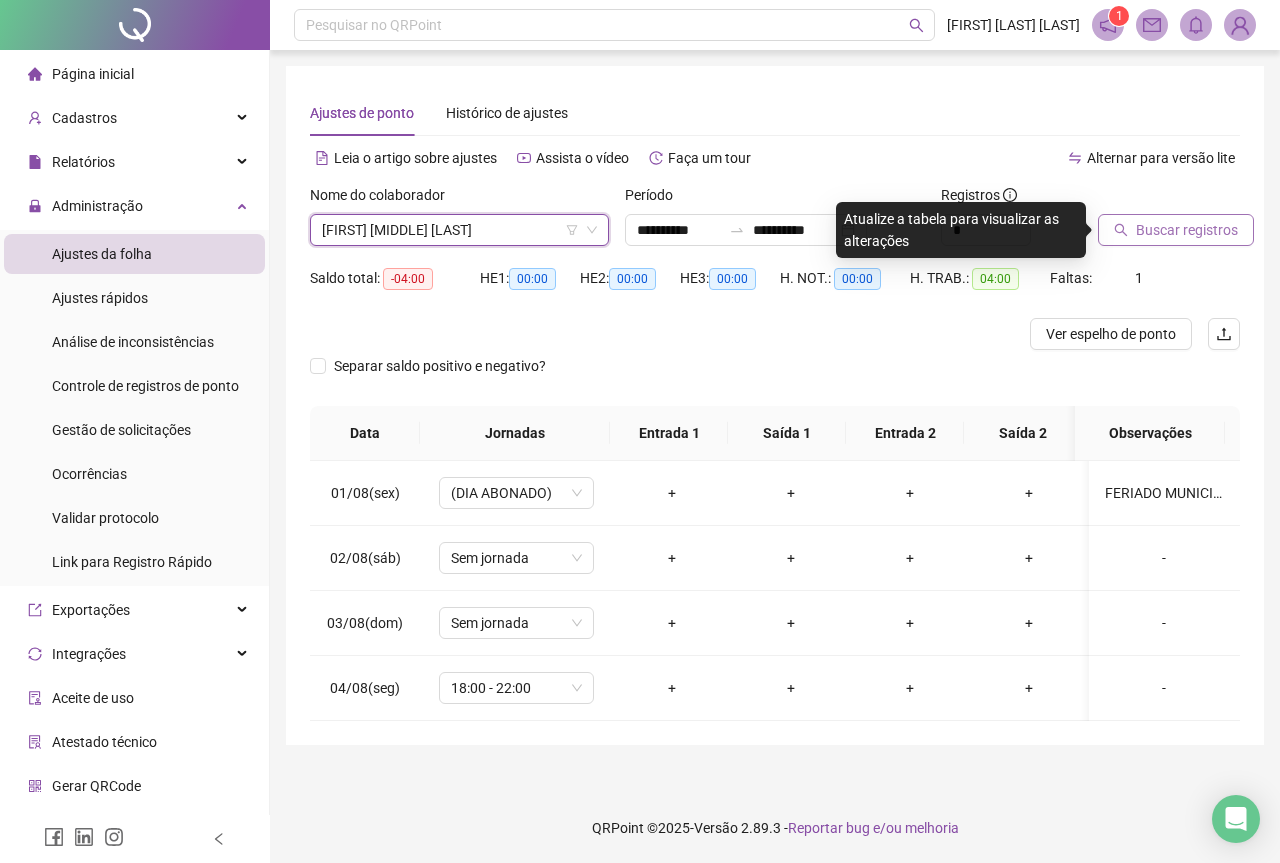 click on "Buscar registros" at bounding box center [1187, 230] 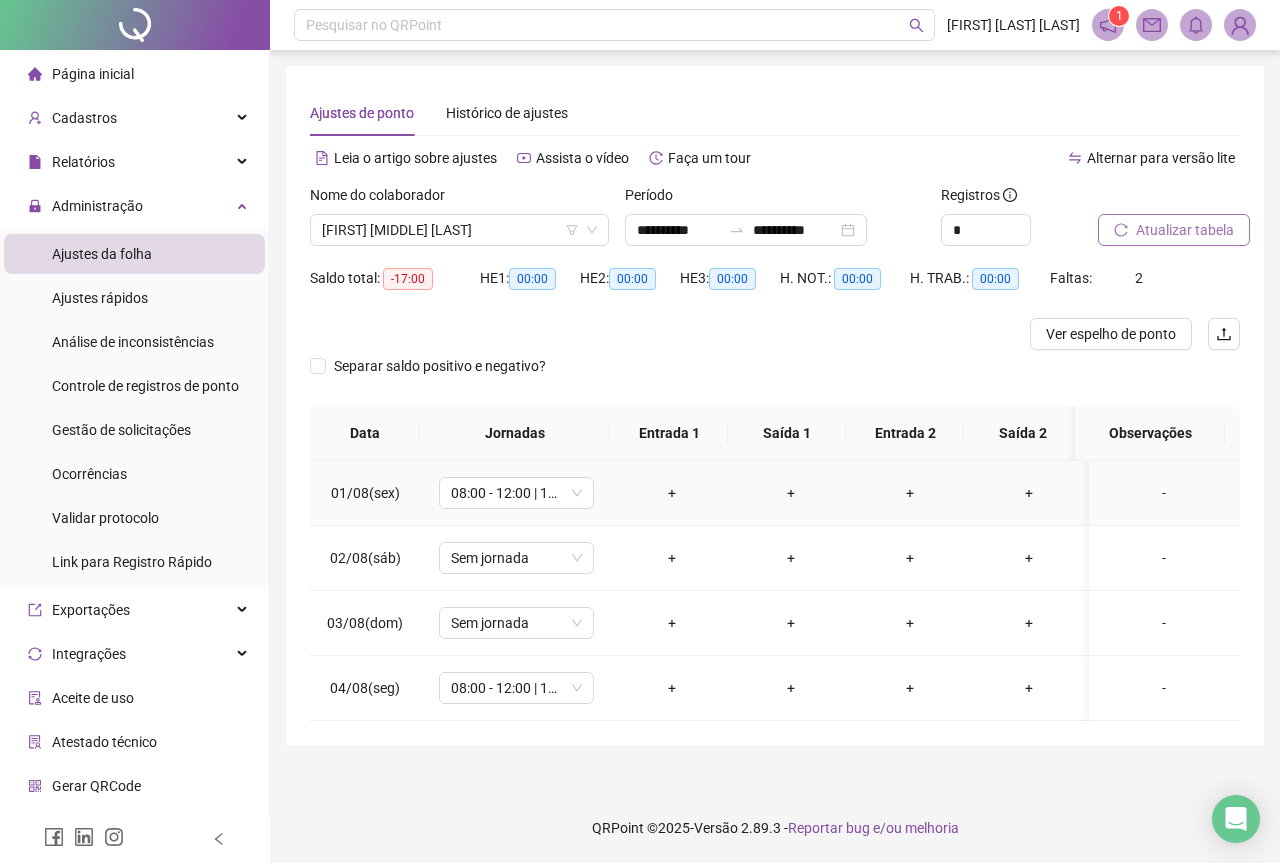click on "-" at bounding box center (1164, 493) 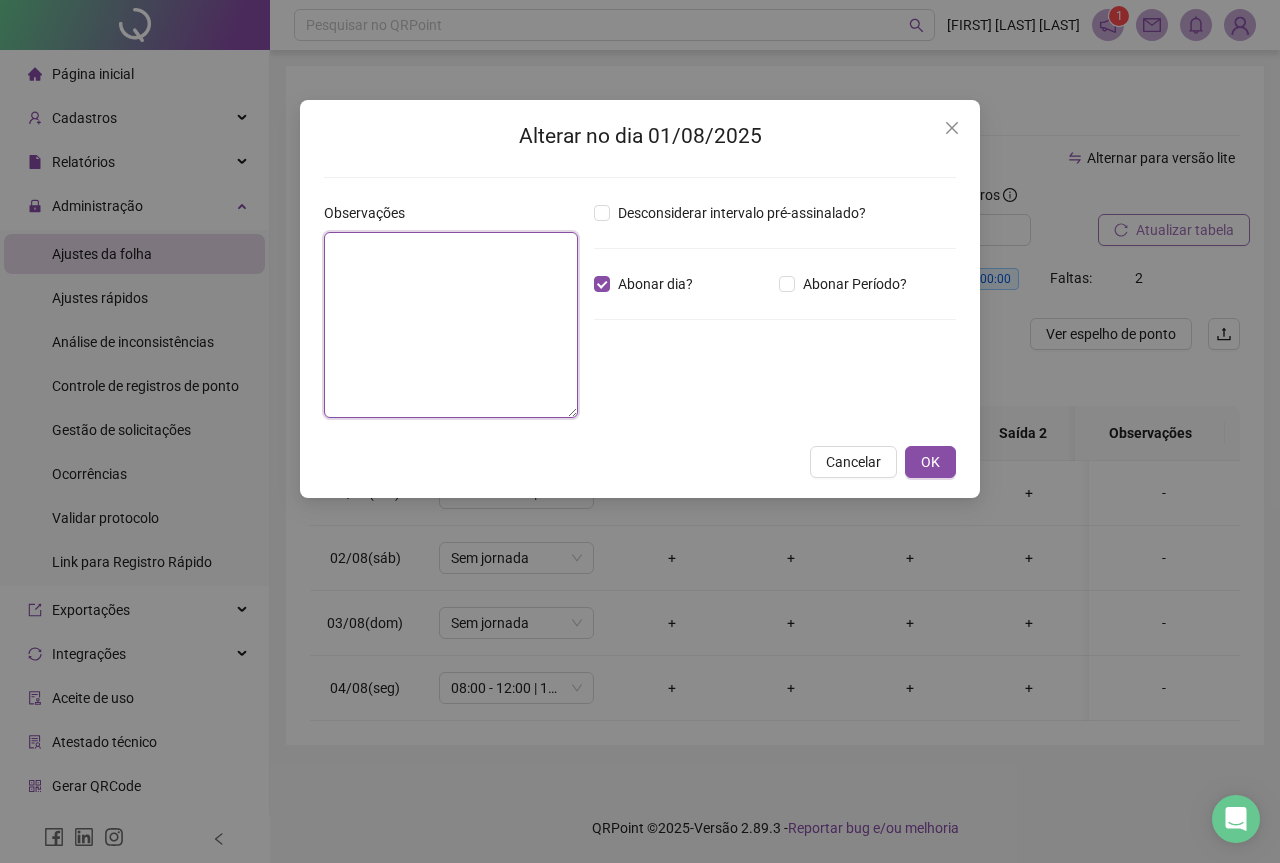 click at bounding box center (451, 325) 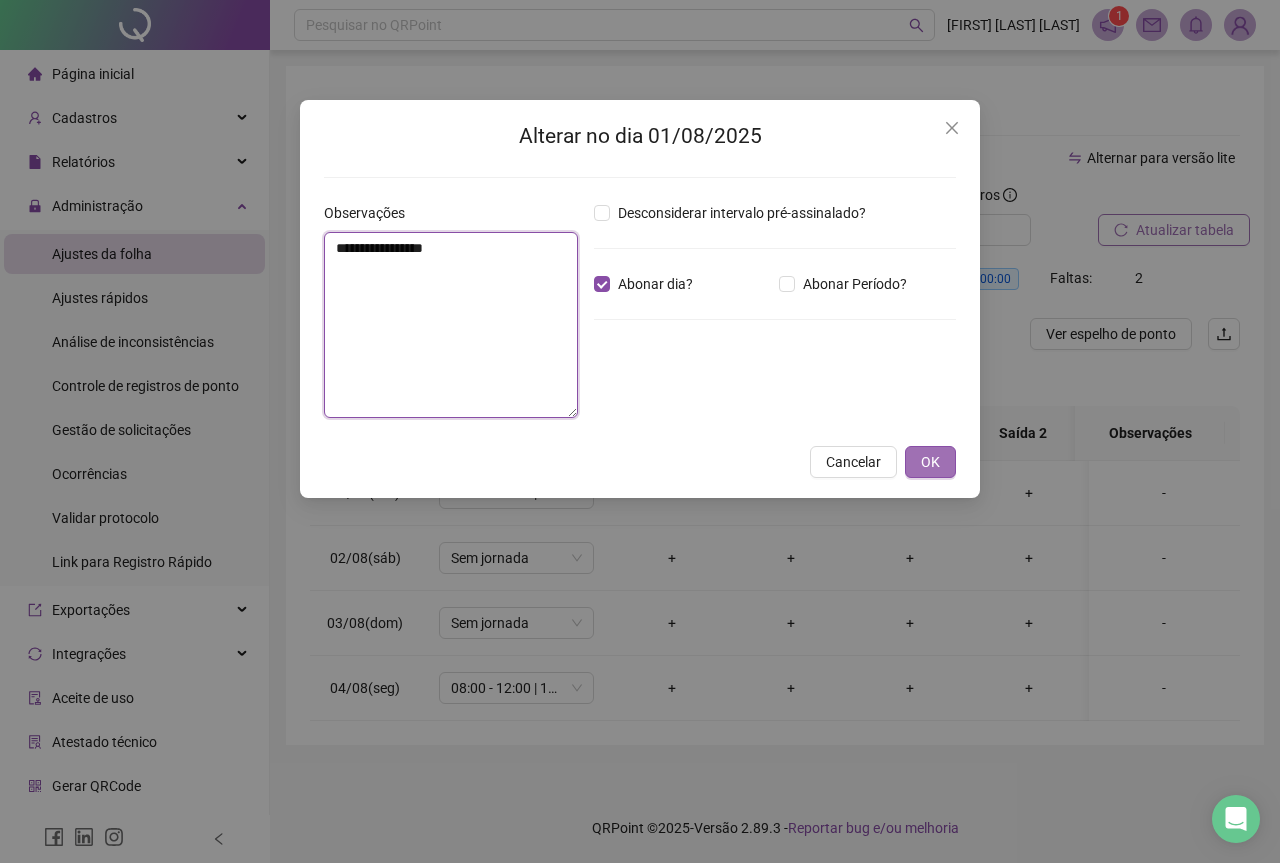 type on "**********" 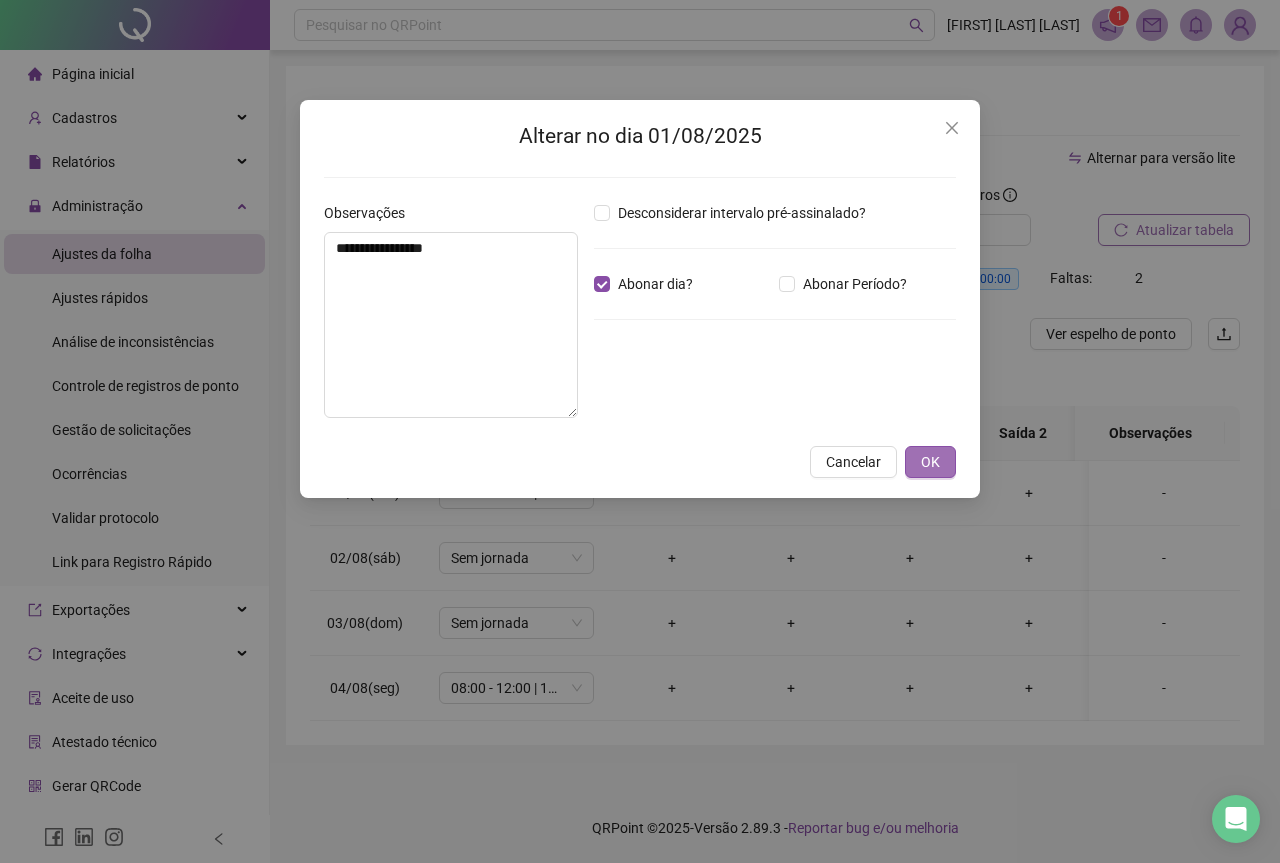 click on "OK" at bounding box center [930, 462] 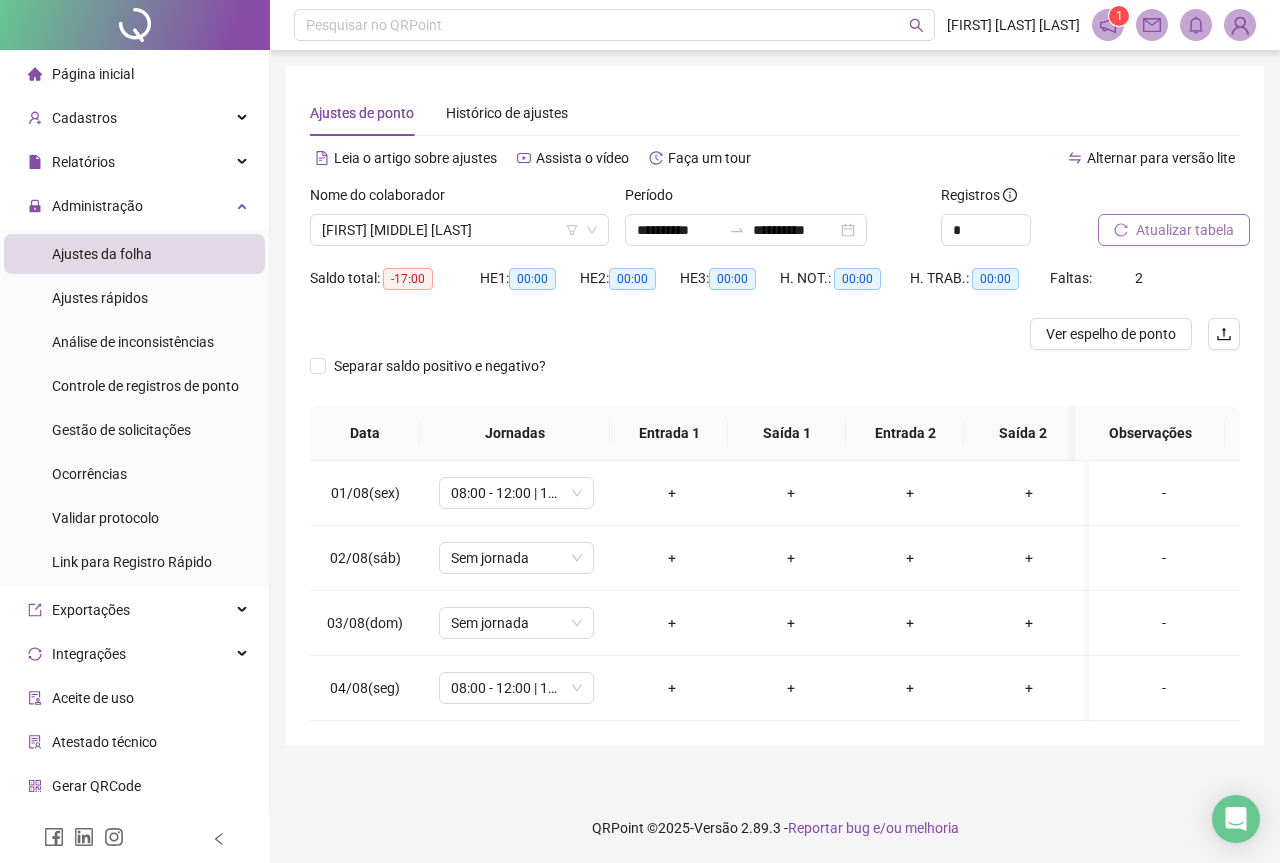 click on "Atualizar tabela" at bounding box center (1185, 230) 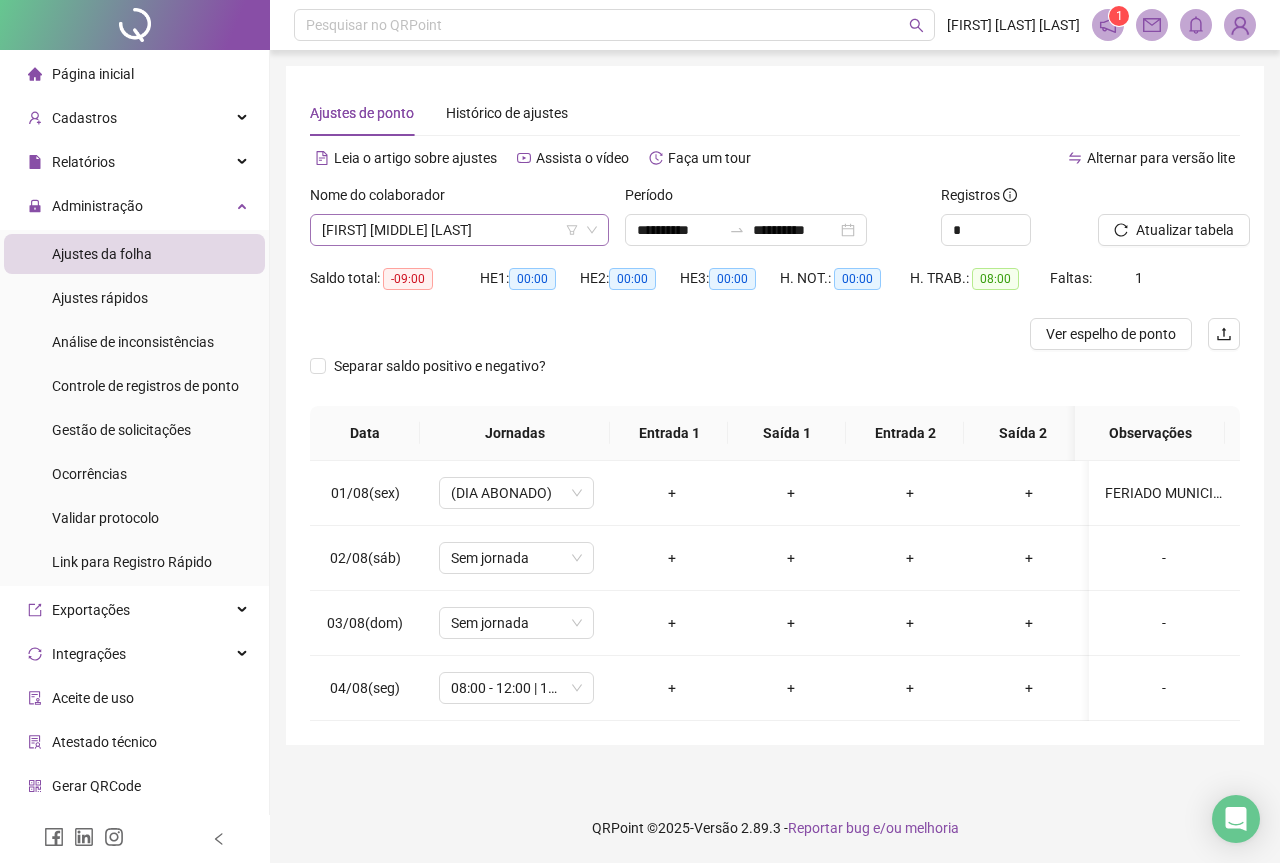 click on "[FIRST] [MIDDLE] [LAST]" at bounding box center [459, 230] 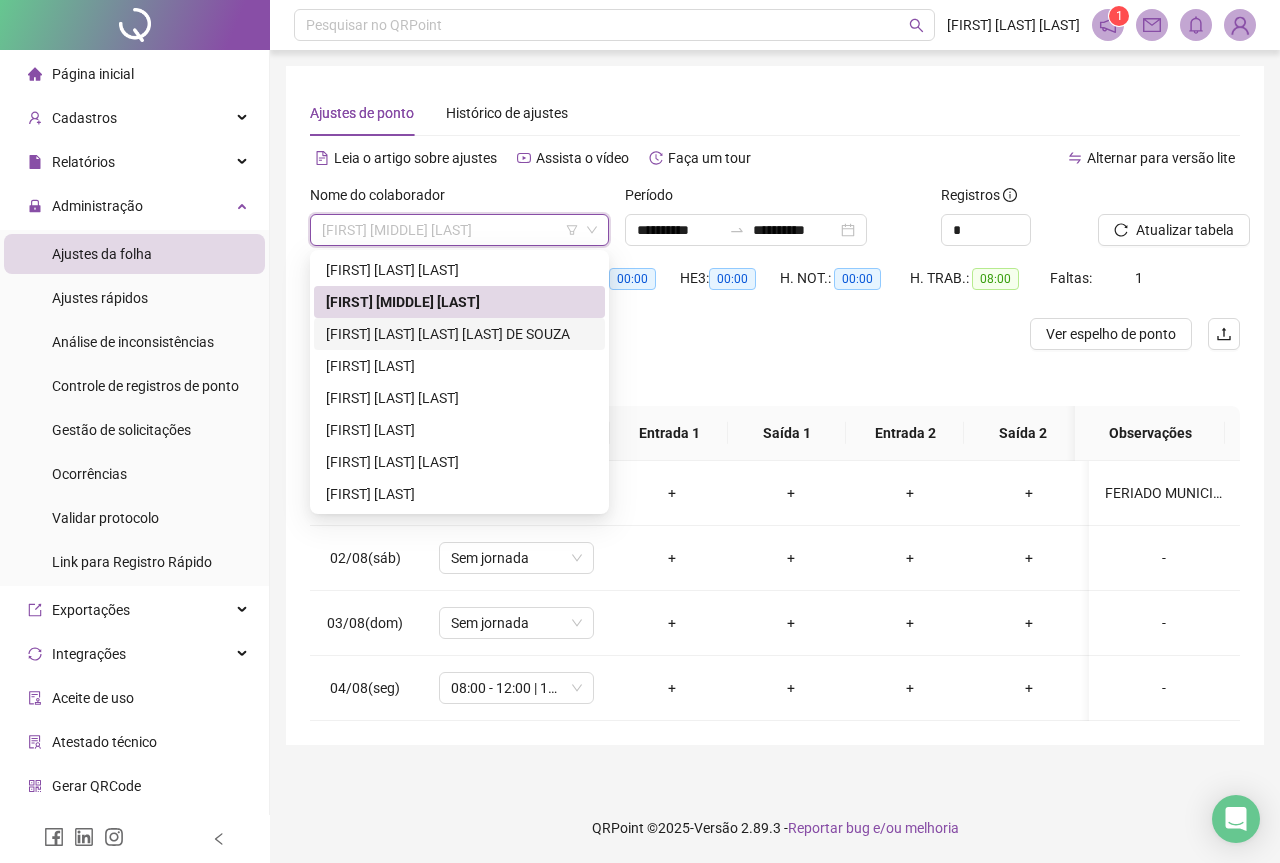 click on "[FIRST] [LAST] [LAST] [LAST] DE SOUZA" at bounding box center (459, 334) 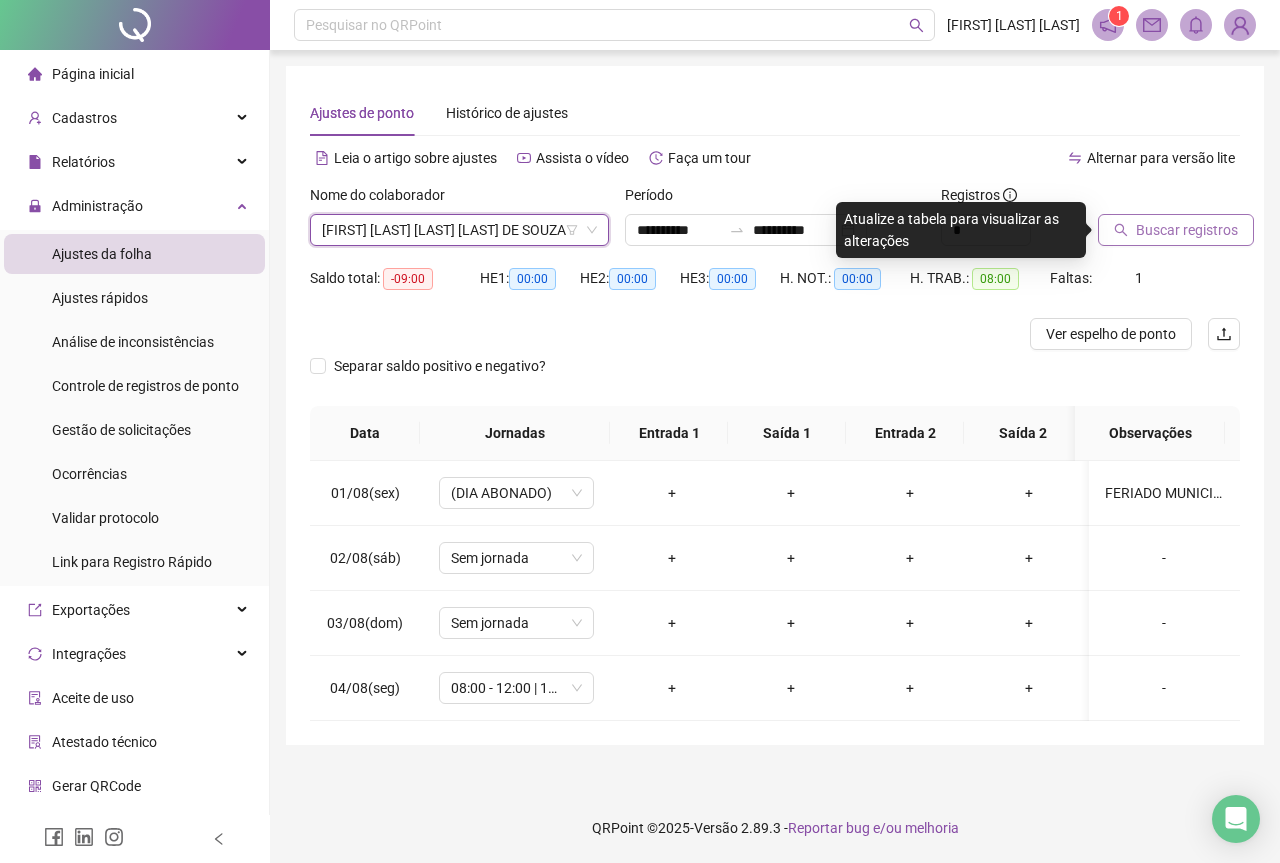 click on "Buscar registros" at bounding box center [1187, 230] 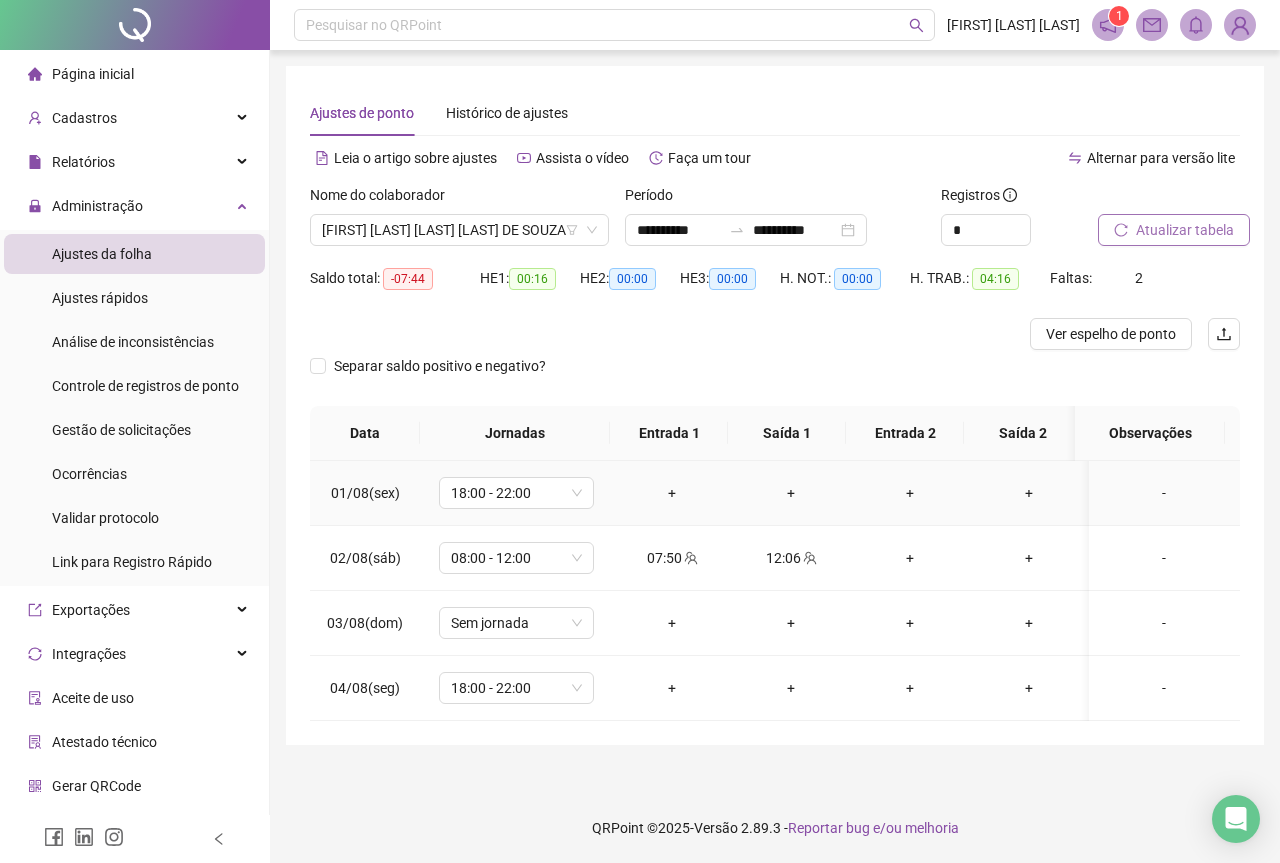 click on "-" at bounding box center (1164, 493) 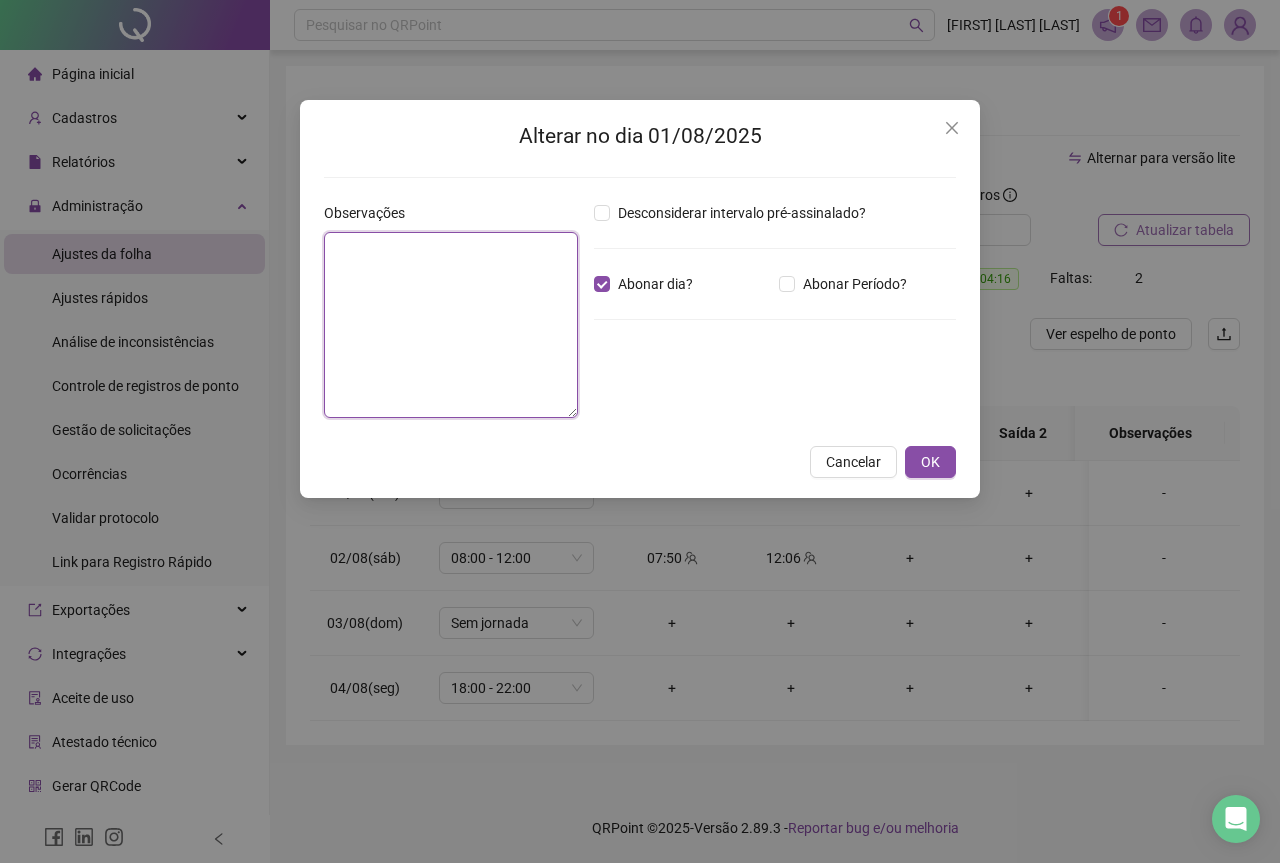 click at bounding box center (451, 325) 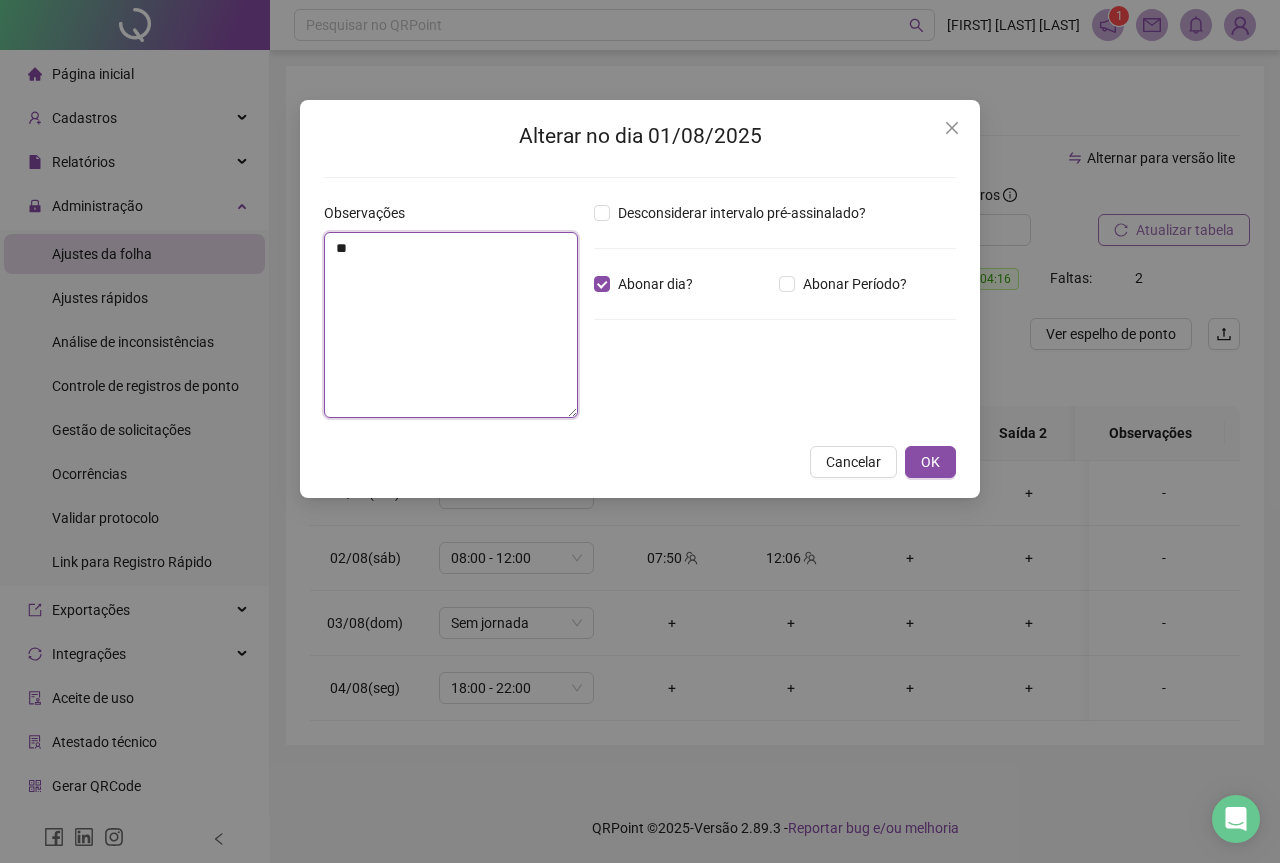 type on "*" 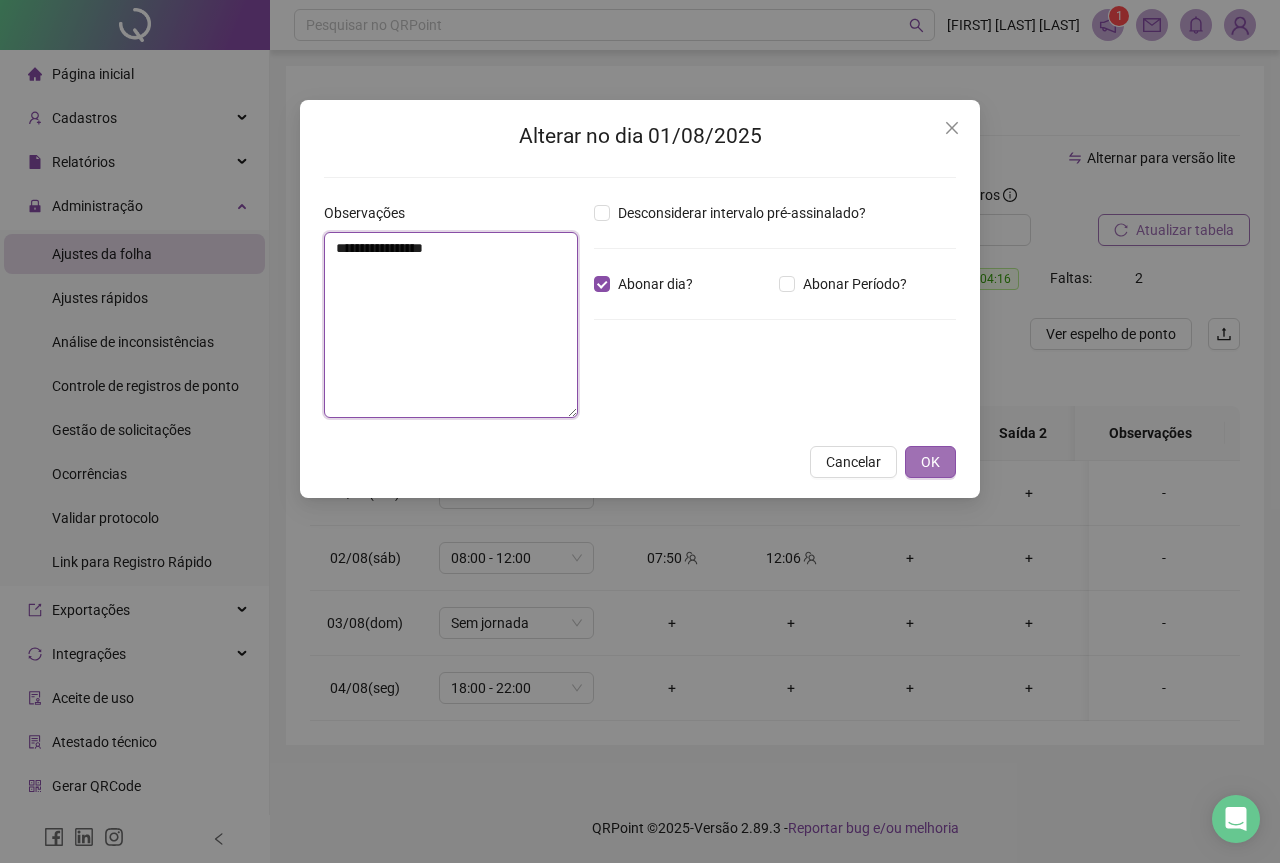 type on "**********" 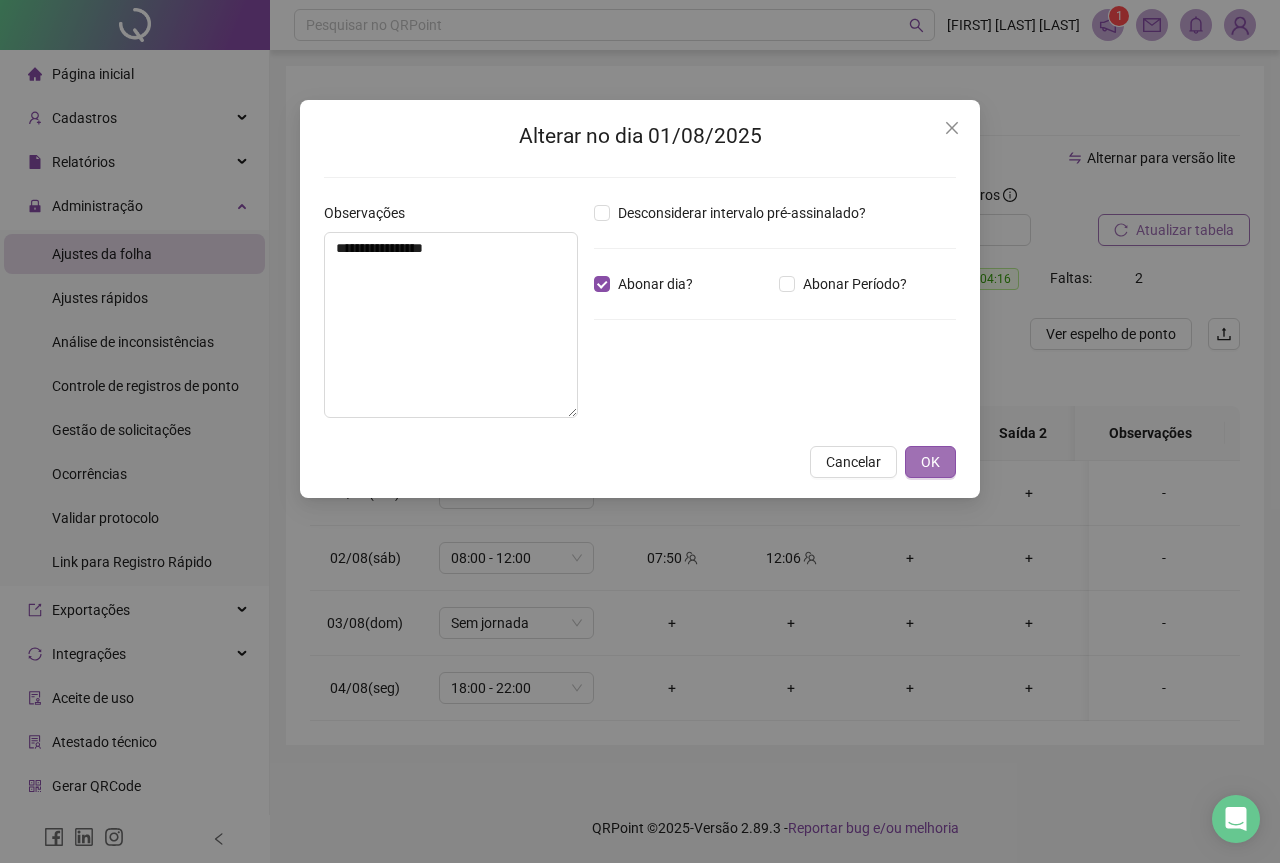 click on "OK" at bounding box center [930, 462] 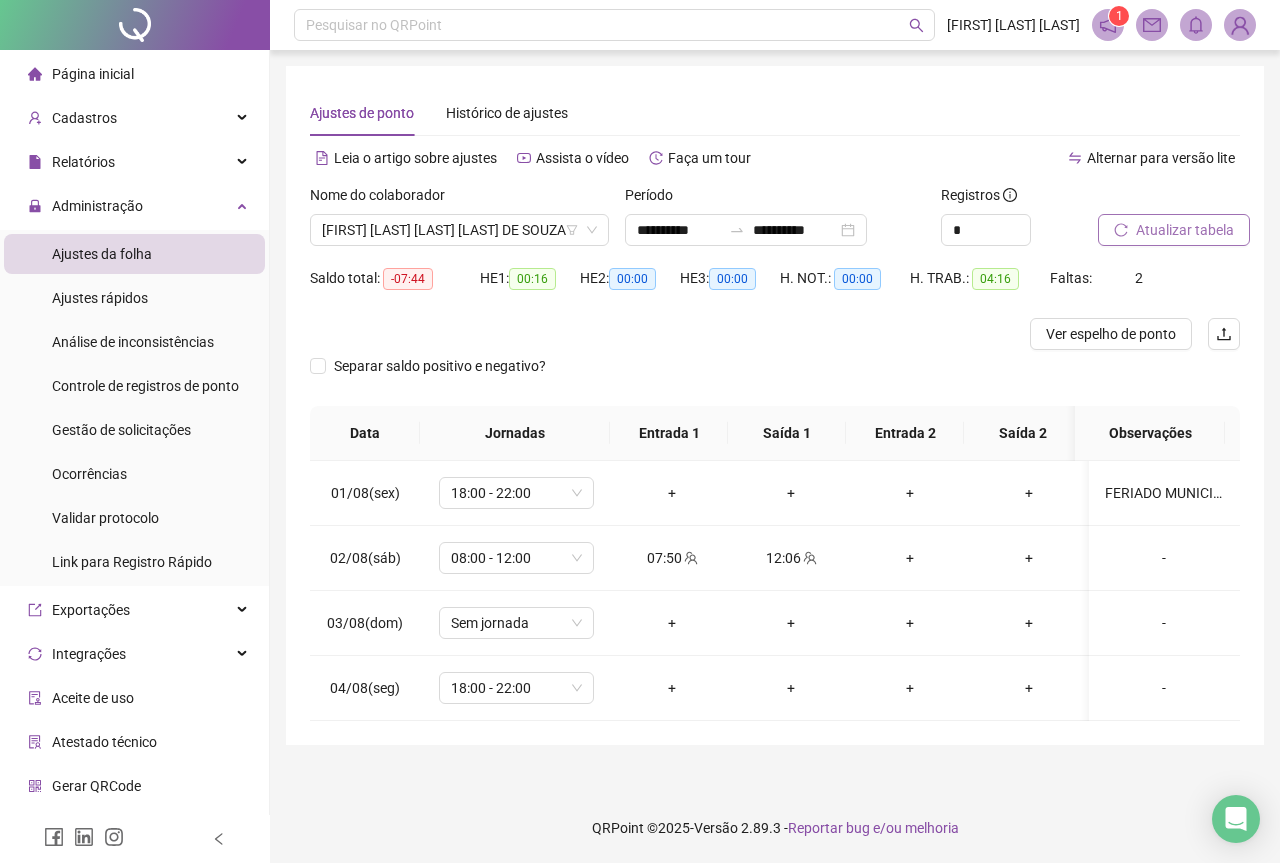 click on "Atualizar tabela" at bounding box center [1185, 230] 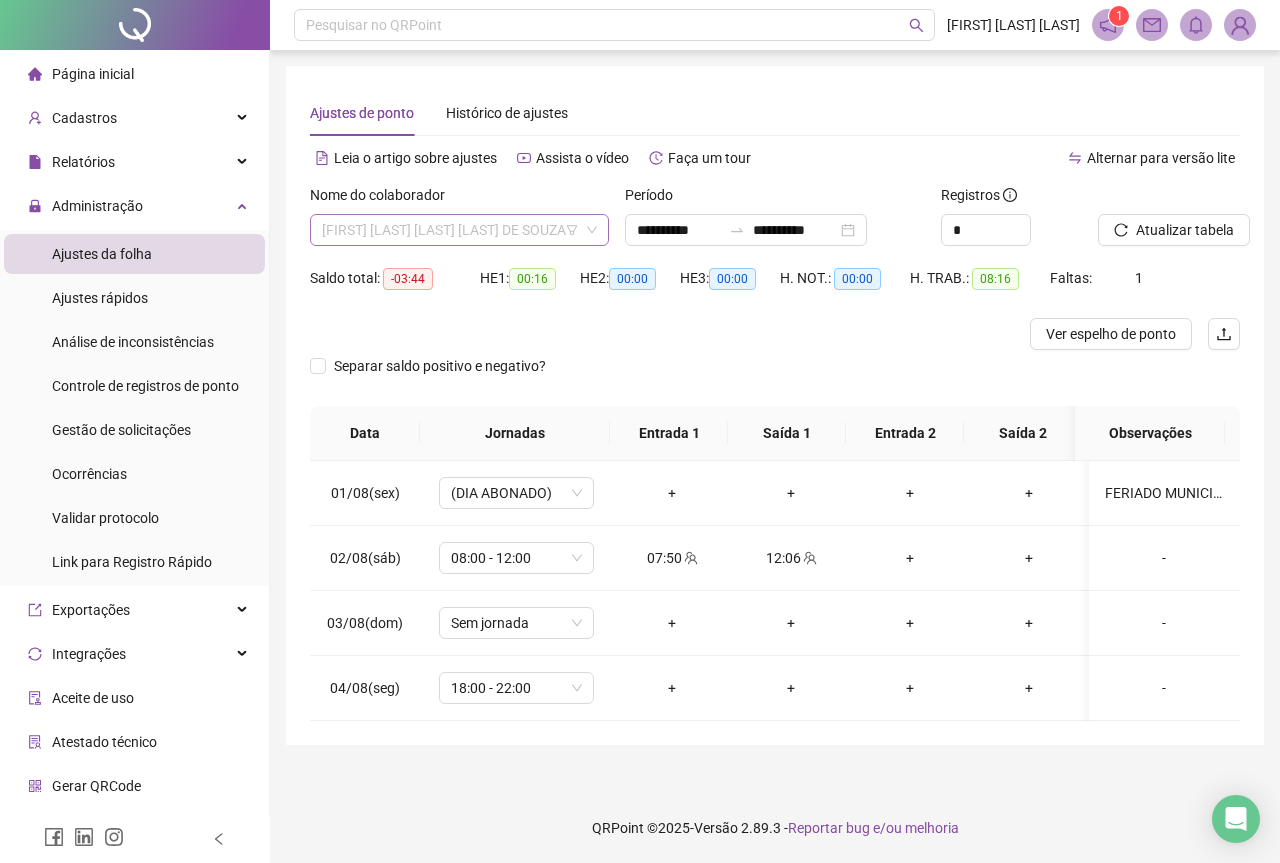 click on "[FIRST] [LAST] [LAST] [LAST] DE SOUZA" at bounding box center (459, 230) 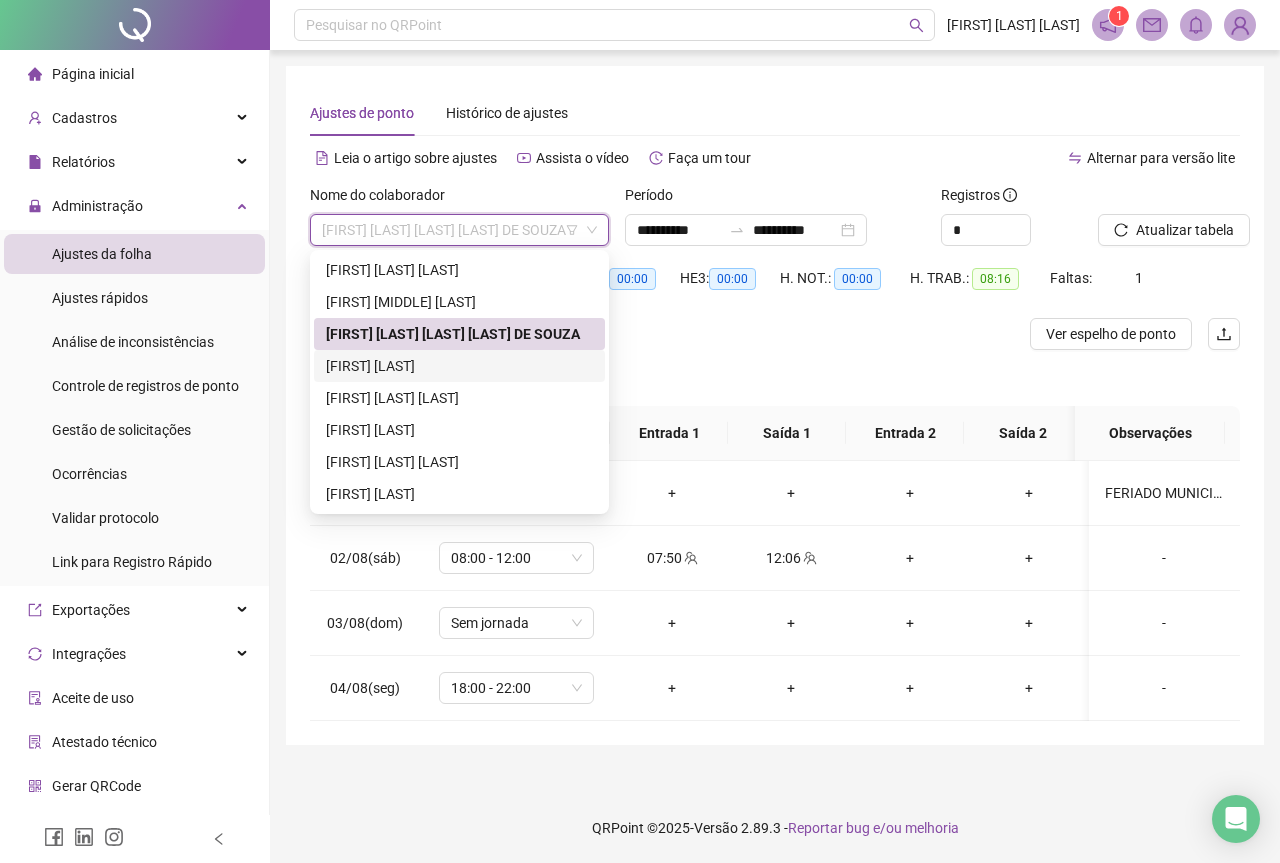 click on "[FIRST] [LAST]" at bounding box center (459, 366) 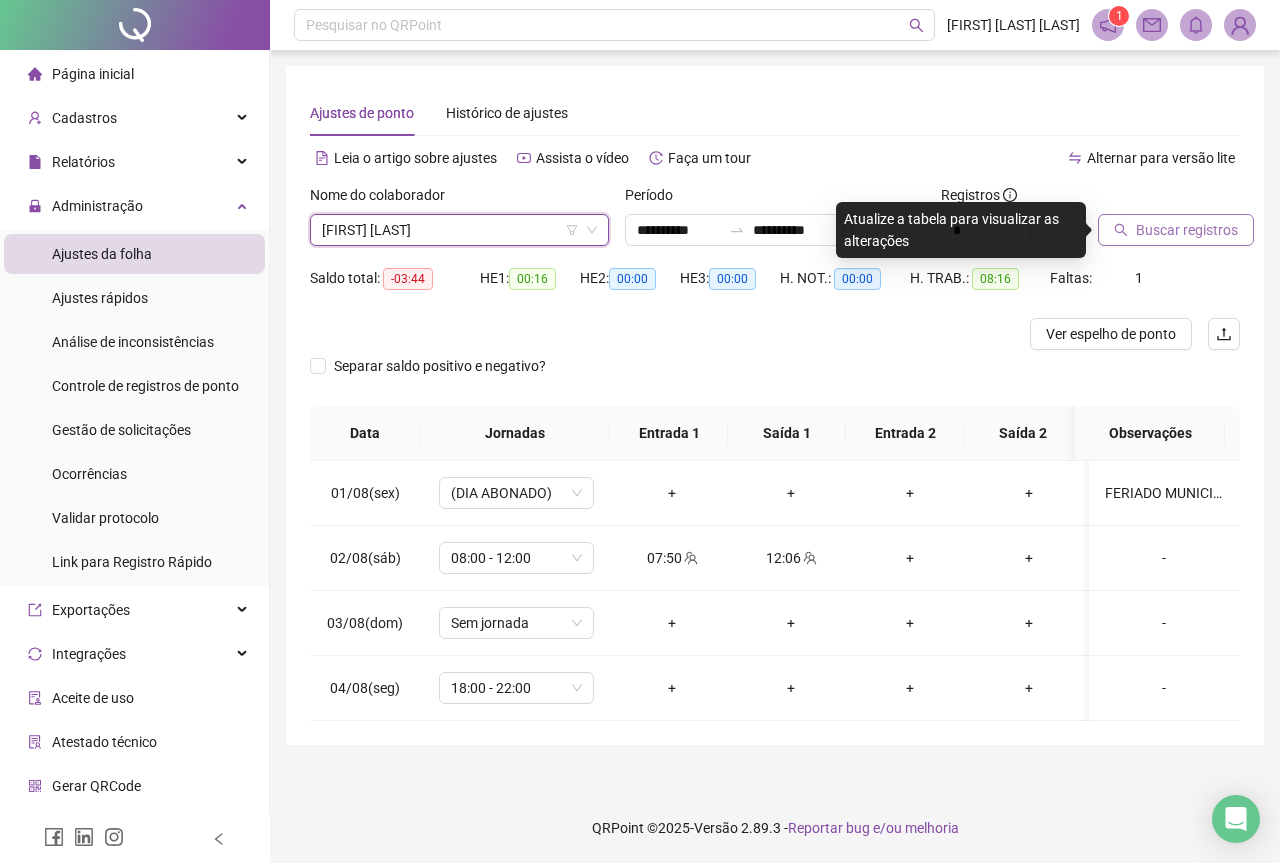 click on "Buscar registros" at bounding box center [1187, 230] 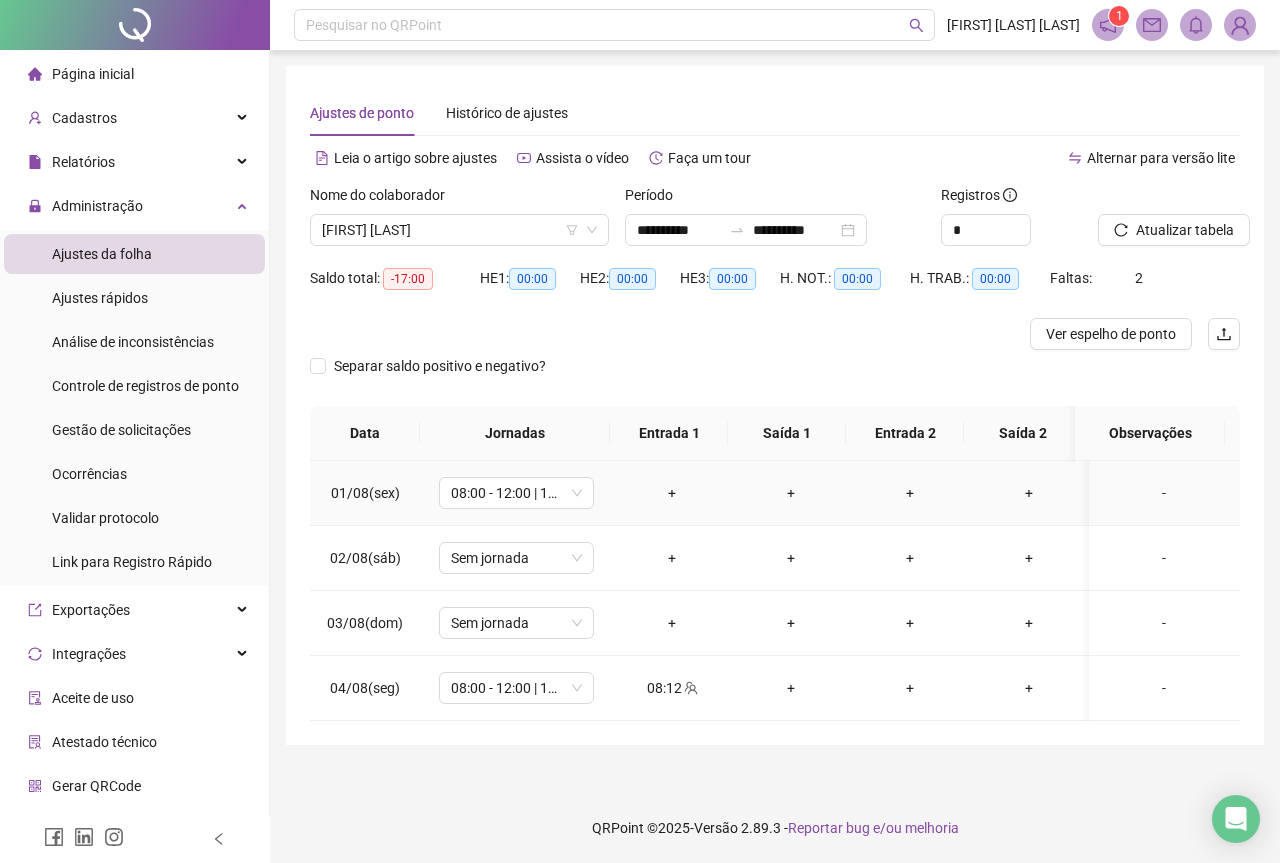 click on "-" at bounding box center [1164, 493] 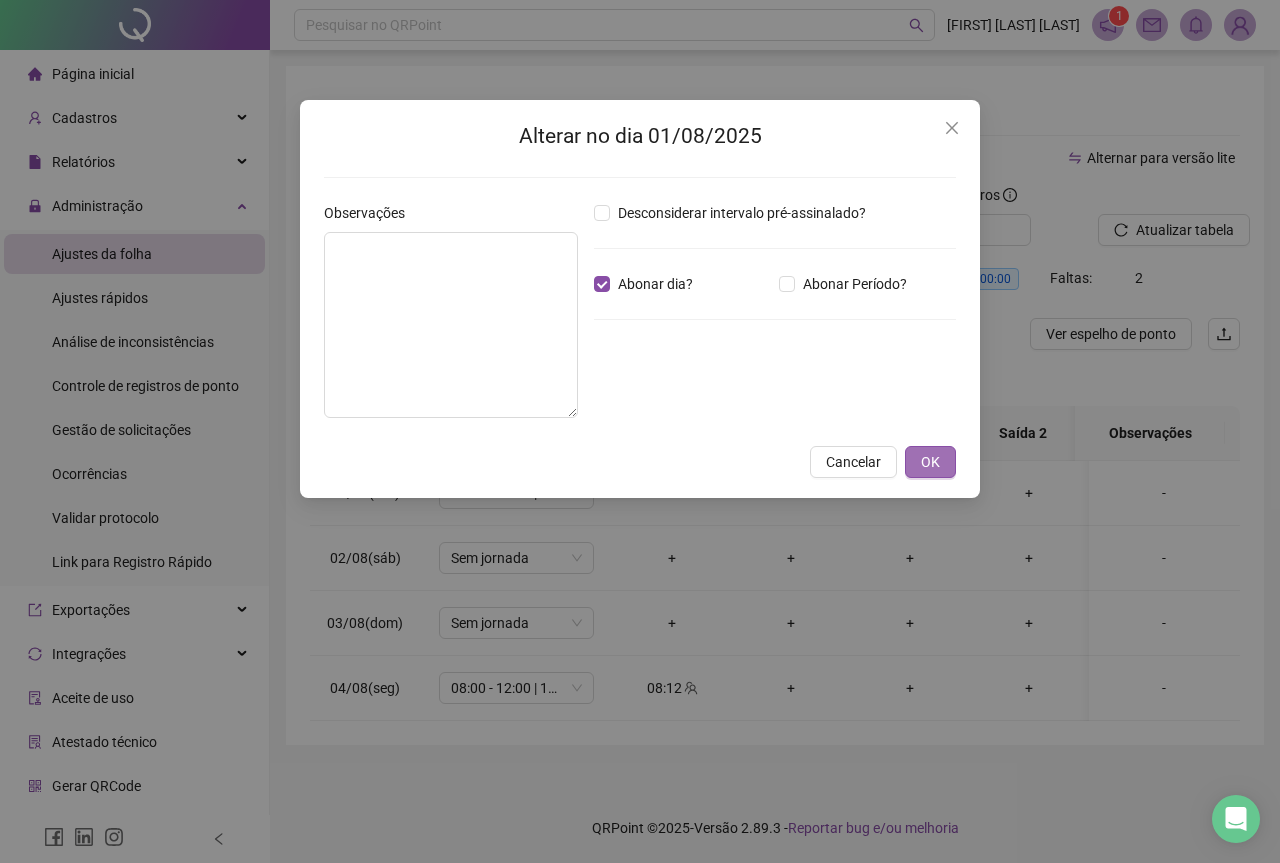 click on "OK" at bounding box center [930, 462] 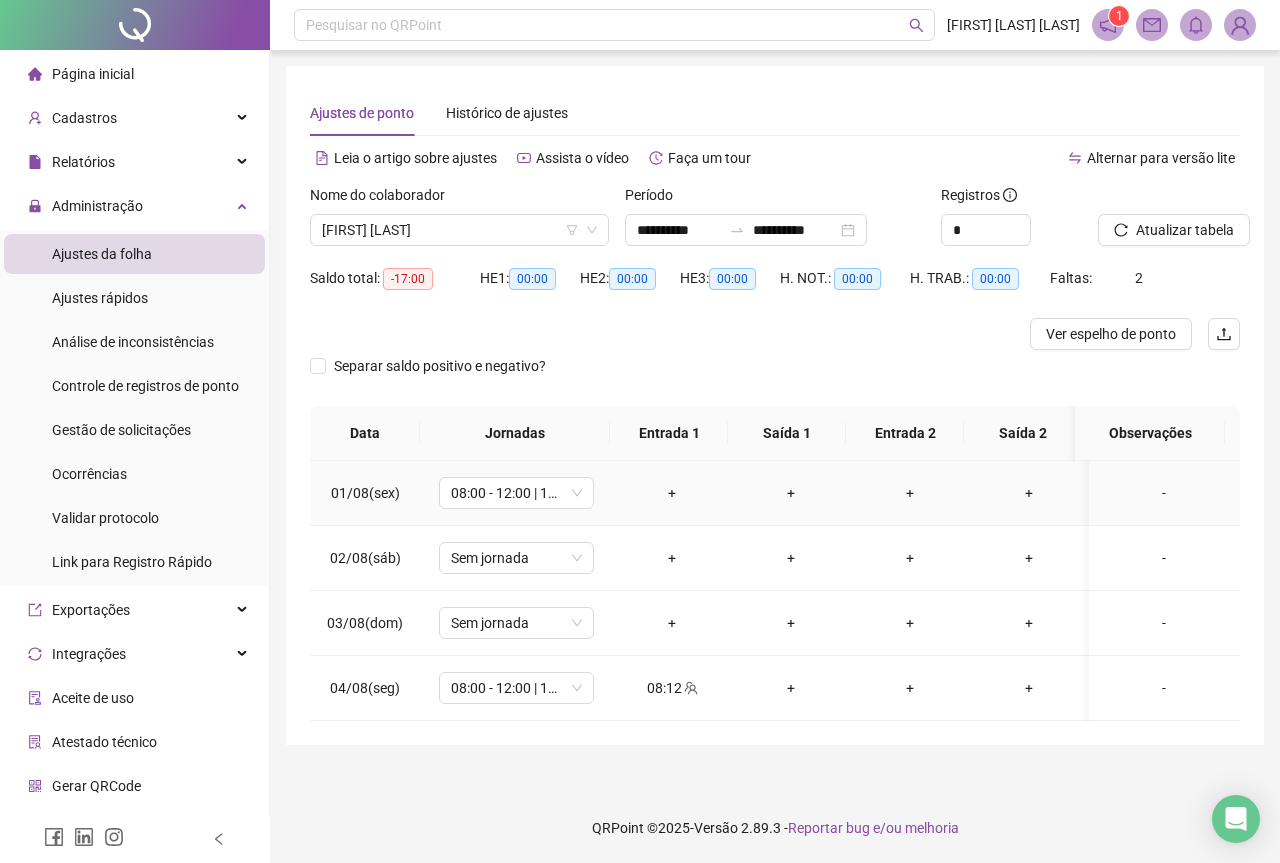 click on "-" at bounding box center [1164, 493] 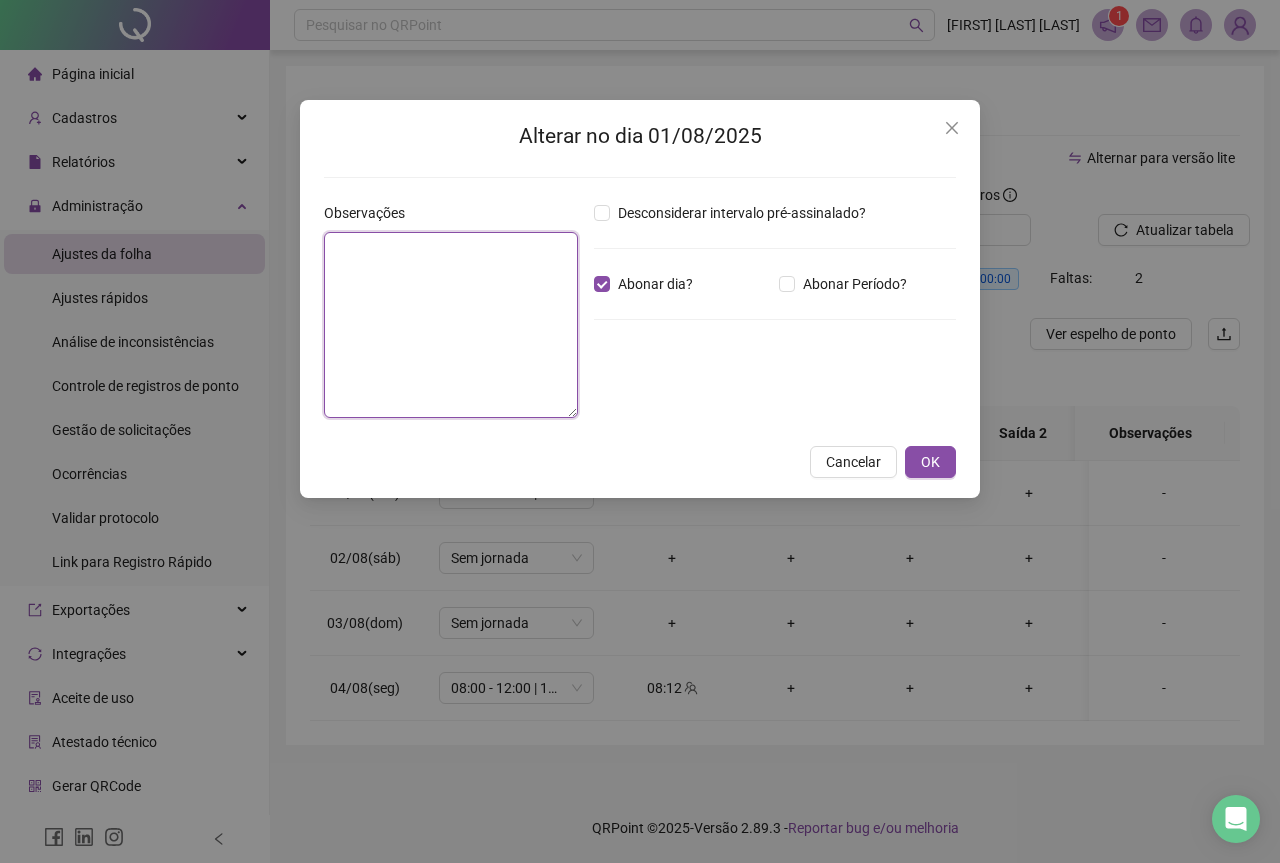 click at bounding box center (451, 325) 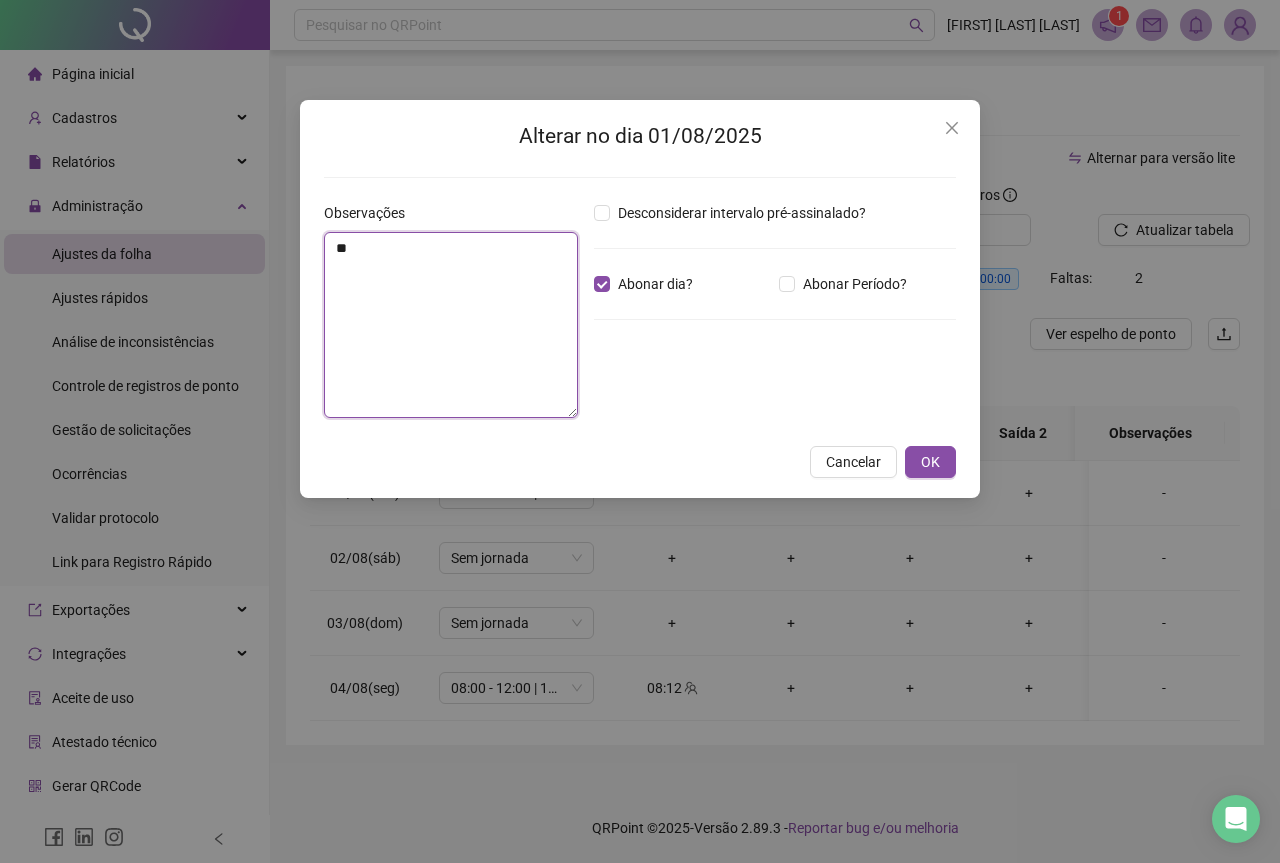 type on "*" 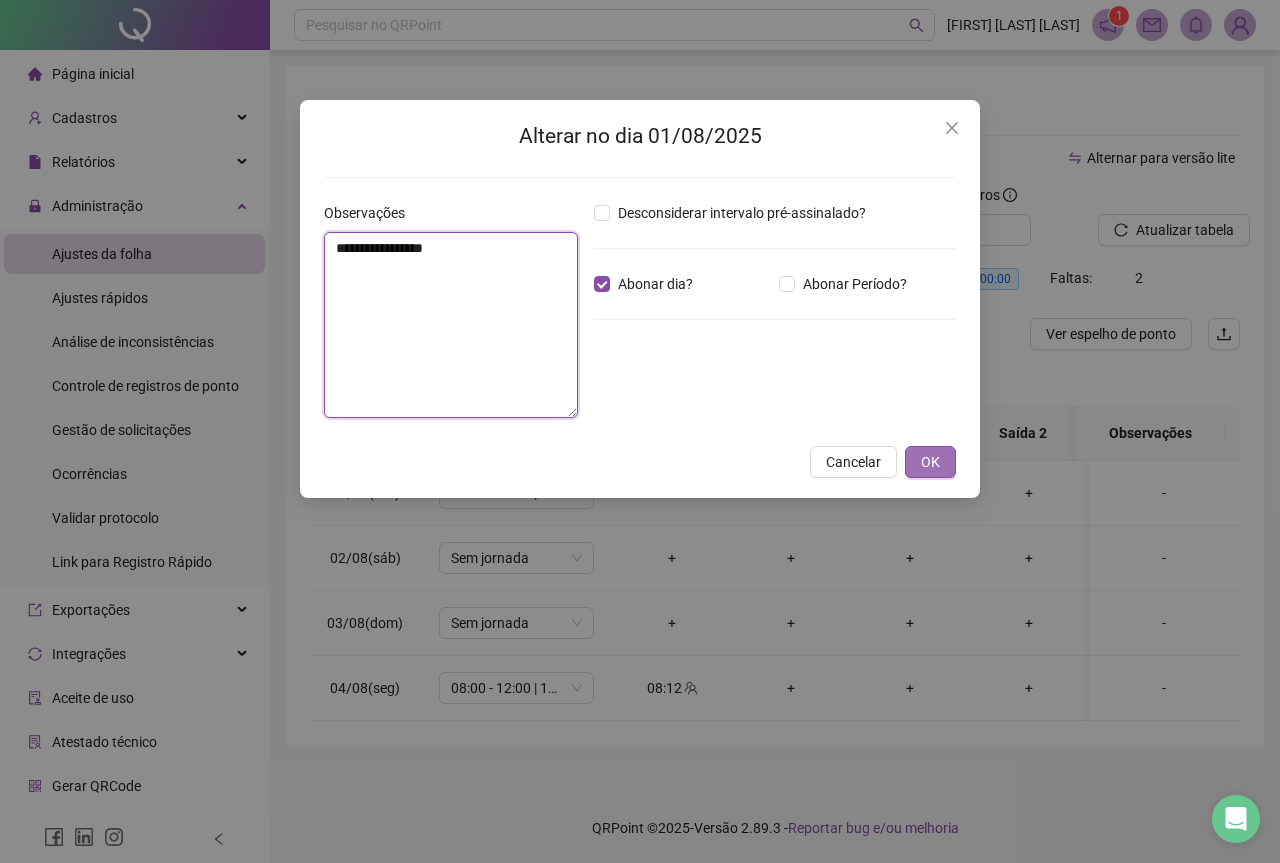 type on "**********" 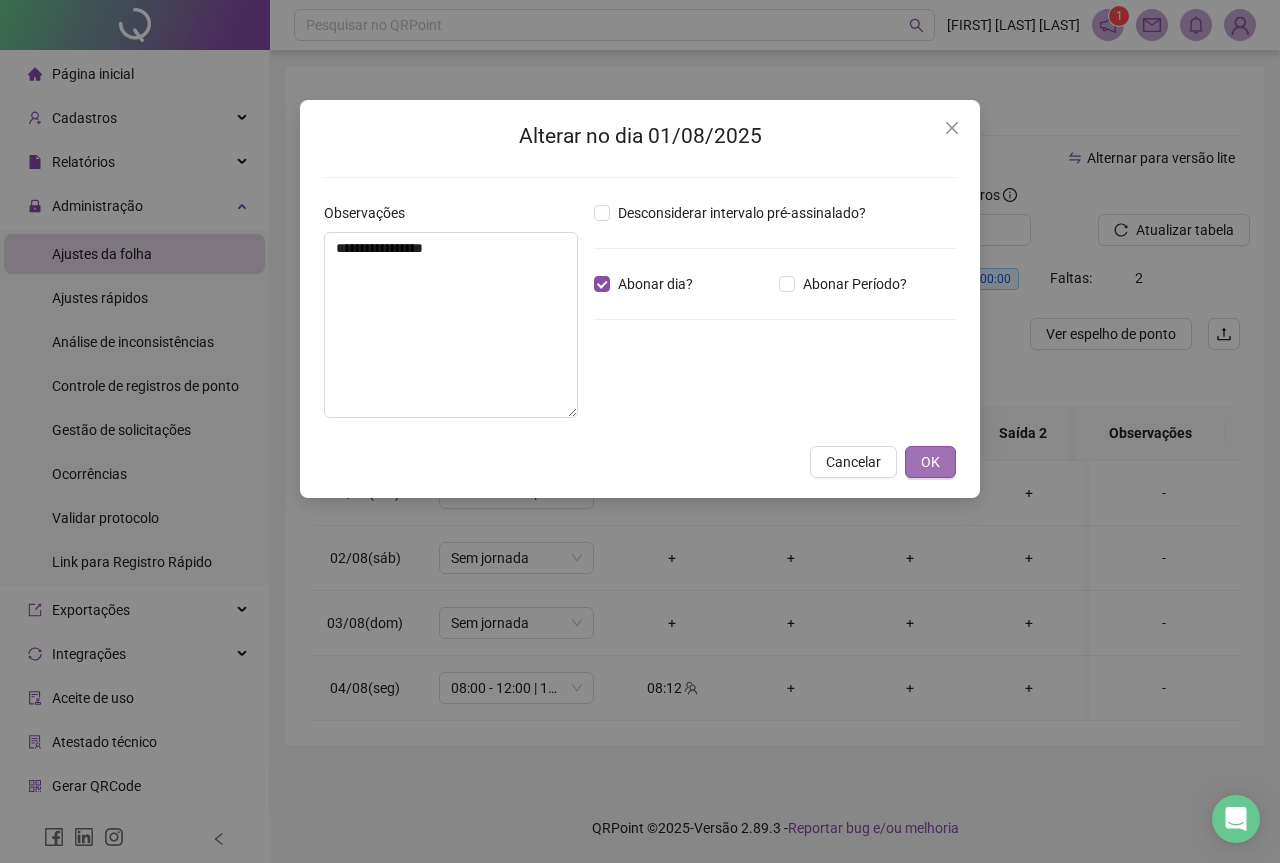 click on "OK" at bounding box center [930, 462] 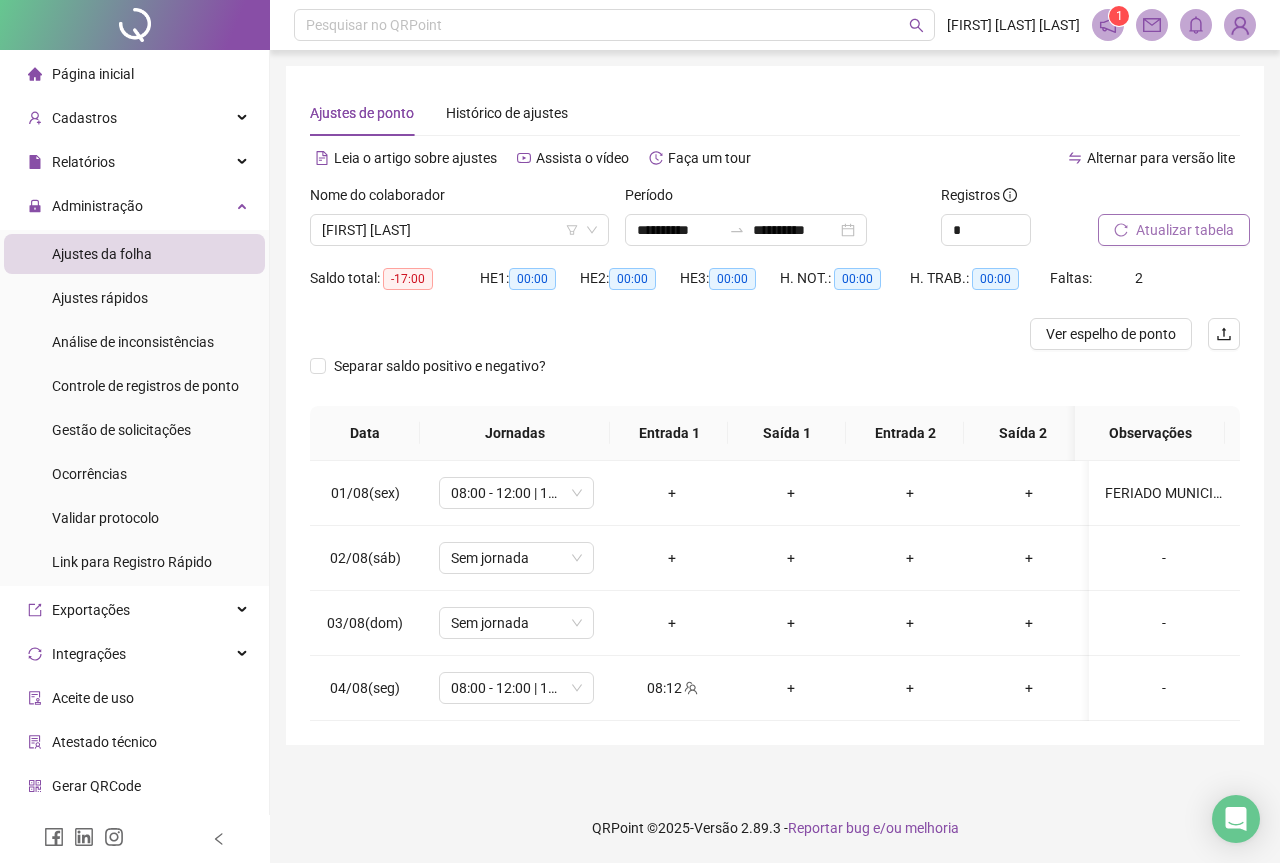 click on "Atualizar tabela" at bounding box center (1185, 230) 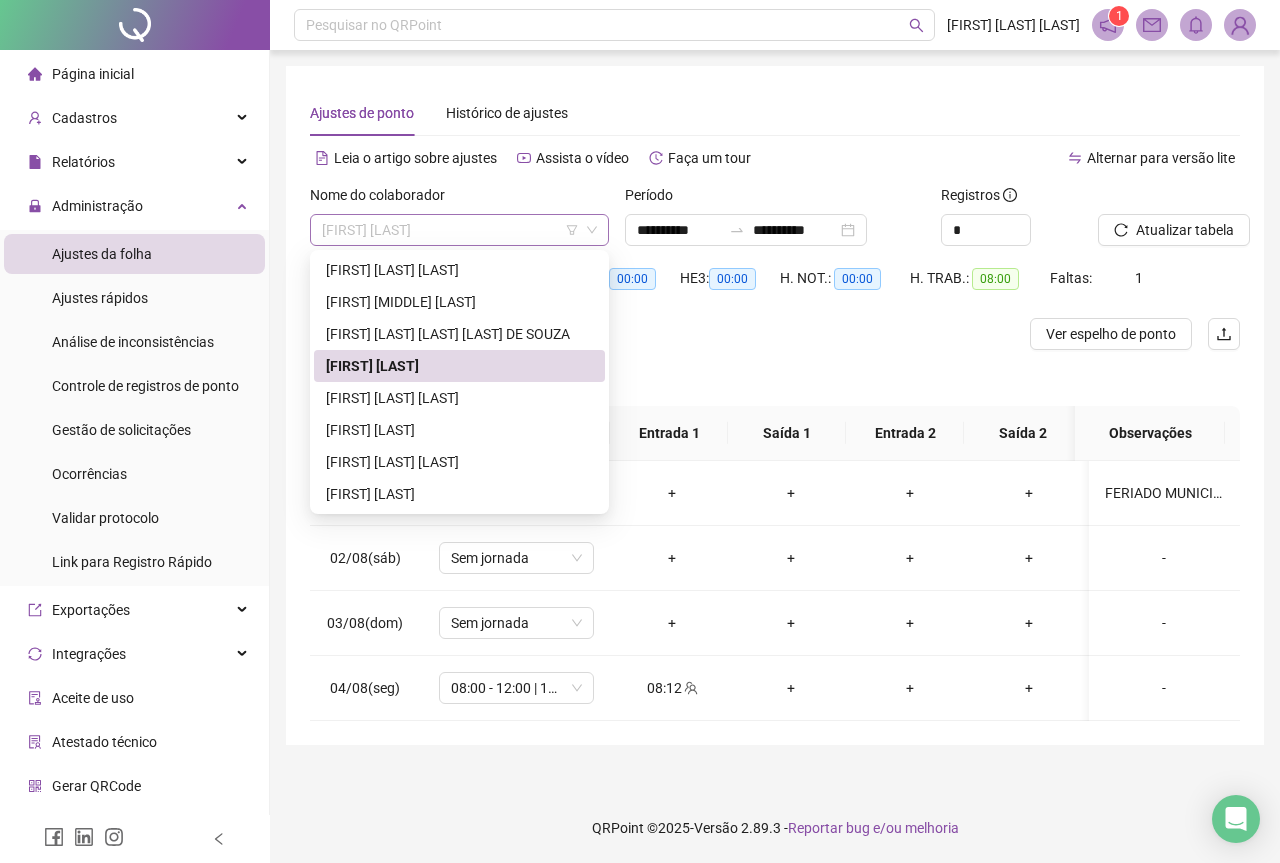 click on "[FIRST] [LAST]" at bounding box center (459, 230) 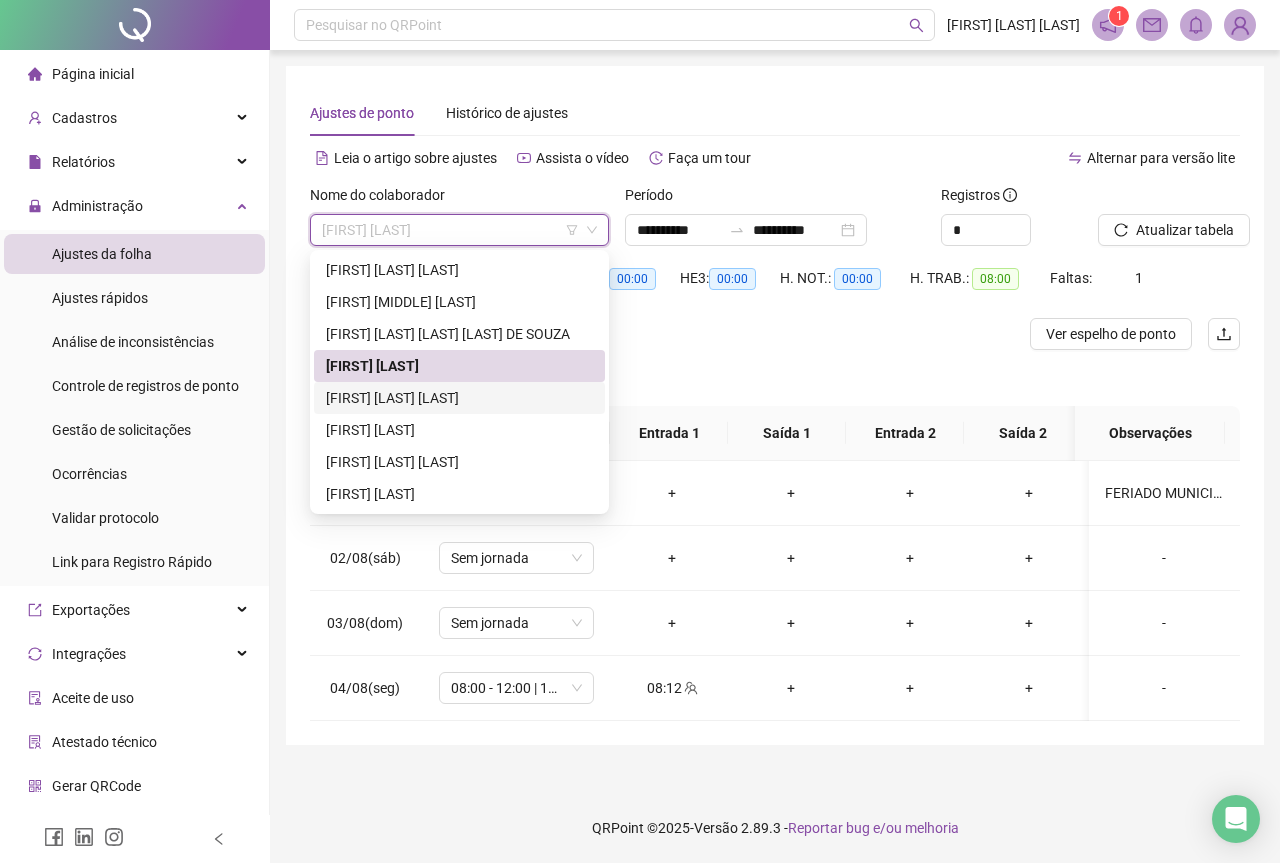 click on "[FIRST] [LAST] [LAST]" at bounding box center (459, 398) 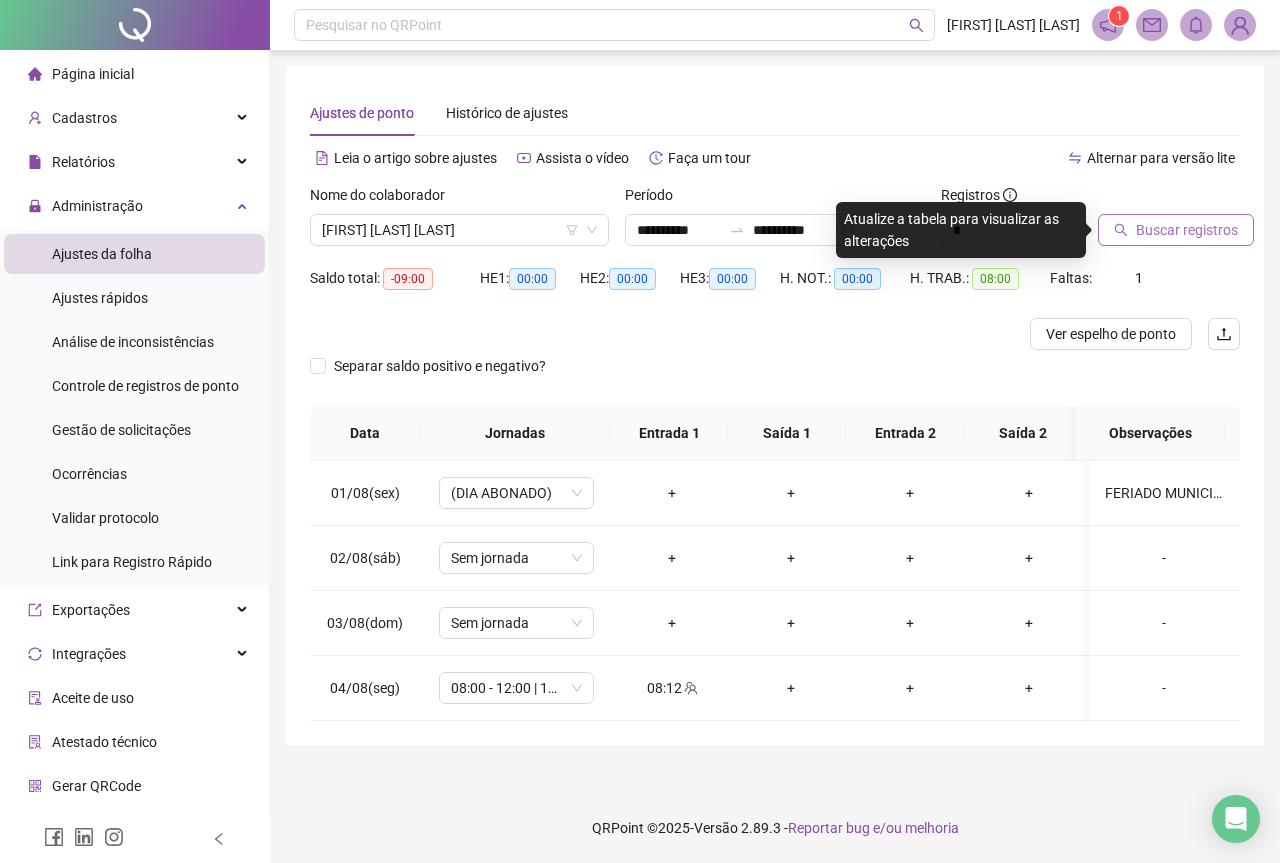 click on "Buscar registros" at bounding box center [1187, 230] 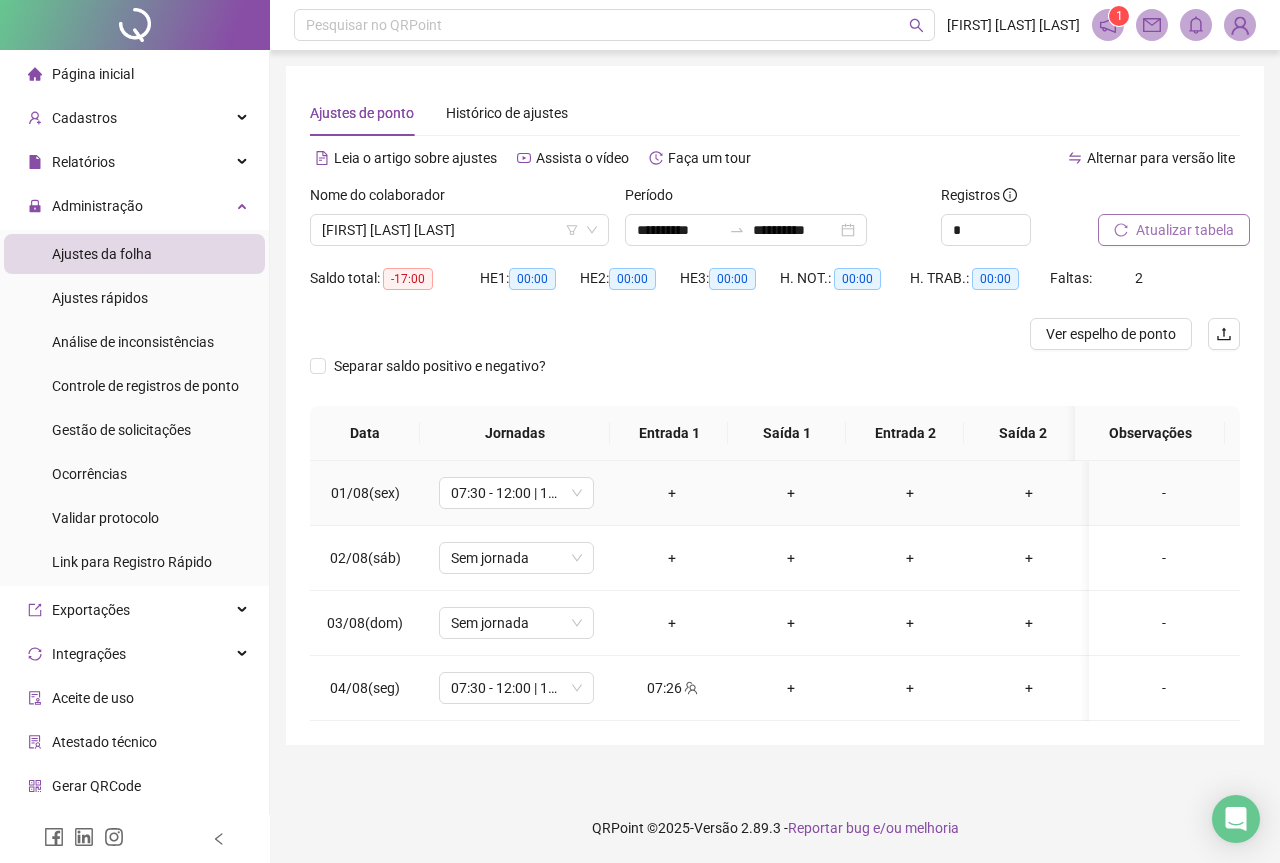click on "-" at bounding box center (1164, 493) 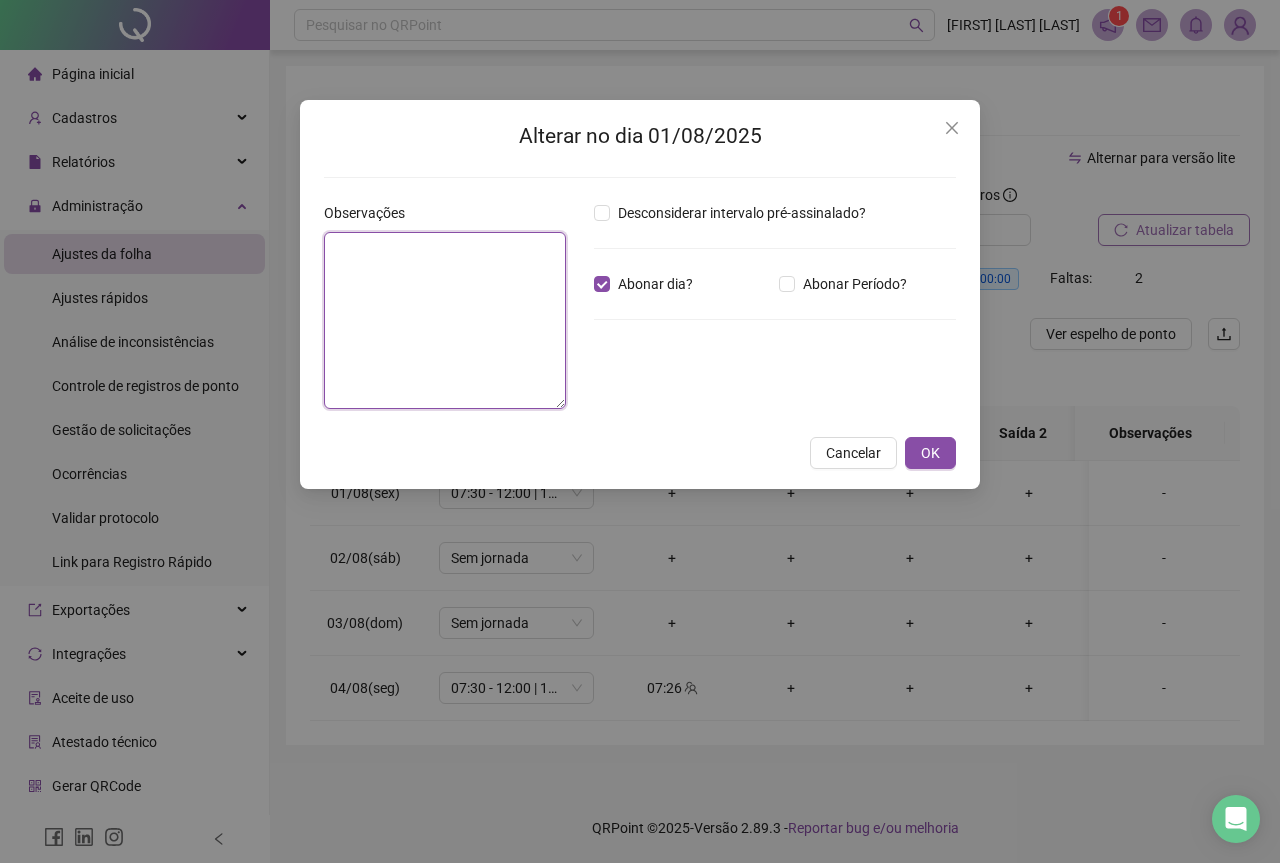click at bounding box center (445, 320) 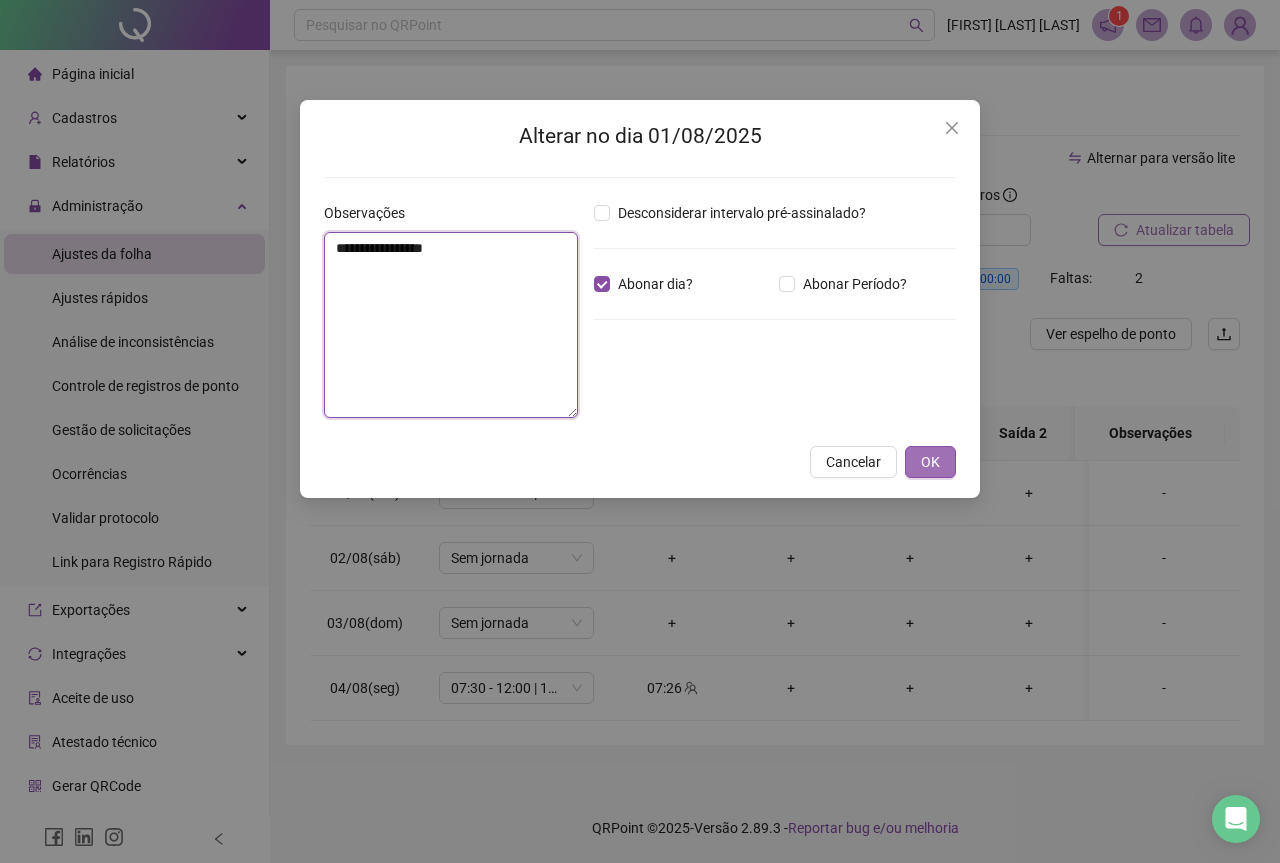 type on "**********" 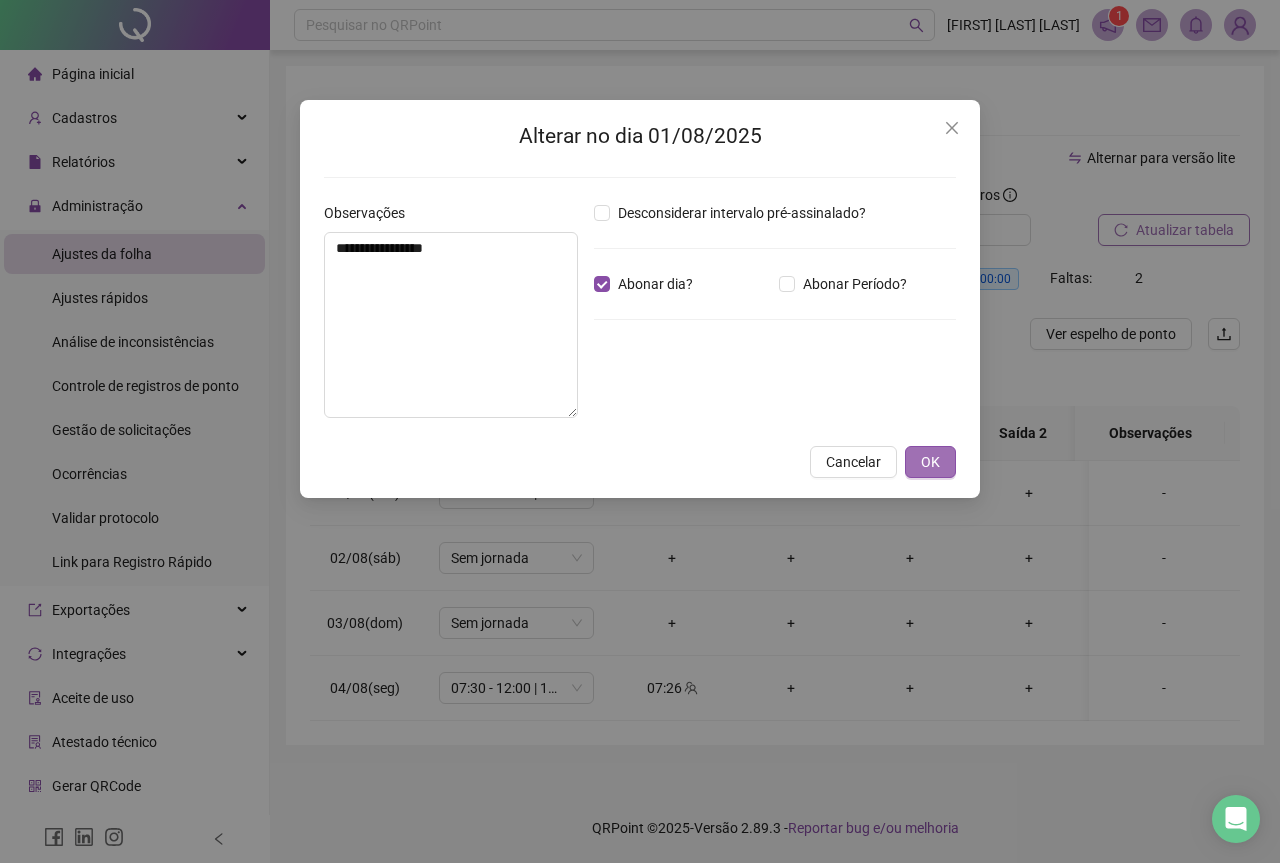 click on "OK" at bounding box center (930, 462) 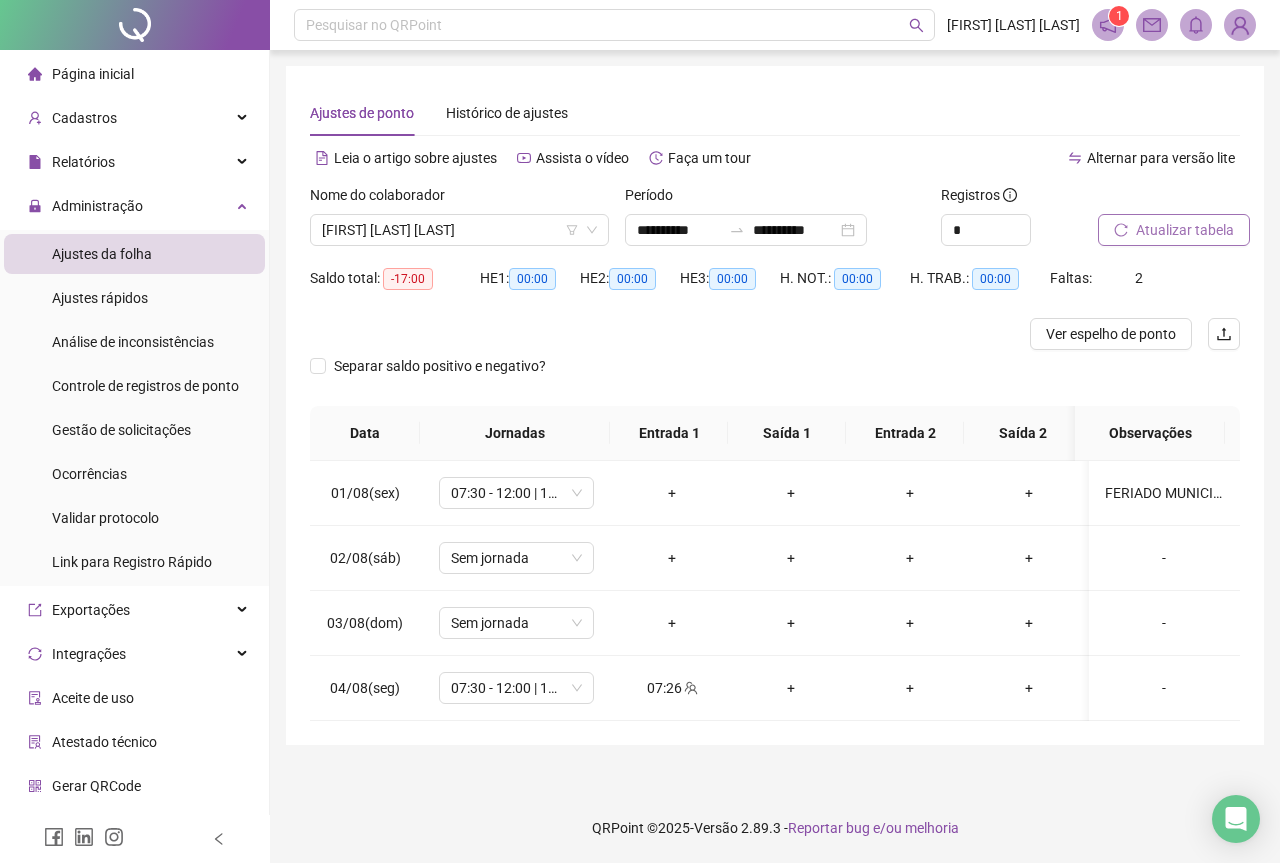 click on "Atualizar tabela" at bounding box center (1185, 230) 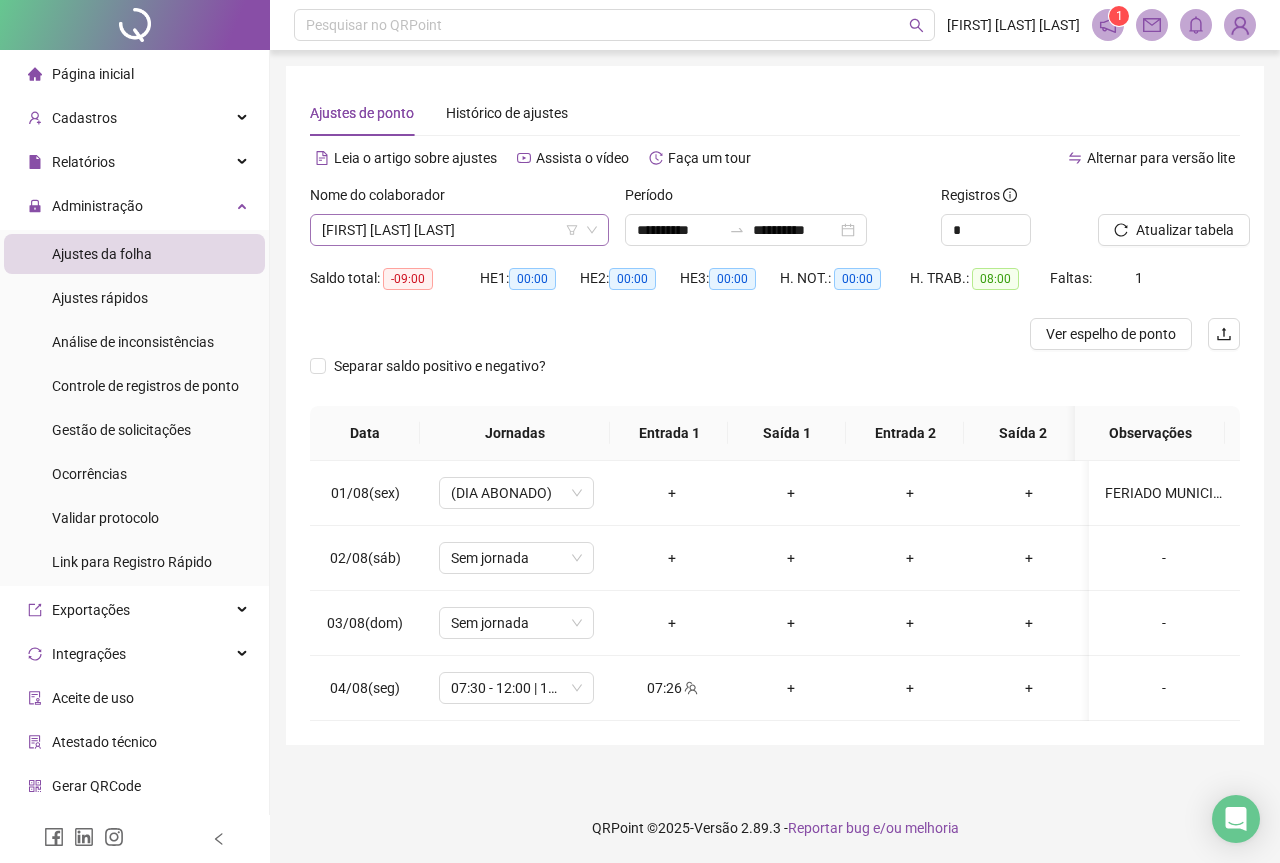 click on "[FIRST] [LAST] [LAST]" at bounding box center (459, 230) 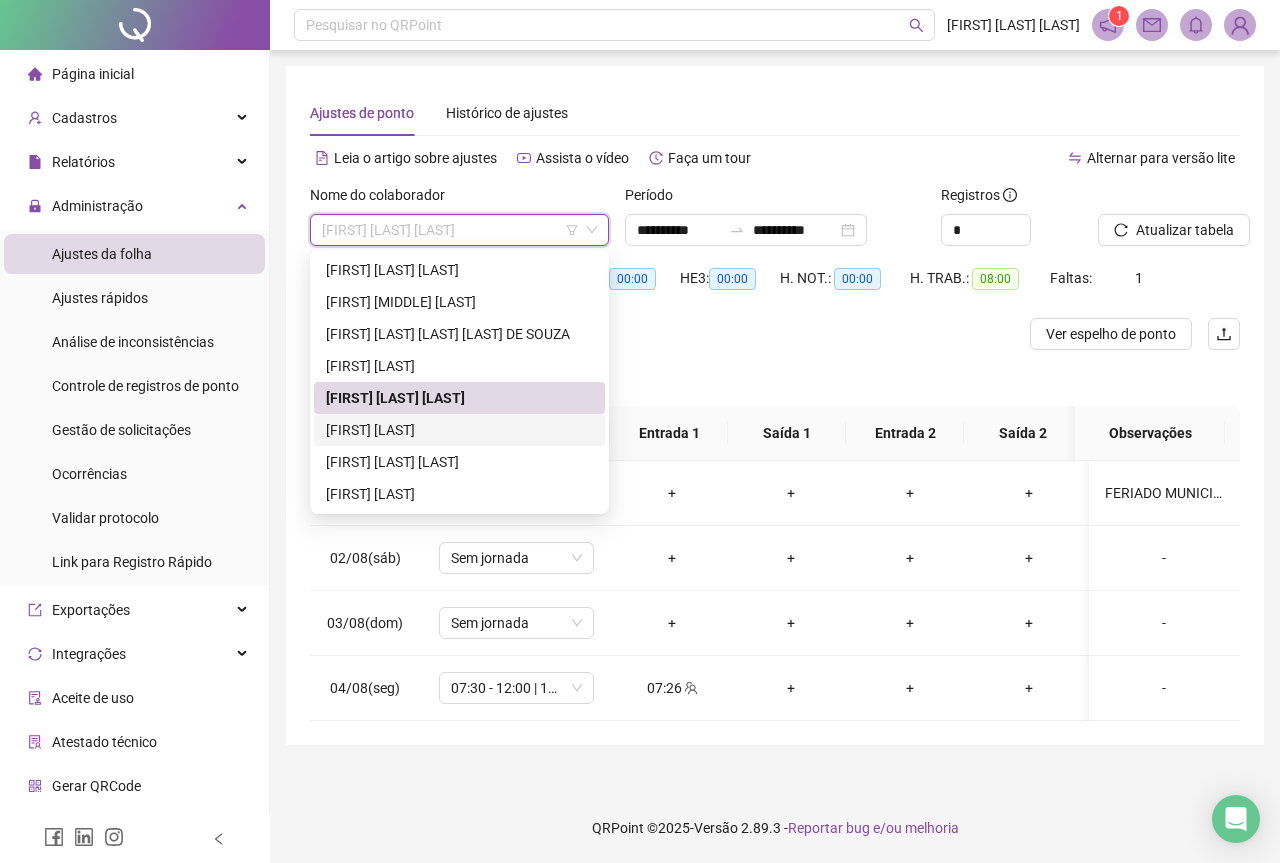 click on "[FIRST] [LAST]" at bounding box center [459, 430] 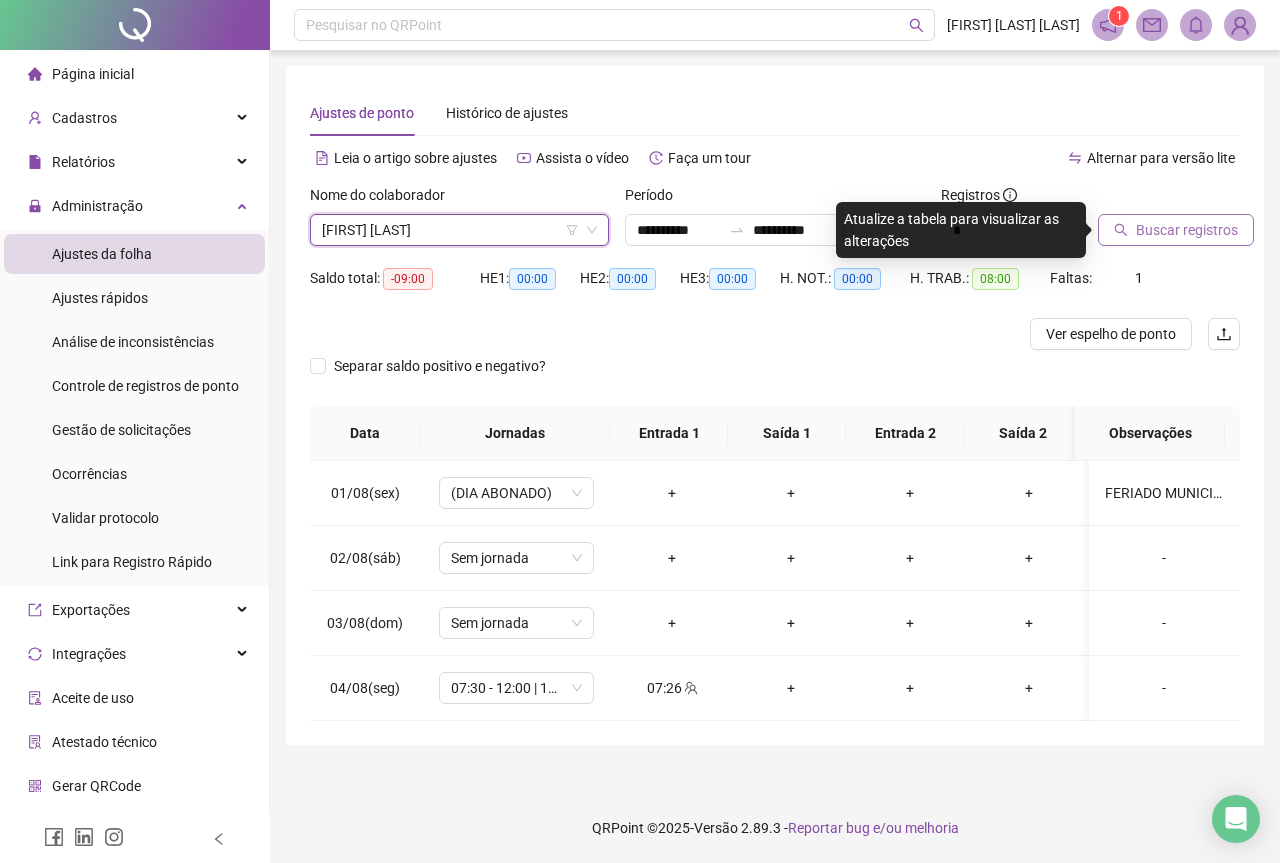 click on "Buscar registros" at bounding box center (1187, 230) 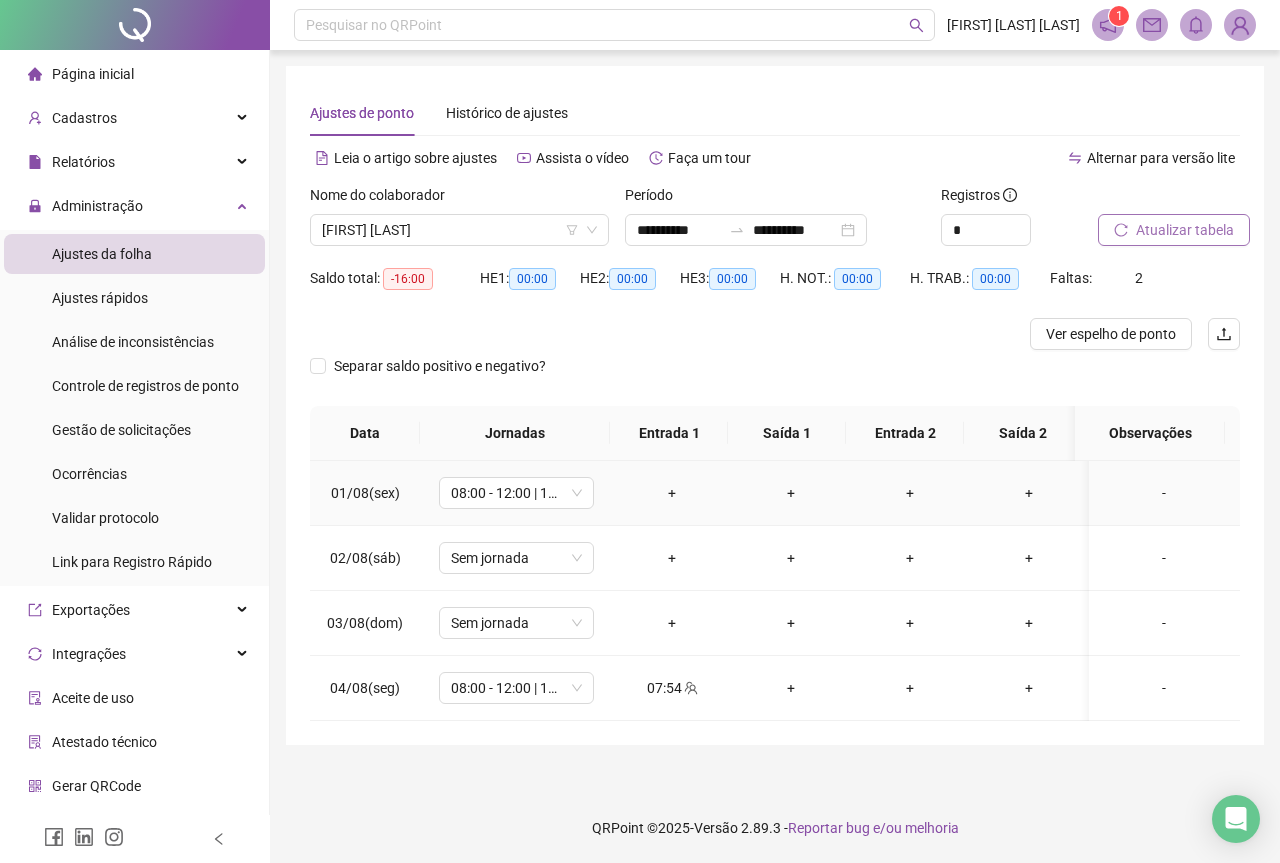 click on "-" at bounding box center (1164, 493) 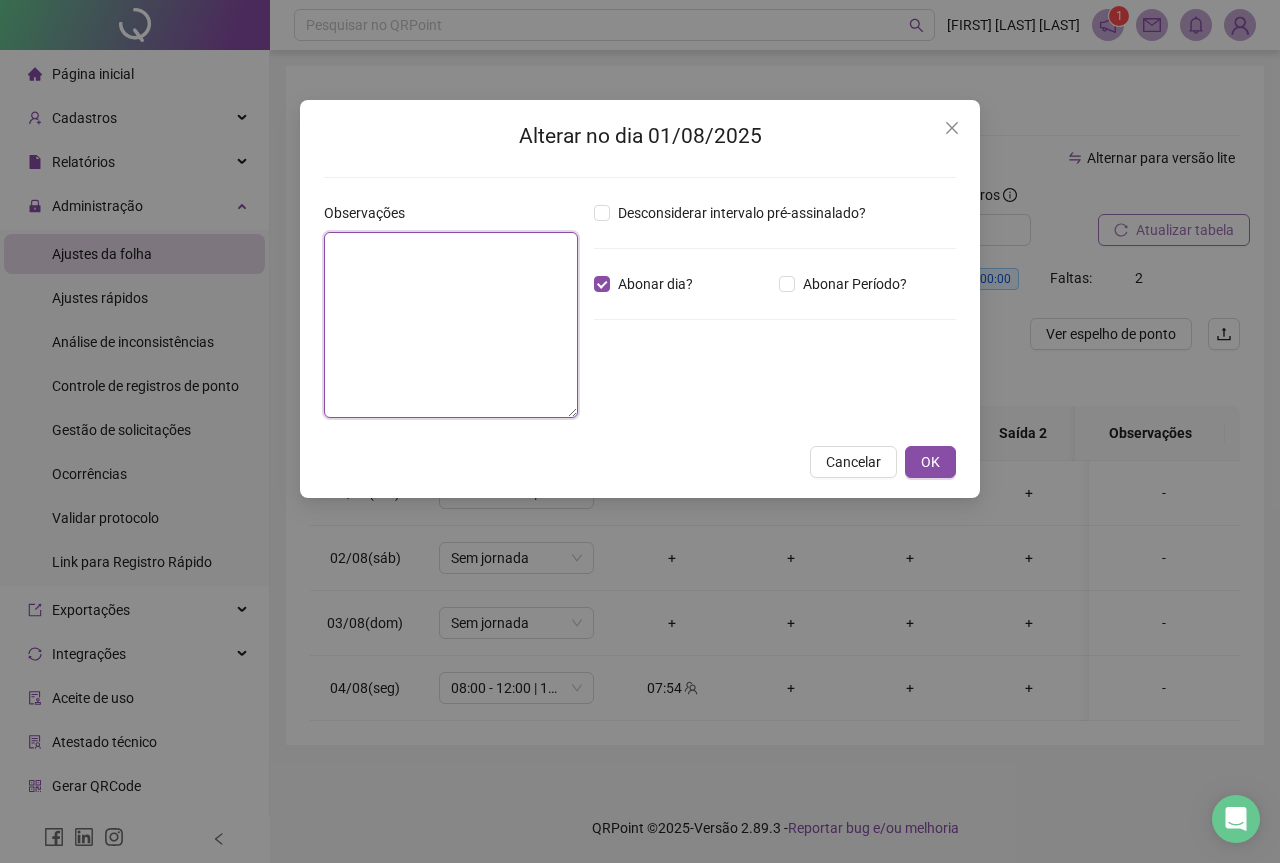 click at bounding box center [451, 325] 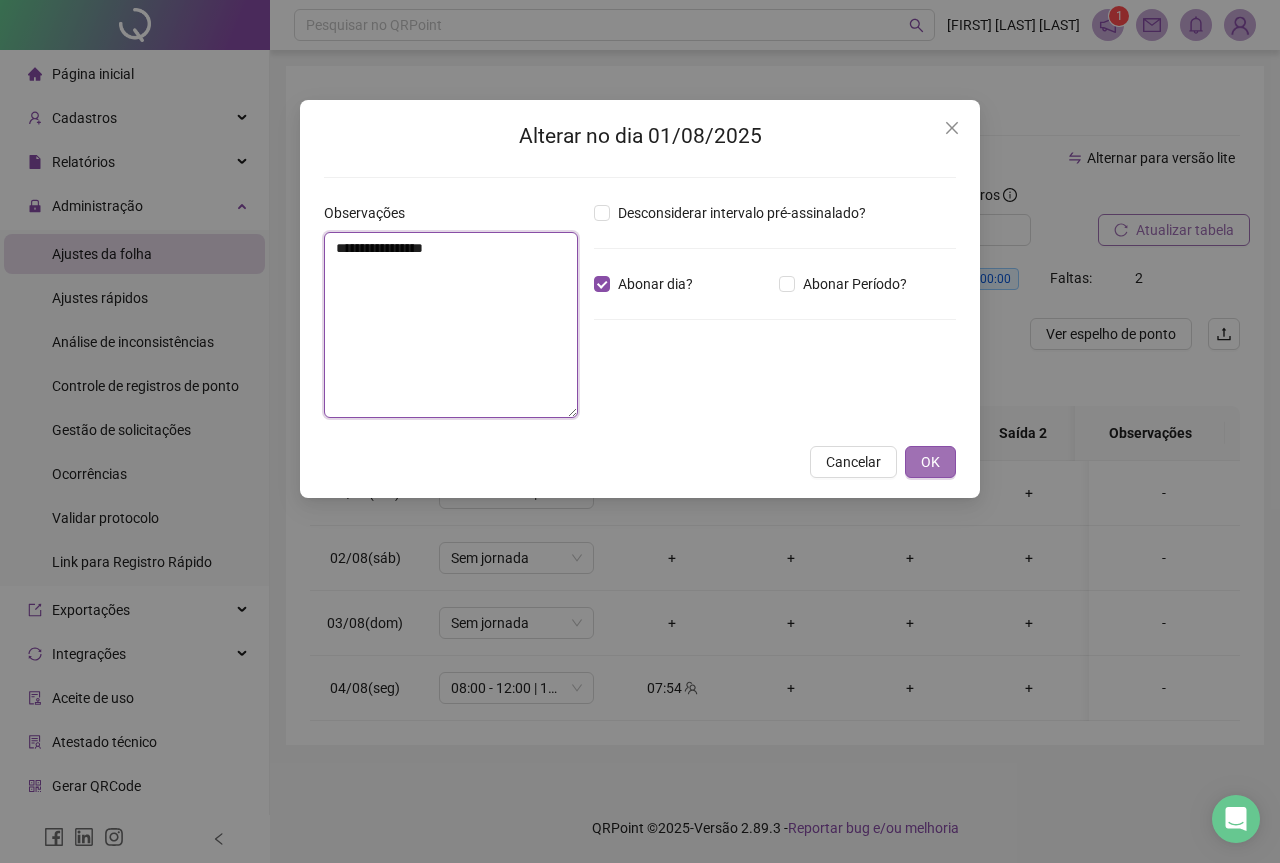 type on "**********" 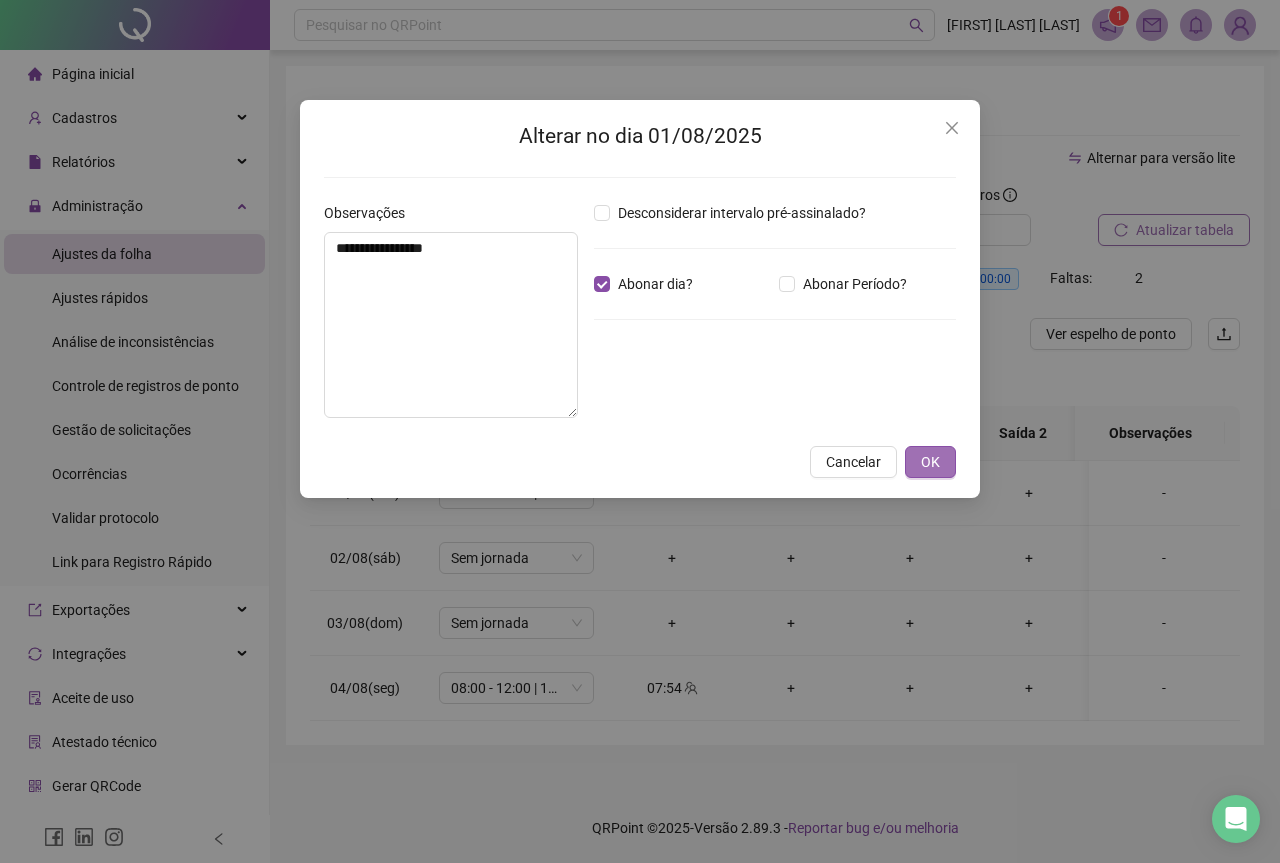 click on "OK" at bounding box center [930, 462] 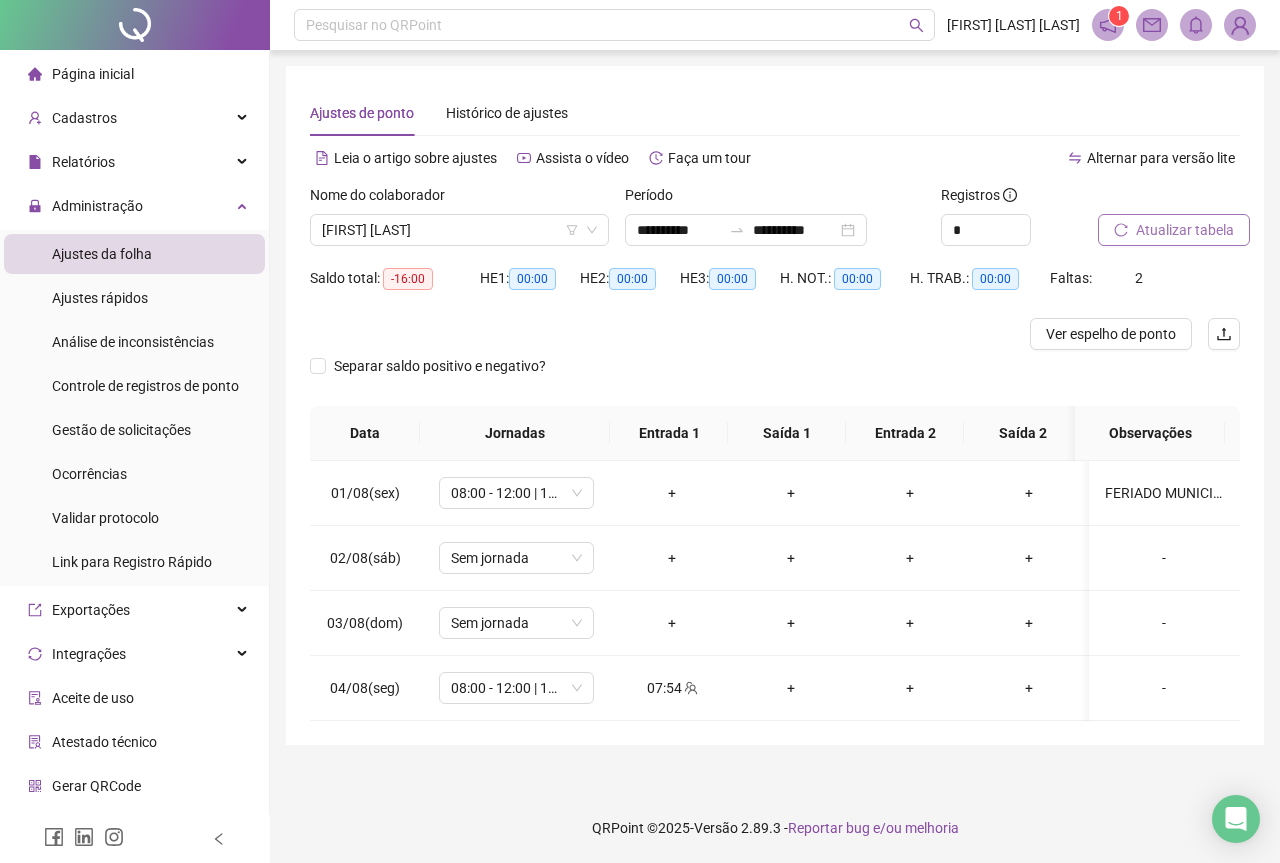 click on "Atualizar tabela" at bounding box center (1185, 230) 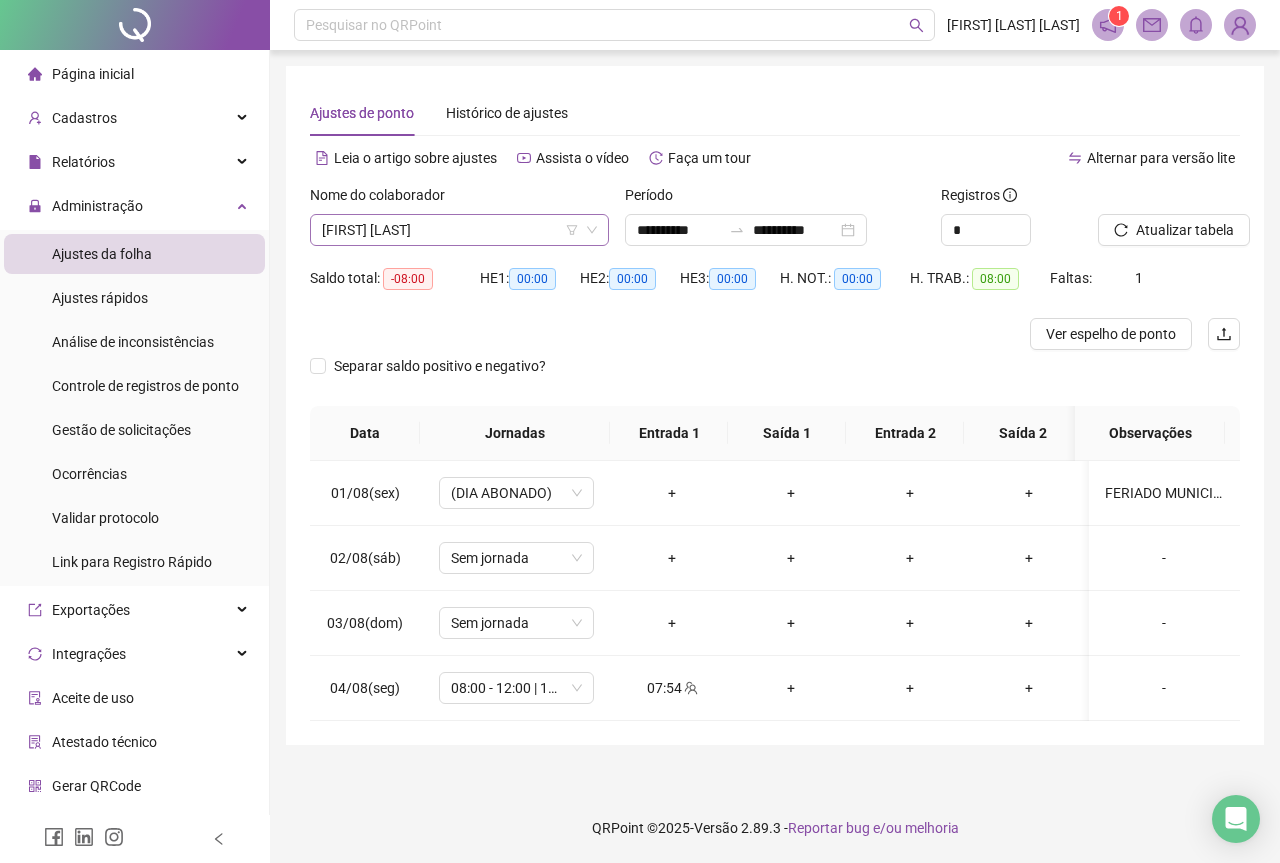 click on "[FIRST] [LAST]" at bounding box center (459, 230) 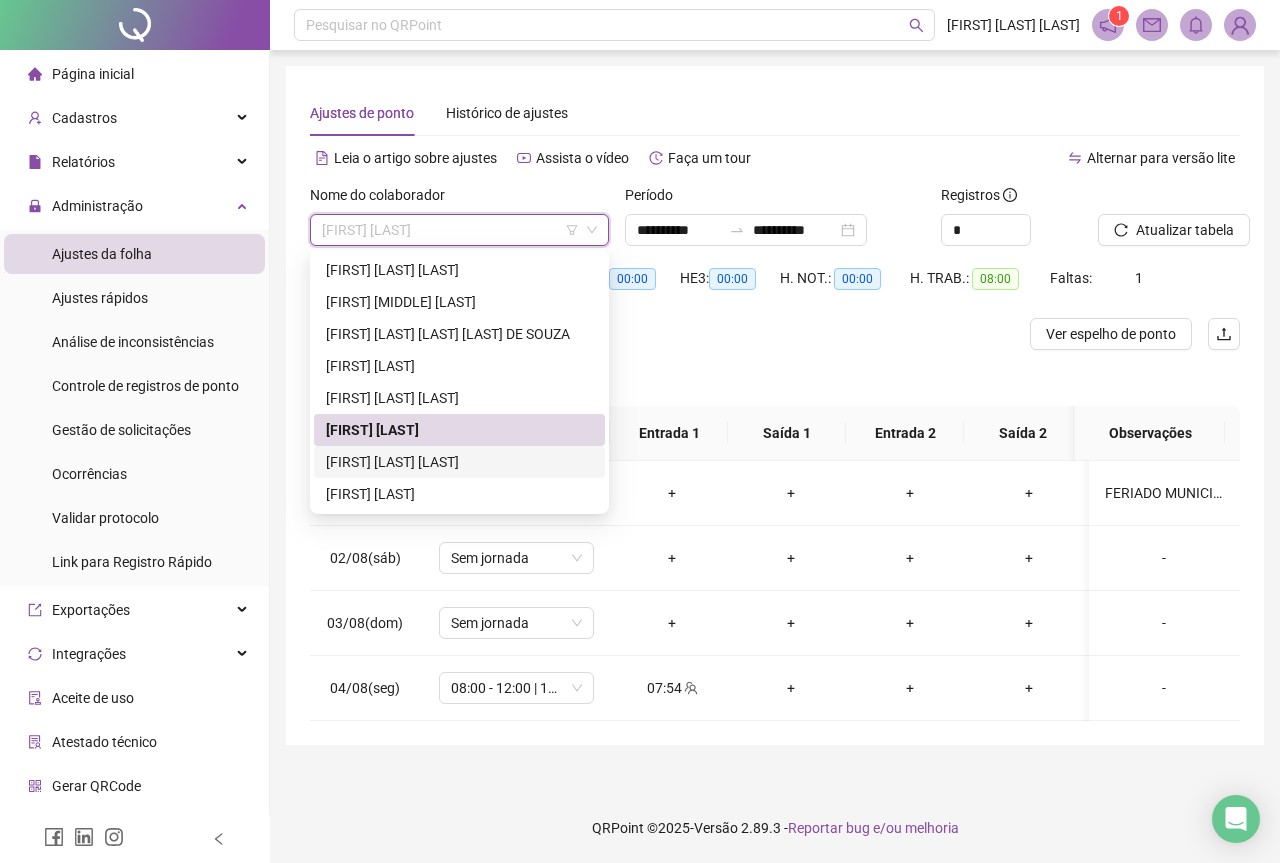 click on "[FIRST] [LAST] [LAST]" at bounding box center (459, 462) 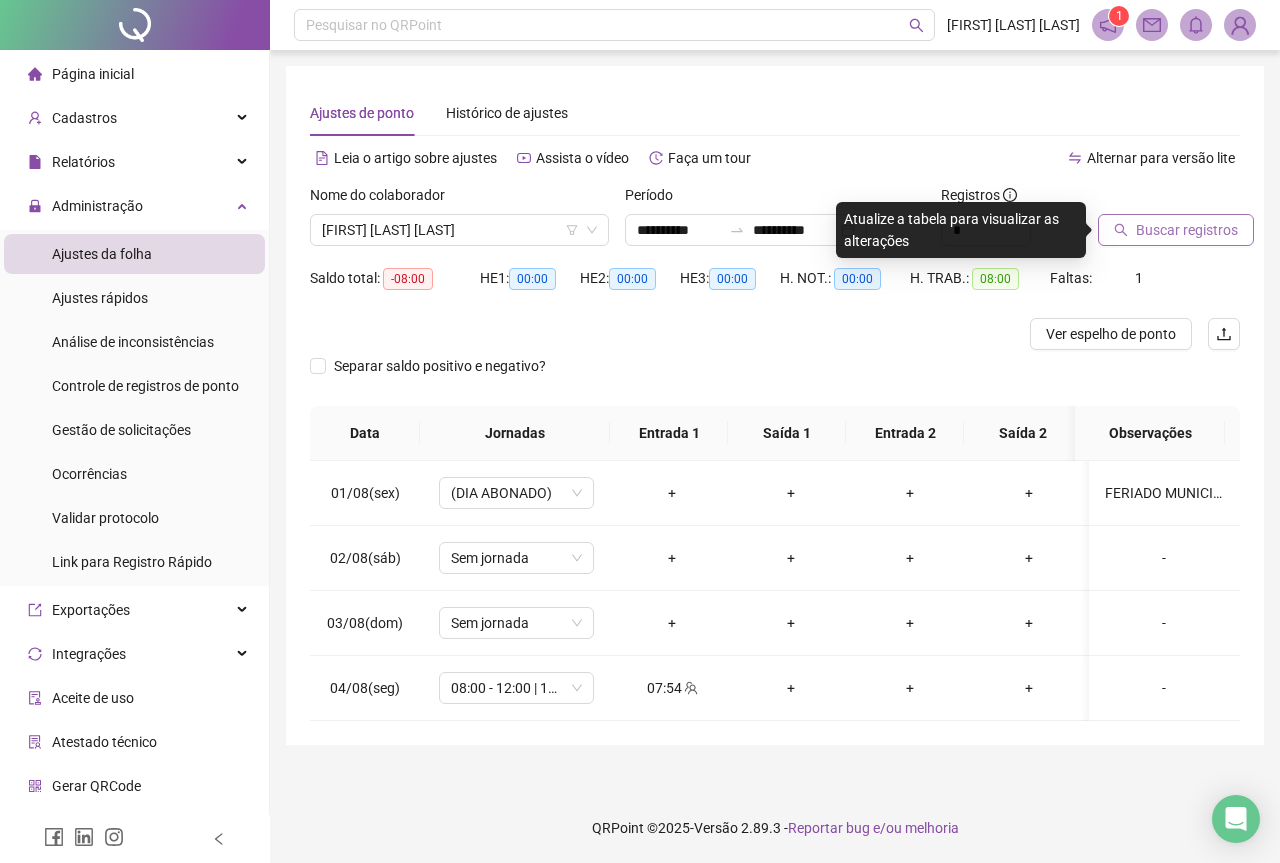 click on "Buscar registros" at bounding box center (1187, 230) 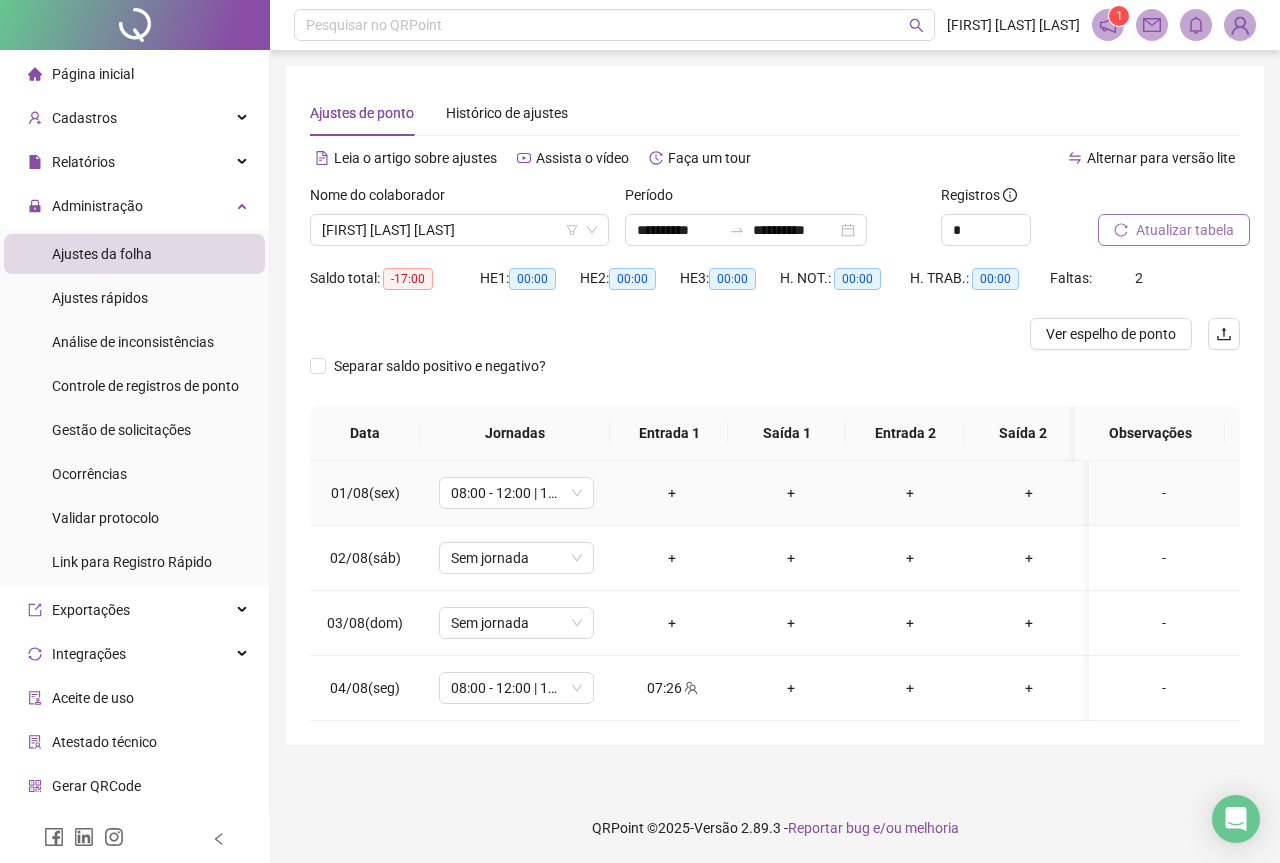 click on "-" at bounding box center (1164, 493) 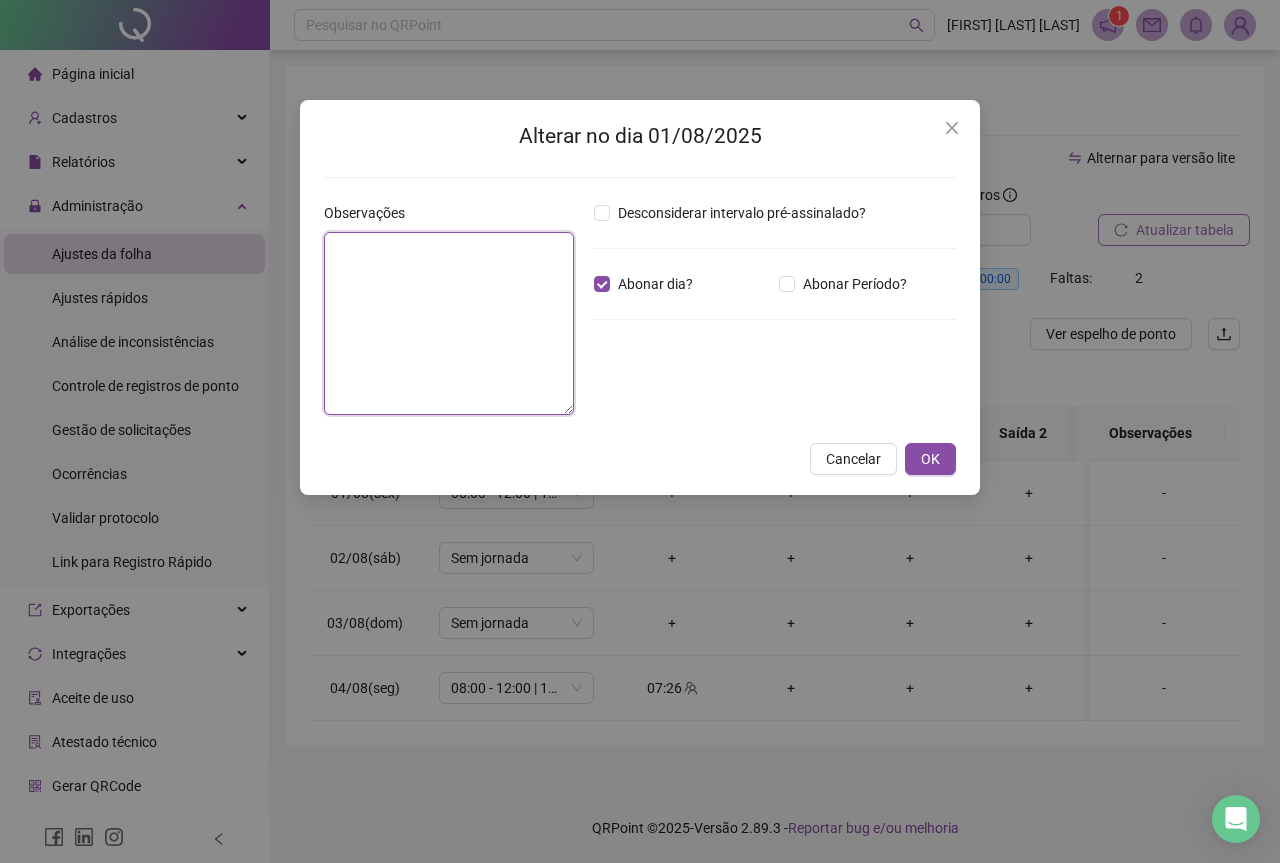 click at bounding box center (449, 323) 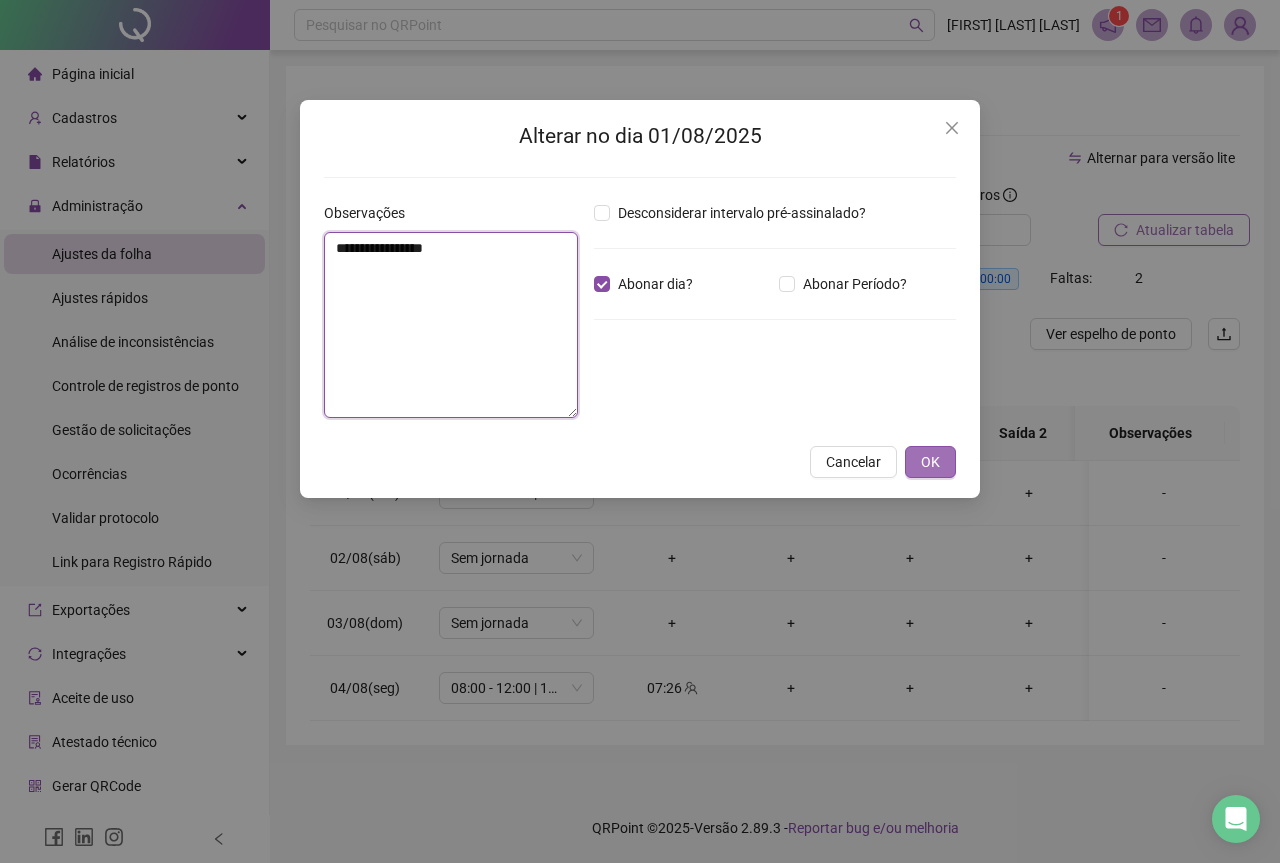 type on "**********" 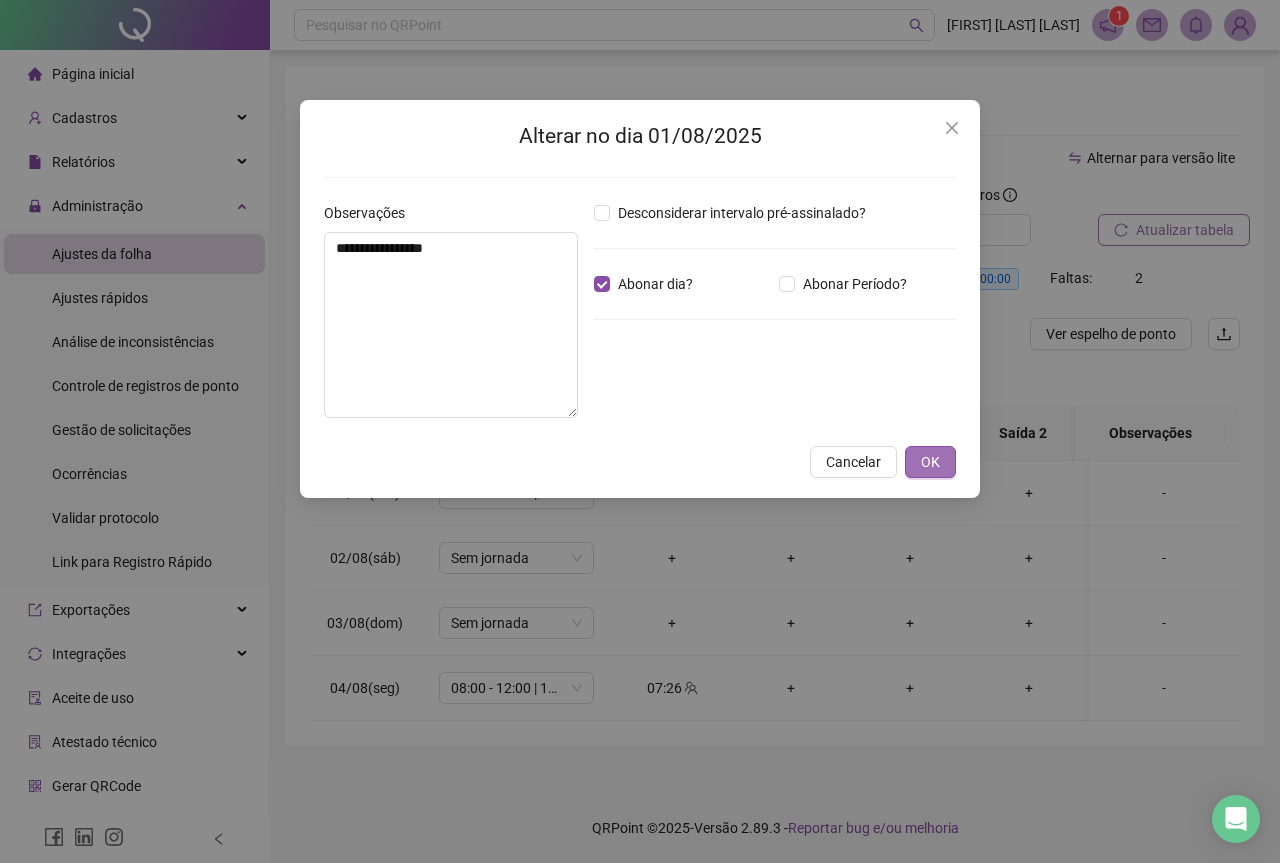 click on "OK" at bounding box center [930, 462] 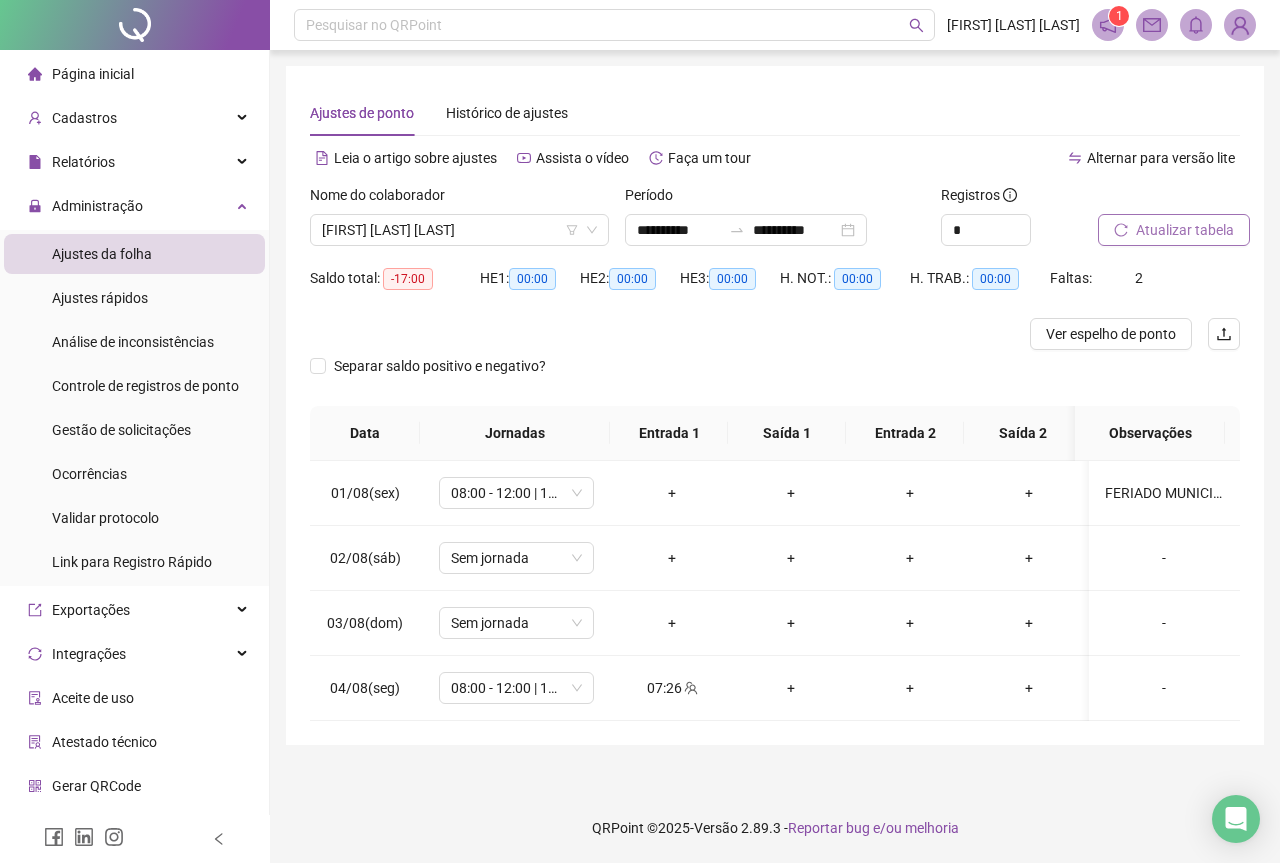 click on "Atualizar tabela" at bounding box center [1185, 230] 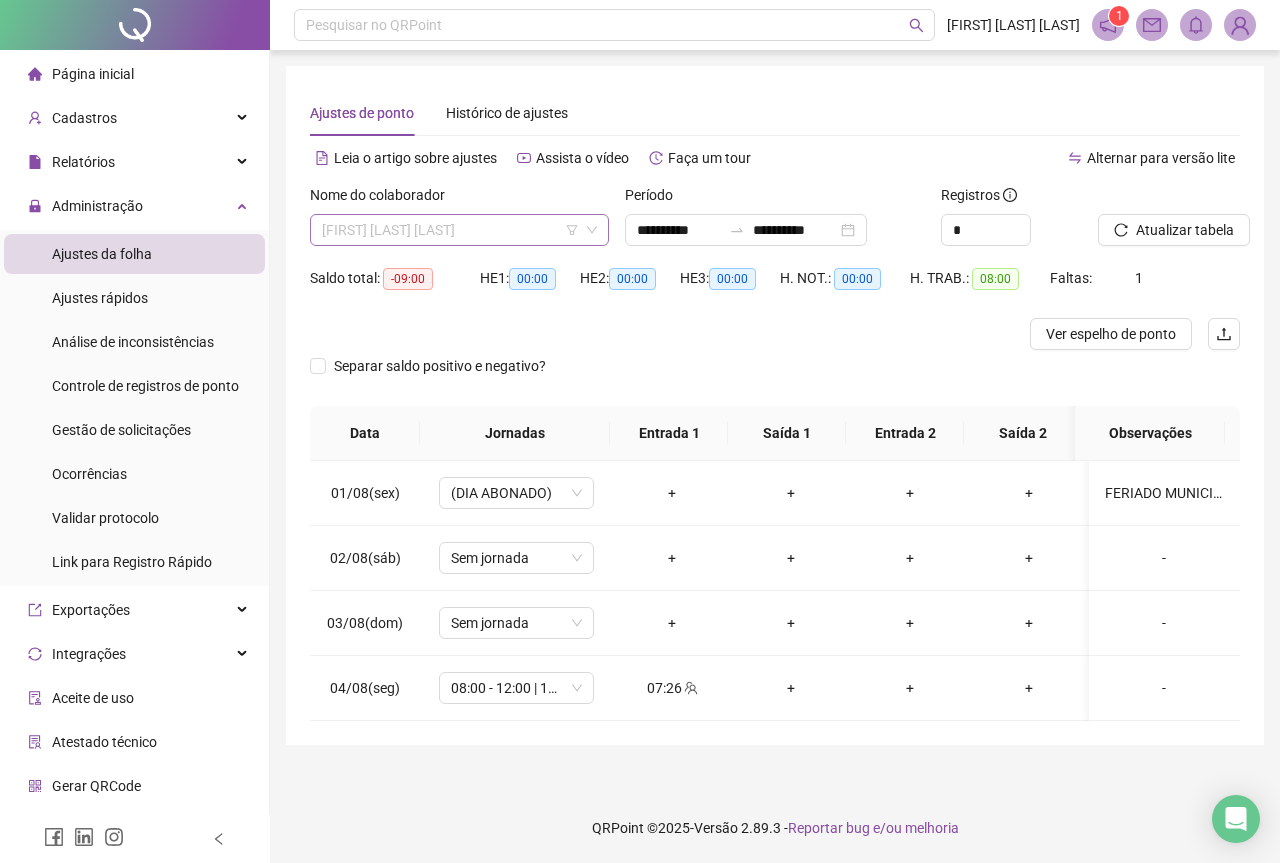click on "[FIRST] [LAST] [LAST]" at bounding box center (459, 230) 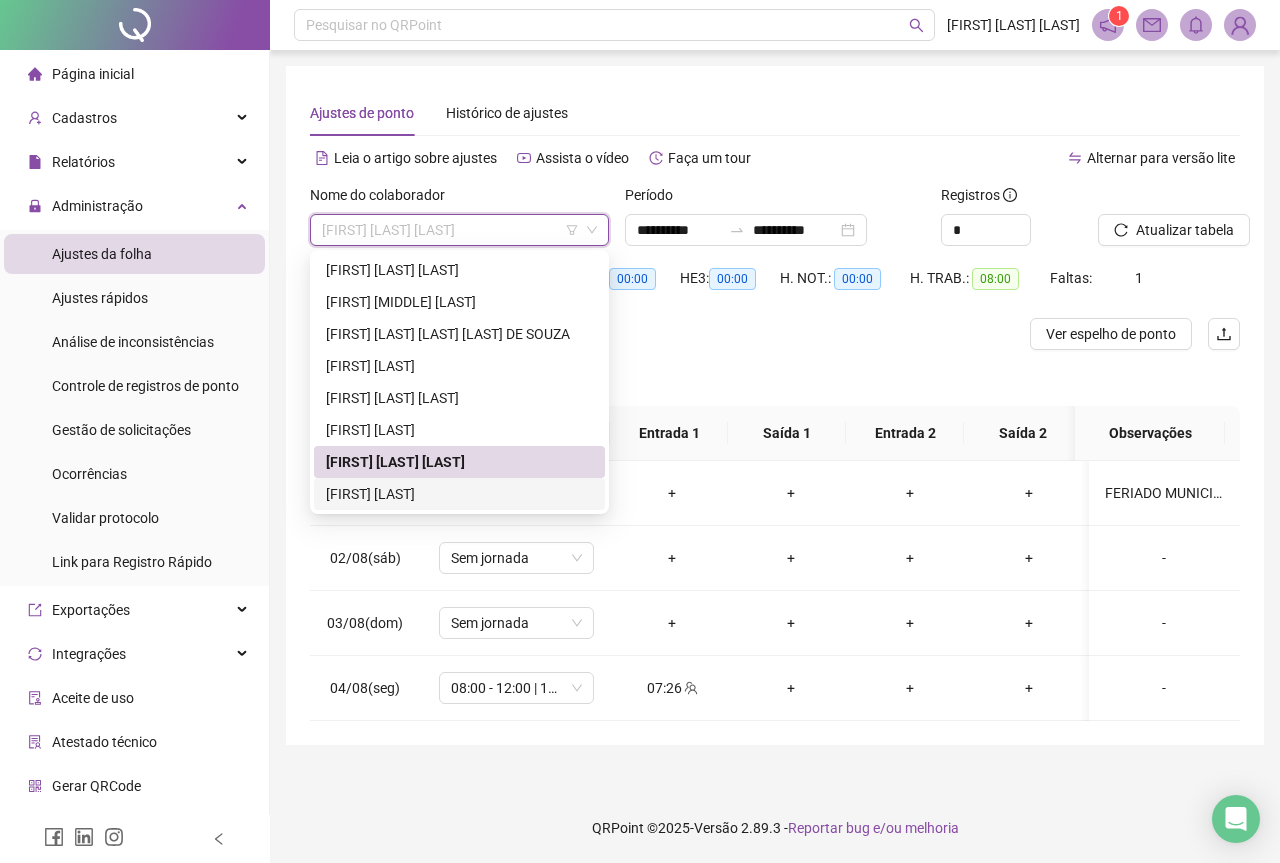 click on "[FIRST] [LAST]" at bounding box center (459, 494) 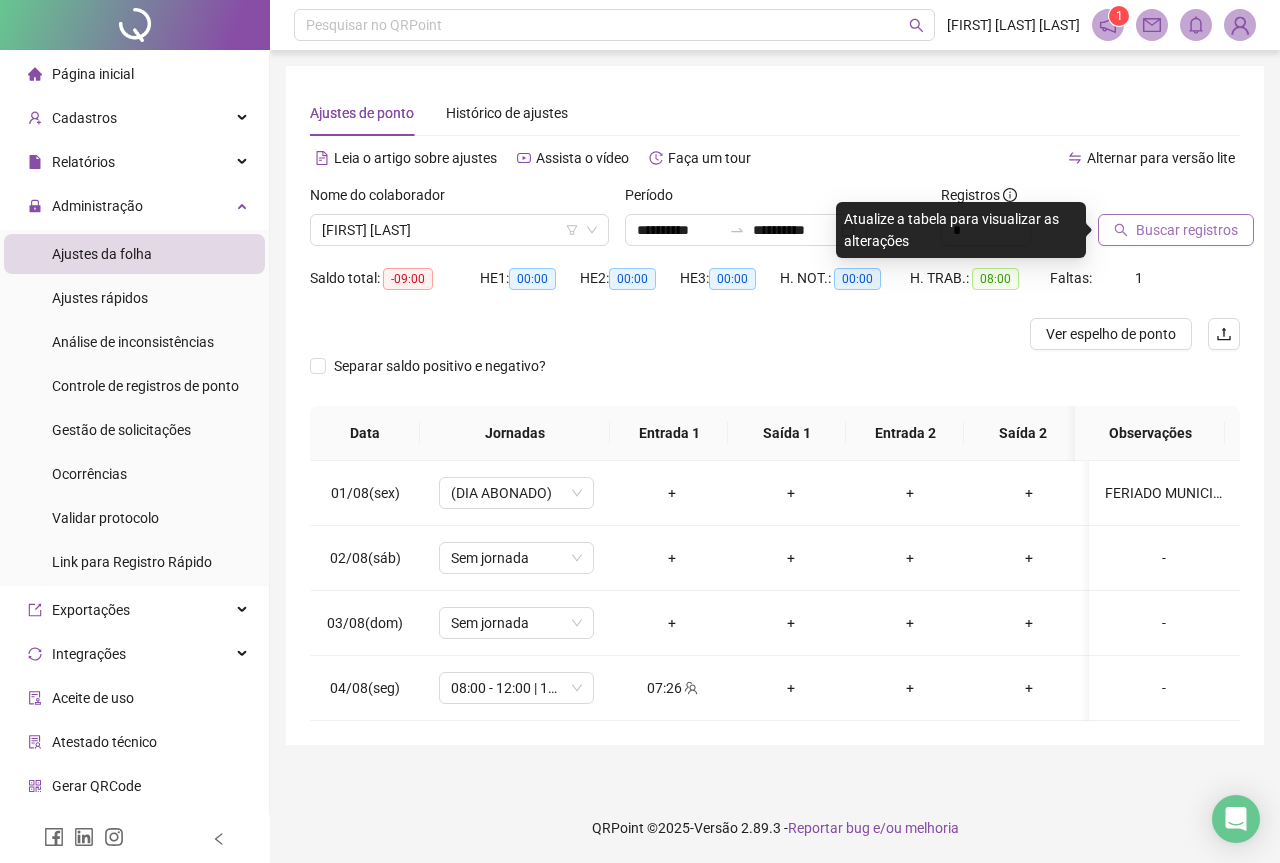click on "Buscar registros" at bounding box center (1187, 230) 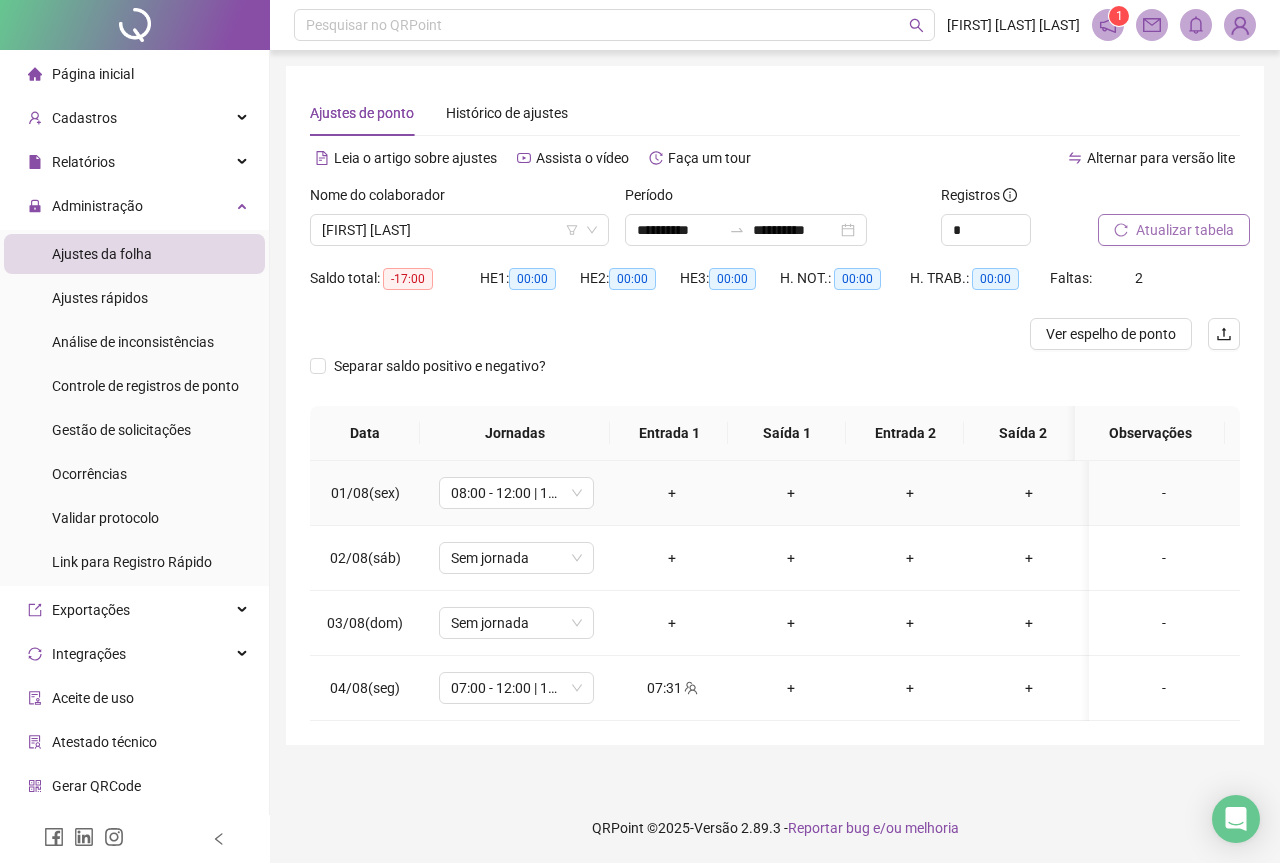click on "-" at bounding box center [1164, 493] 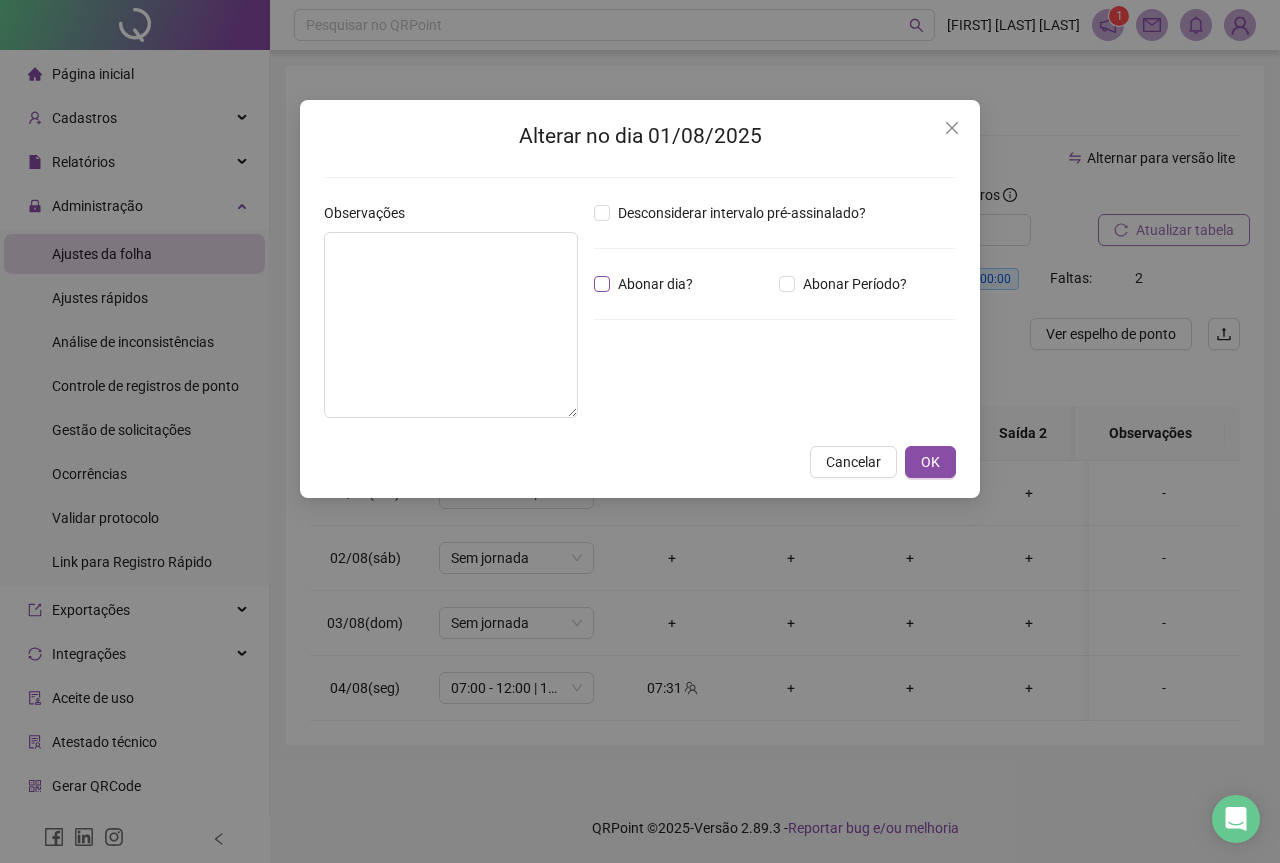 click on "Abonar dia?" at bounding box center [655, 284] 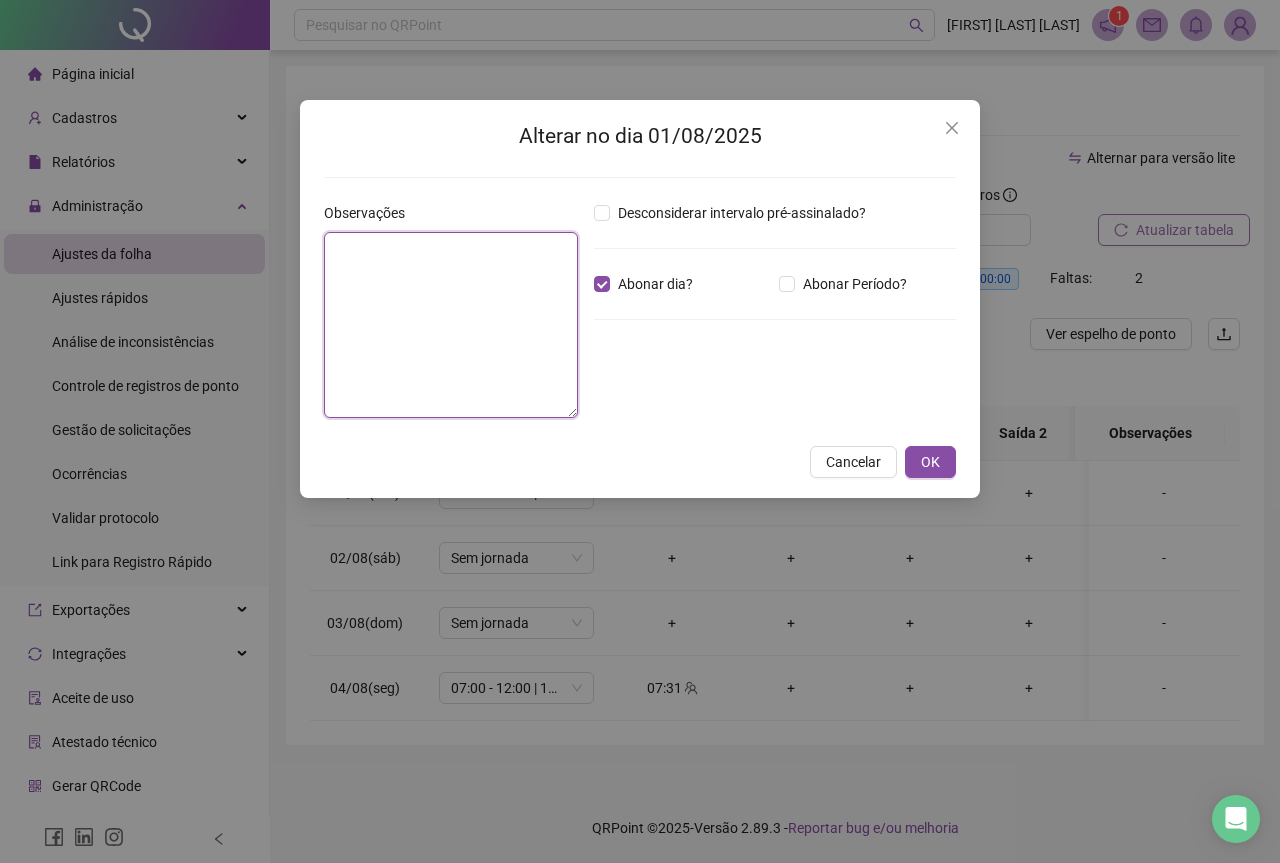 click at bounding box center [451, 325] 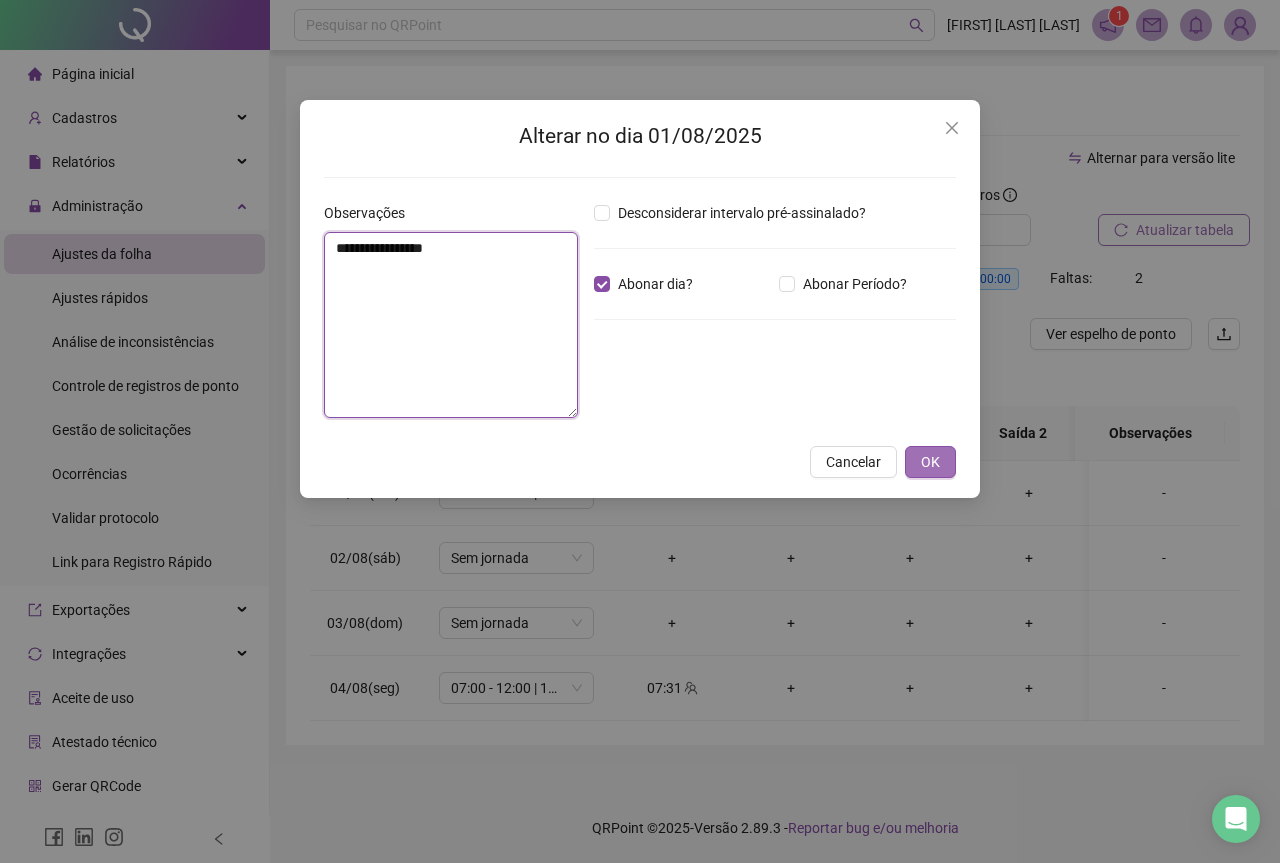 type on "**********" 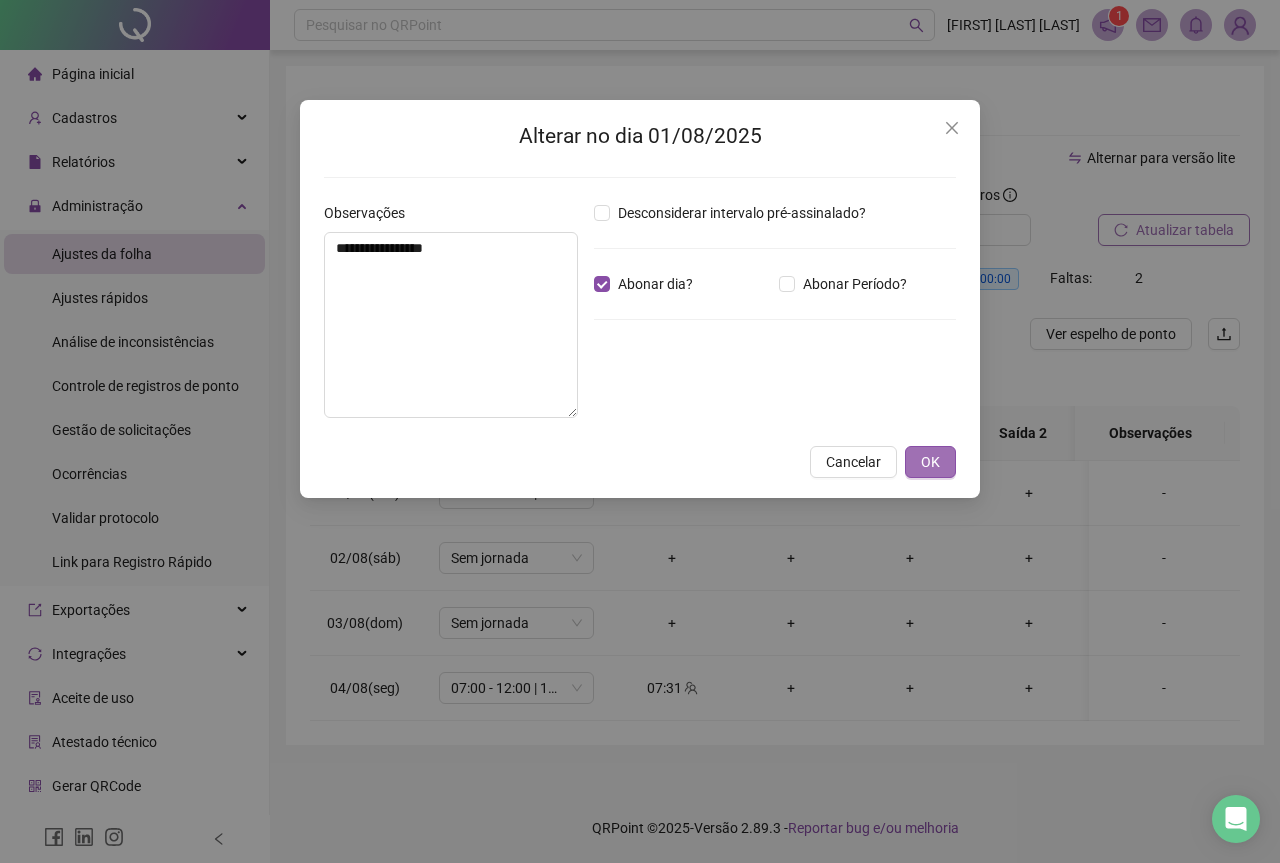 click on "OK" at bounding box center [930, 462] 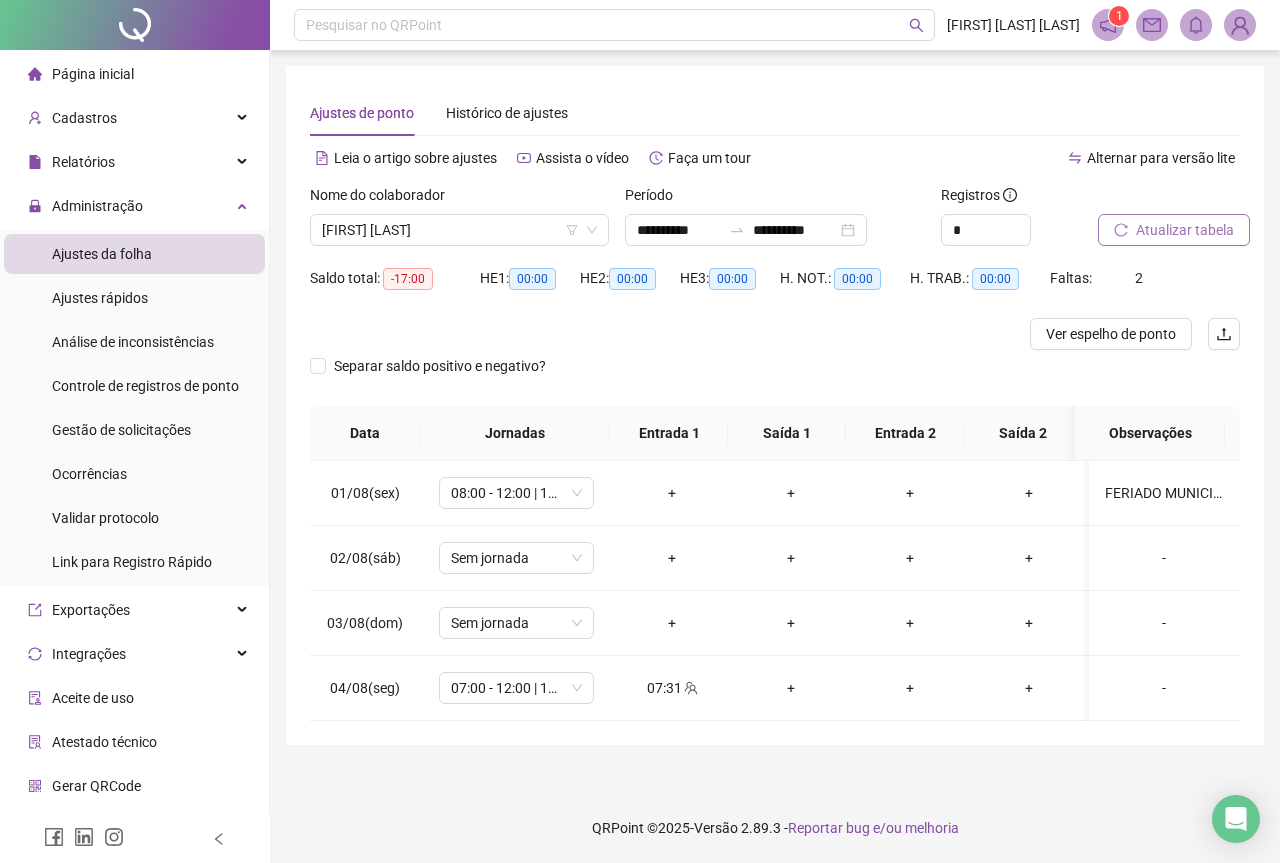 click on "Atualizar tabela" at bounding box center [1185, 230] 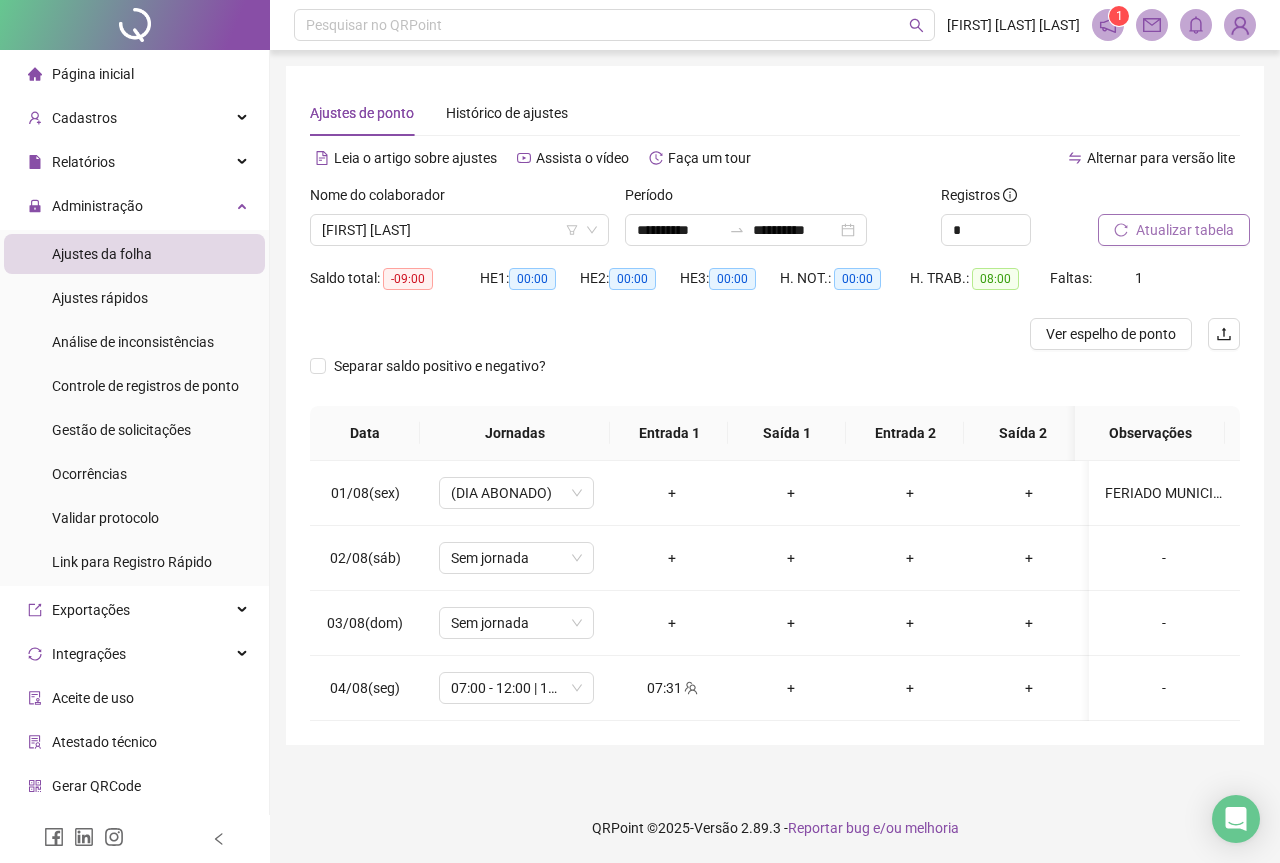 click on "Atualizar tabela" at bounding box center [1185, 230] 